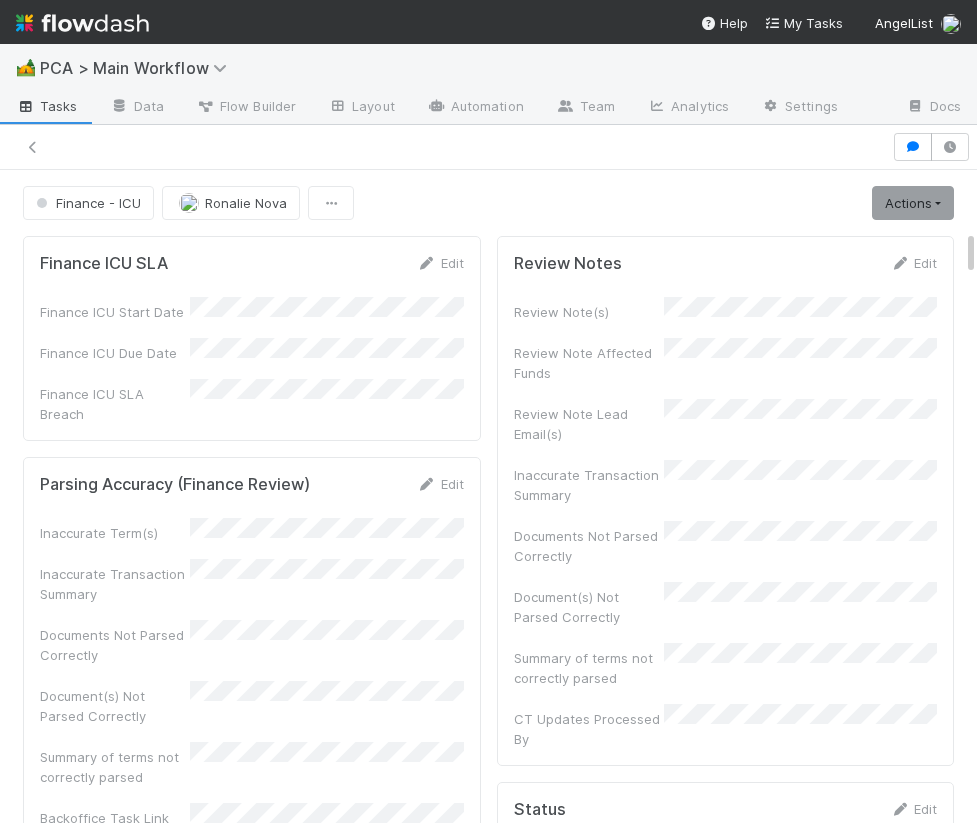 scroll, scrollTop: 0, scrollLeft: 0, axis: both 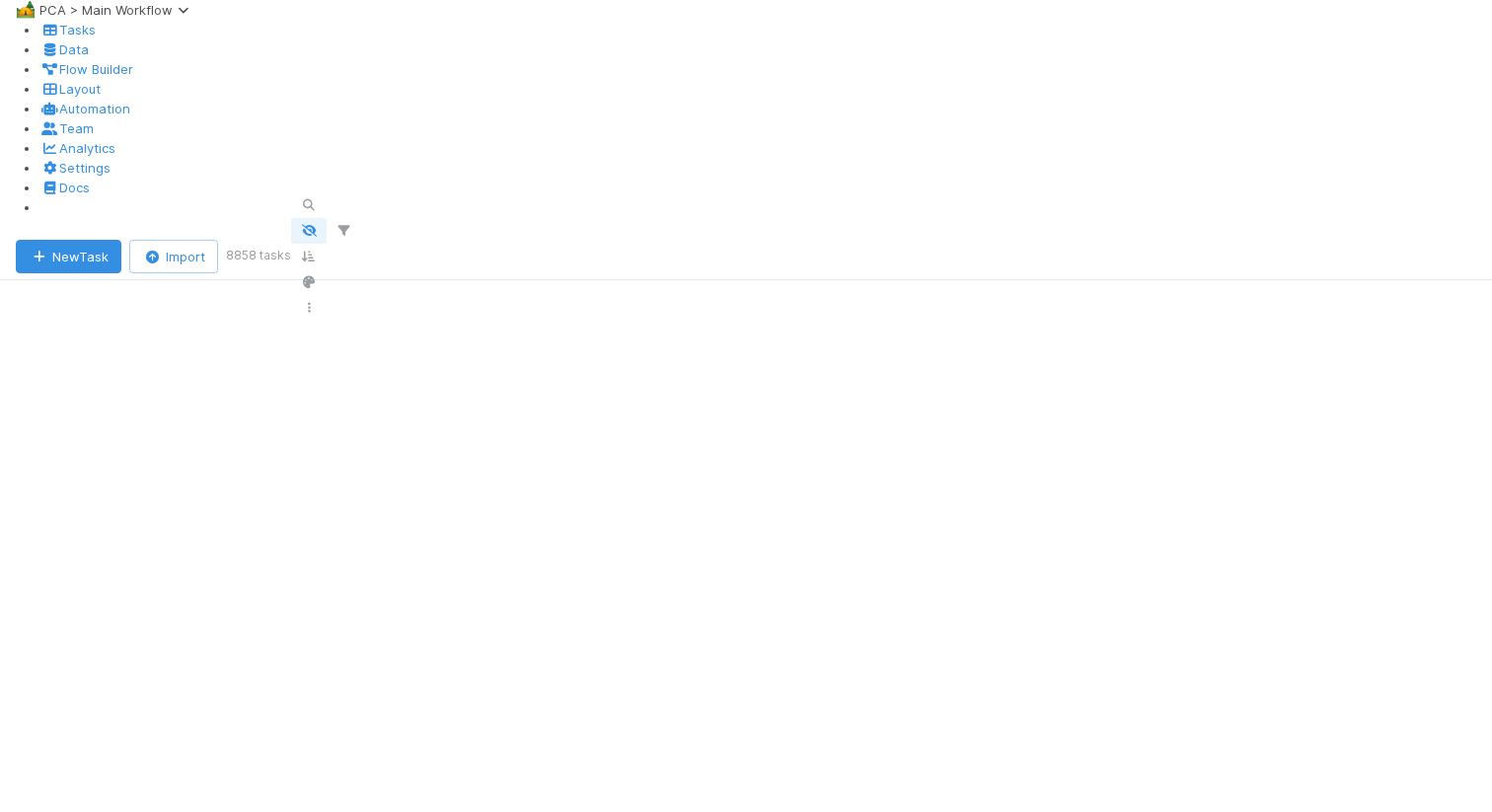 click on "🦋 Nathalie - Action Required" at bounding box center (117, 1809) 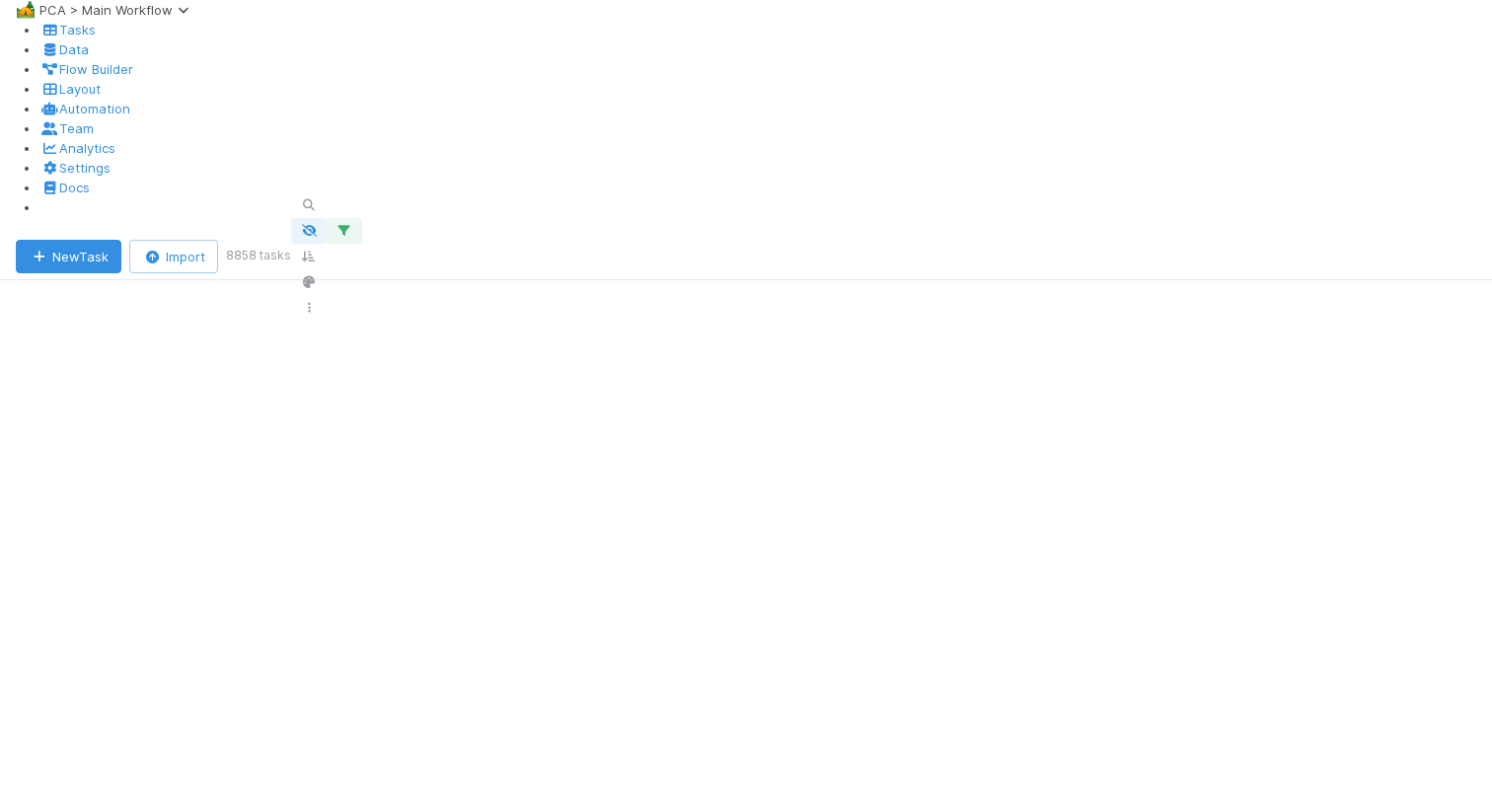 scroll, scrollTop: 0, scrollLeft: 1, axis: horizontal 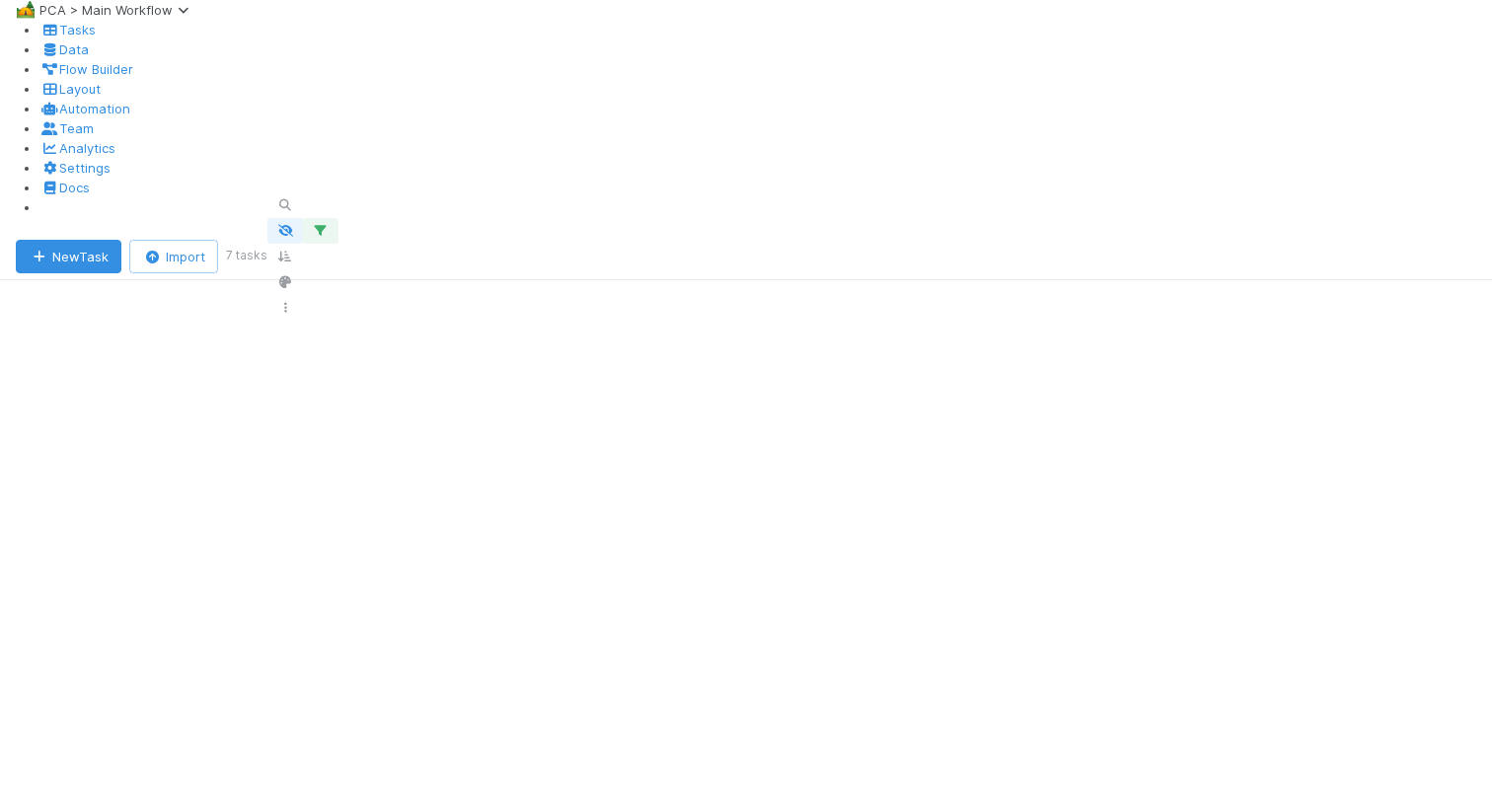 click on "Updated On" at bounding box center (279, 931) 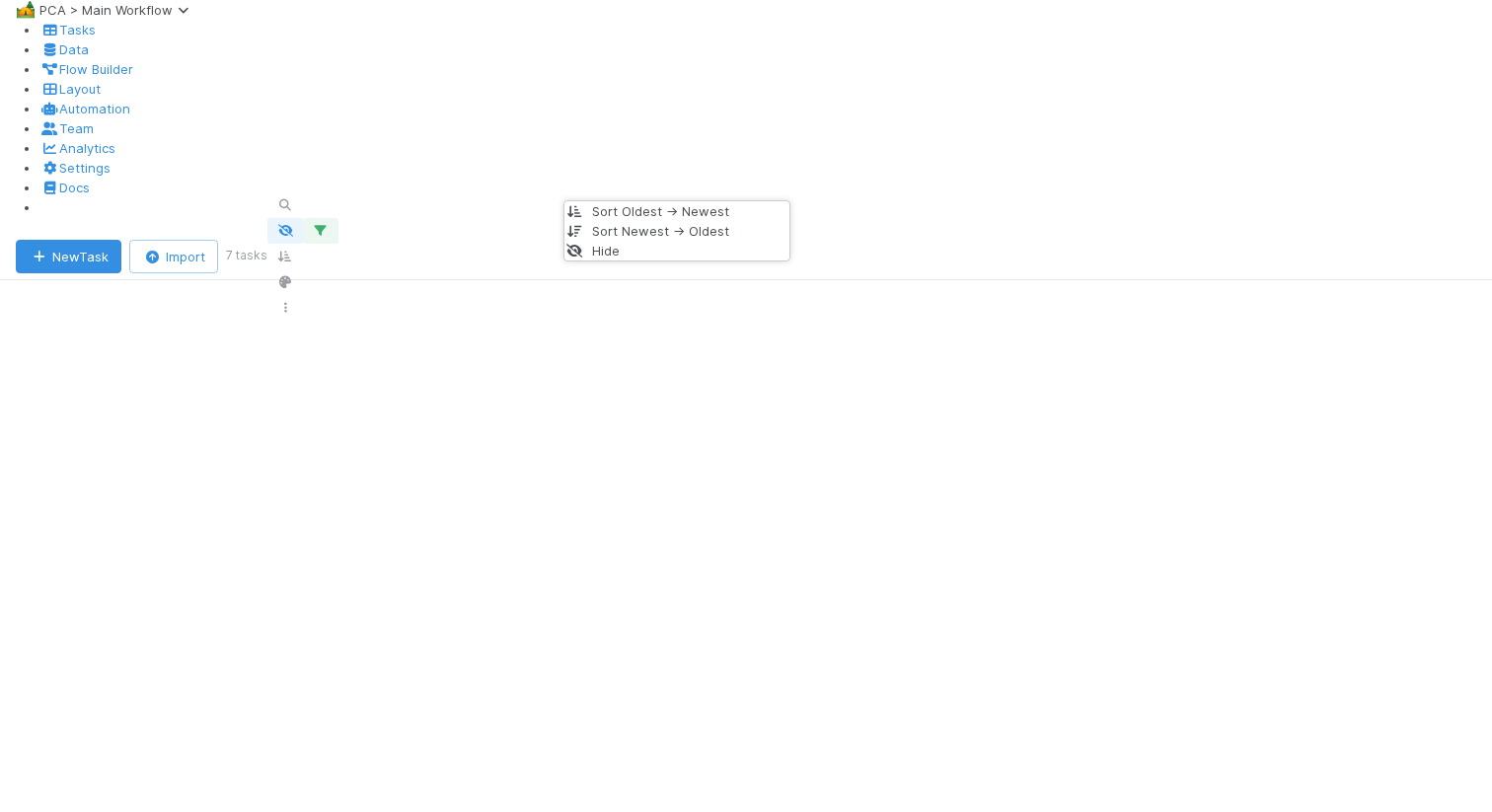 click on "Sort Oldest → Newest" at bounding box center (677, 211) 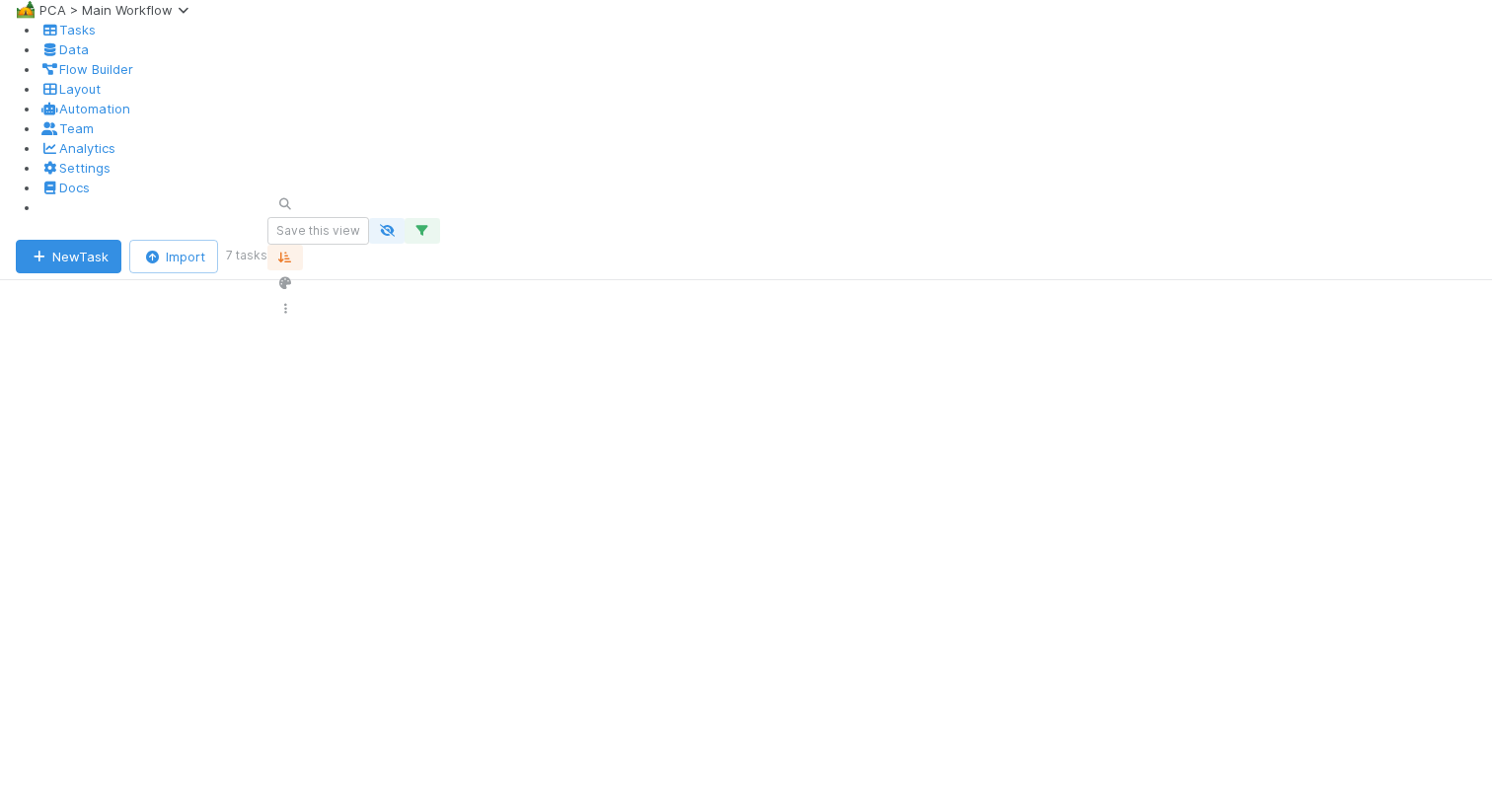 scroll, scrollTop: 0, scrollLeft: 1, axis: horizontal 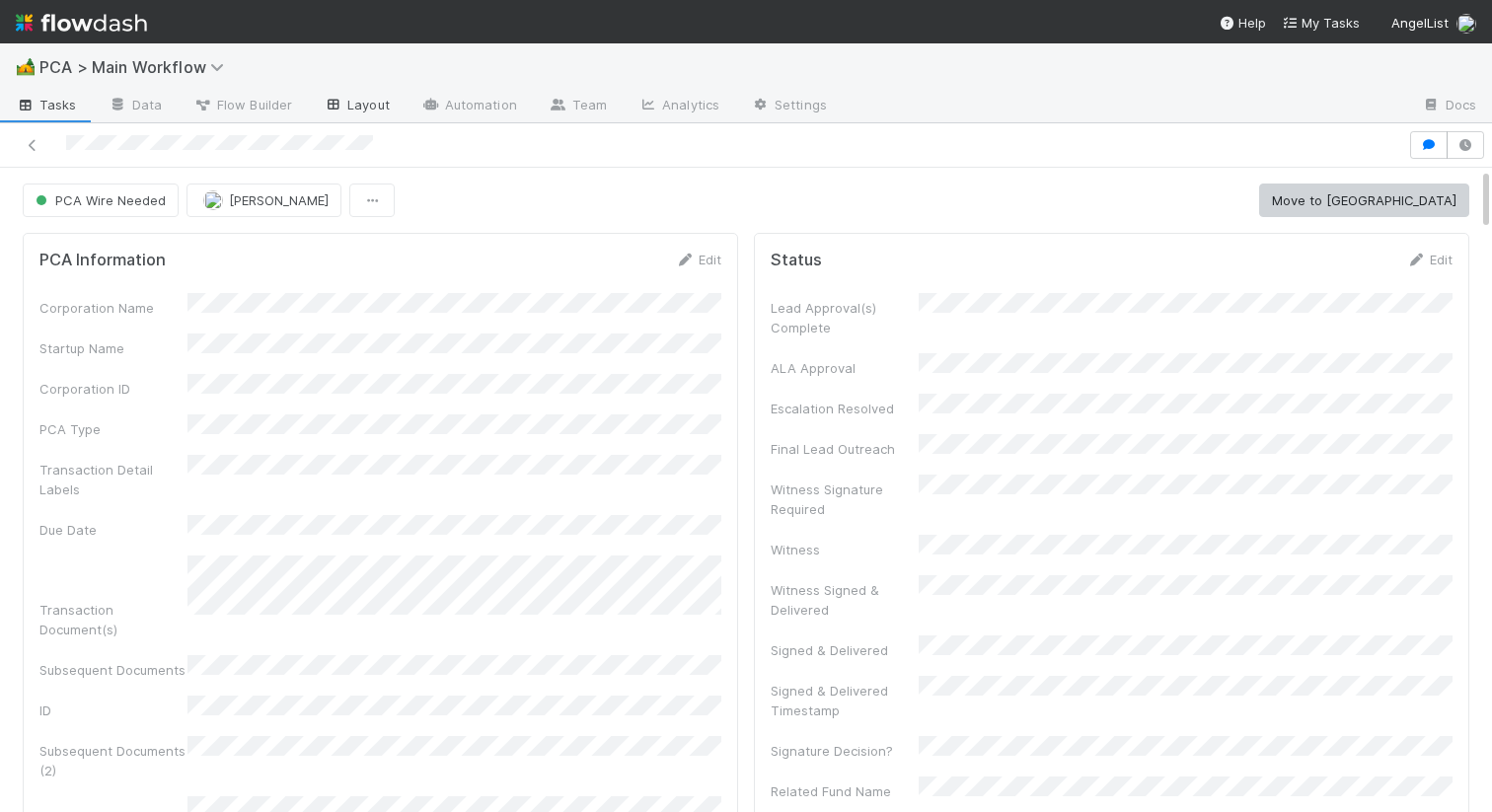 click on "Layout" at bounding box center [356, 107] 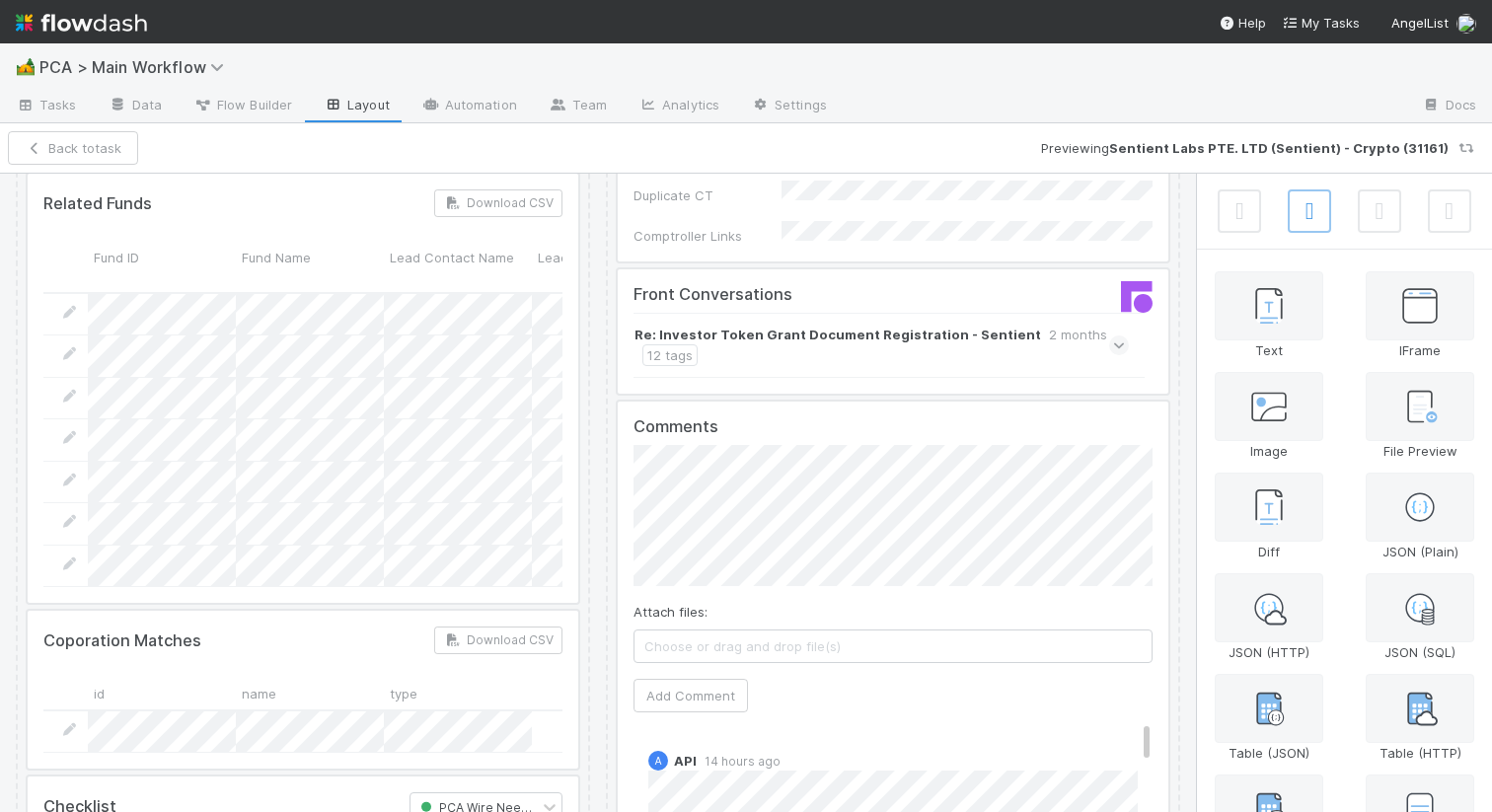scroll, scrollTop: 4974, scrollLeft: 0, axis: vertical 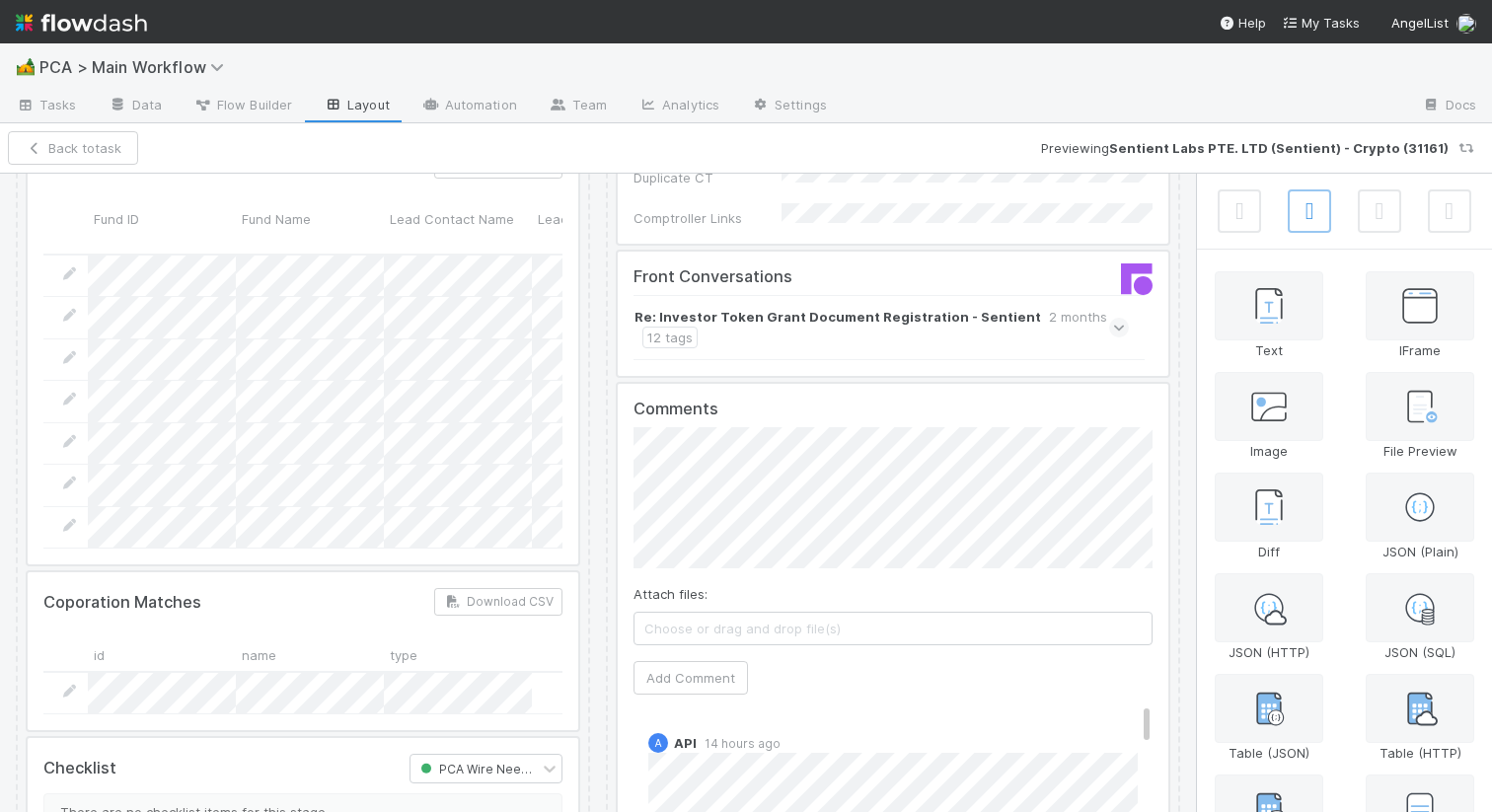 click at bounding box center (893, 314) 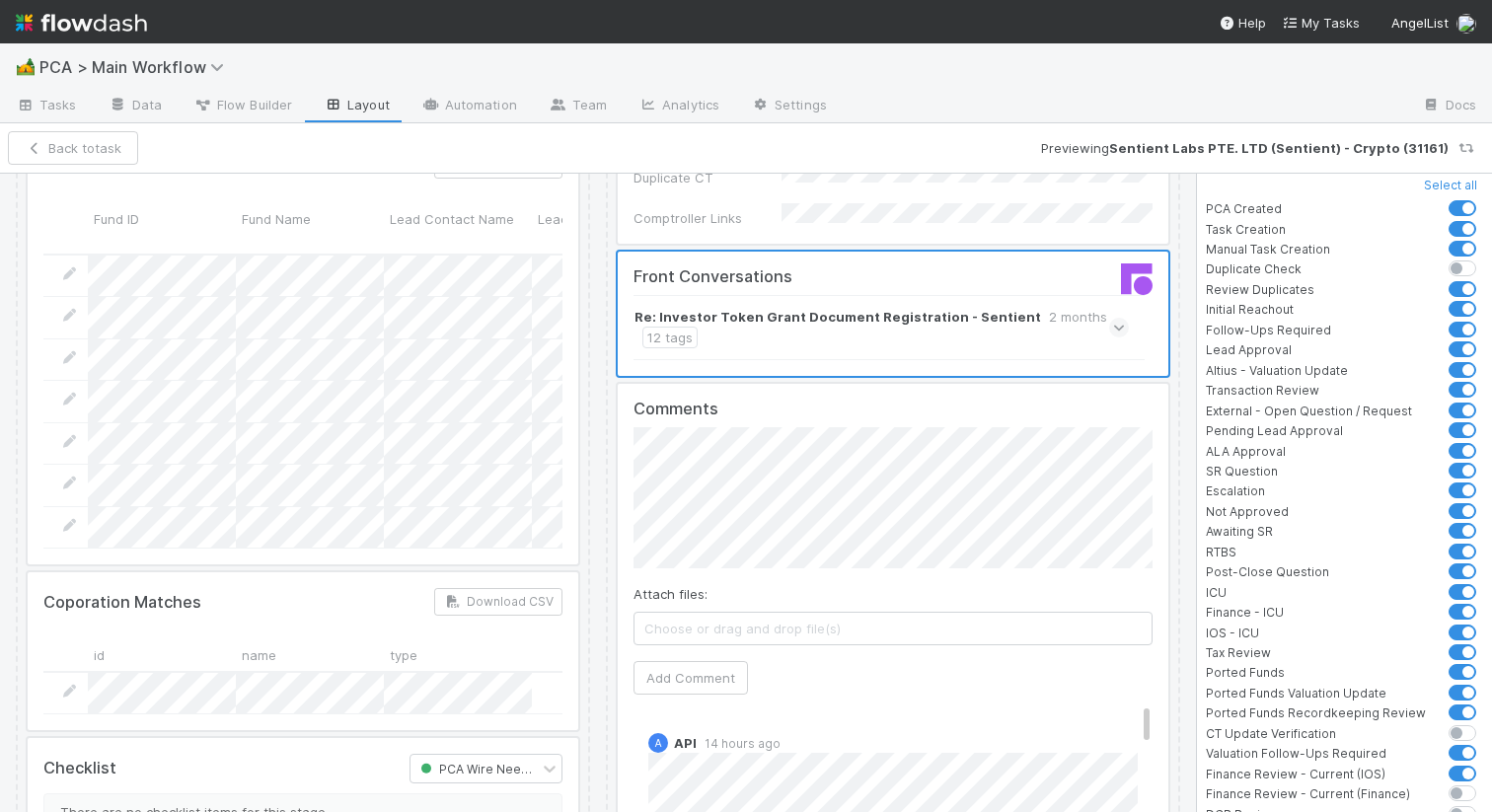 scroll, scrollTop: 1063, scrollLeft: 0, axis: vertical 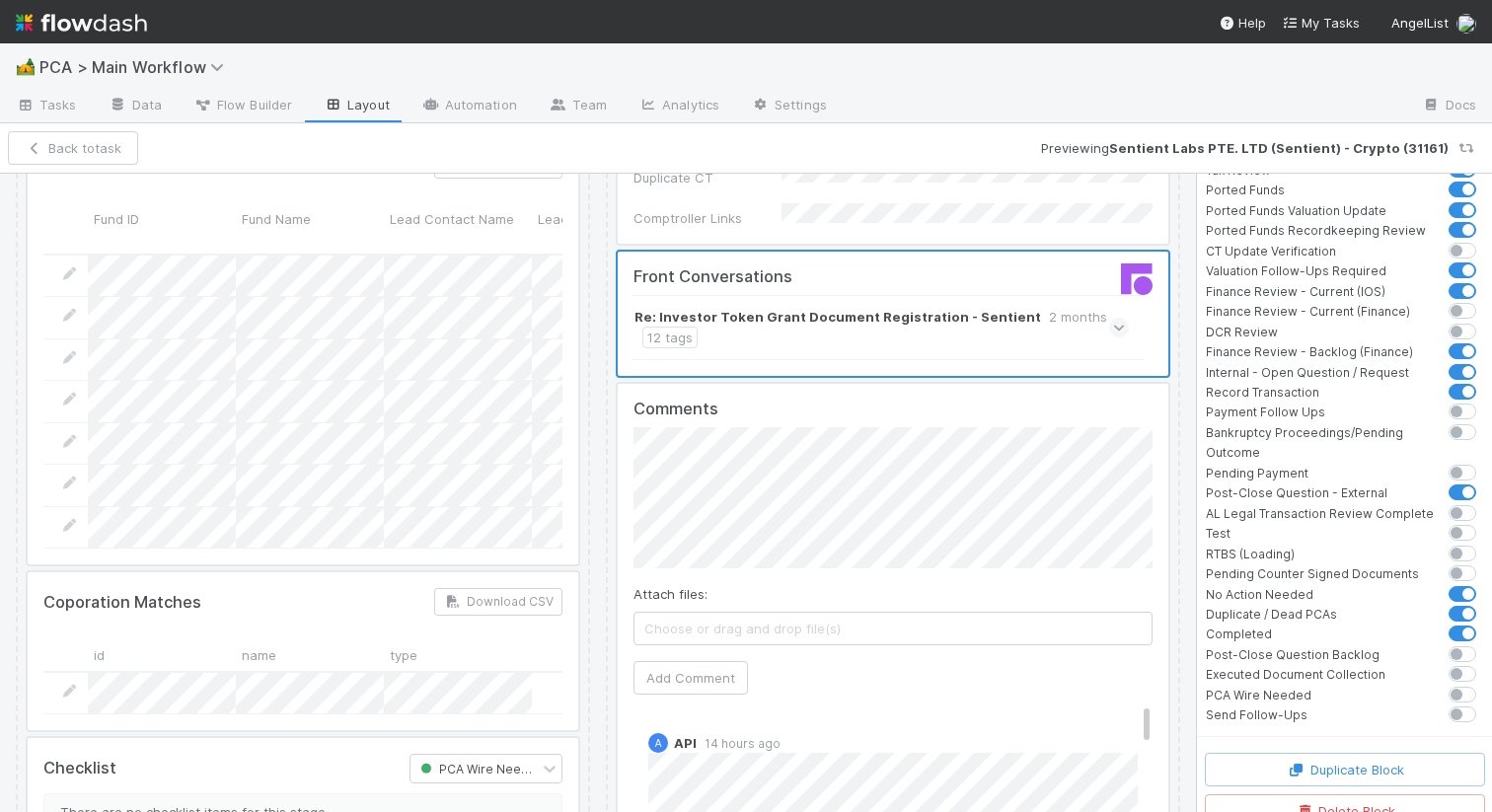 click at bounding box center [1484, 685] 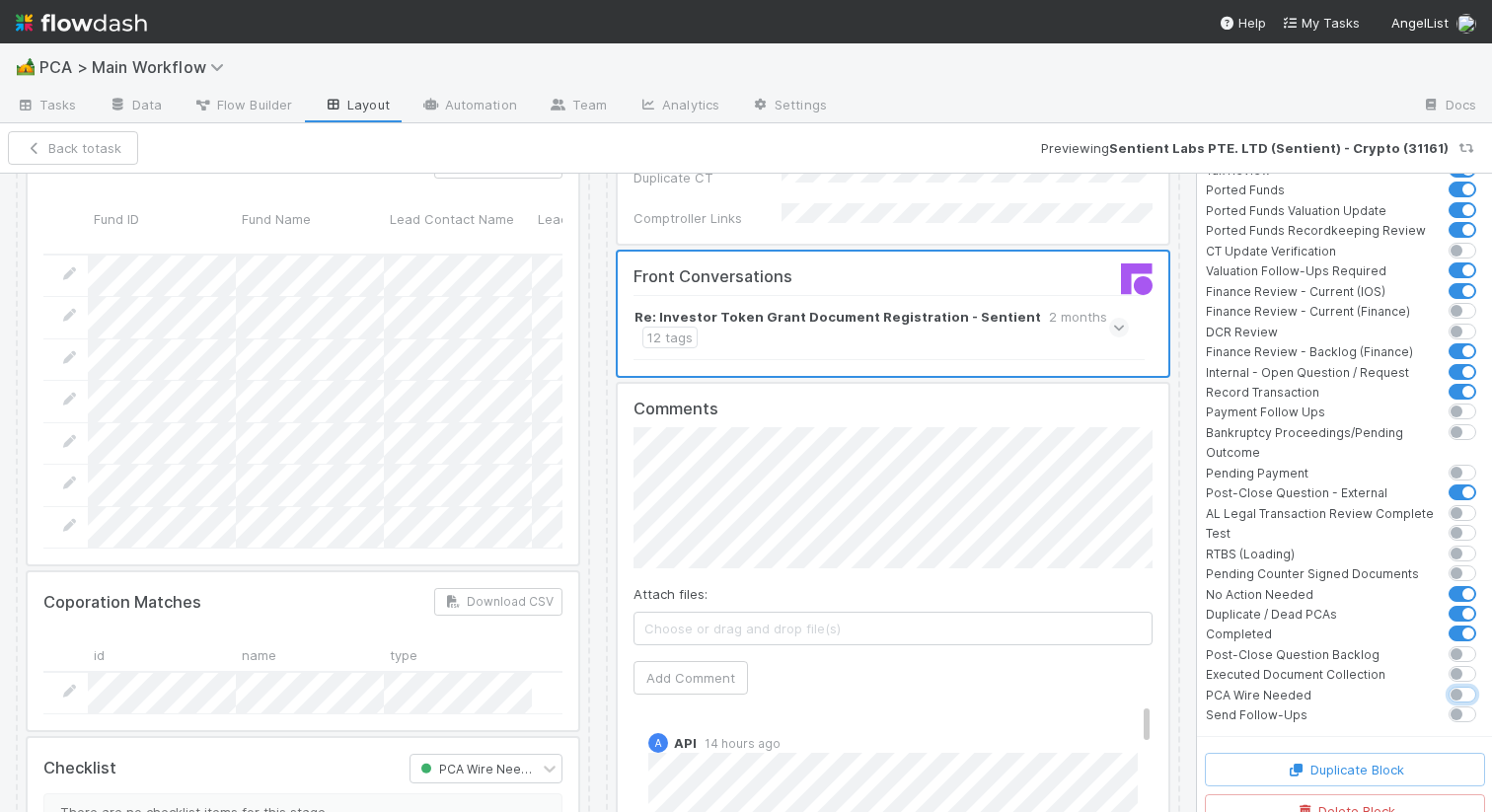 click at bounding box center (1443, 694) 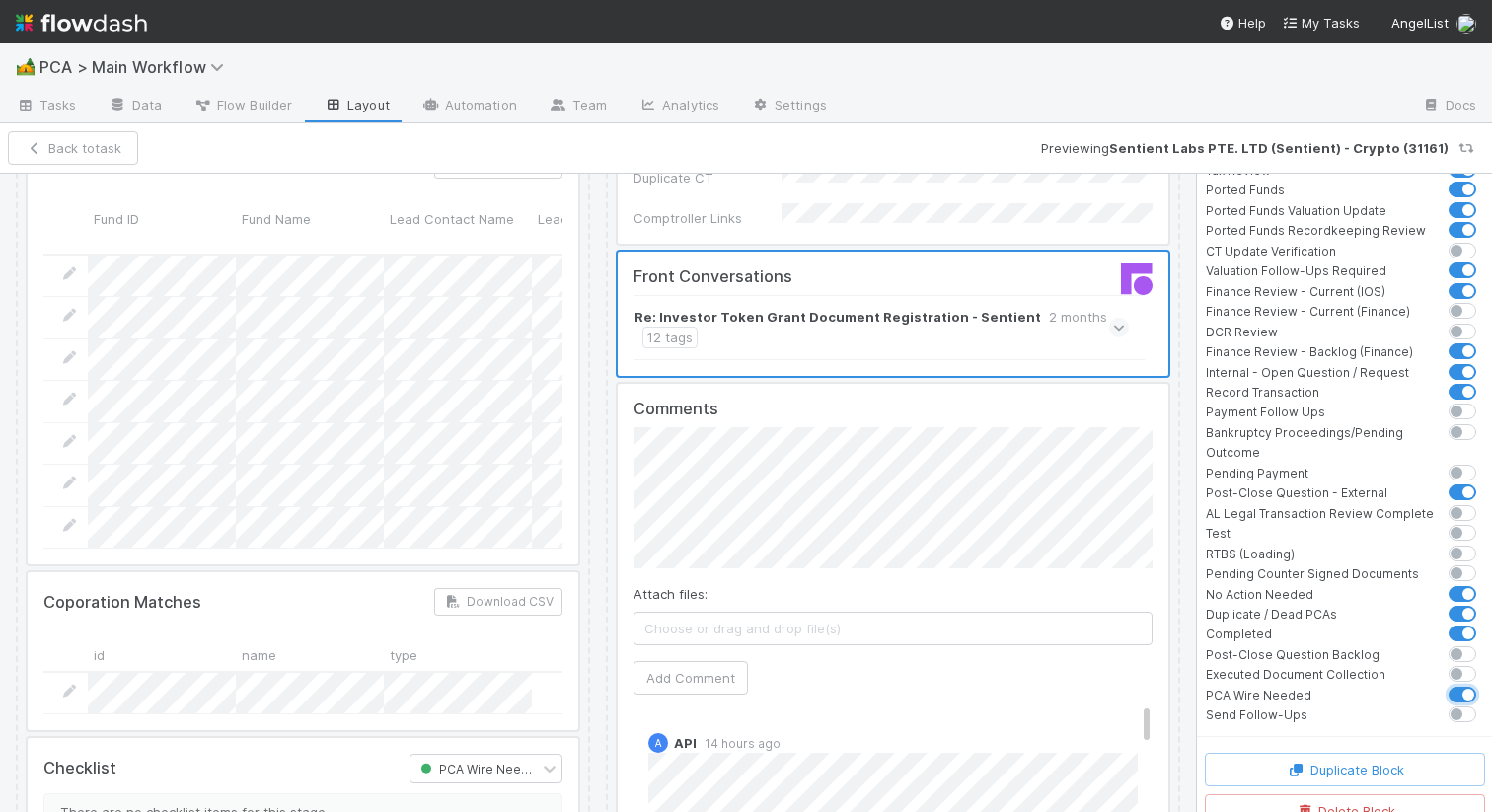 checkbox on "true" 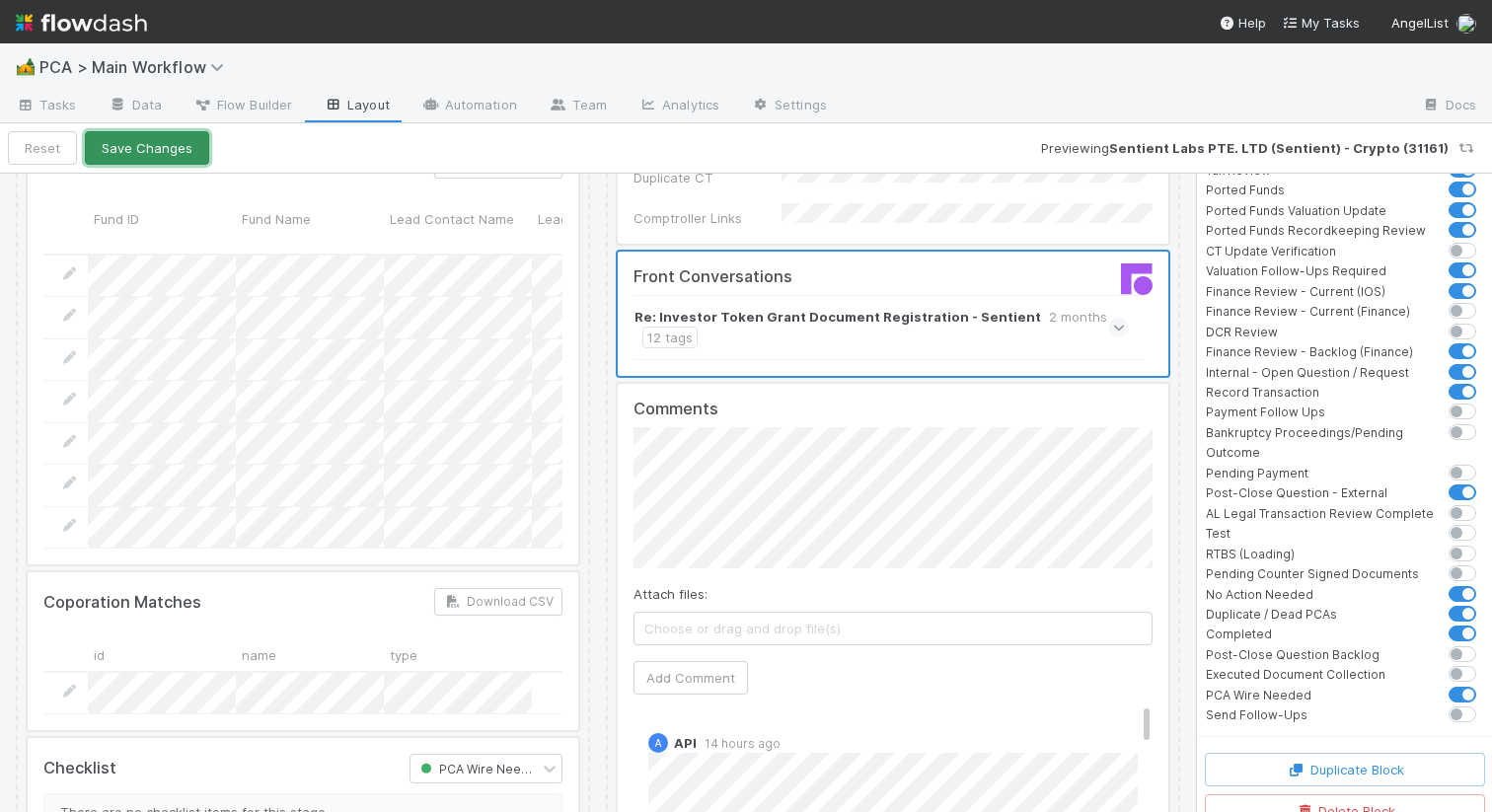 click on "Save Changes" at bounding box center (147, 148) 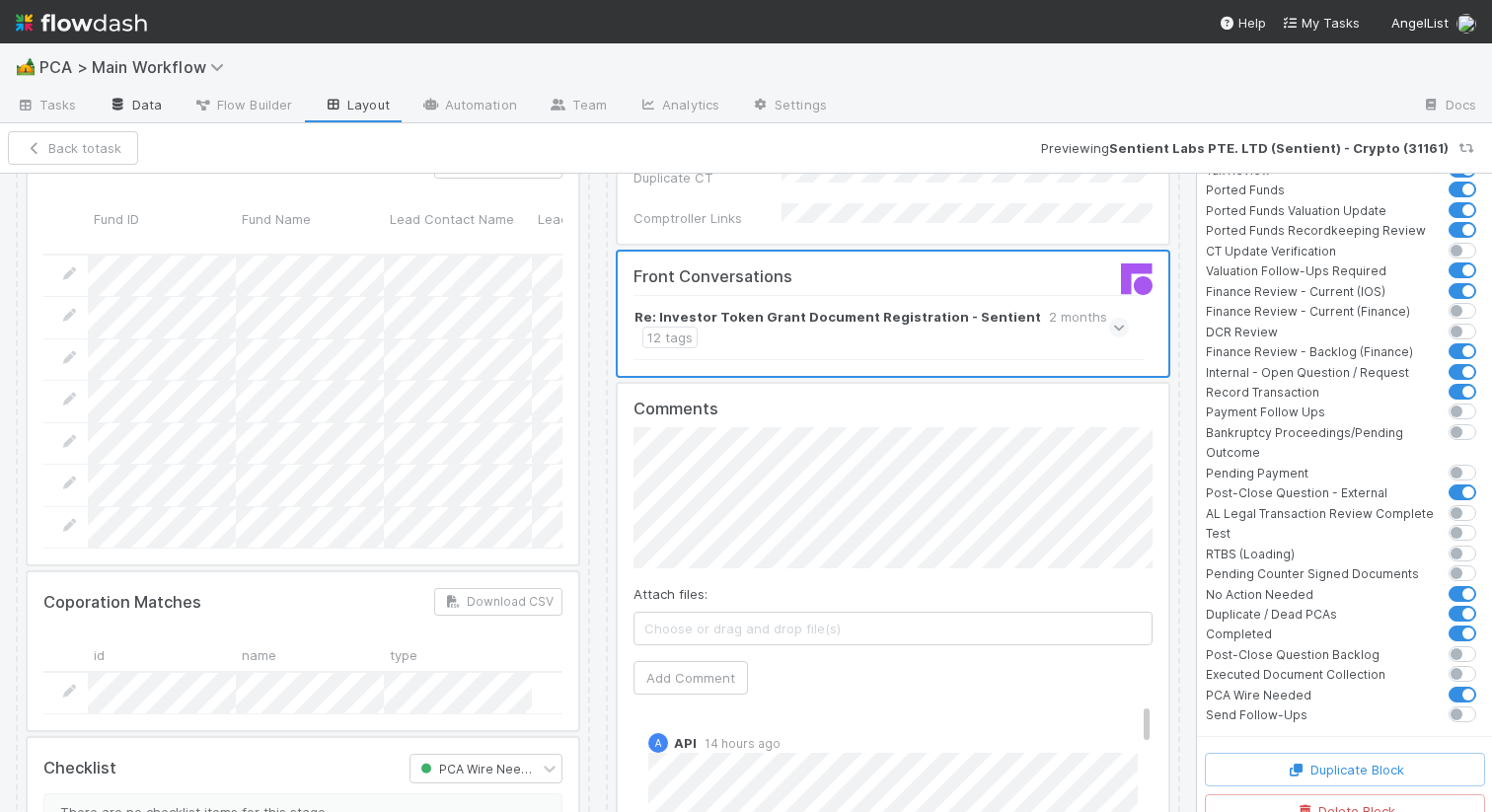 click at bounding box center [118, 105] 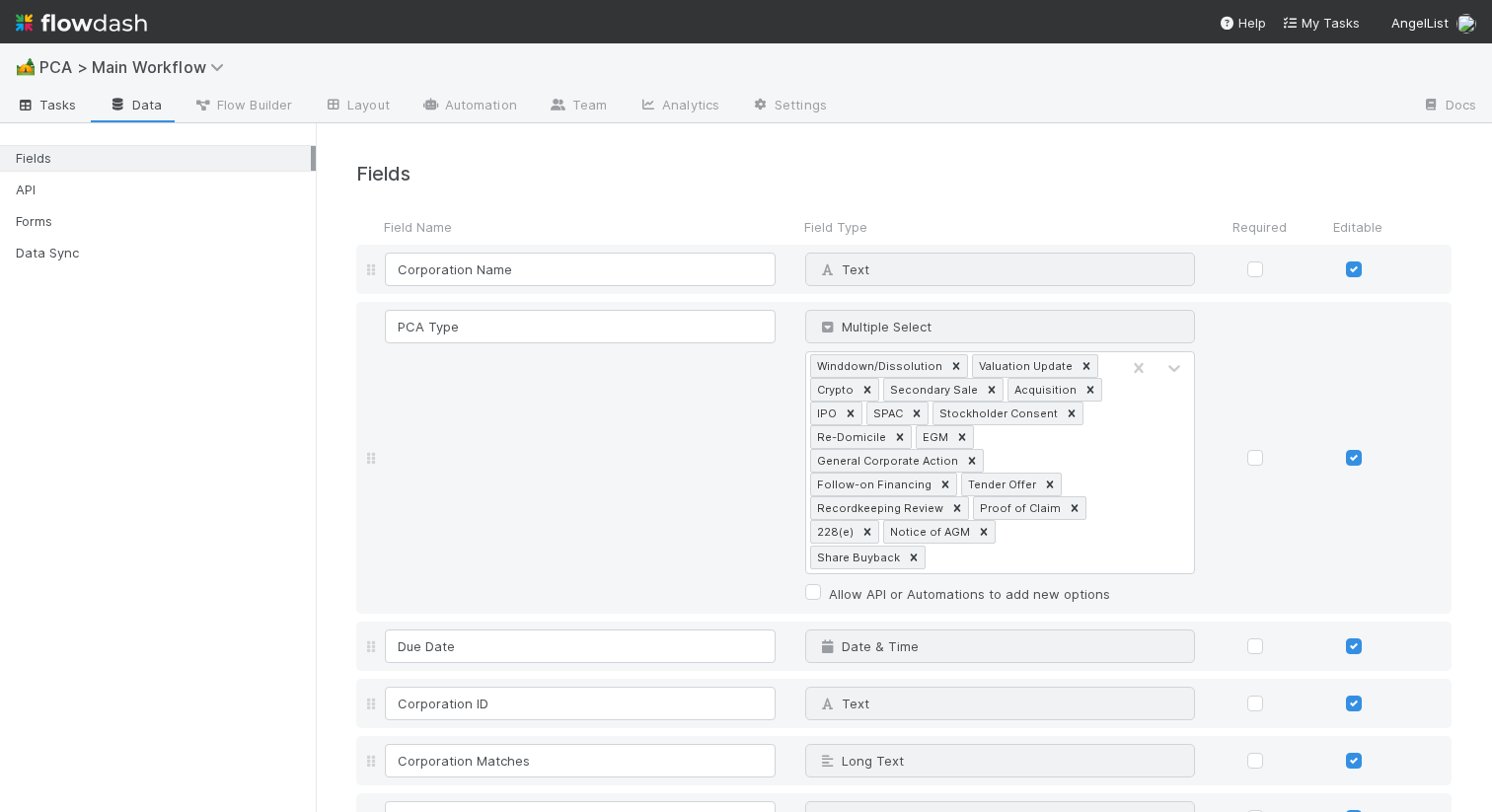 click on "Tasks" at bounding box center [46, 107] 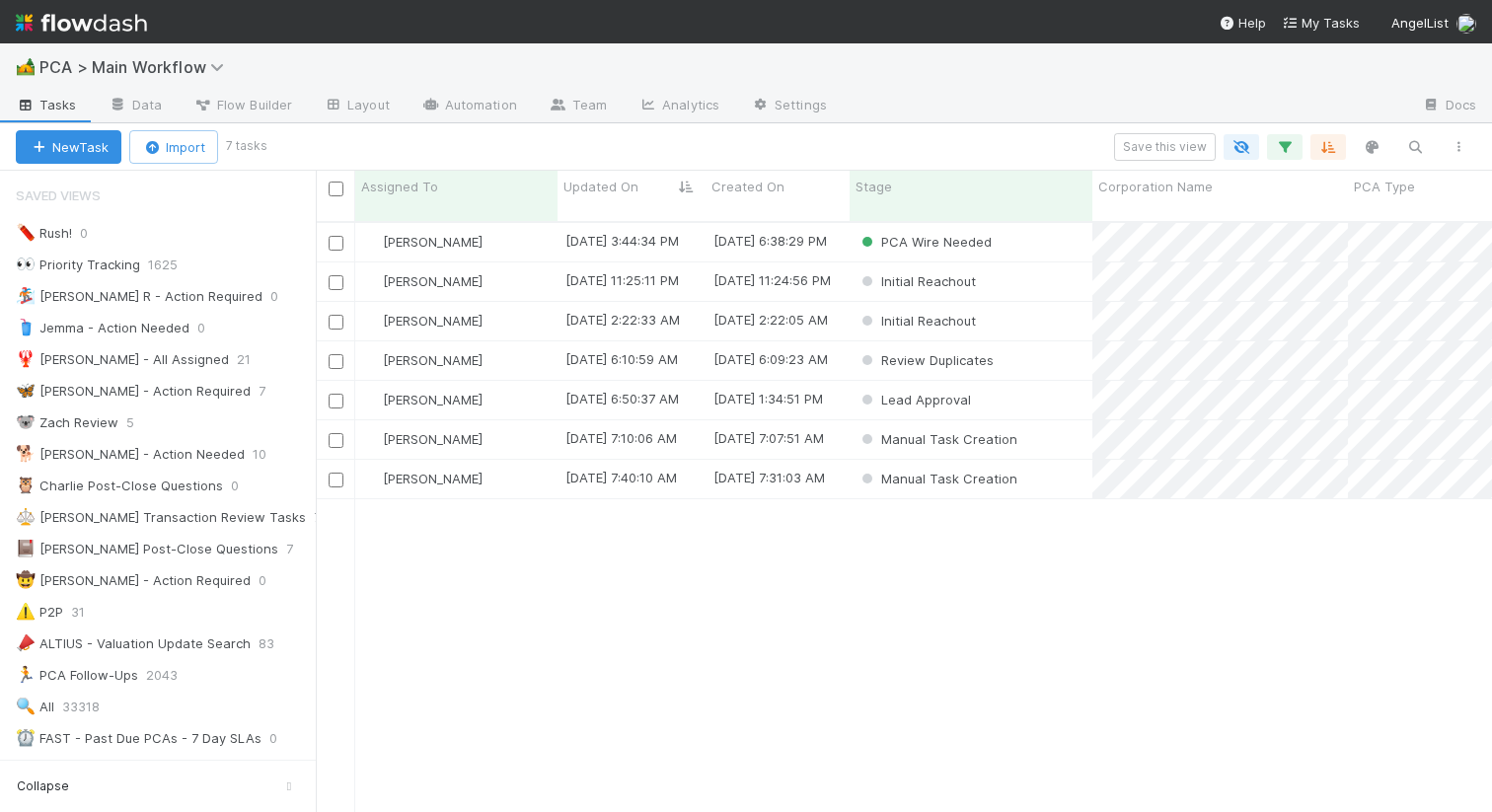 scroll, scrollTop: 0, scrollLeft: 1, axis: horizontal 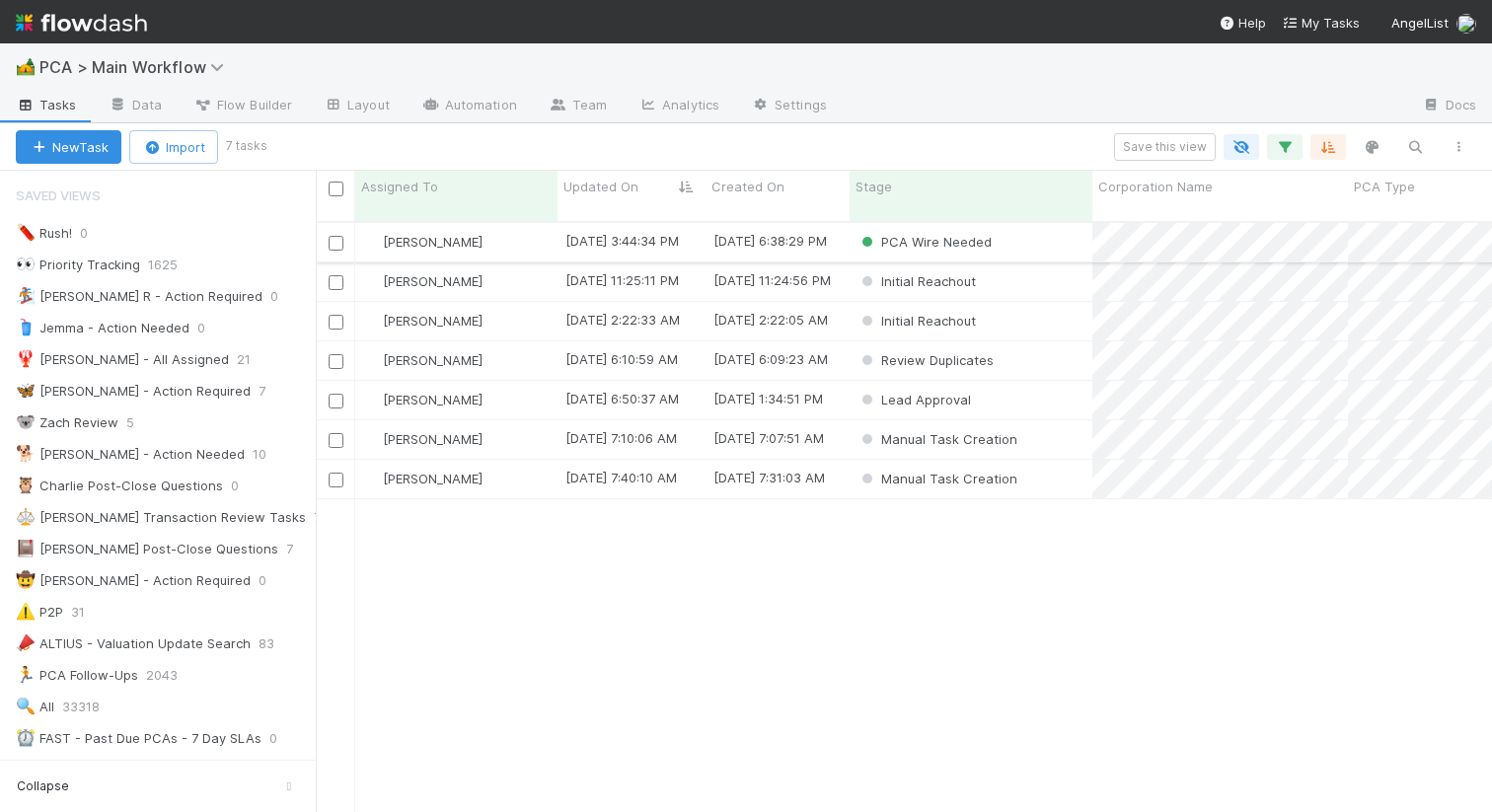 click on "PCA Wire Needed" at bounding box center (971, 242) 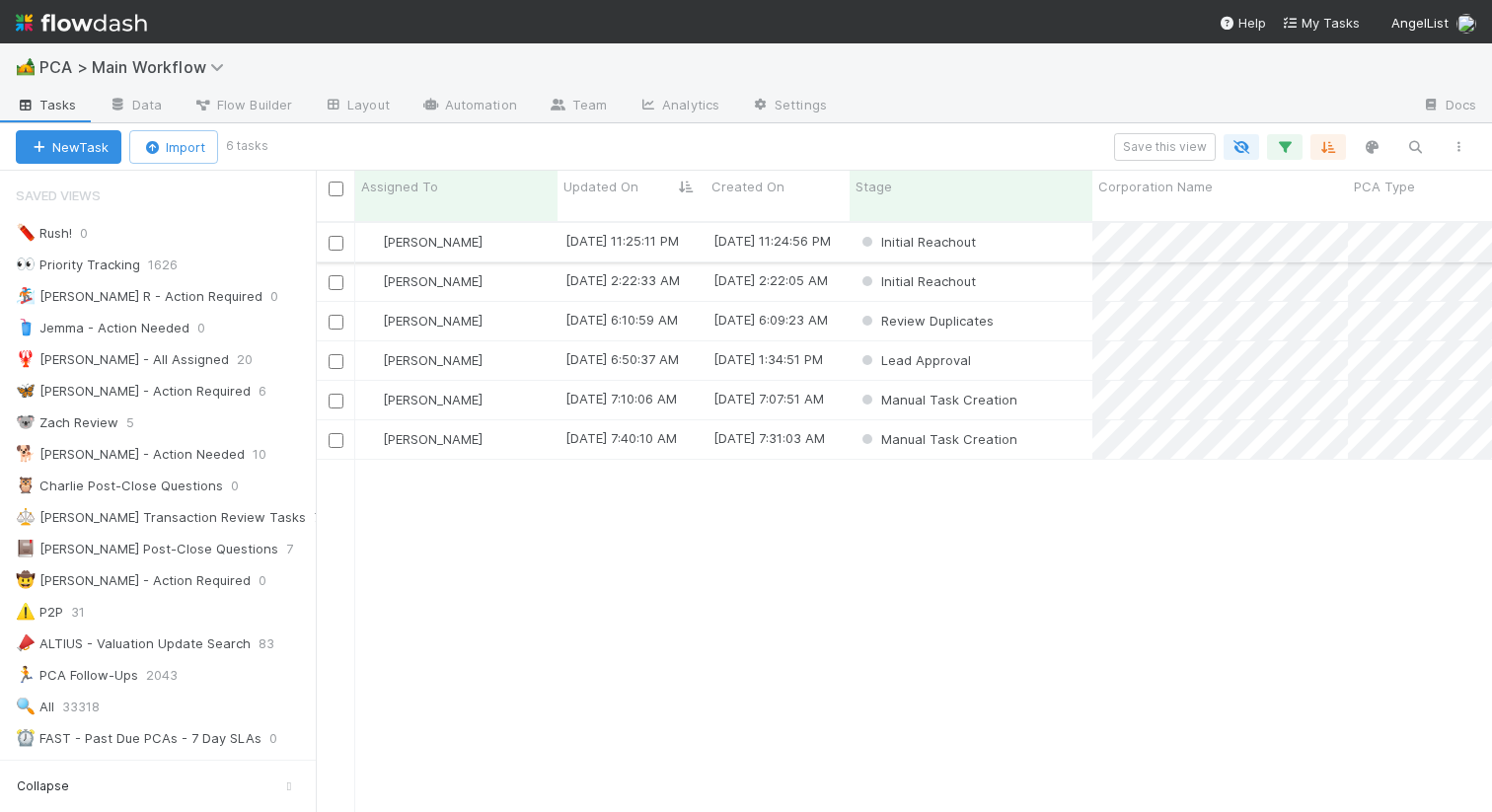 click on "Initial Reachout" at bounding box center [971, 242] 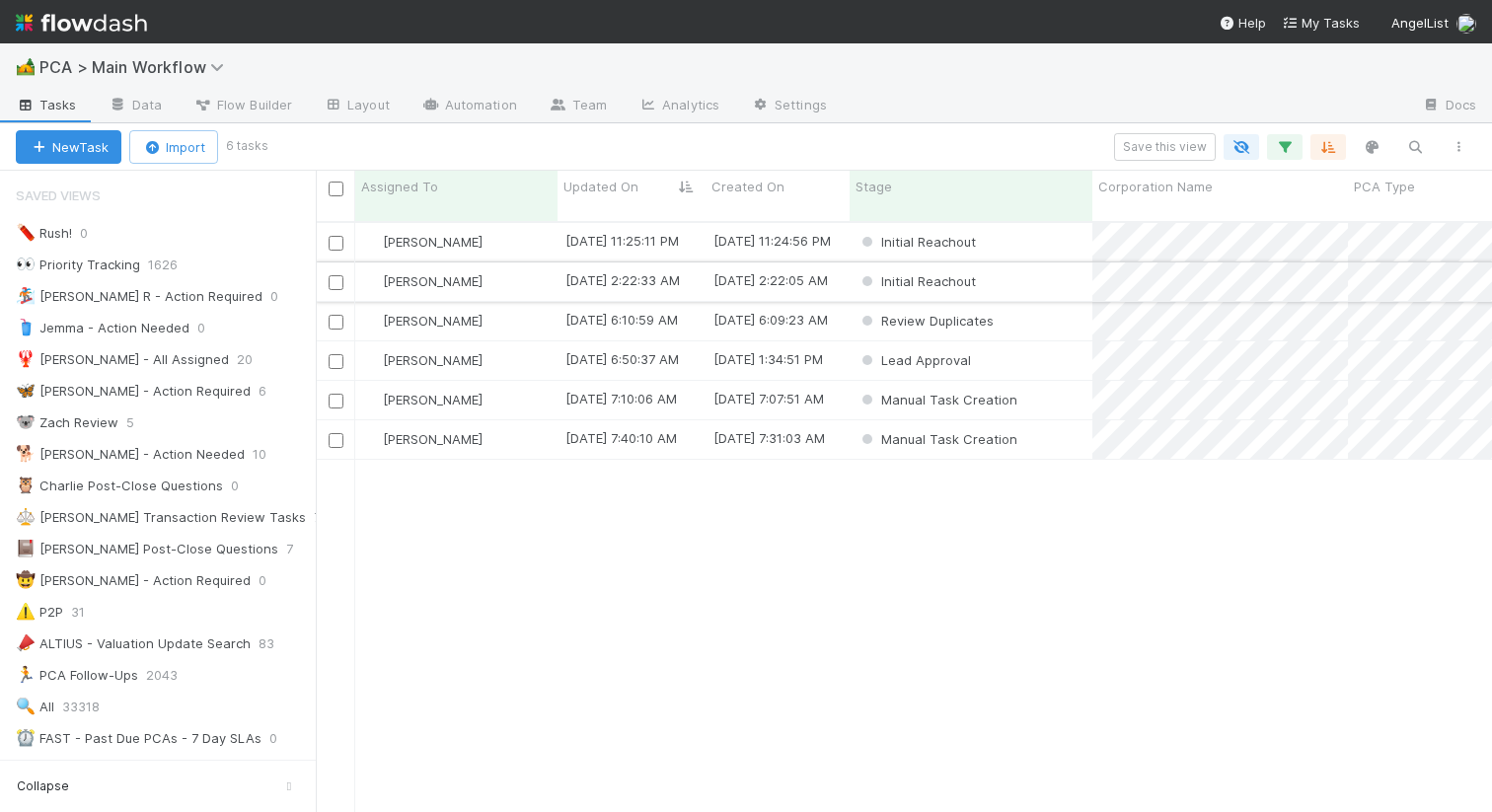 click on "Initial Reachout" at bounding box center [971, 281] 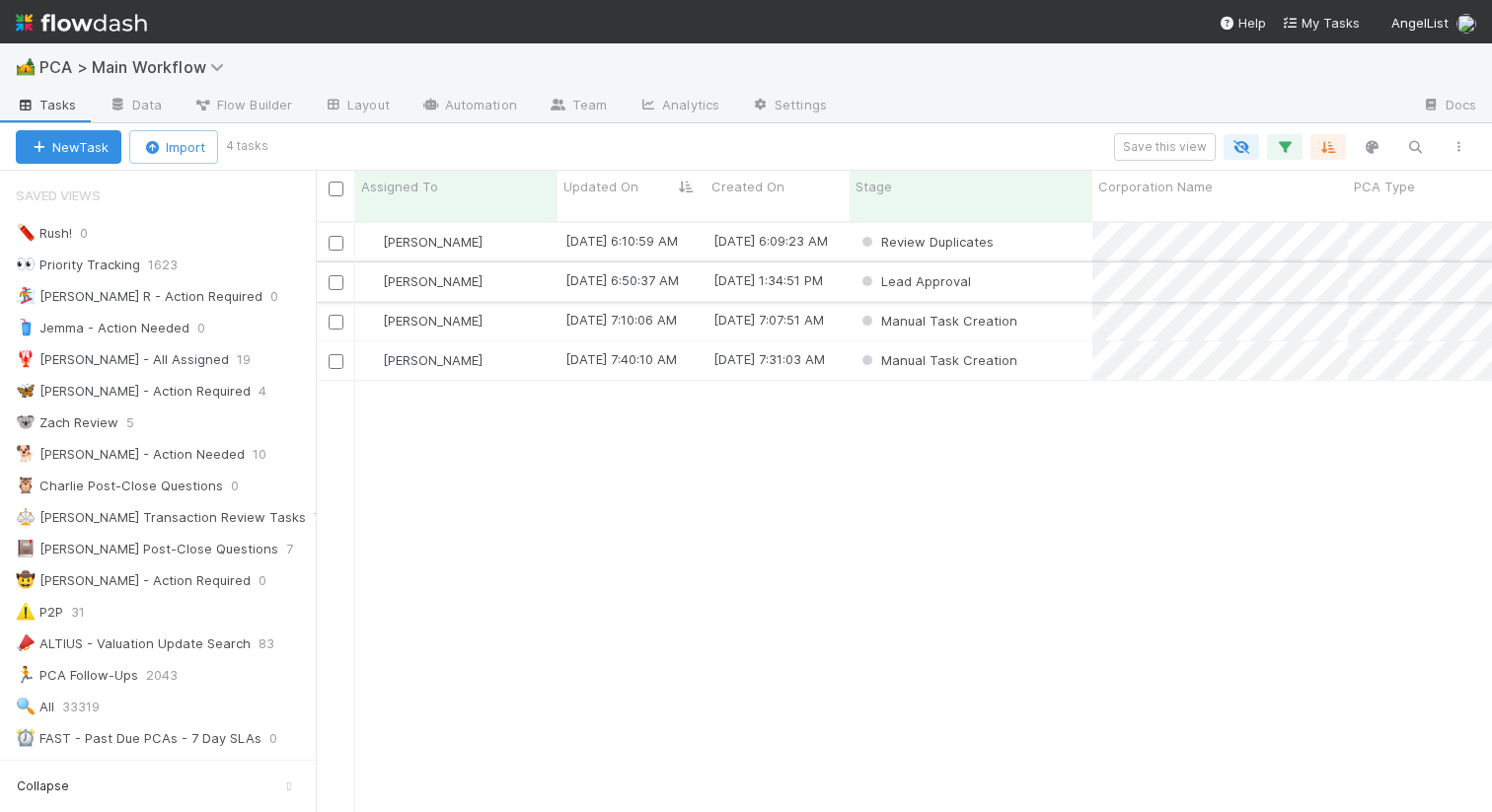 click on "Lead Approval" at bounding box center (971, 281) 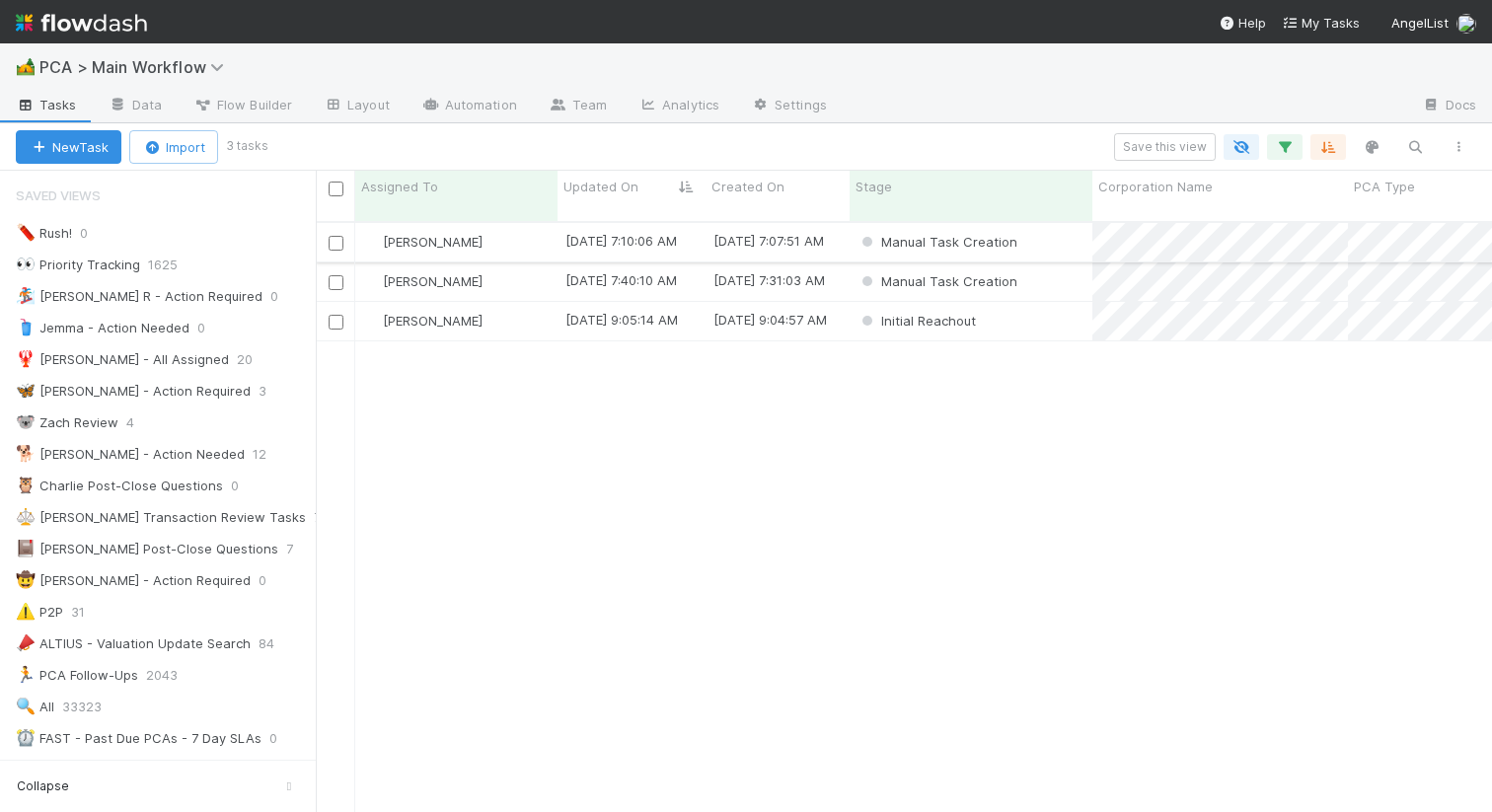 click on "Manual Task Creation" at bounding box center (971, 242) 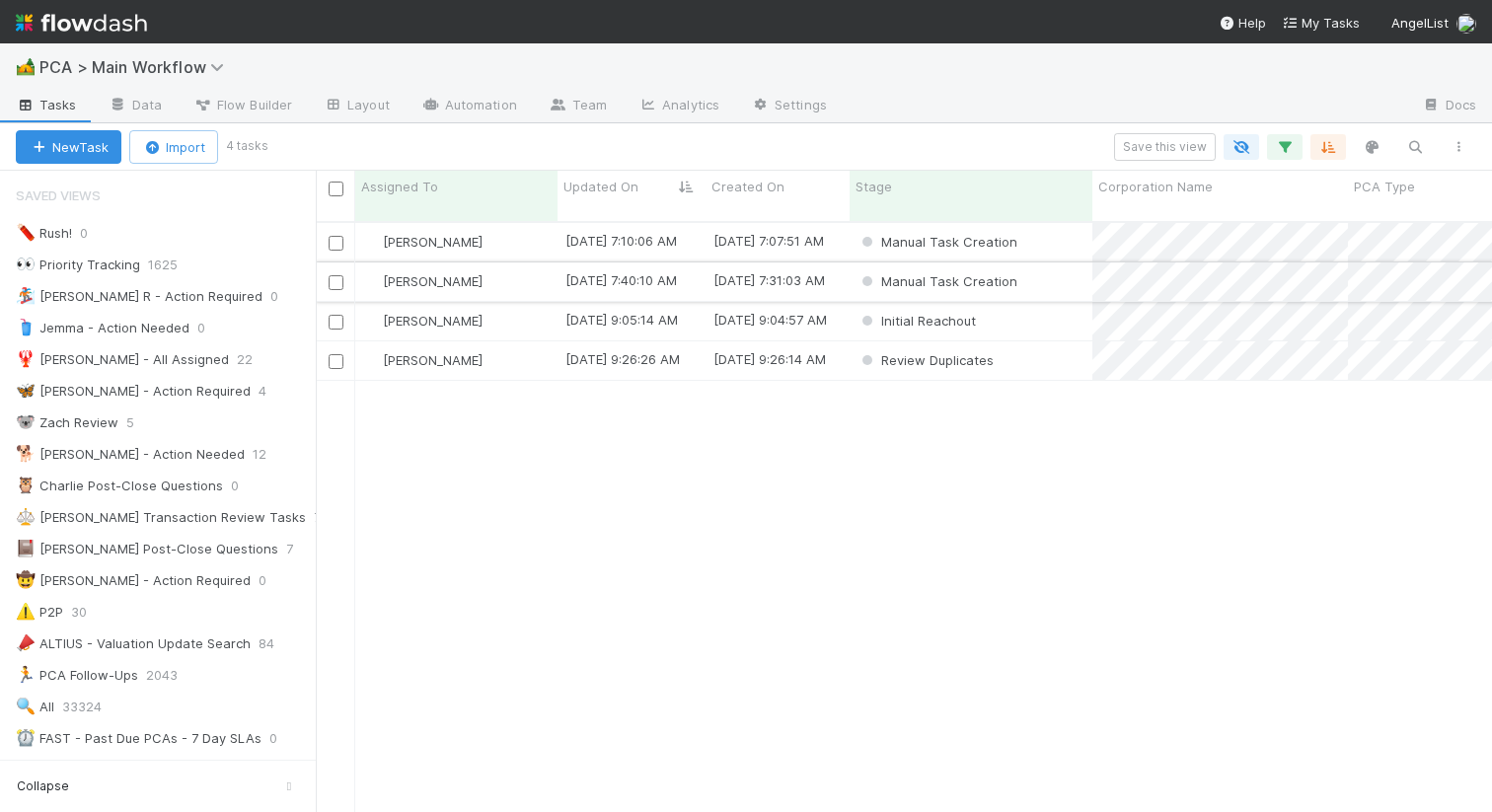 click on "Manual Task Creation" at bounding box center (971, 281) 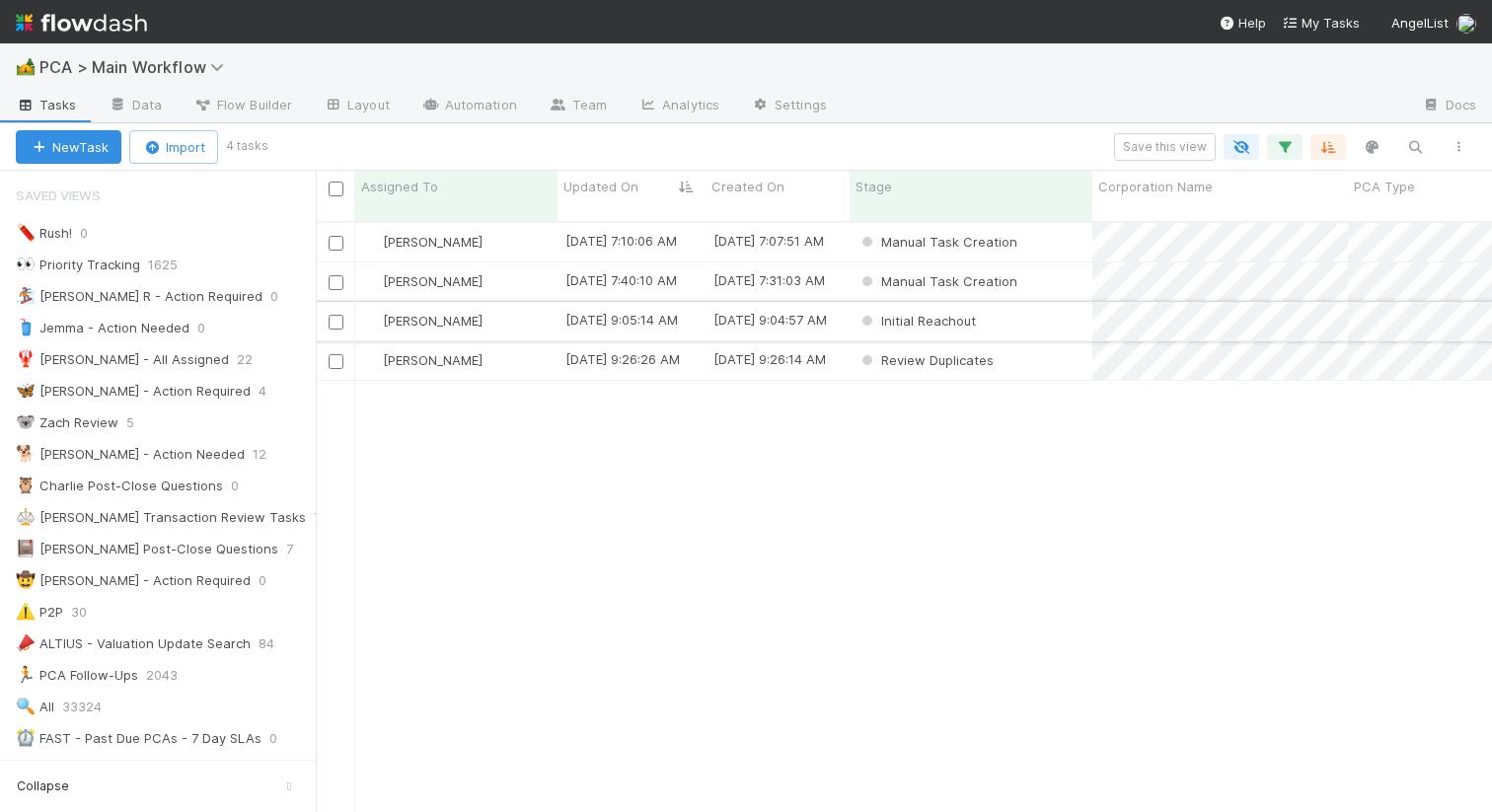 click on "Initial Reachout" at bounding box center (971, 321) 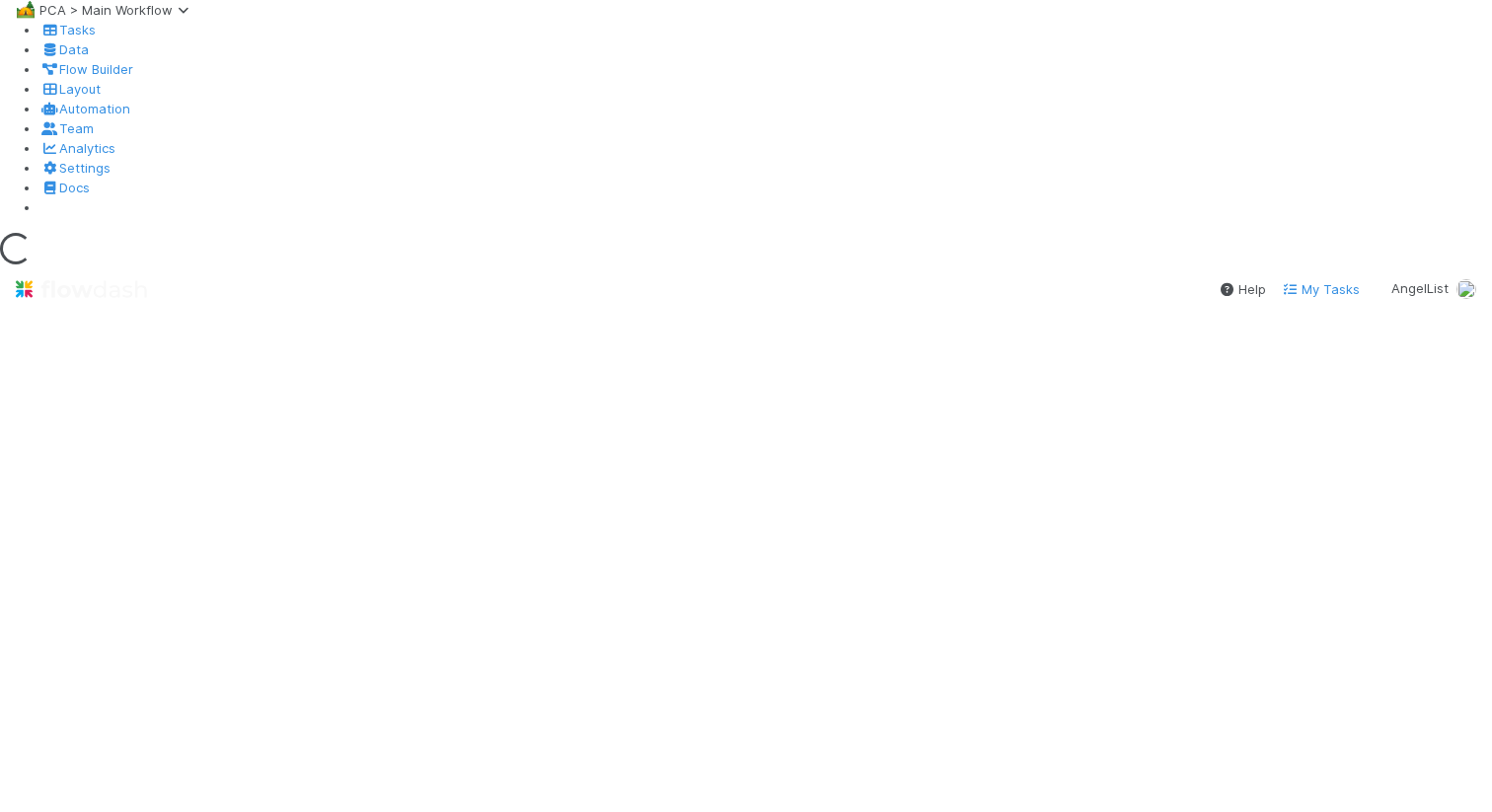 scroll, scrollTop: 0, scrollLeft: 0, axis: both 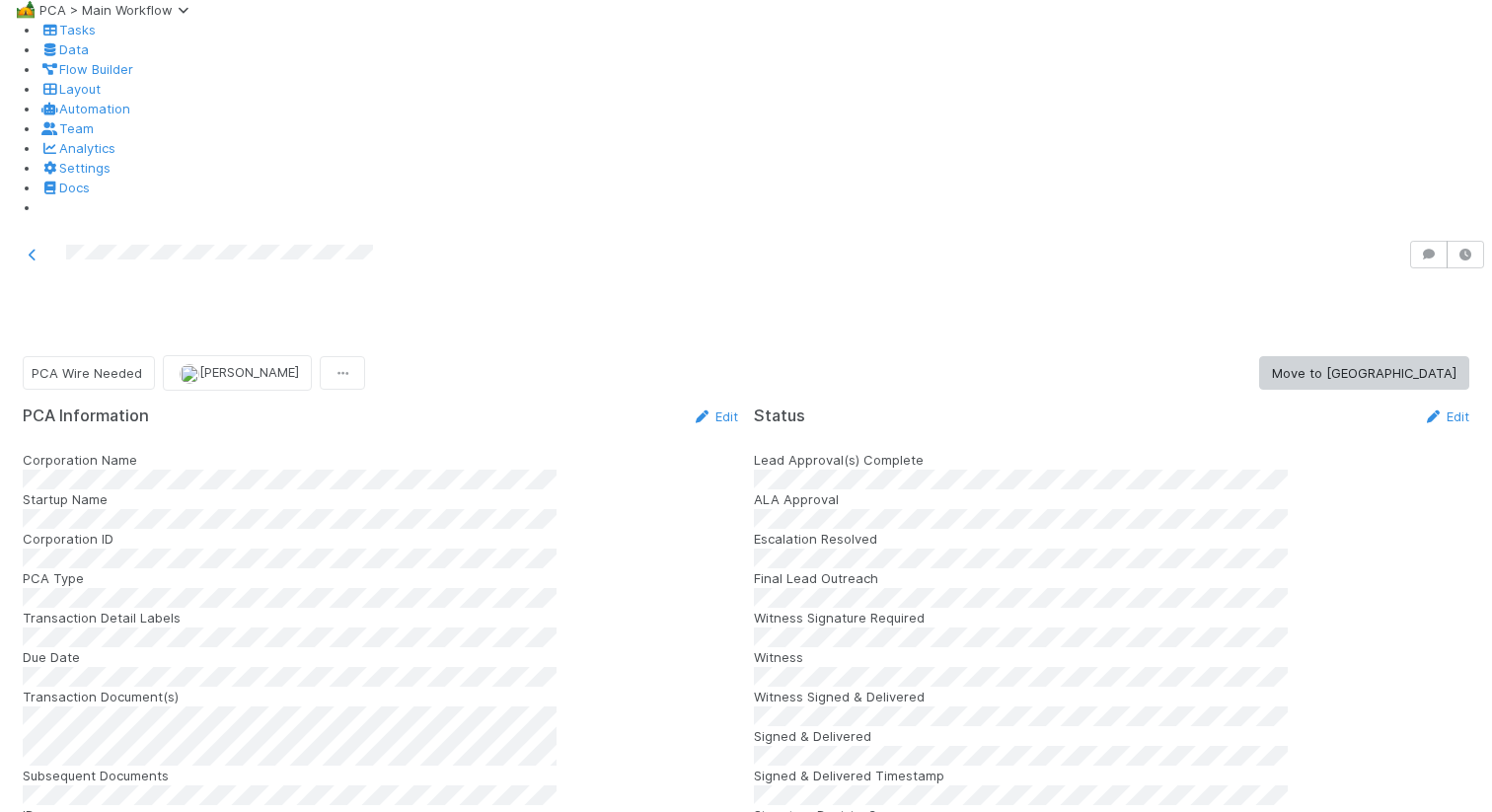 click on "Re: Investor Token Grant Document Registration - Sentient" at bounding box center (958, 1847) 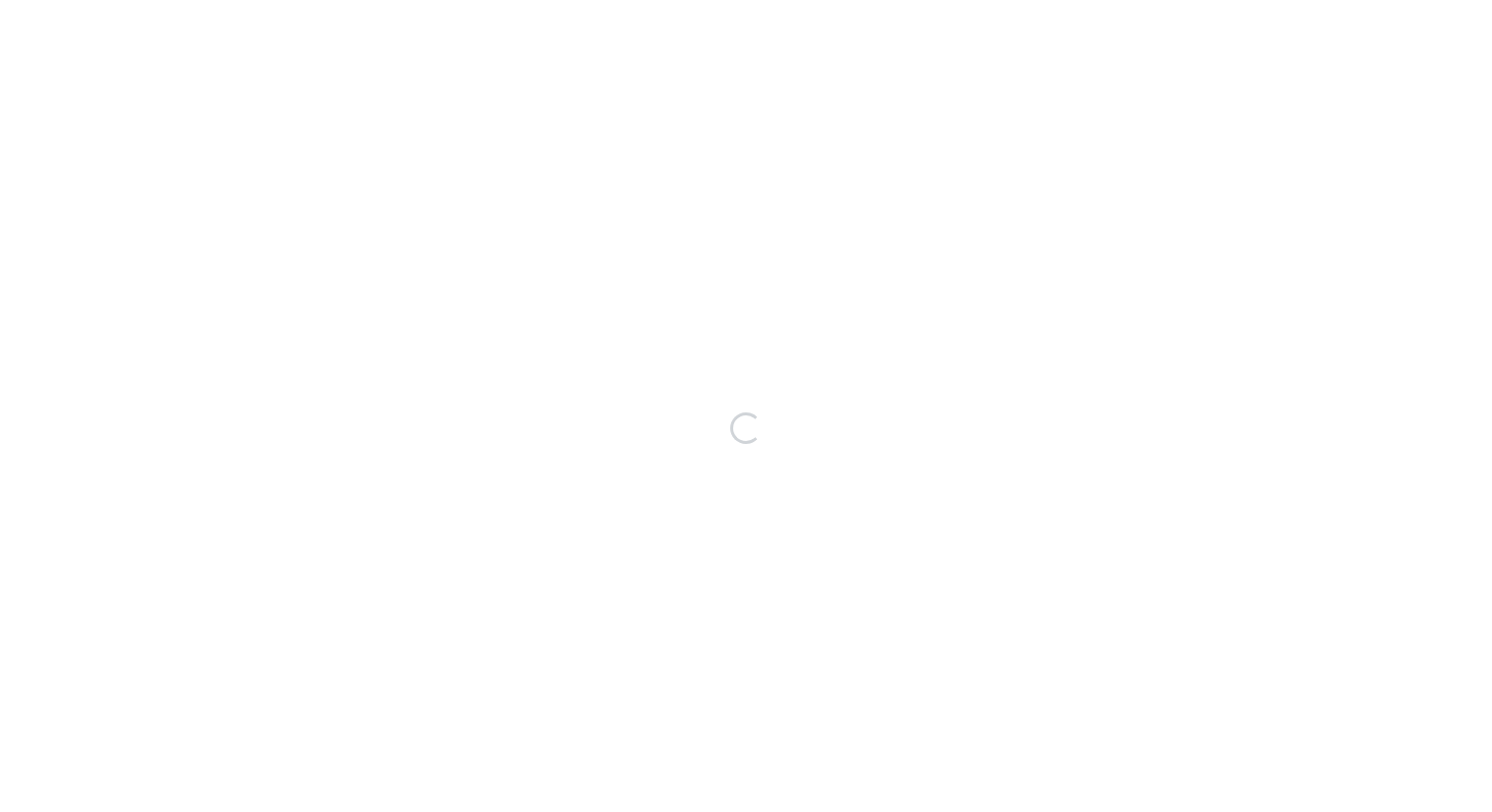 scroll, scrollTop: 0, scrollLeft: 0, axis: both 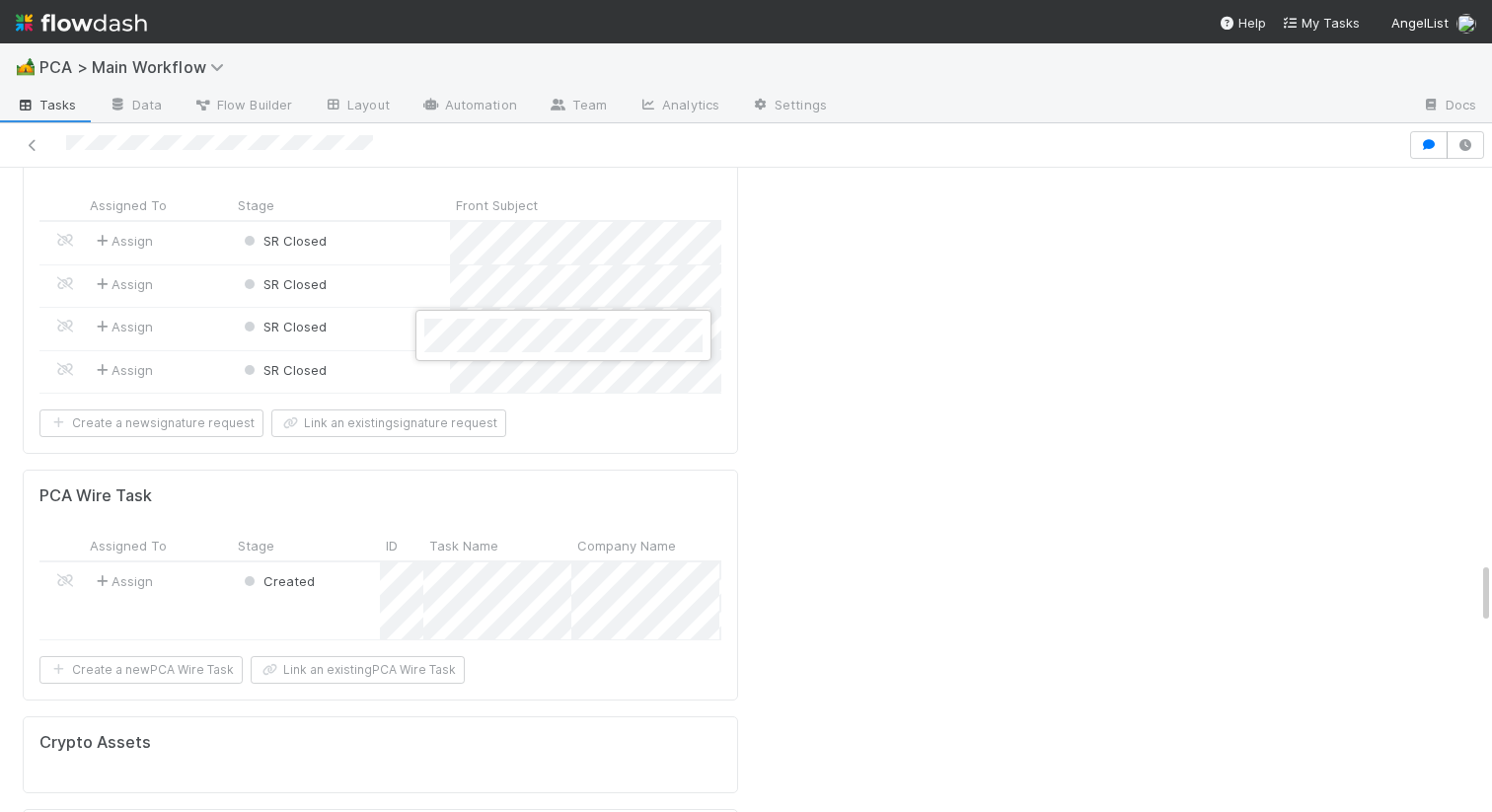 click at bounding box center (746, 406) 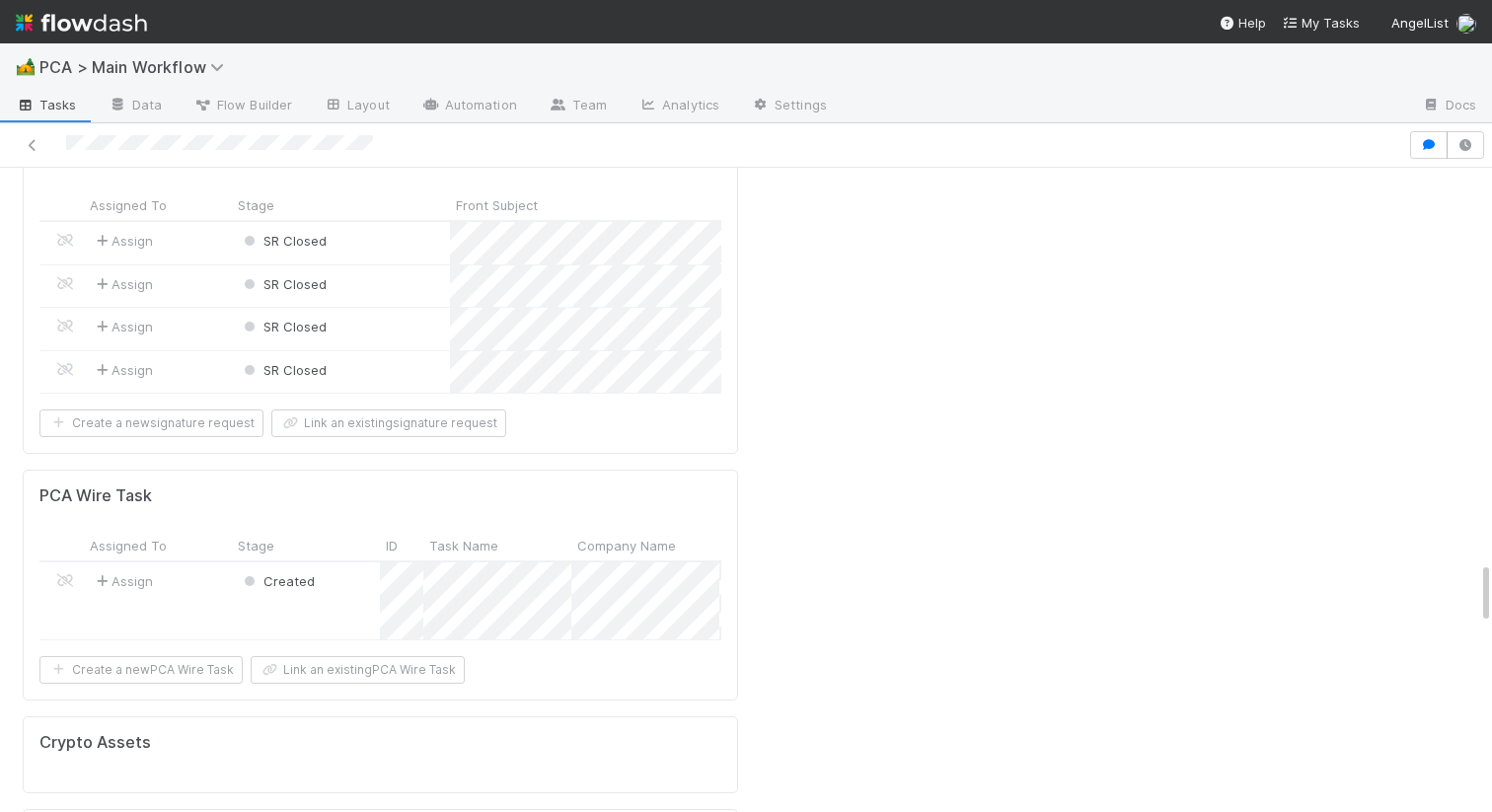 click on "Created" at bounding box center (306, 601) 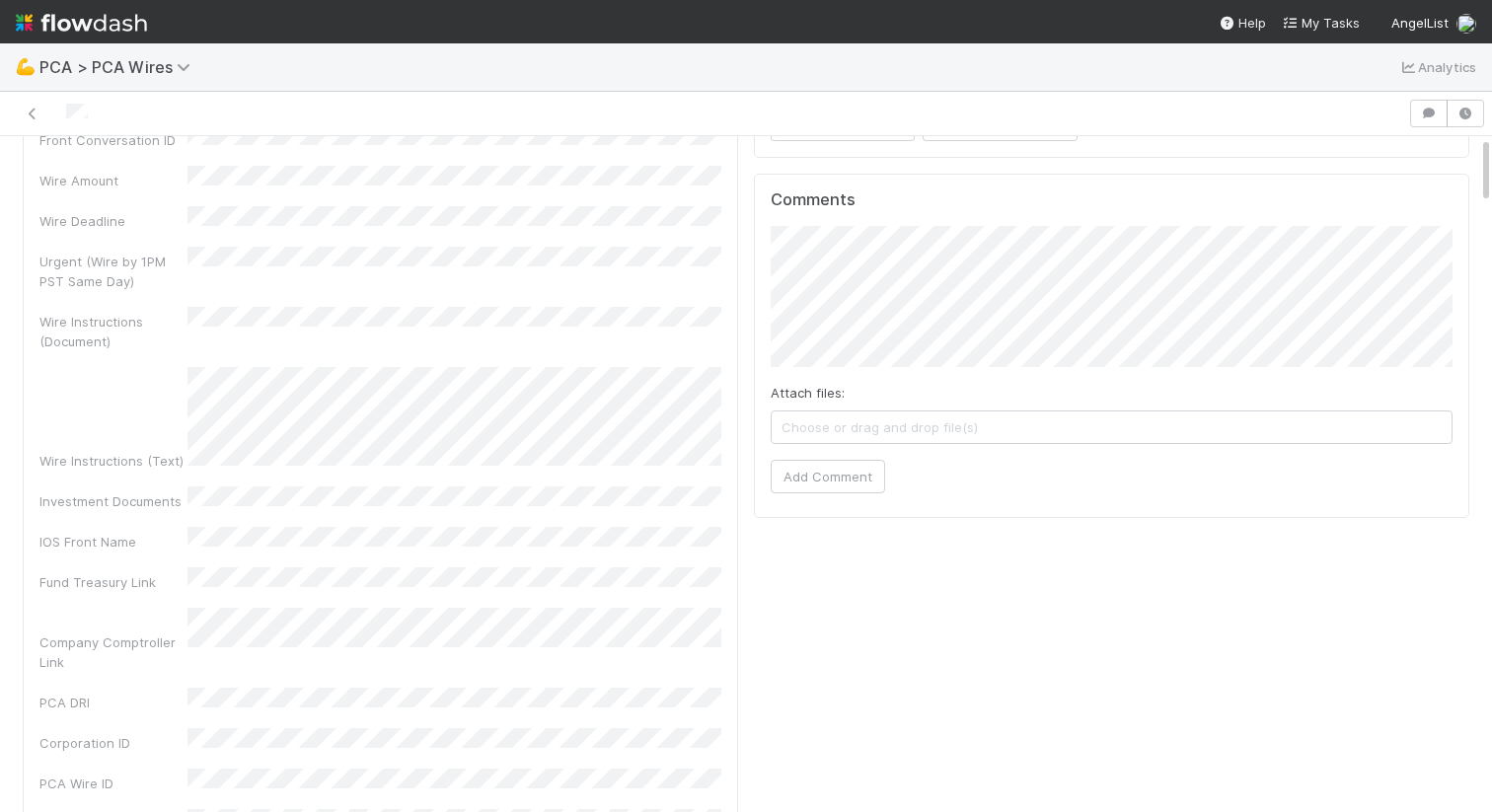 scroll, scrollTop: 0, scrollLeft: 0, axis: both 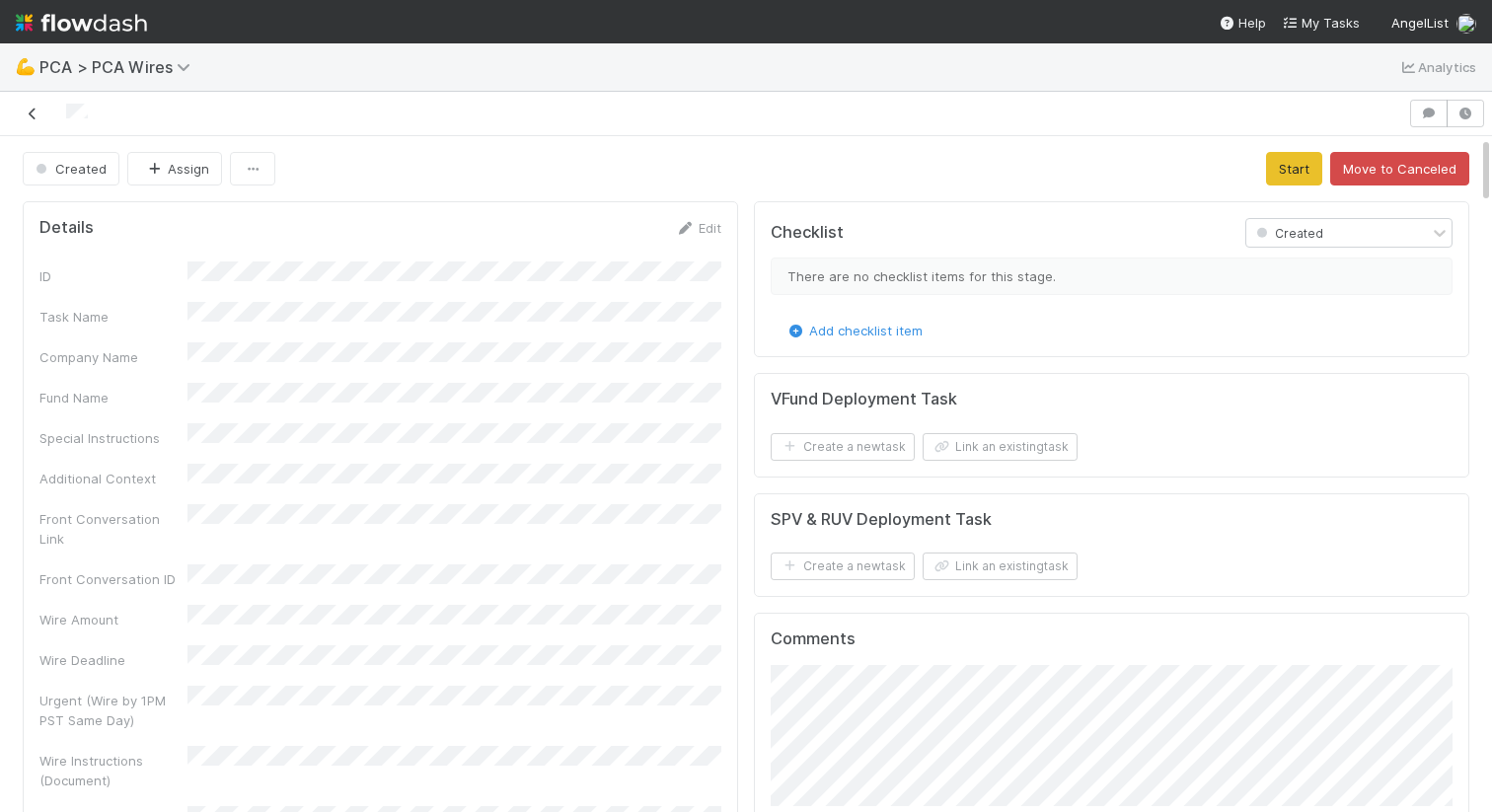 click at bounding box center [33, 113] 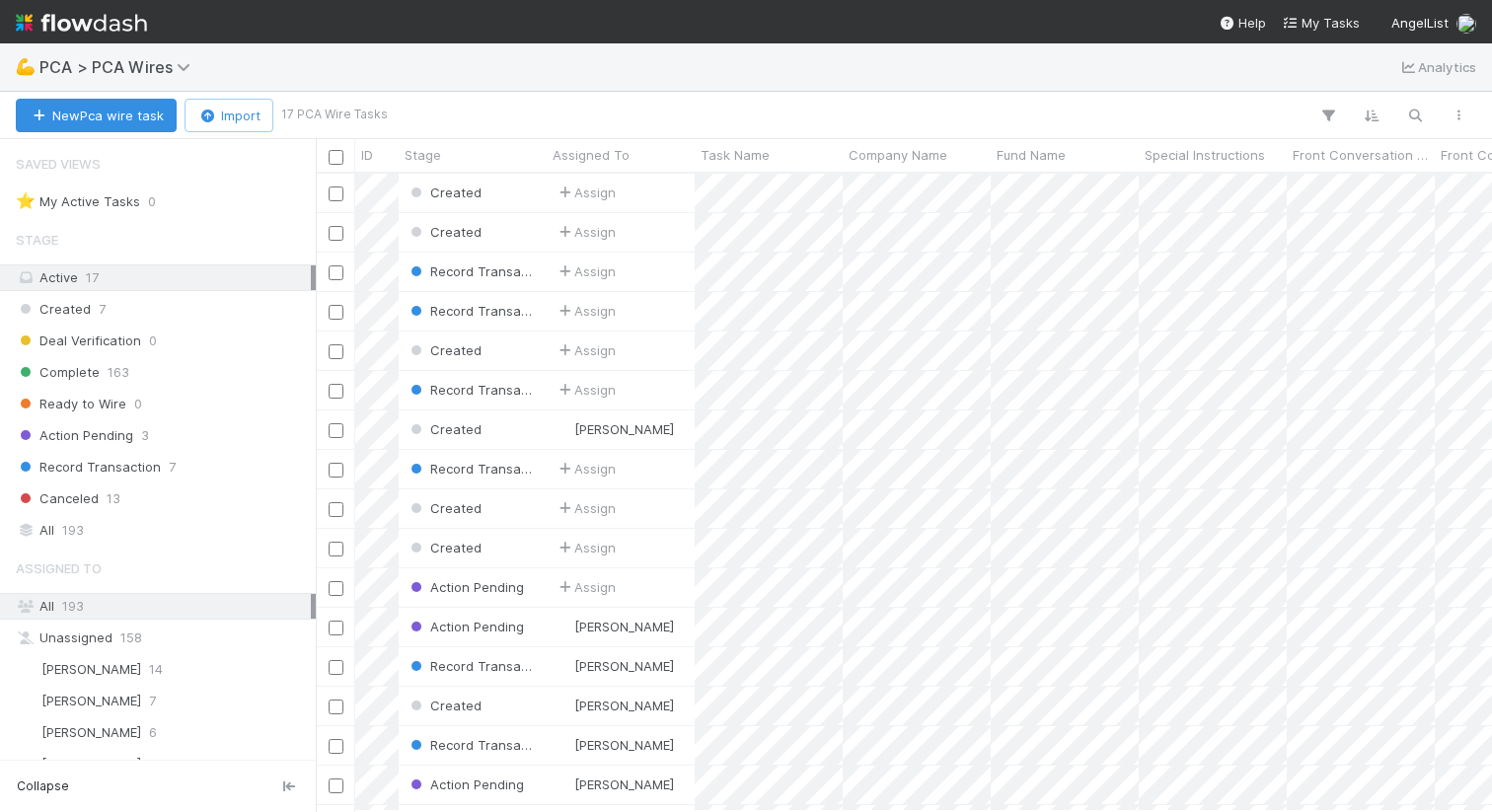 scroll, scrollTop: 0, scrollLeft: 1, axis: horizontal 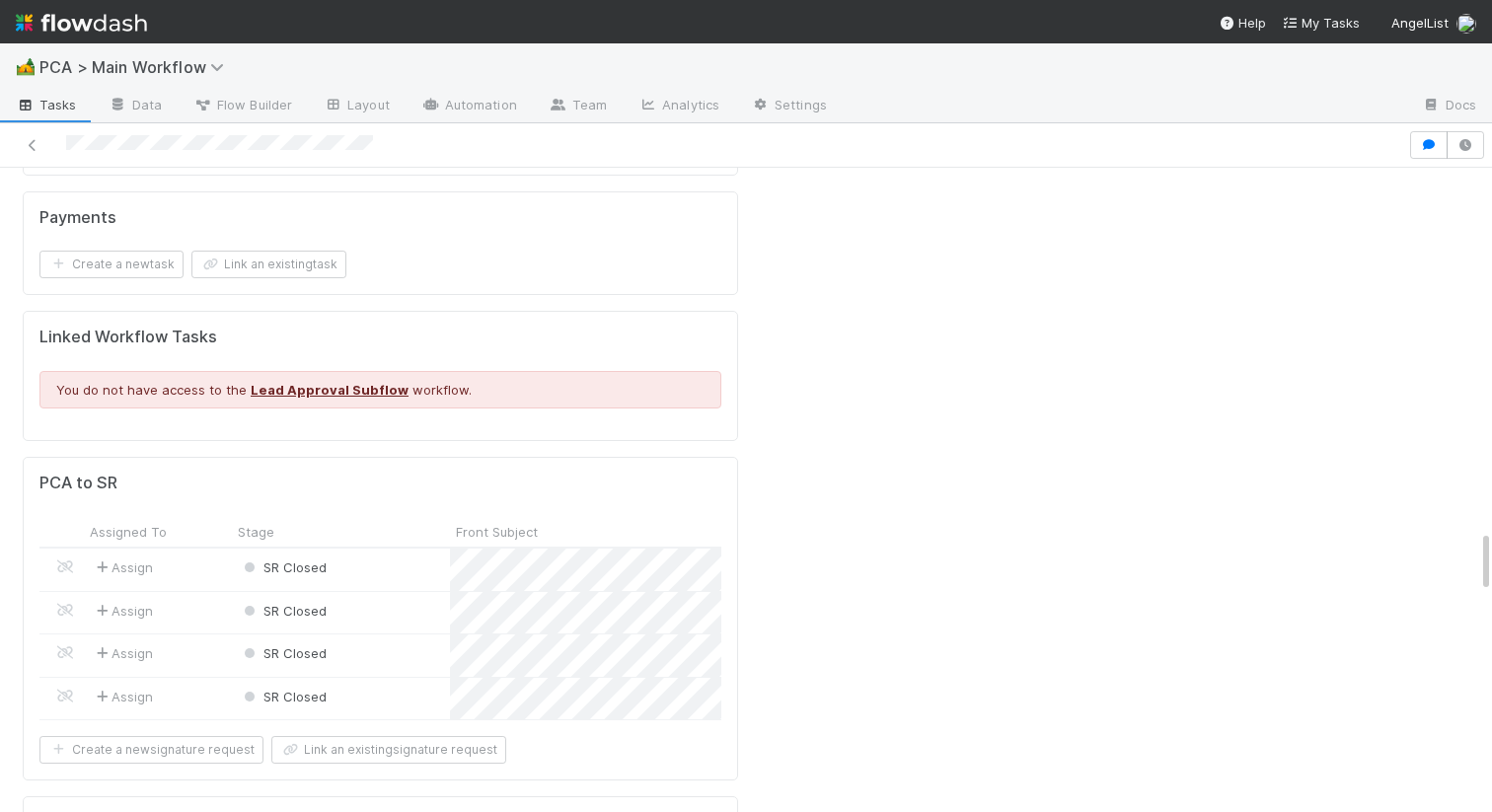 click on "Assign" at bounding box center (158, 910) 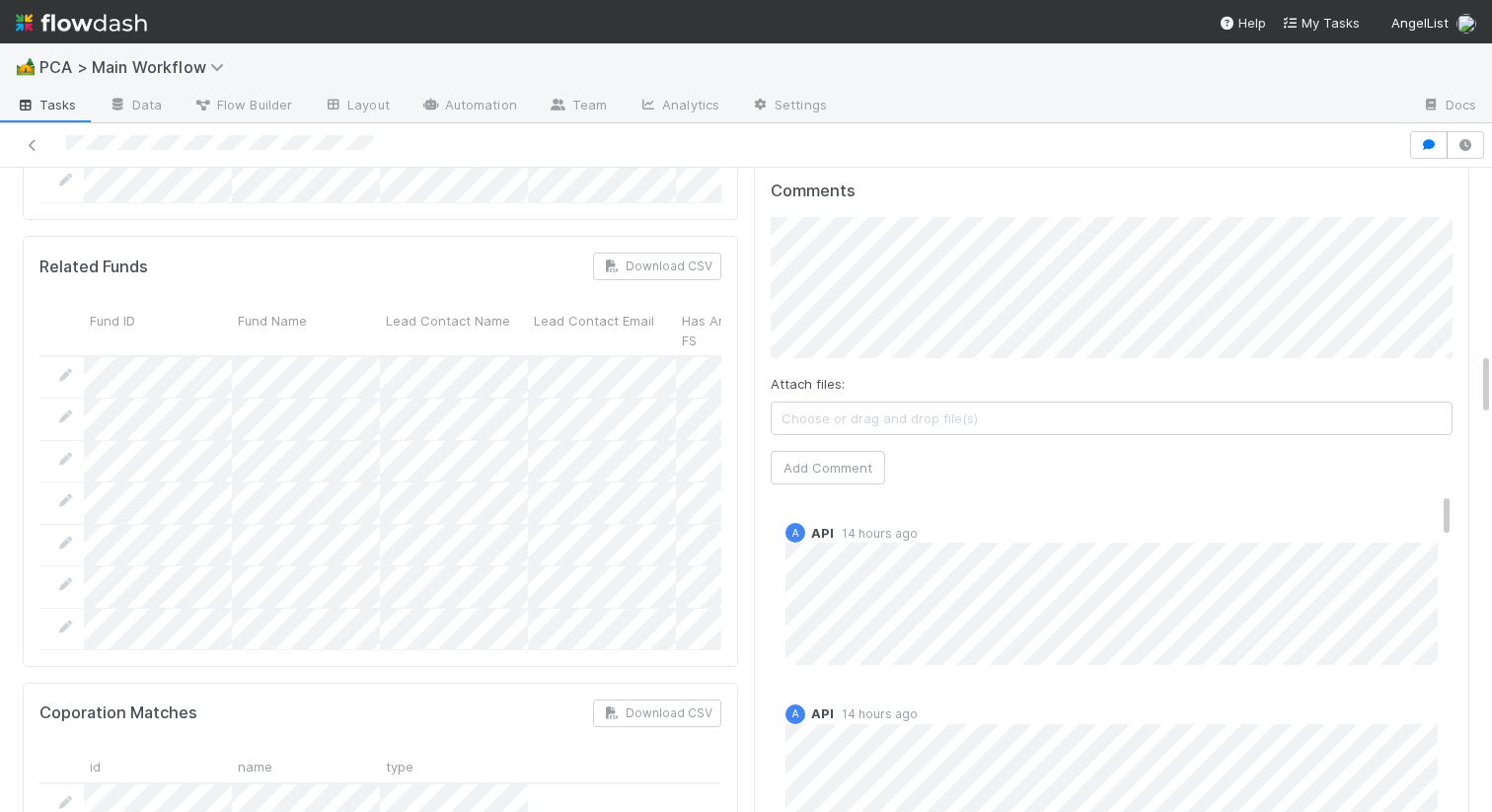 scroll, scrollTop: 1977, scrollLeft: 0, axis: vertical 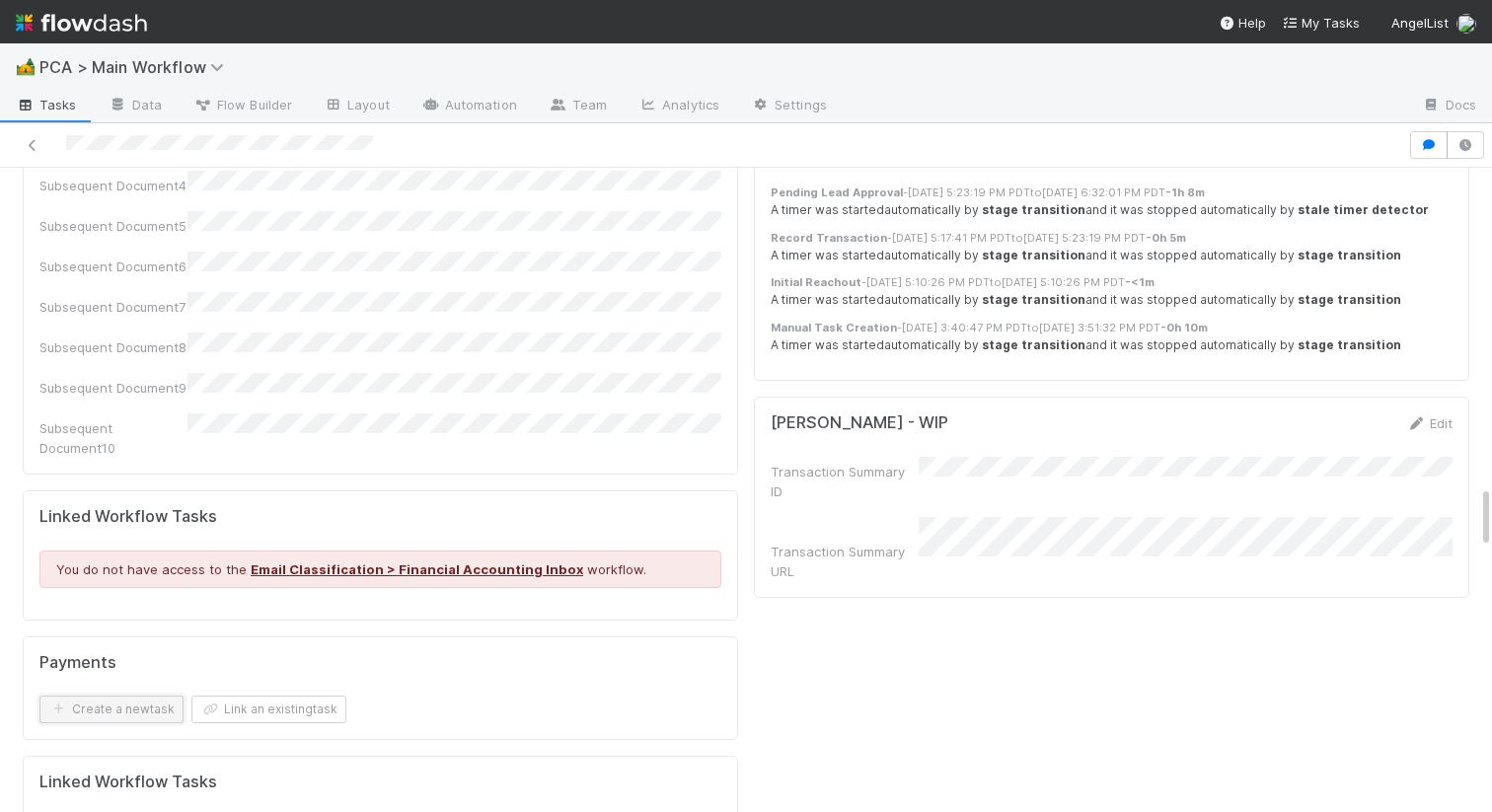 click on "Create a new  task" at bounding box center [112, 709] 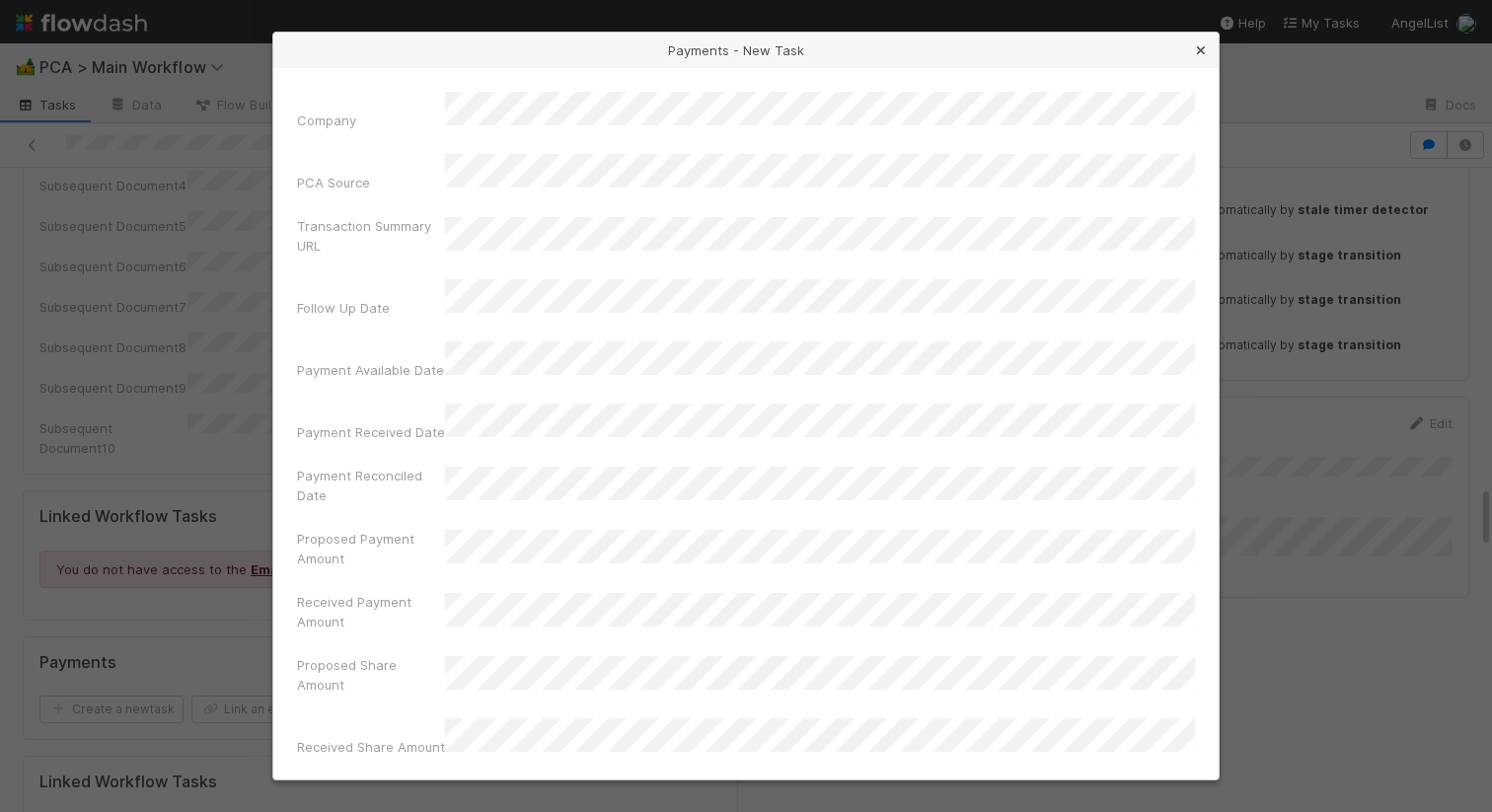 click at bounding box center [1201, 50] 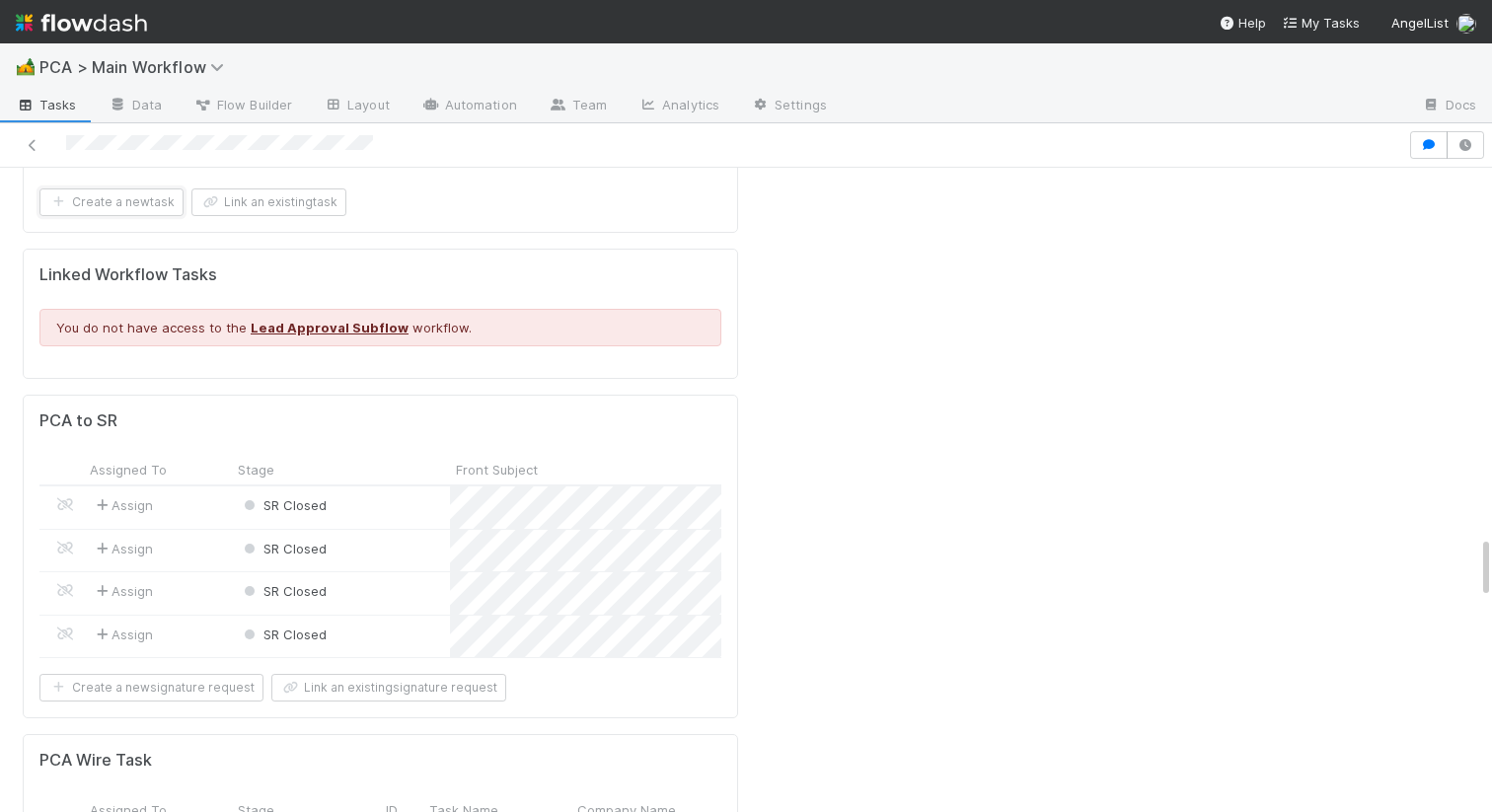 scroll, scrollTop: 3746, scrollLeft: 0, axis: vertical 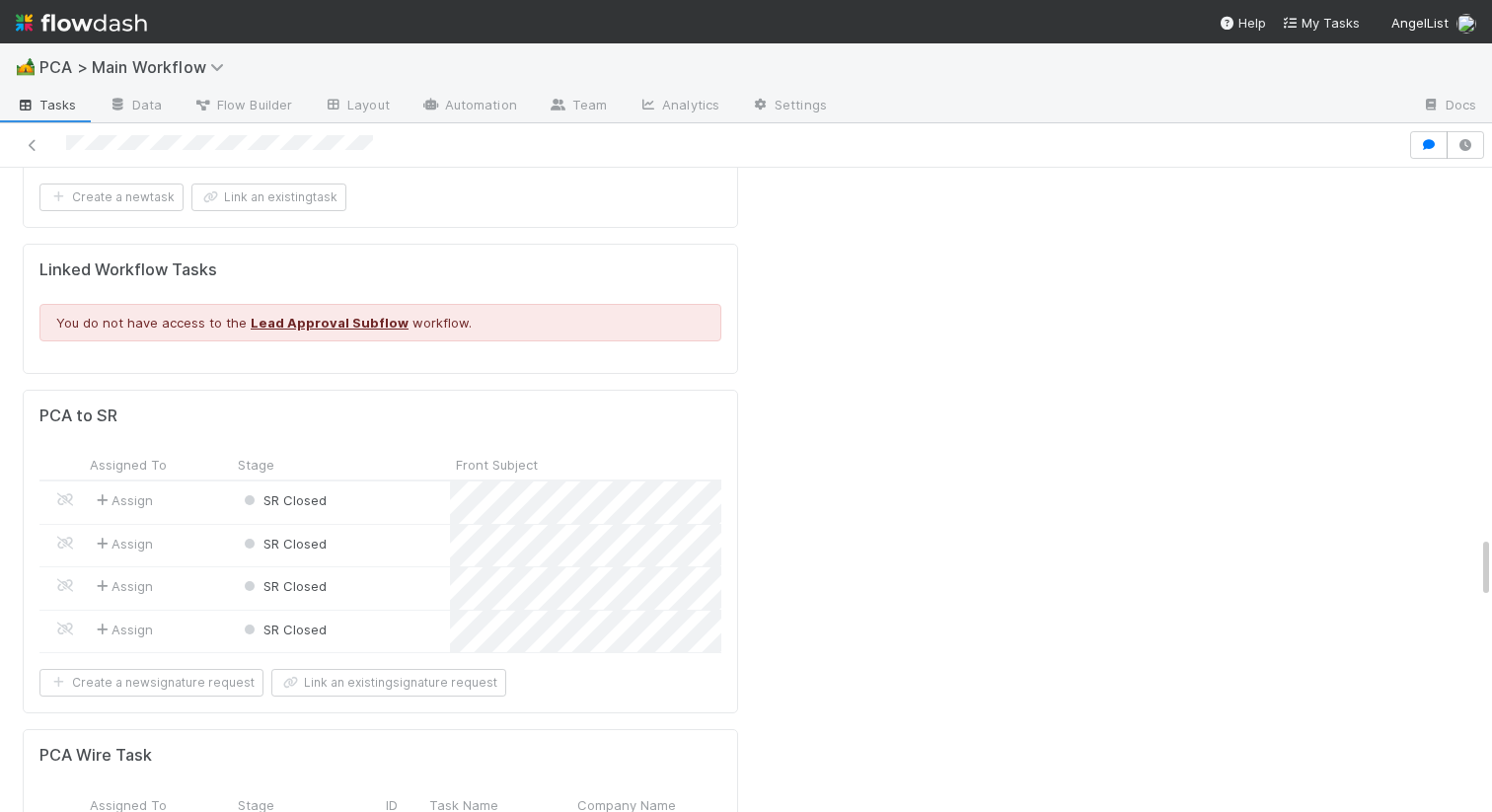 click on "Create a new  PCA Wire Task" at bounding box center [141, 895] 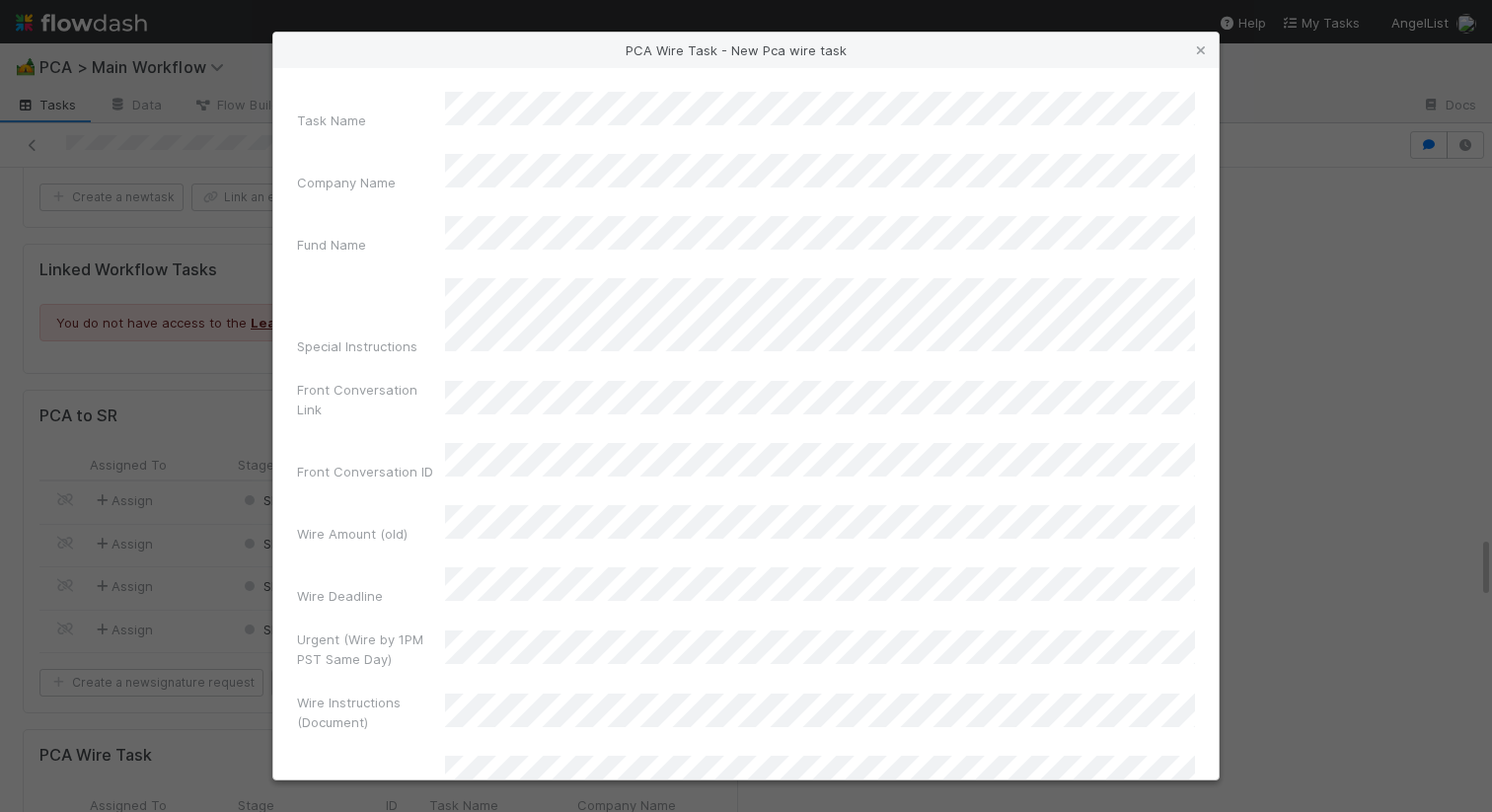 click on "Wire Amount (old)" at bounding box center [352, 534] 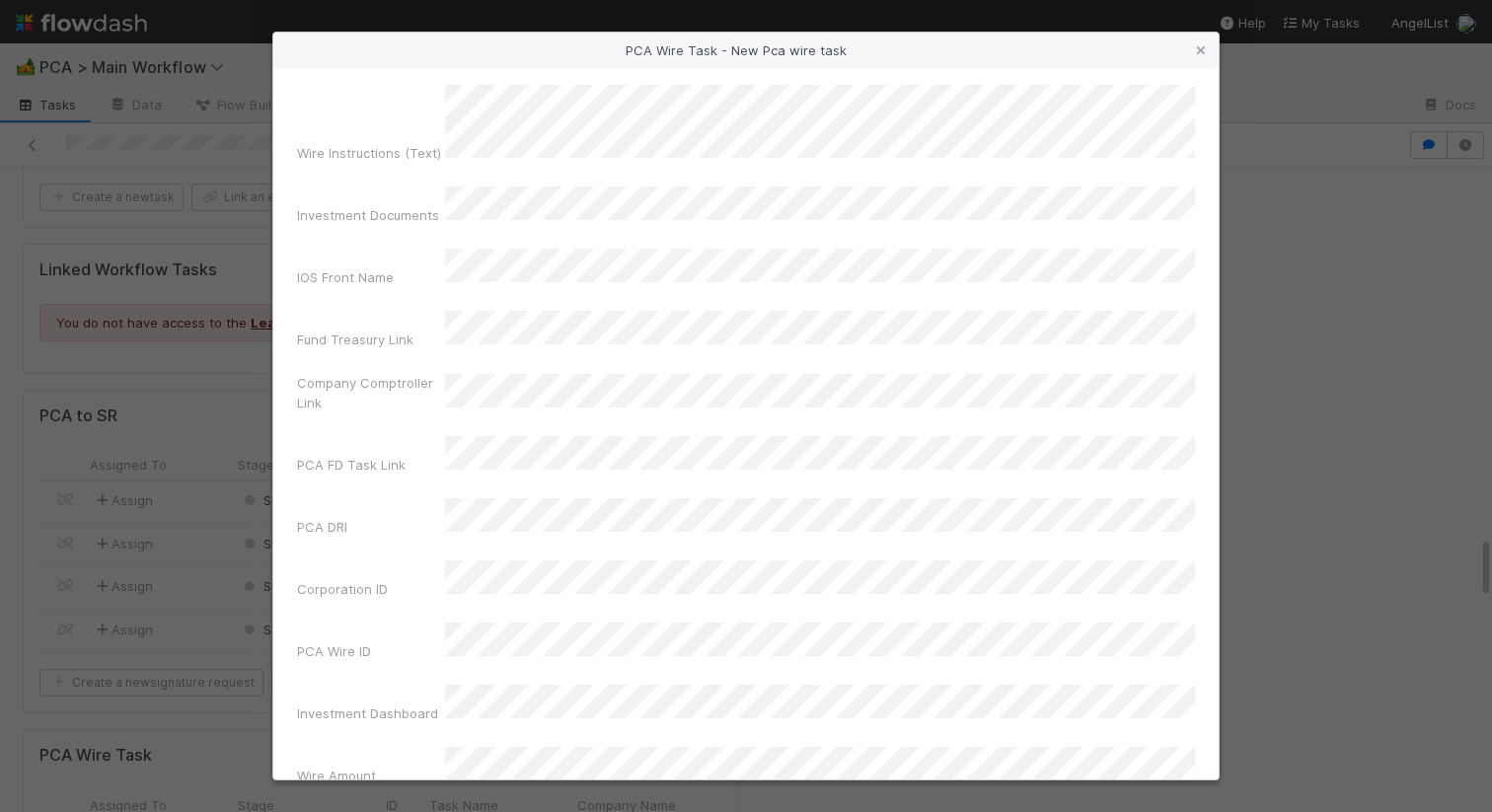 scroll, scrollTop: 746, scrollLeft: 0, axis: vertical 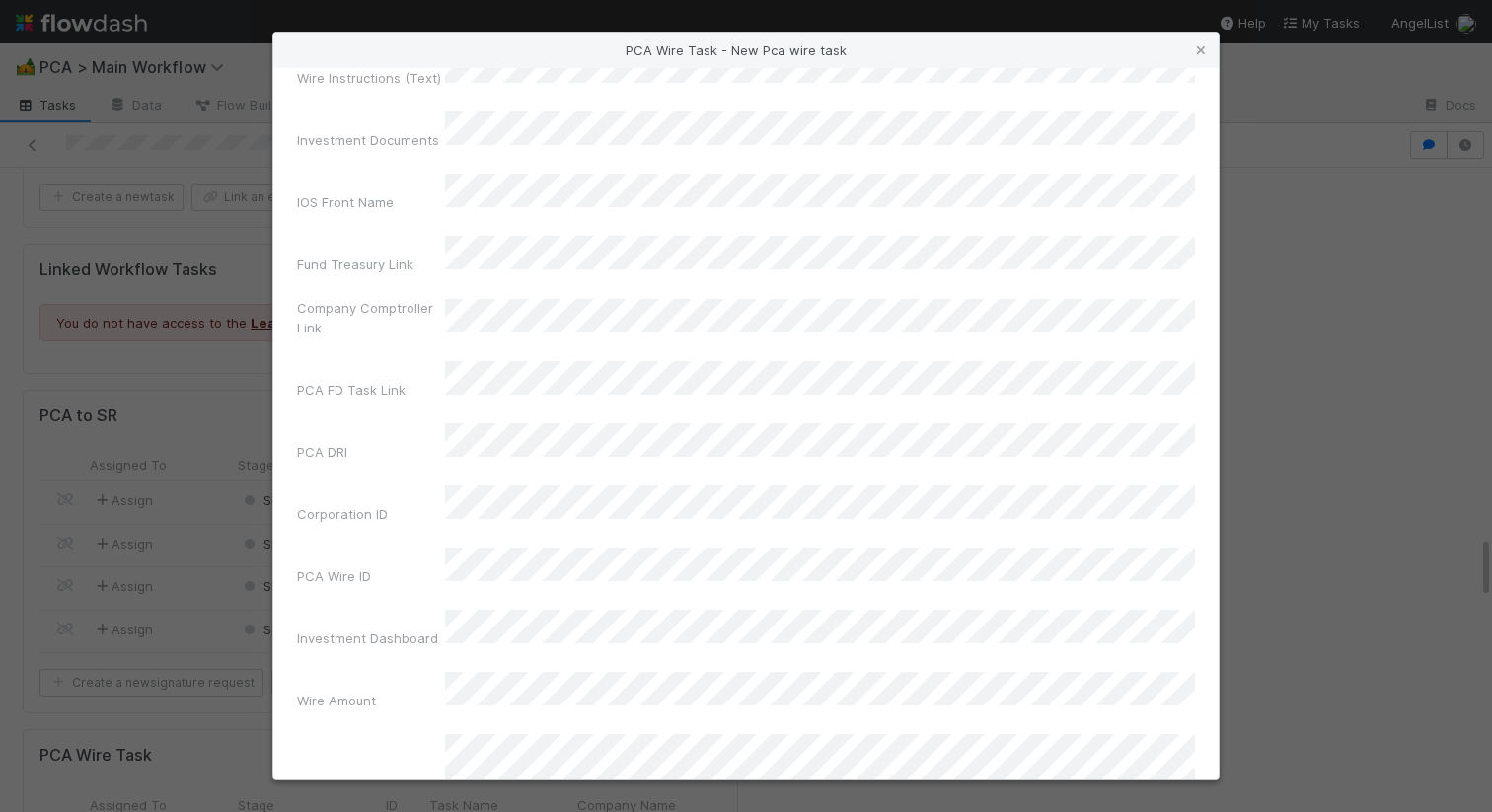 click on "Task Name   Company Name   Fund Name   Special Instructions   Front Conversation Link   Front Conversation ID   Wire Amount (old)   Wire Deadline   Urgent (Wire by 1PM PST Same Day)   Wire Instructions (Document)   Wire Instructions (Text)   Investment Documents   IOS Front Name   Fund Treasury Link   Company Comptroller Link   PCA FD Task Link   PCA DRI   Corporation ID   PCA Wire ID   Investment Dashboard   Wire Amount   Additional Context   PCA Wire ID 2   Stage   *" at bounding box center (746, 145) 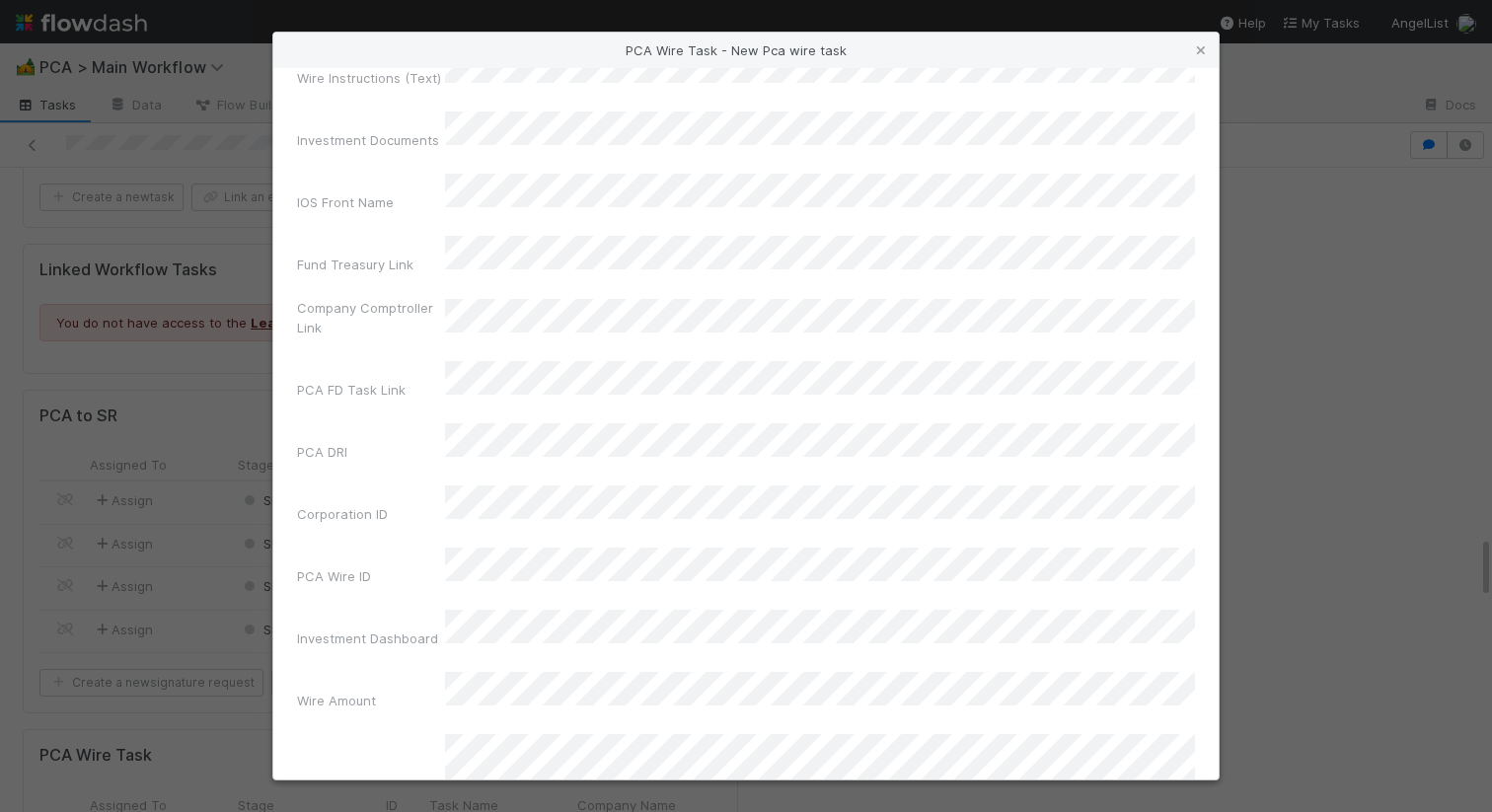 click on "Additional Context" at bounding box center [746, 776] 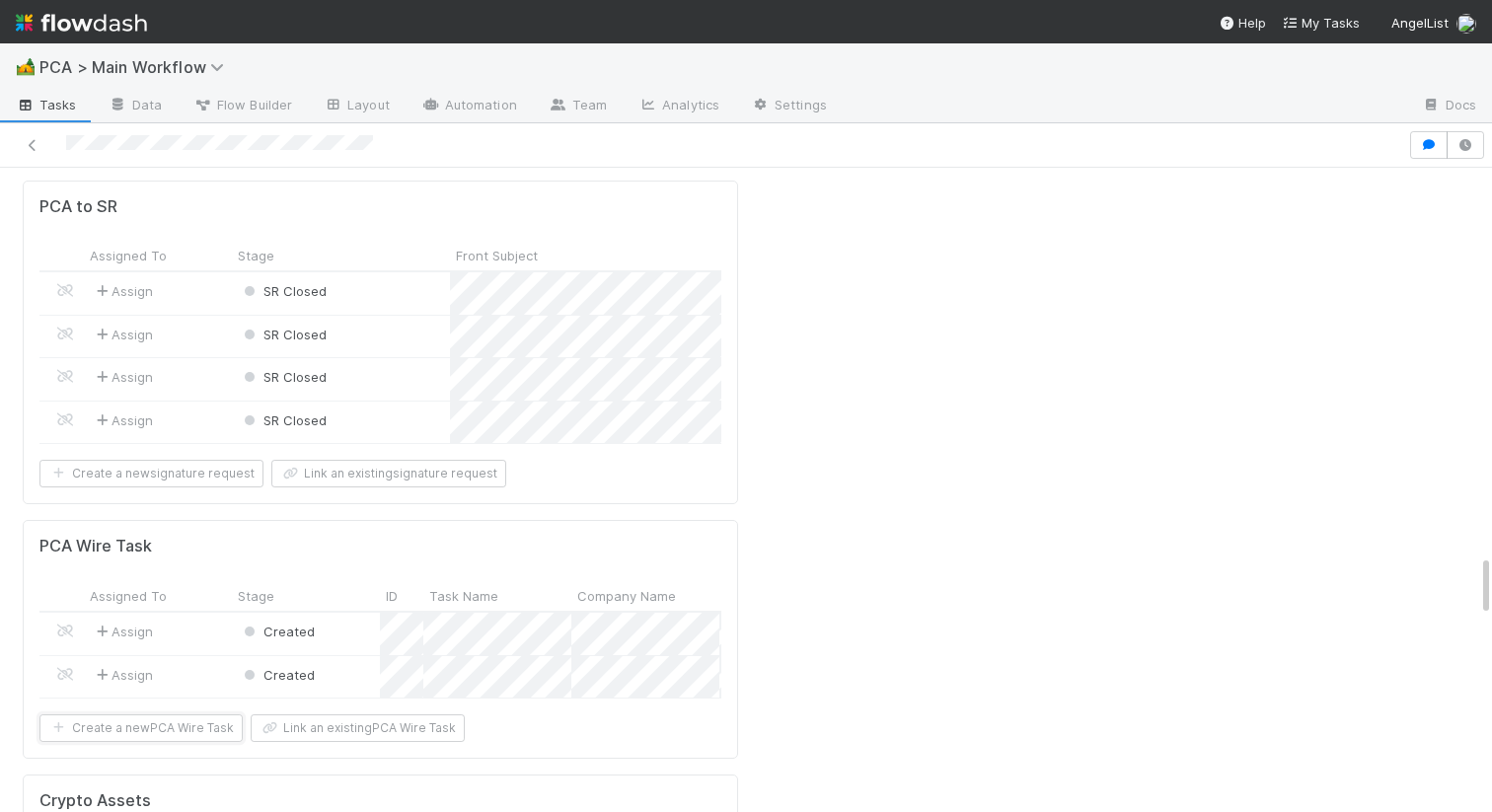 scroll, scrollTop: 3972, scrollLeft: 0, axis: vertical 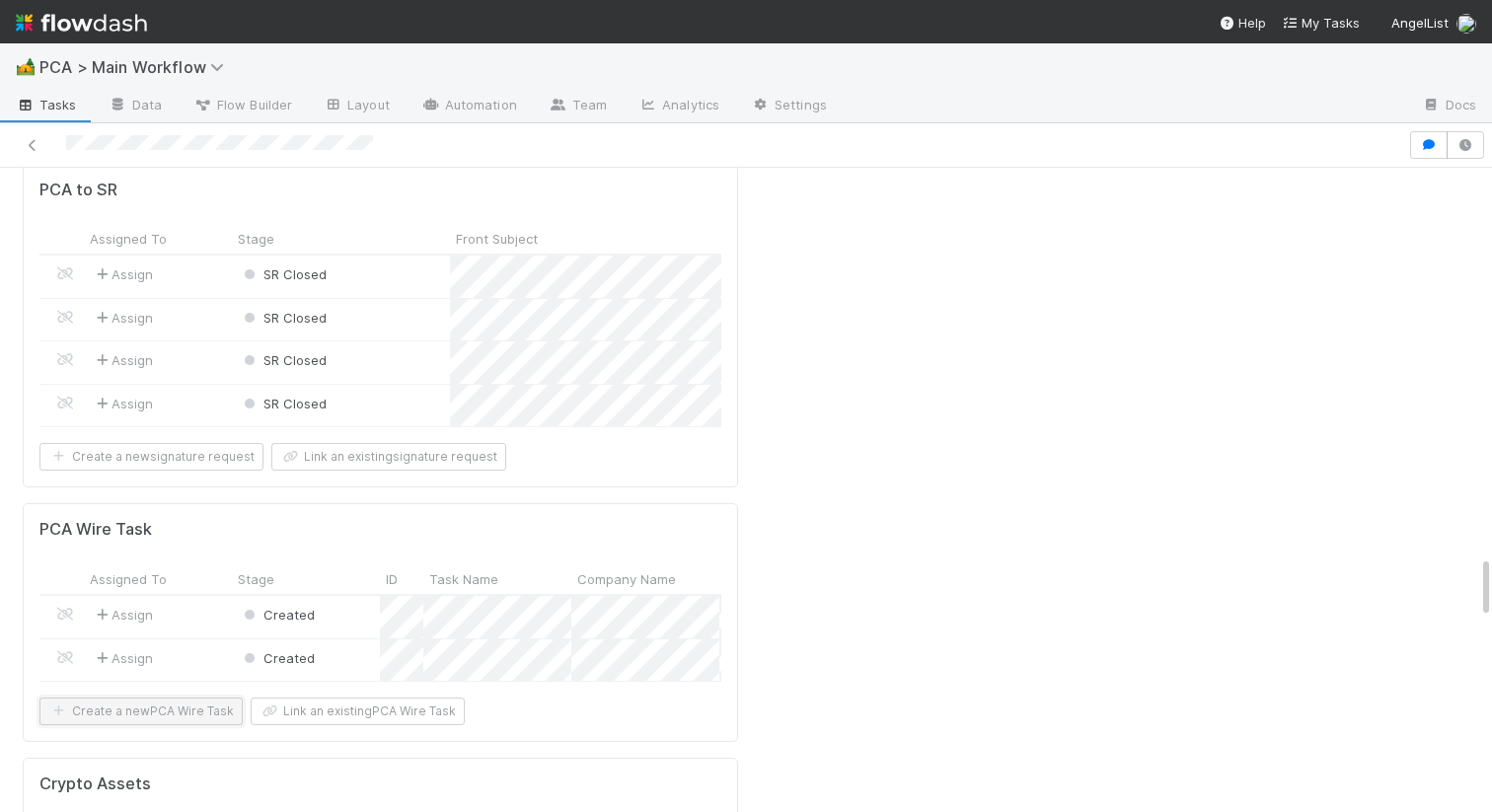 click on "Create a new  PCA Wire Task" at bounding box center (141, 711) 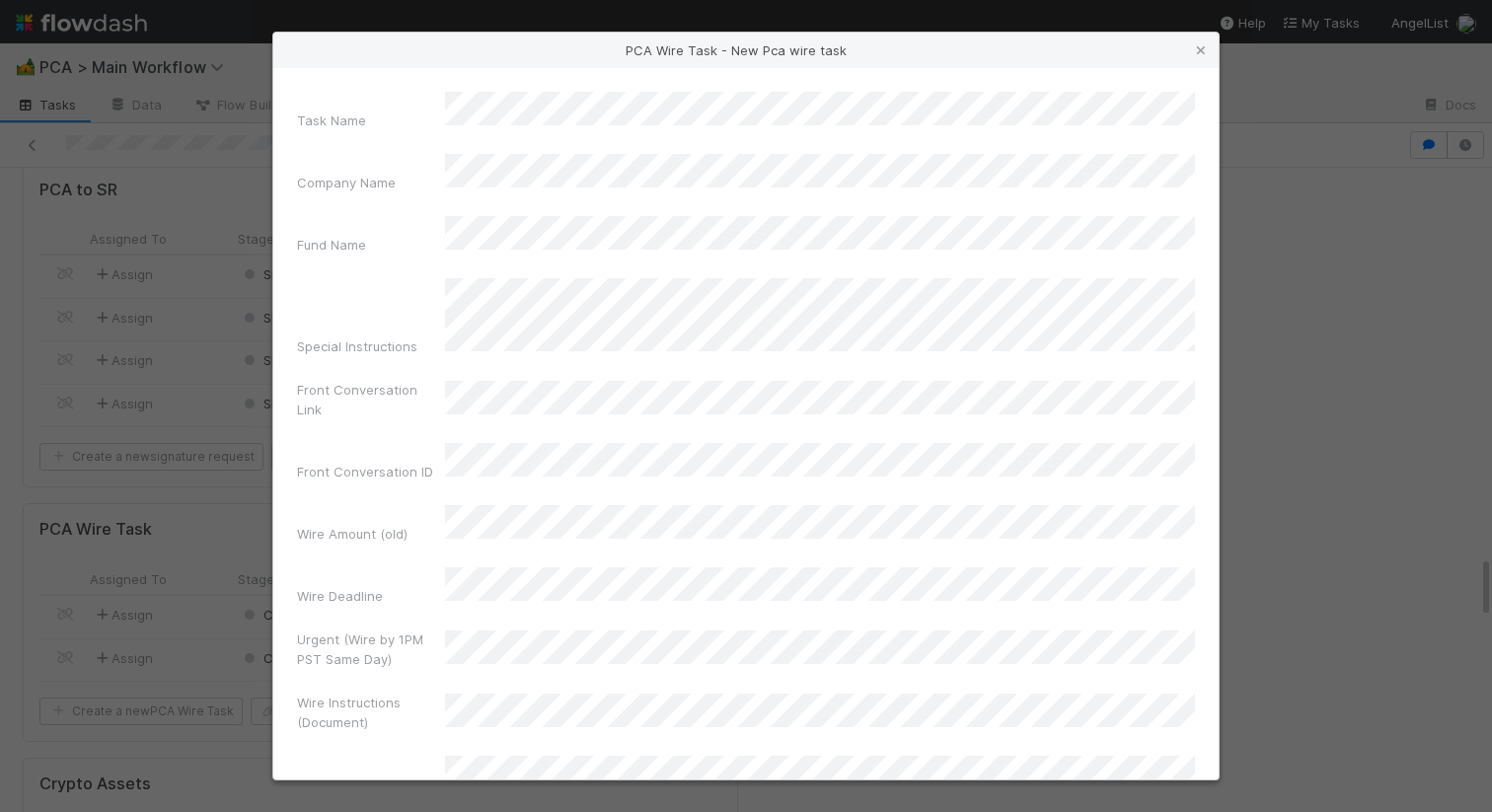 click on "Task Name   Company Name   Fund Name   Special Instructions   Front Conversation Link   Front Conversation ID   Wire Amount (old)   Wire Deadline   Urgent (Wire by 1PM PST Same Day)   Wire Instructions (Document)   Wire Instructions (Text)   Investment Documents   IOS Front Name   Fund Treasury Link   Company Comptroller Link   PCA FD Task Link   PCA DRI   Corporation ID   PCA Wire ID   Investment Dashboard   Wire Amount   Additional Context   PCA Wire ID 2   Stage   * Create Pca wire task" at bounding box center [746, 423] 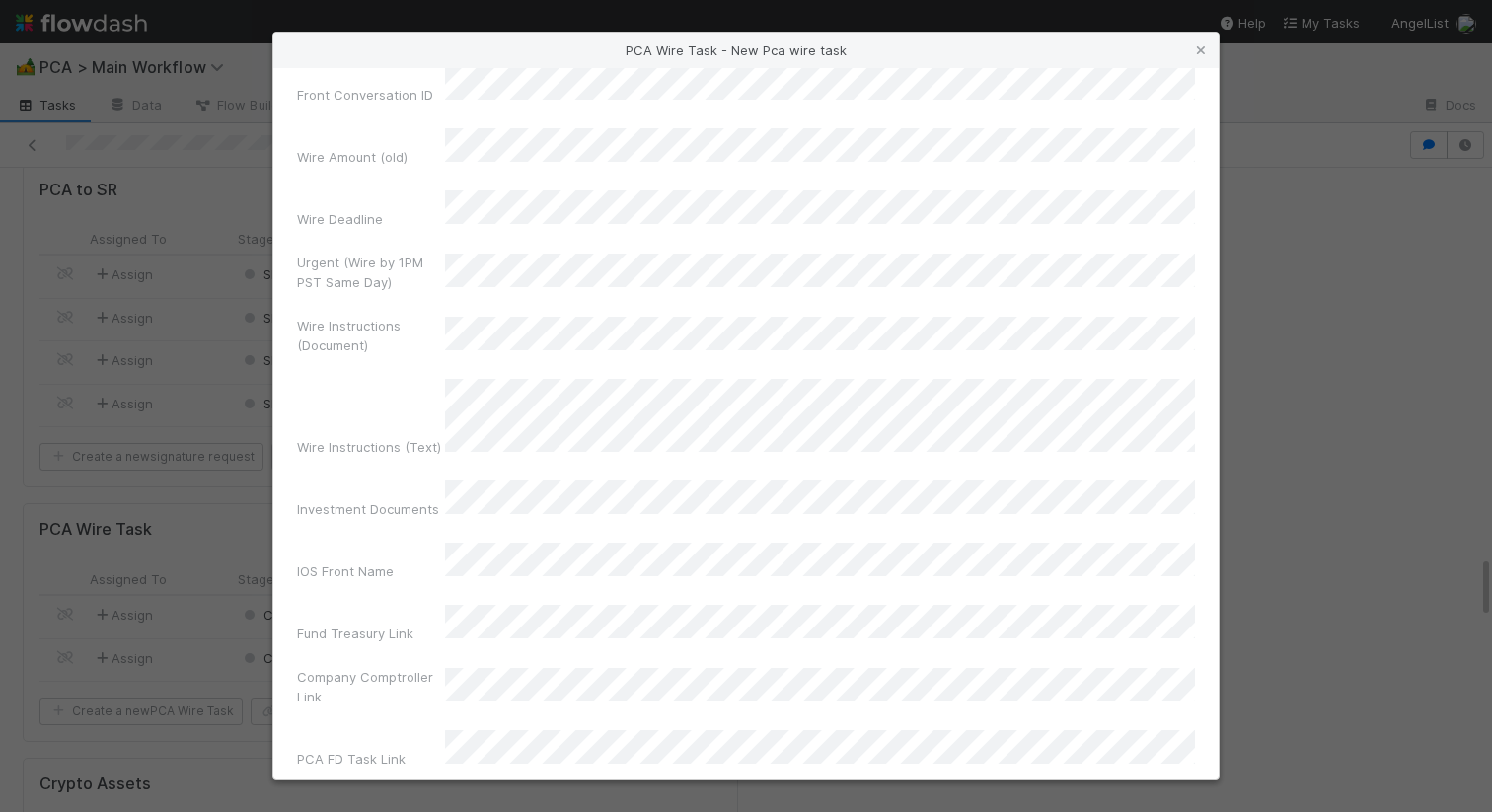 scroll, scrollTop: 393, scrollLeft: 0, axis: vertical 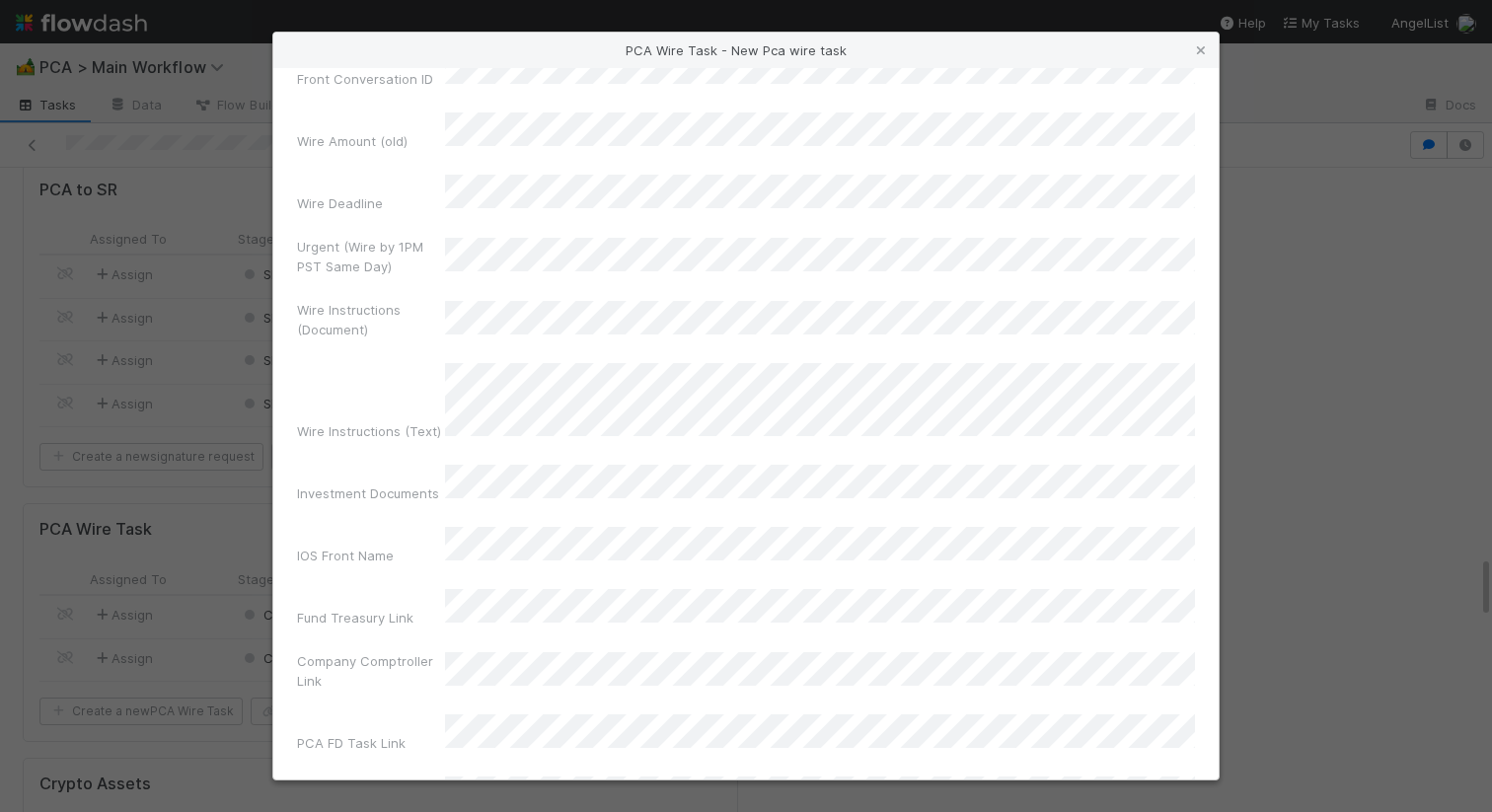 click on "Wire Instructions (Text)" at bounding box center [746, 406] 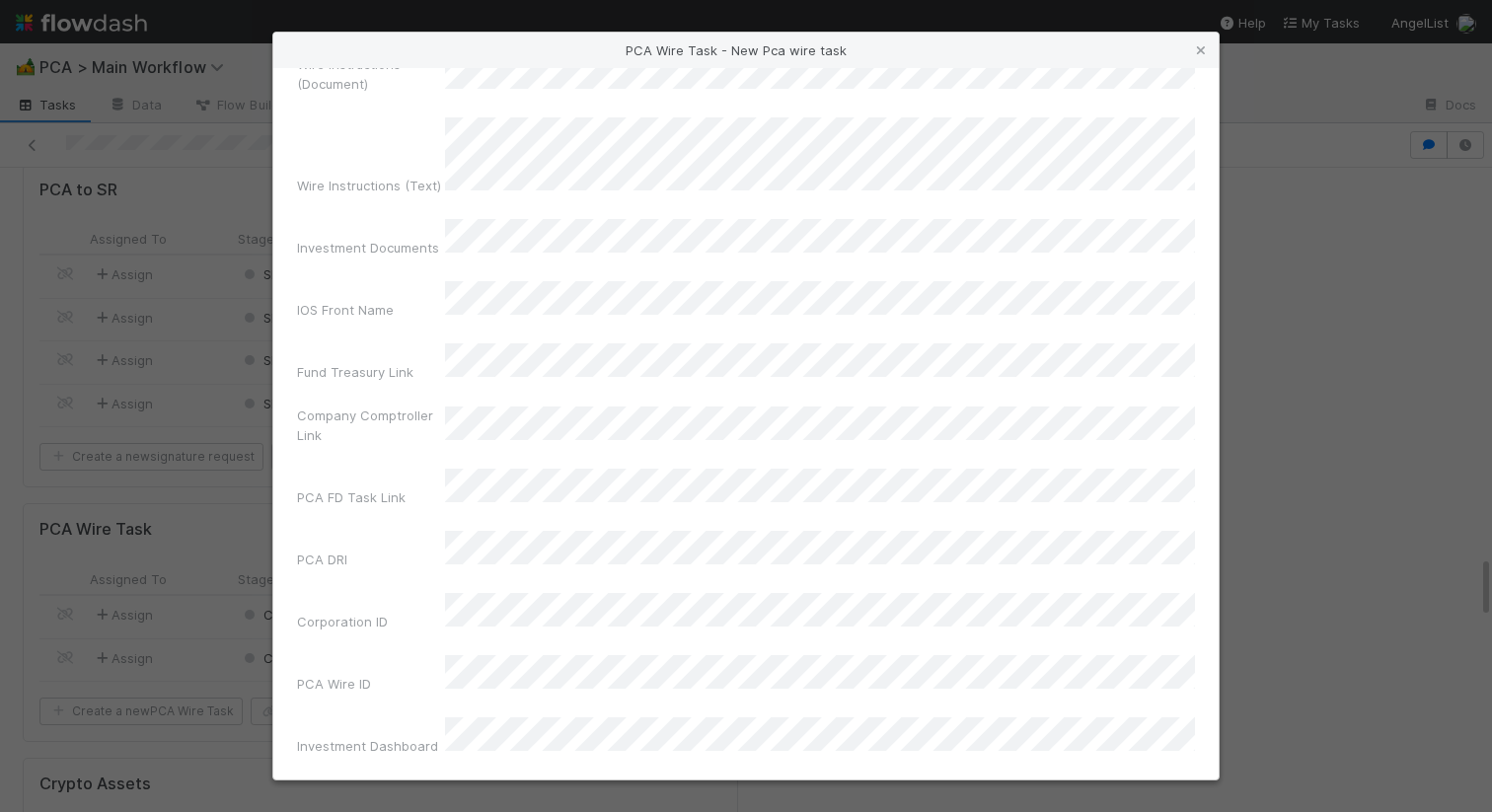 scroll, scrollTop: 738, scrollLeft: 0, axis: vertical 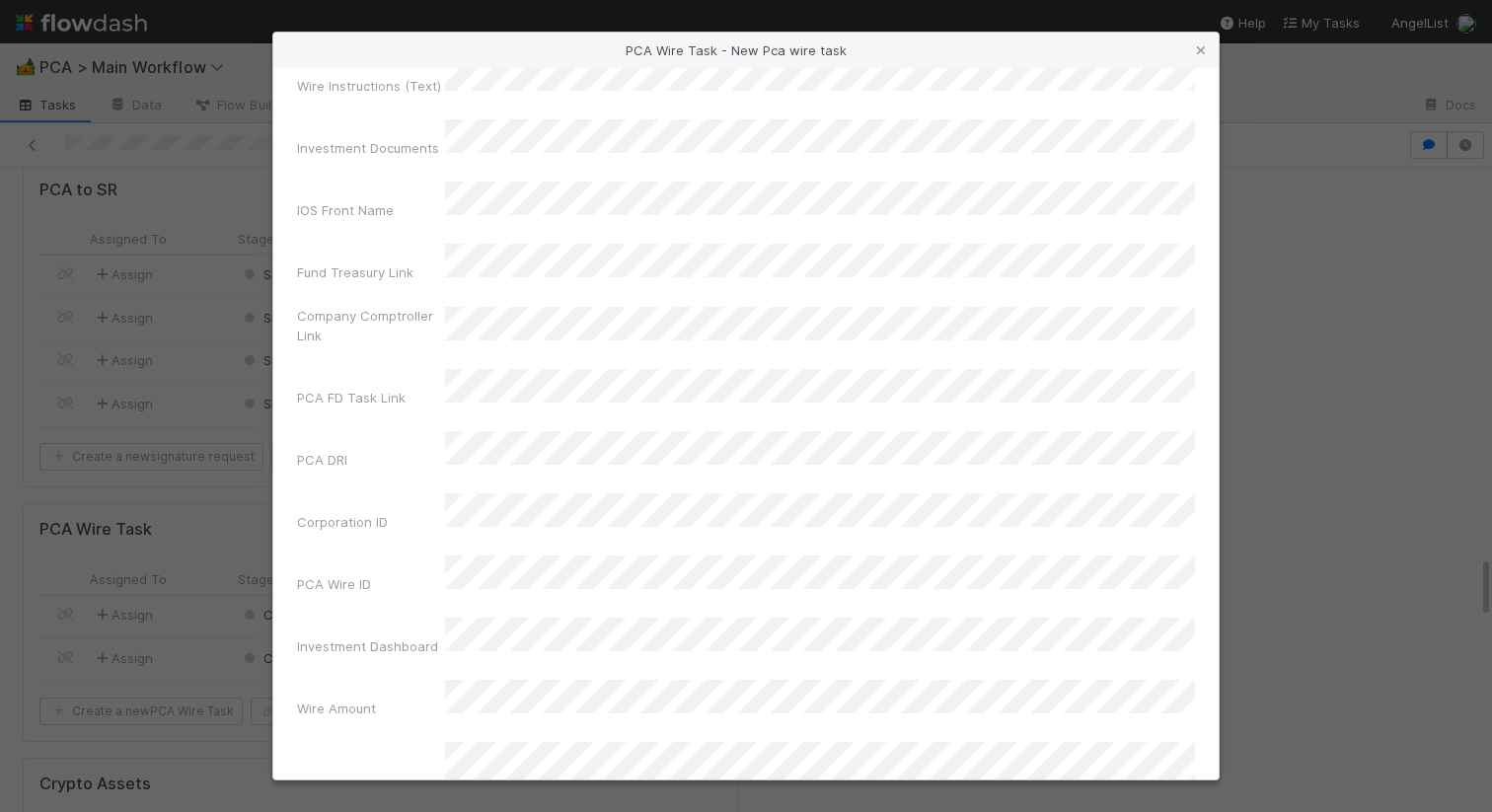 click on "PCA DRI" at bounding box center (371, 464) 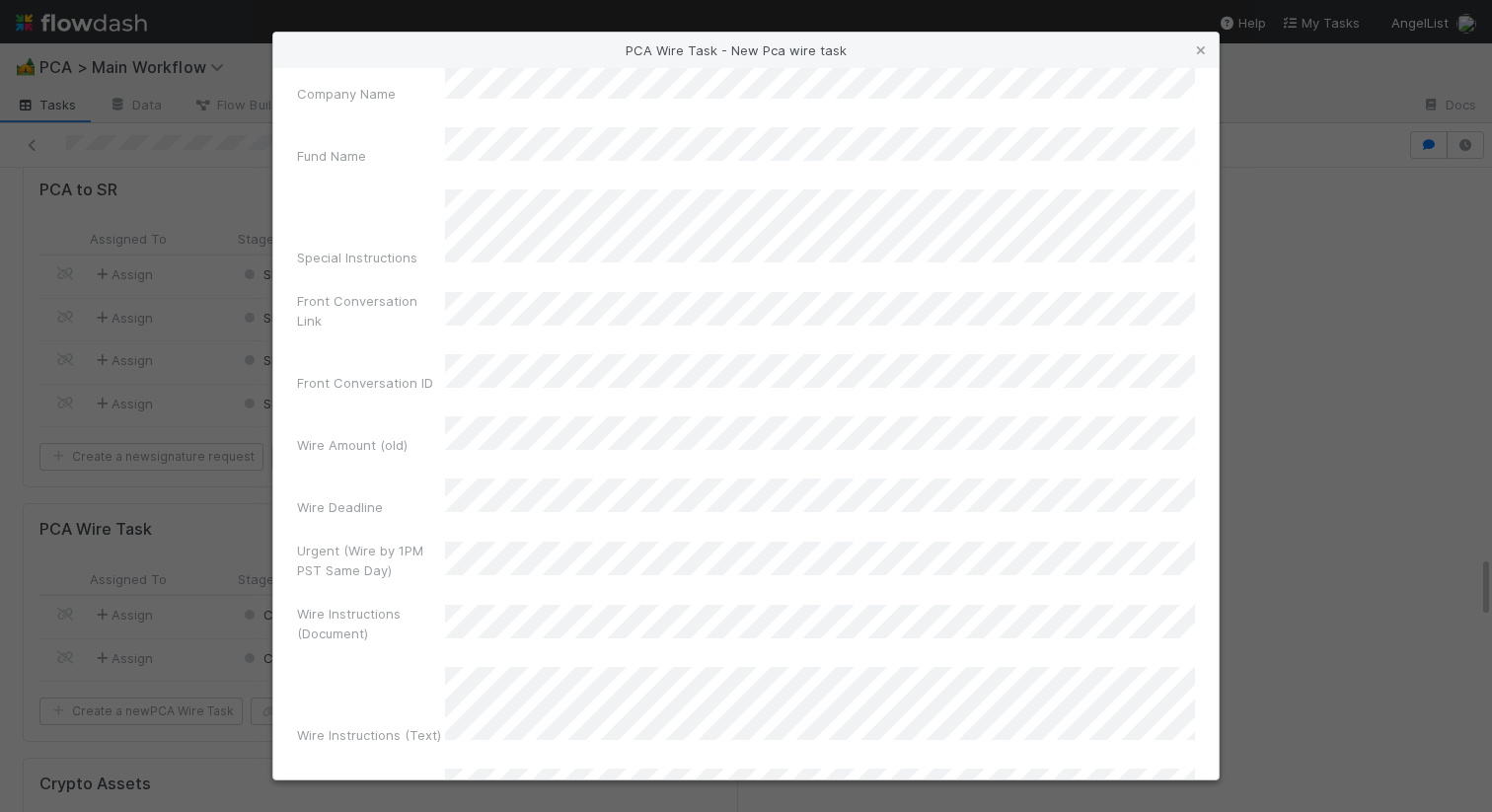 scroll, scrollTop: 746, scrollLeft: 0, axis: vertical 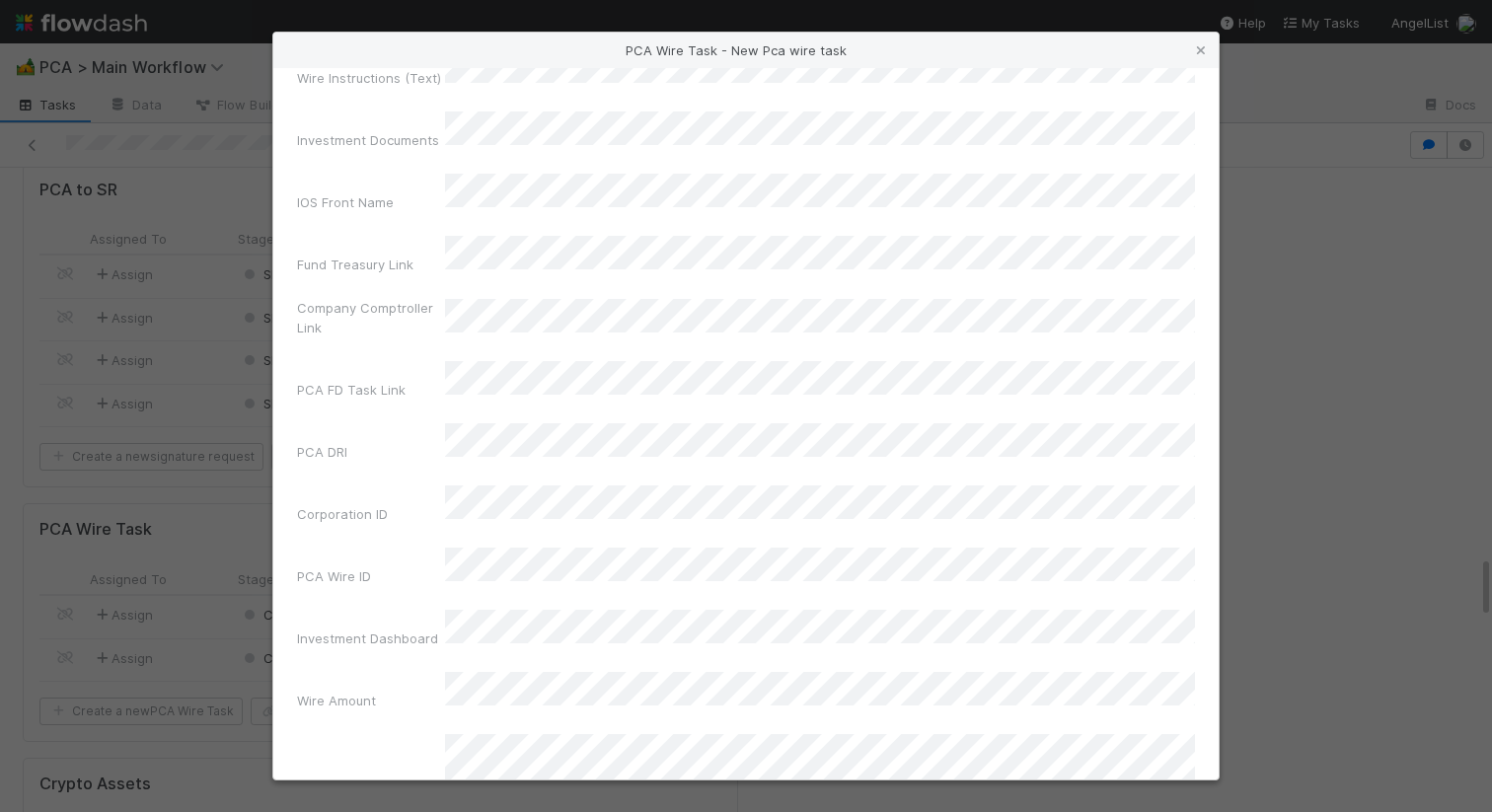 click on "Create Pca wire task" at bounding box center [746, 987] 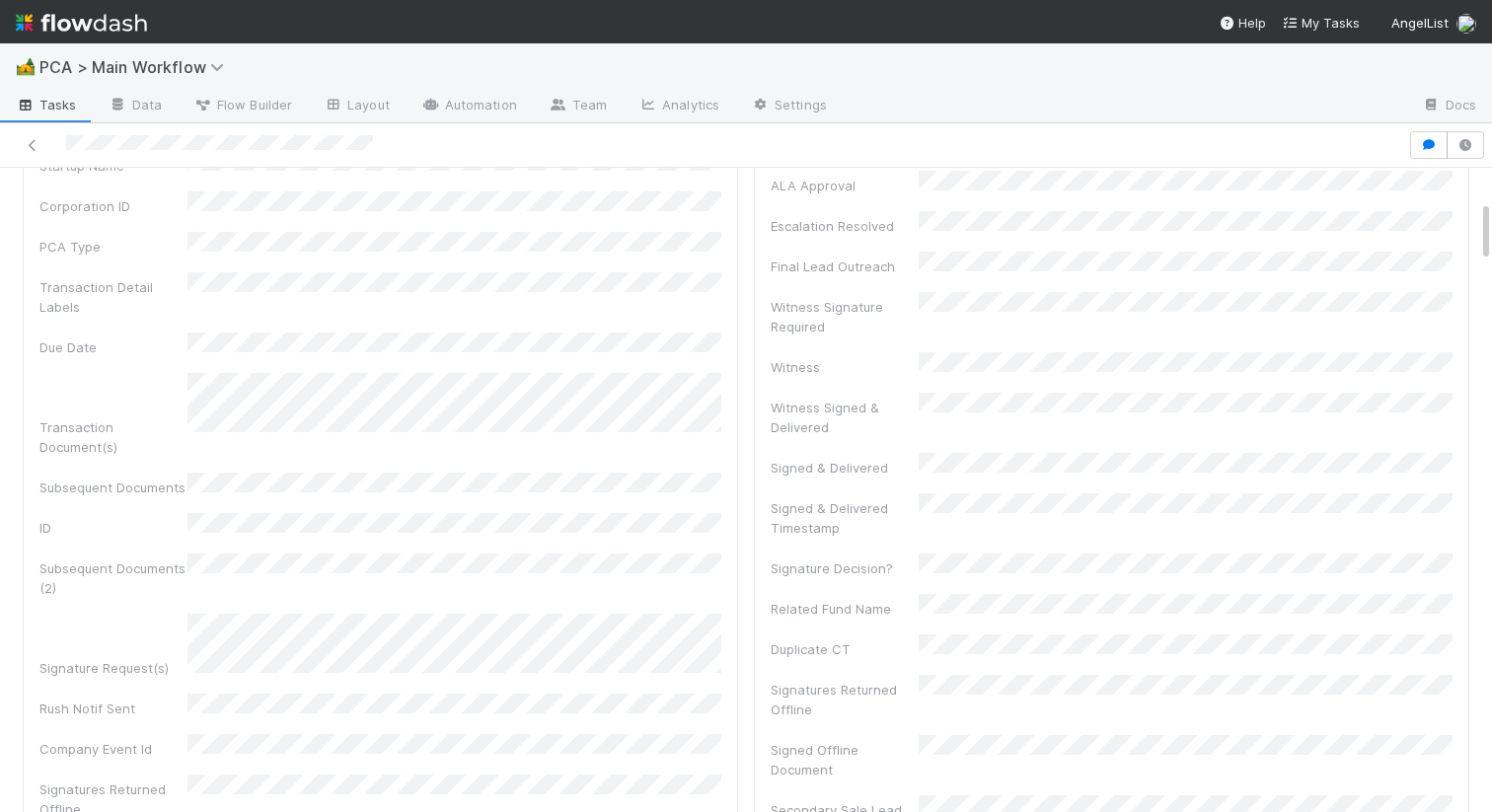scroll, scrollTop: 0, scrollLeft: 0, axis: both 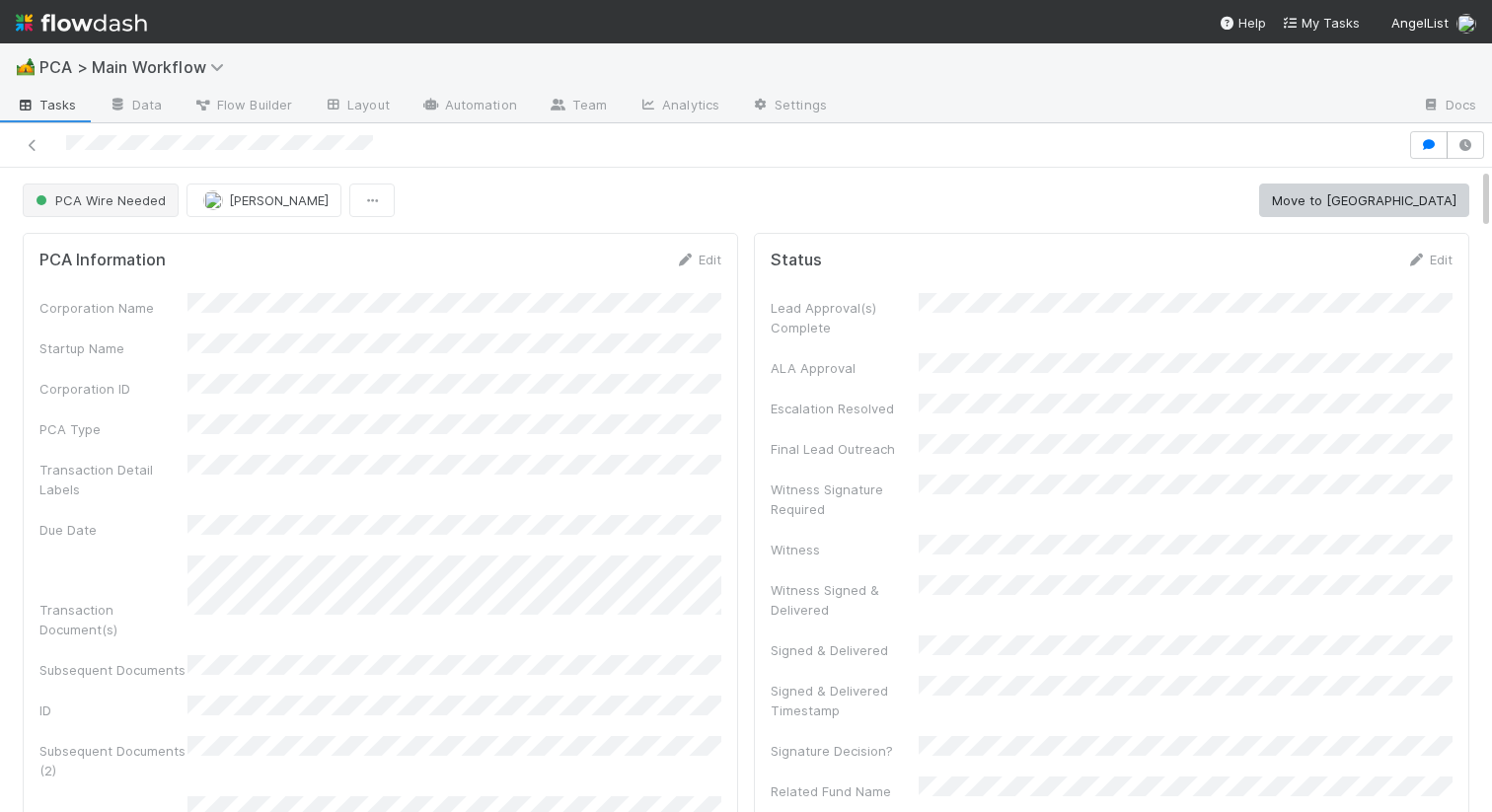 drag, startPoint x: 144, startPoint y: 223, endPoint x: 150, endPoint y: 197, distance: 26.683328 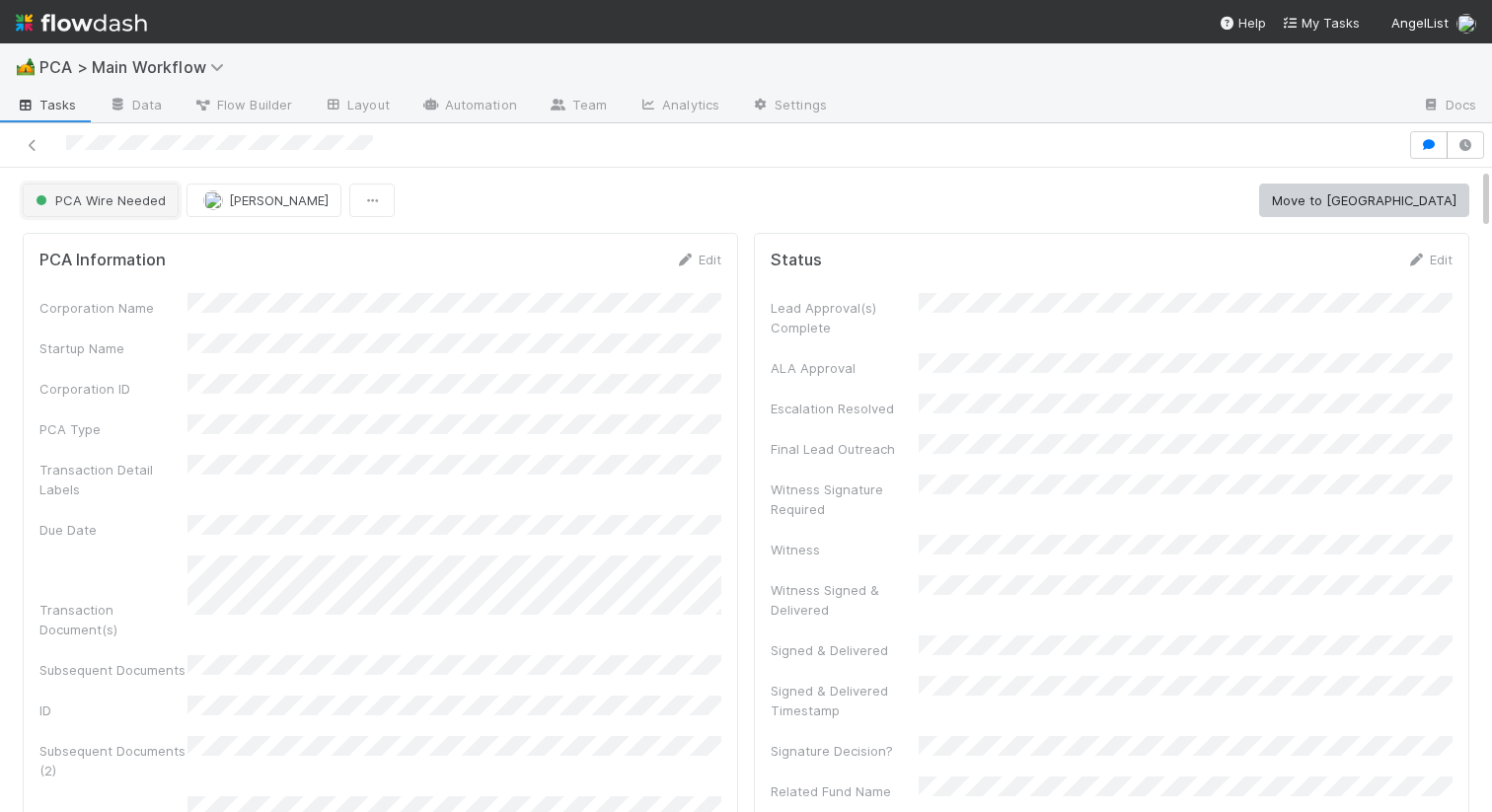 click on "PCA Wire Needed" at bounding box center (101, 200) 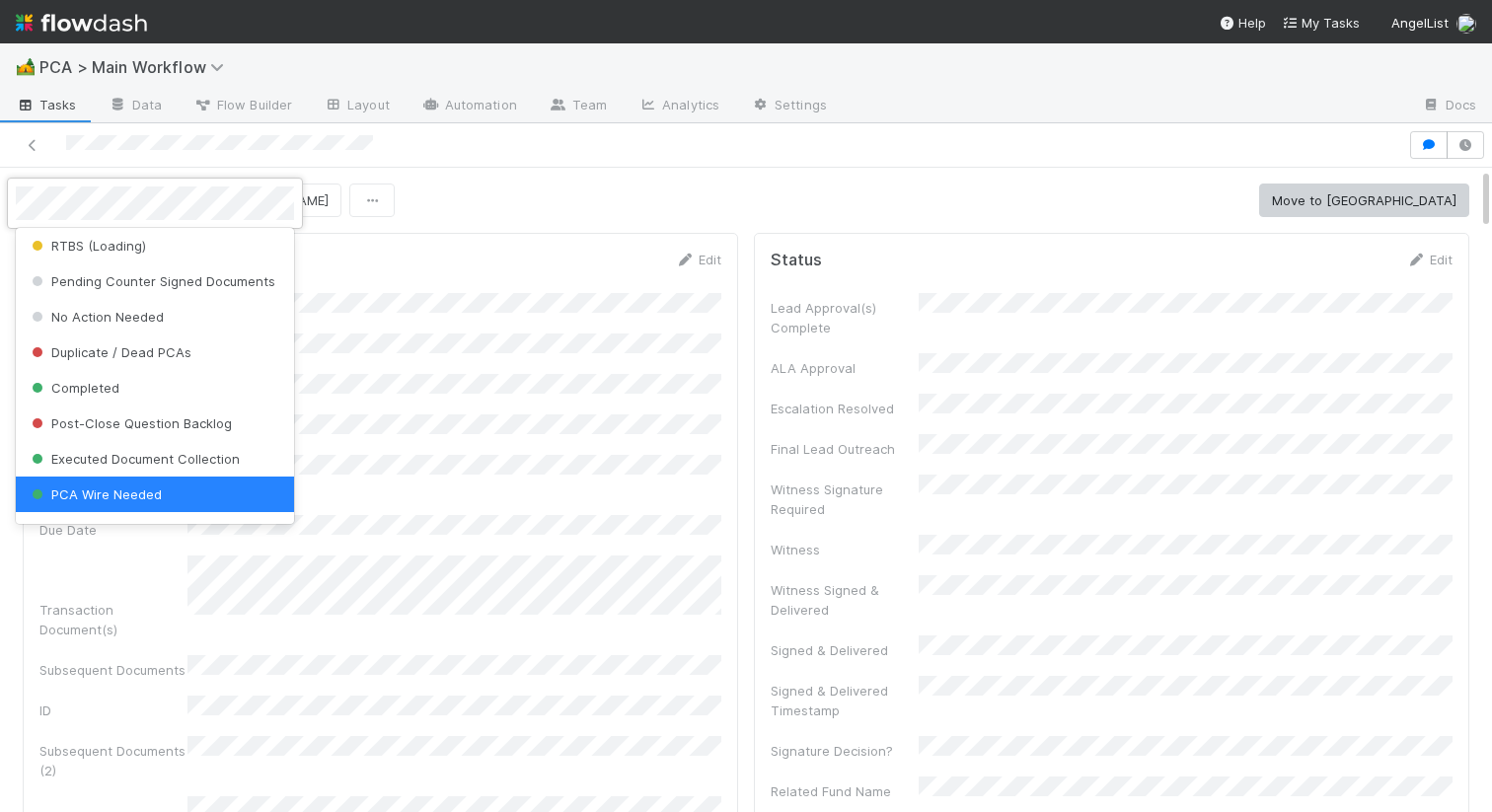 scroll, scrollTop: 0, scrollLeft: 0, axis: both 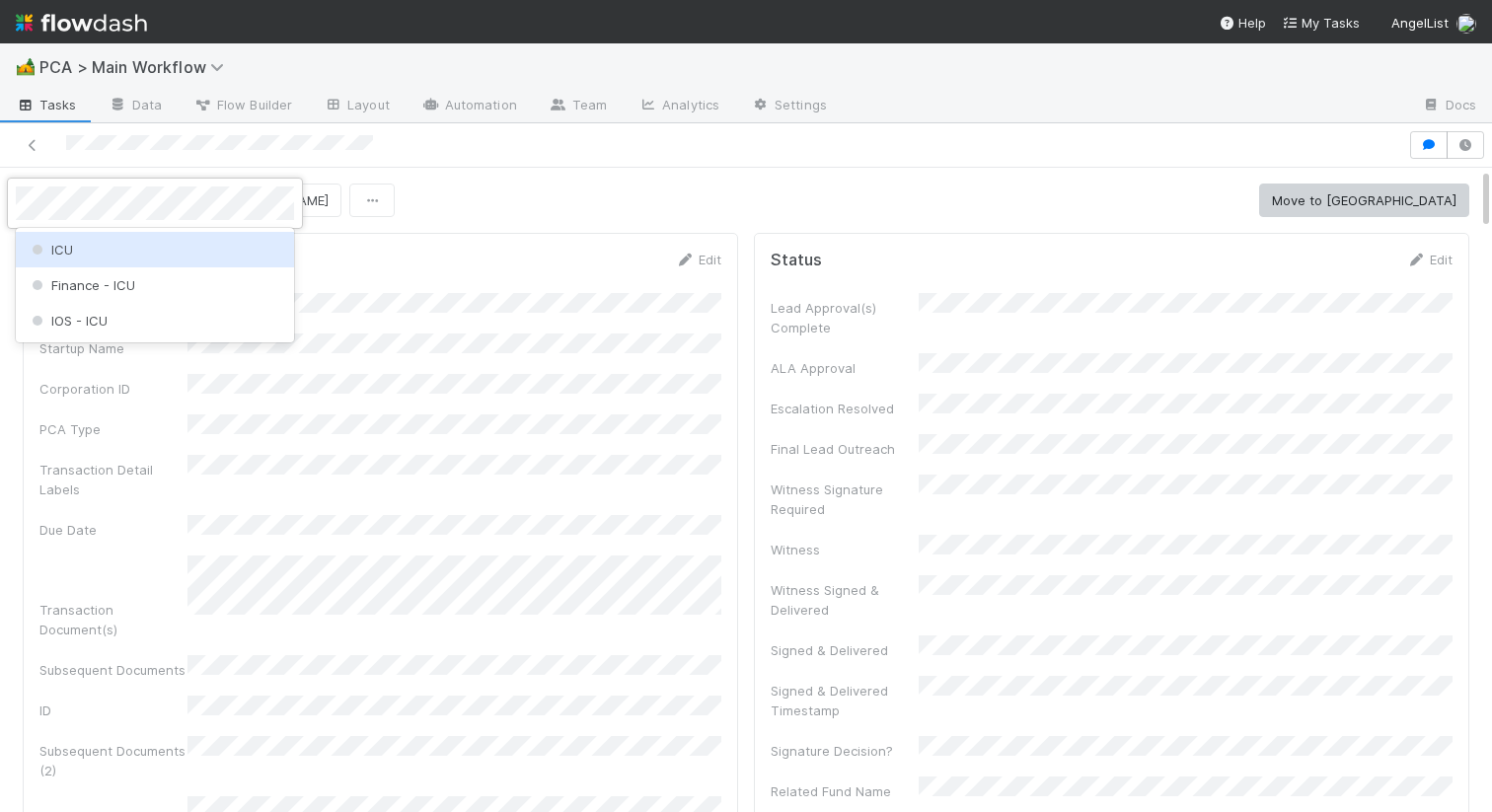 click on "ICU" at bounding box center [155, 250] 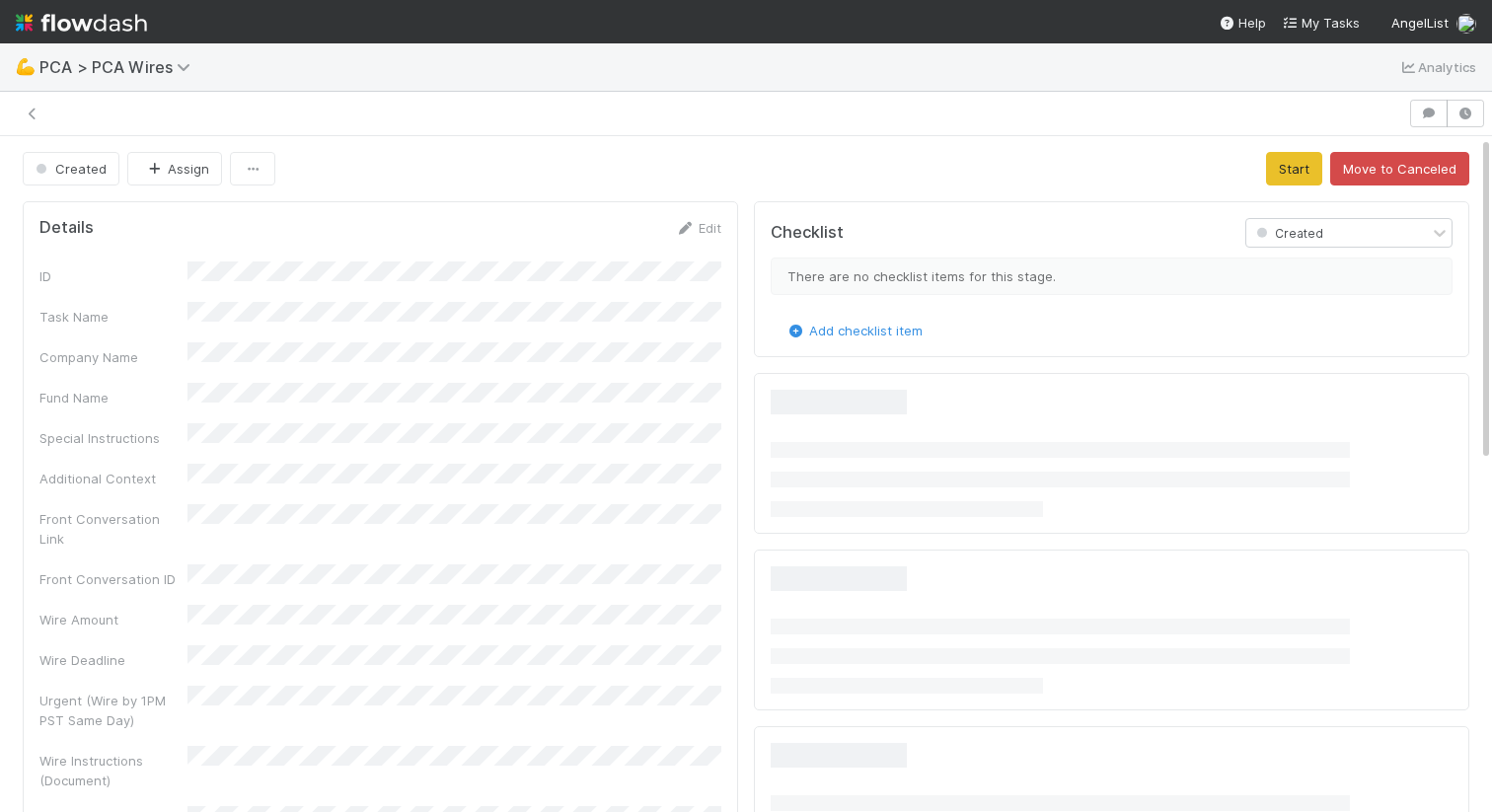 scroll, scrollTop: 0, scrollLeft: 0, axis: both 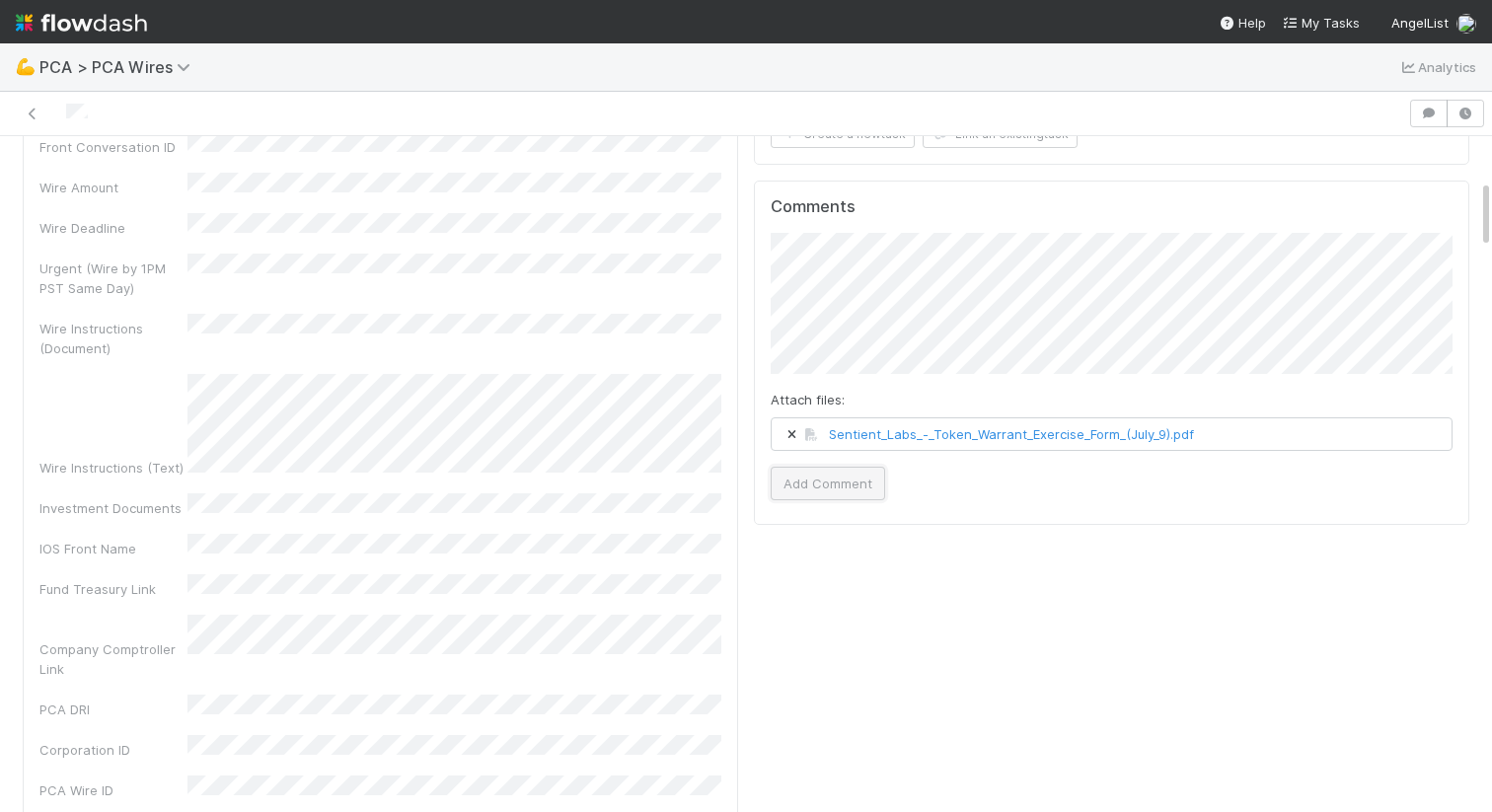 click on "Add Comment" at bounding box center [828, 483] 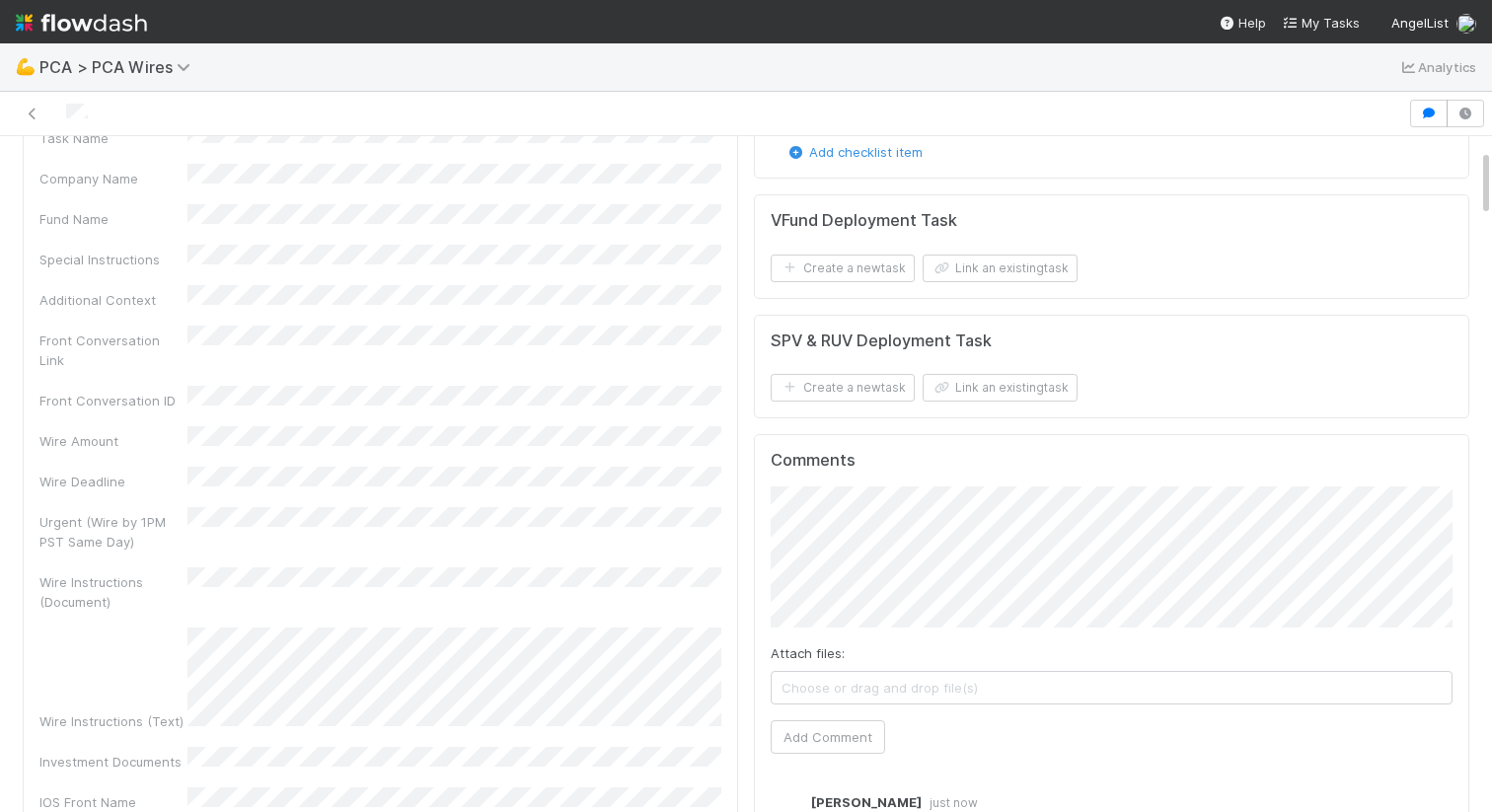 scroll, scrollTop: 245, scrollLeft: 0, axis: vertical 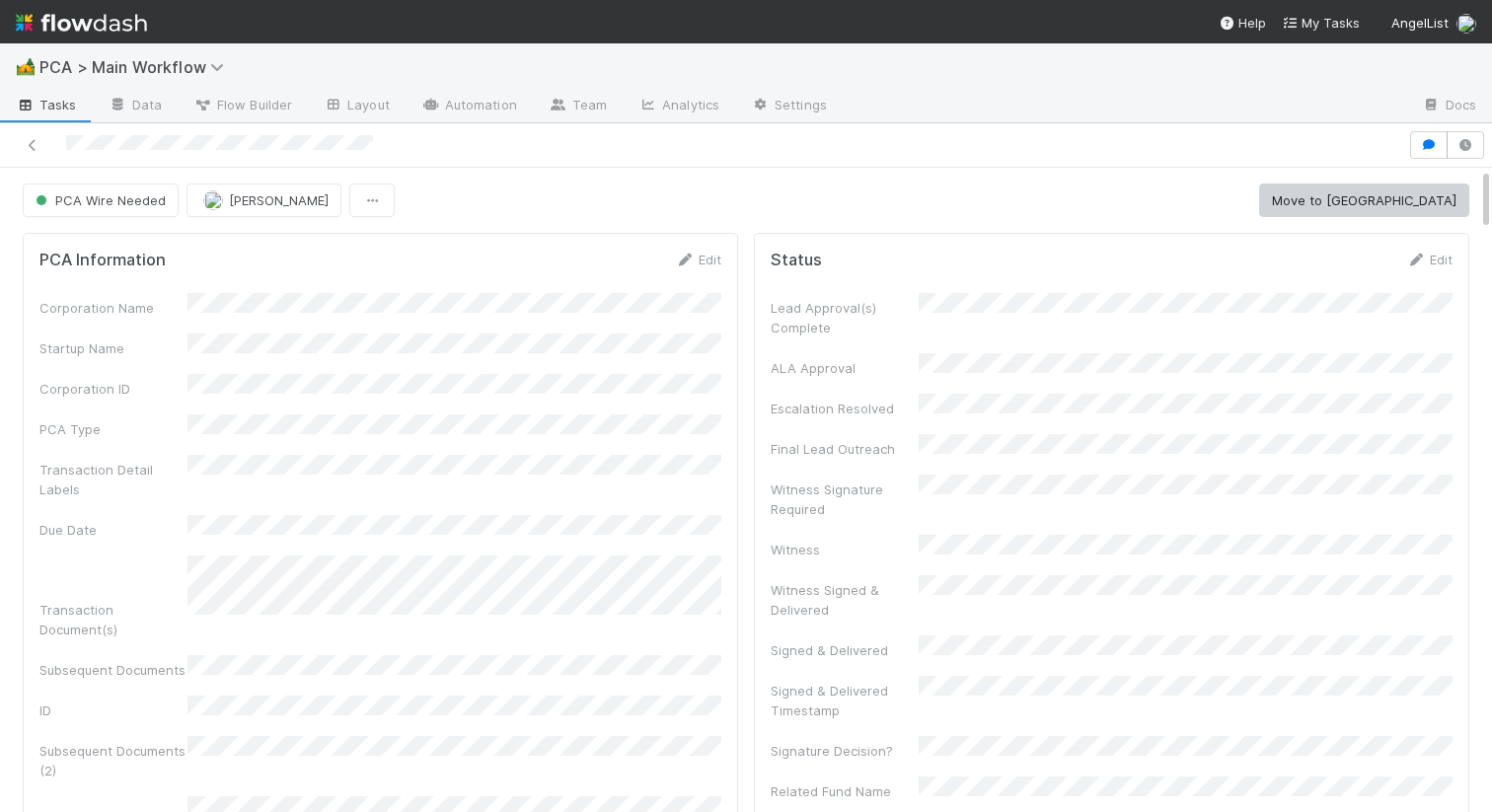 click on "Corporation ID" at bounding box center (380, 386) 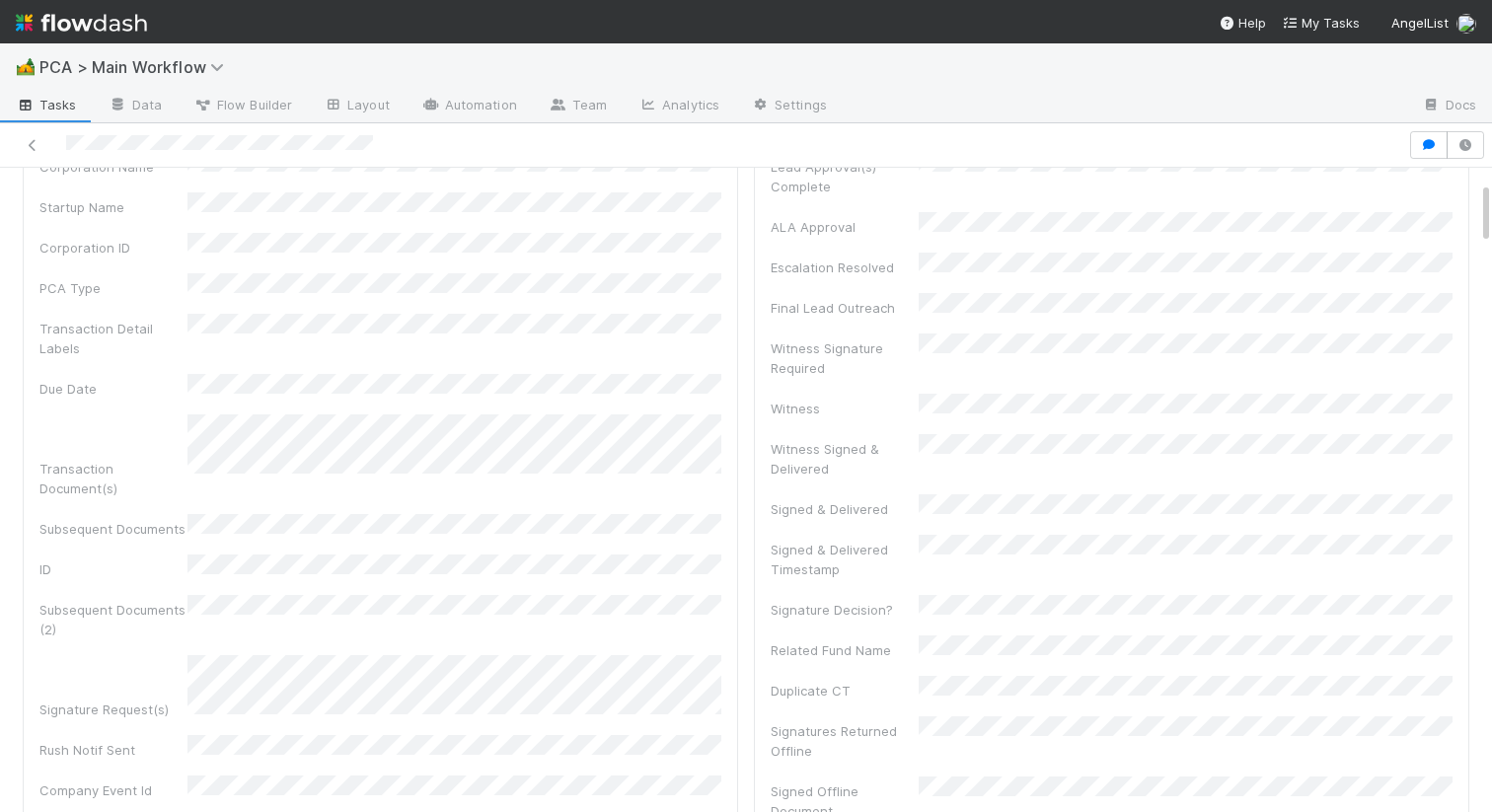 scroll, scrollTop: 0, scrollLeft: 0, axis: both 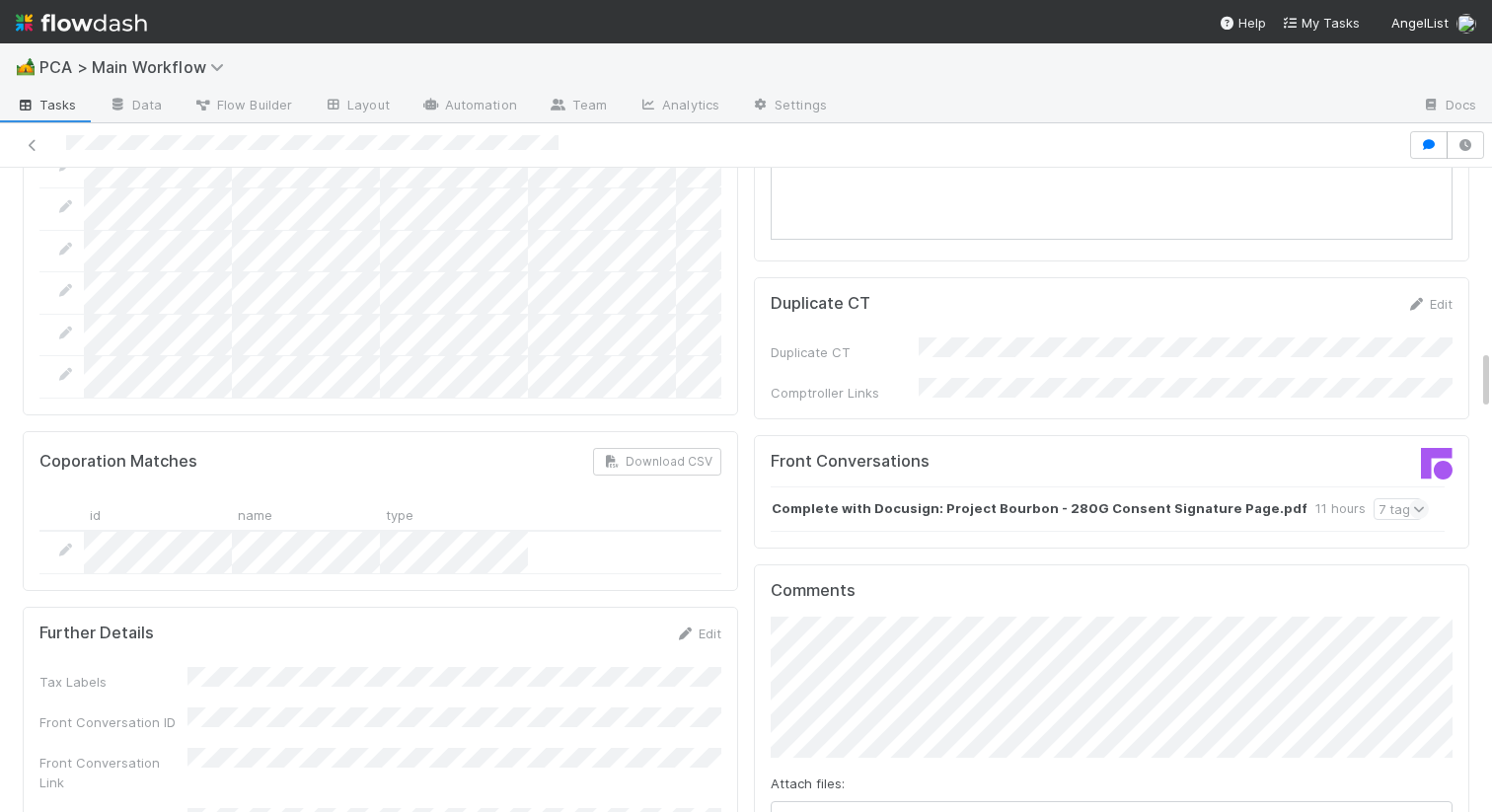 click on "Complete with Docusign: Project Bourbon - 280G Consent Signature Page.pdf" at bounding box center [1039, 509] 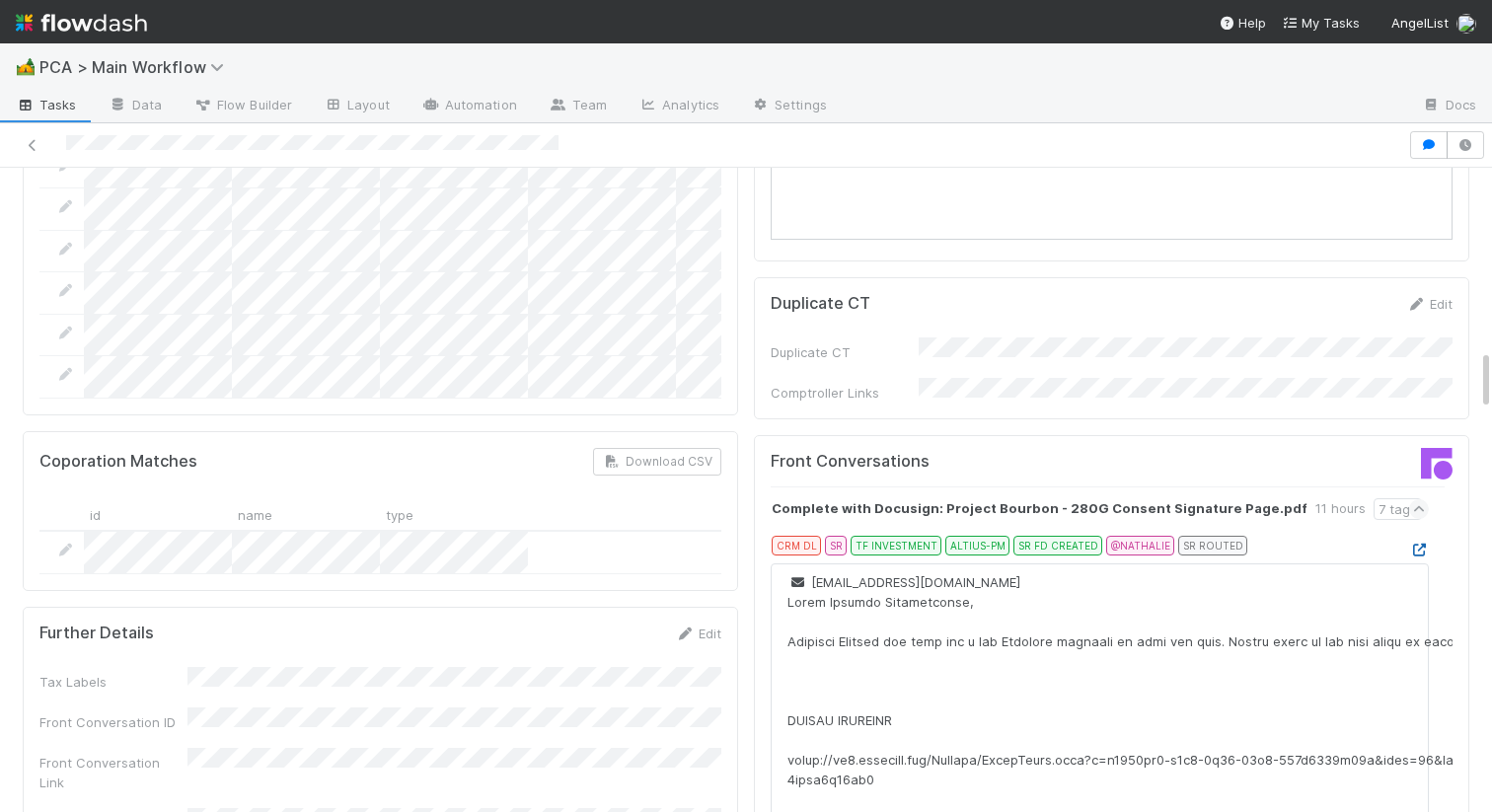 click at bounding box center (1419, 550) 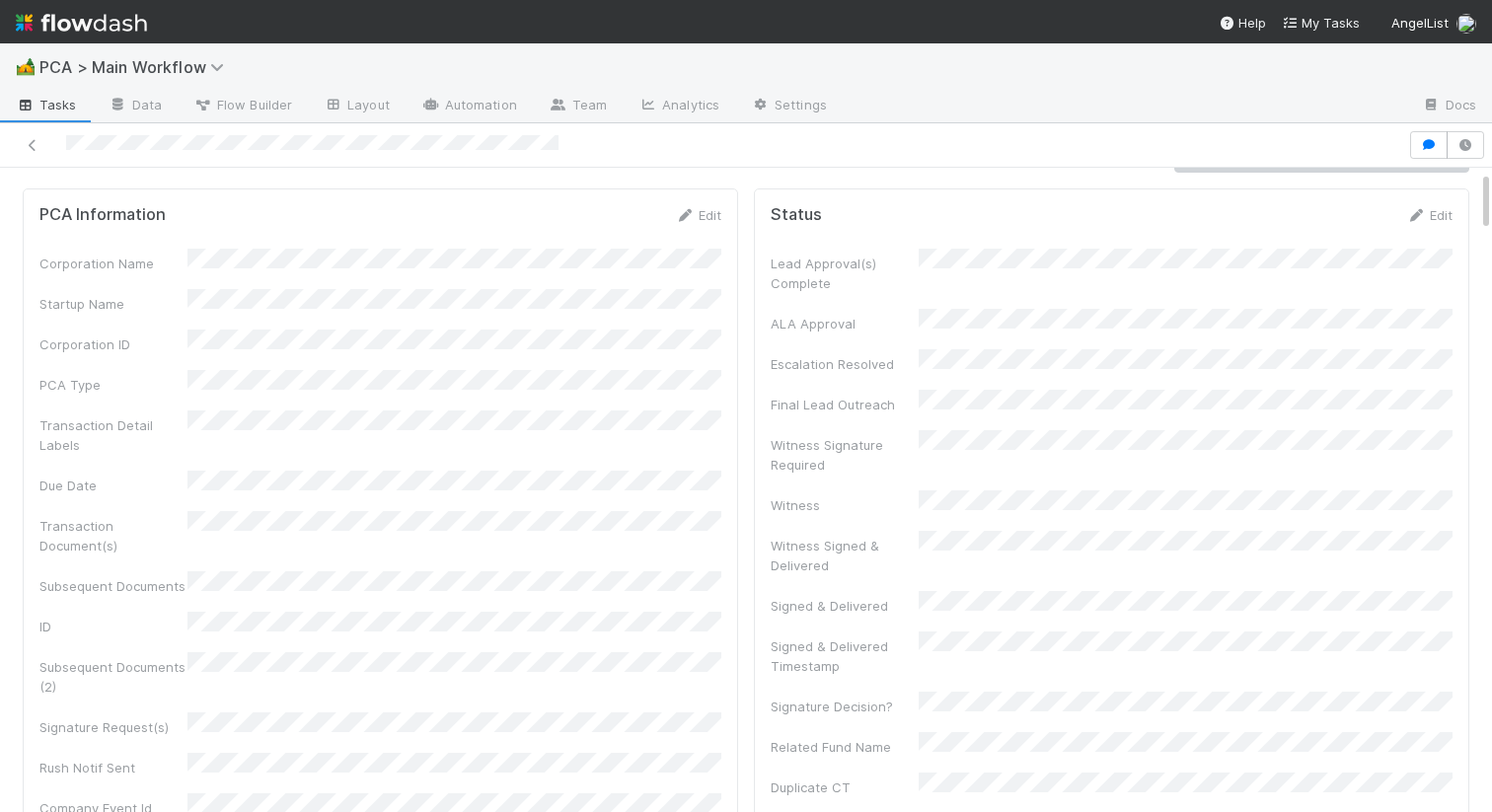 scroll, scrollTop: 0, scrollLeft: 0, axis: both 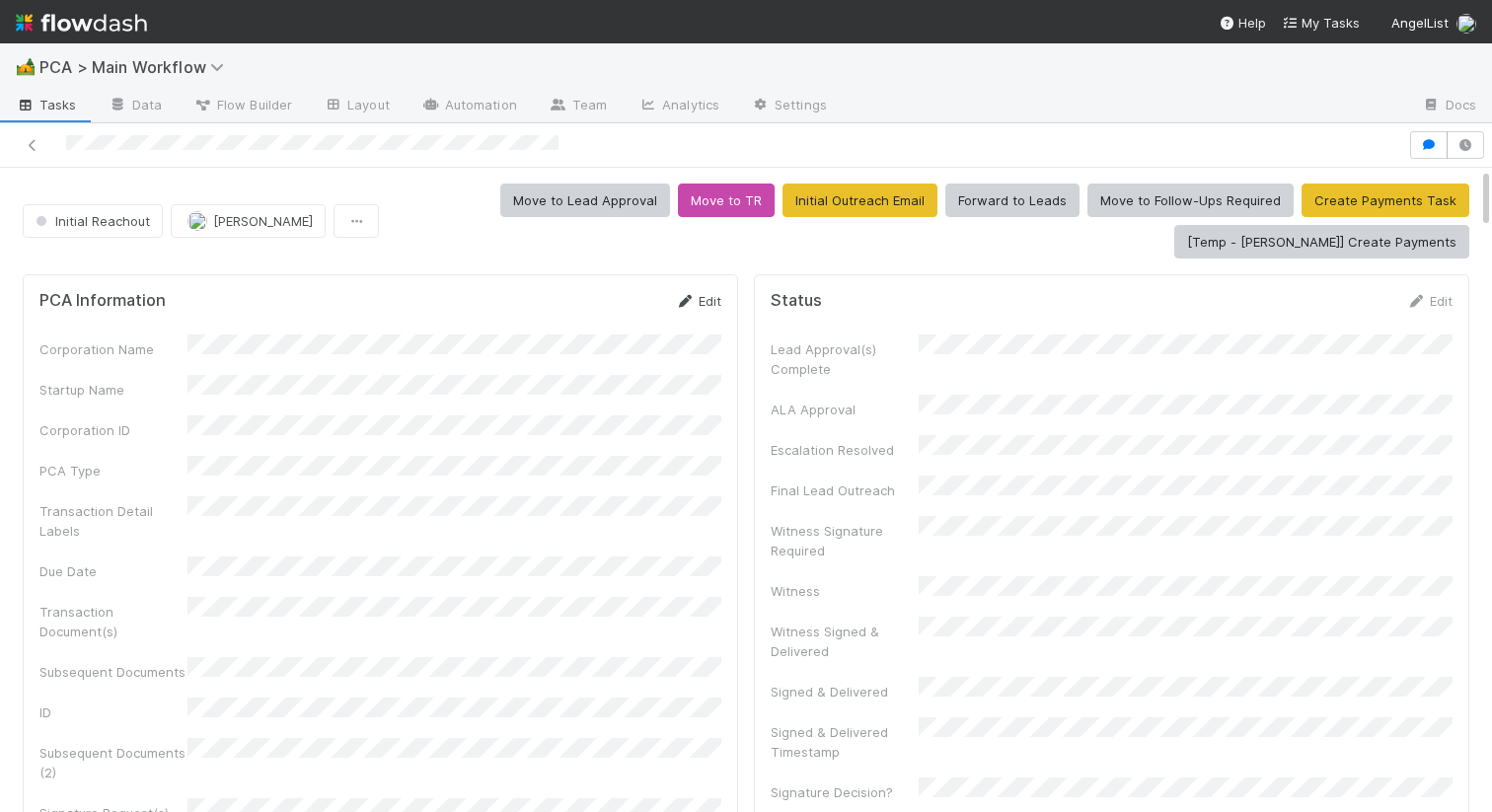 click on "Edit" at bounding box center [698, 301] 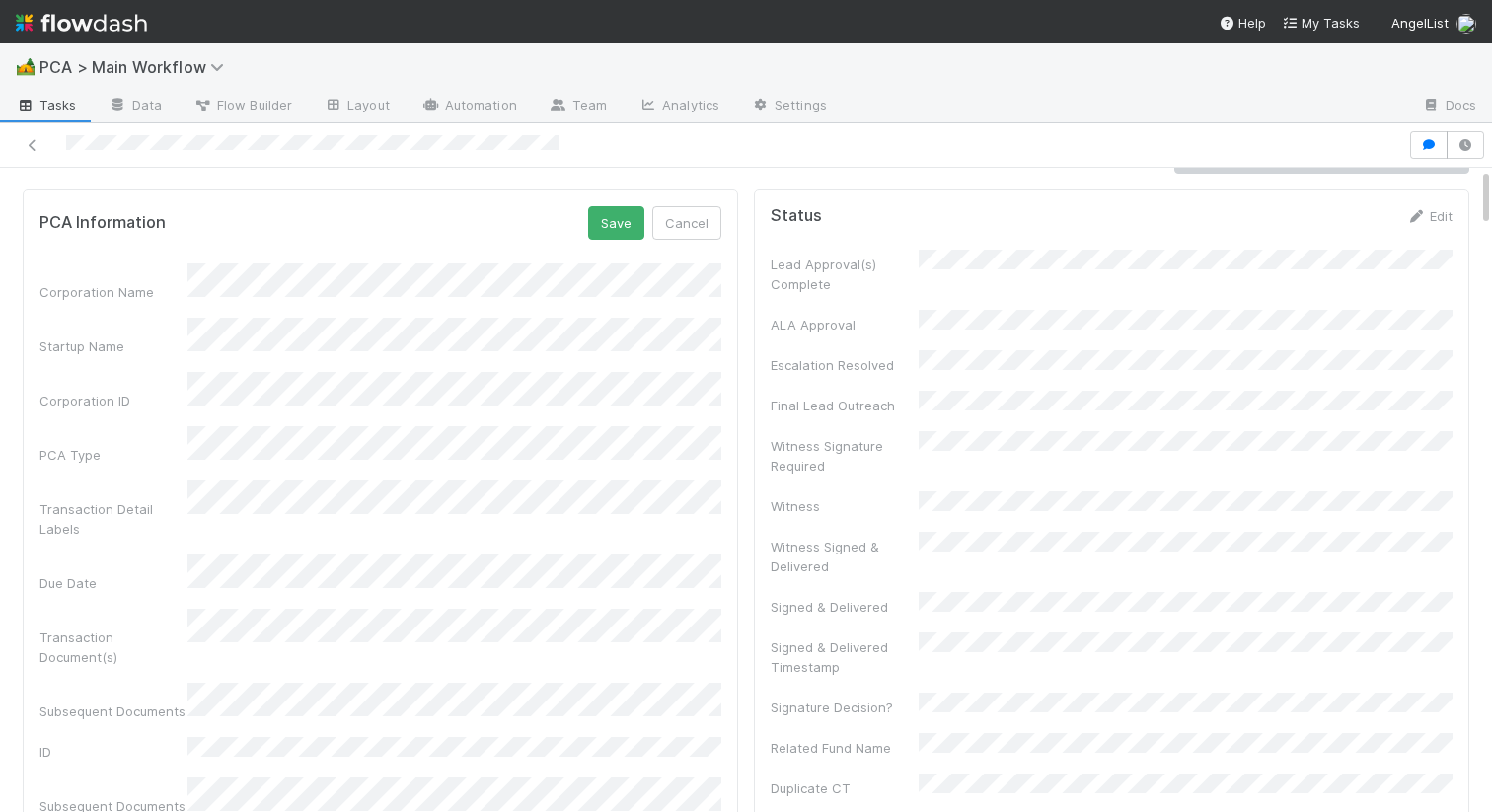 scroll, scrollTop: 0, scrollLeft: 0, axis: both 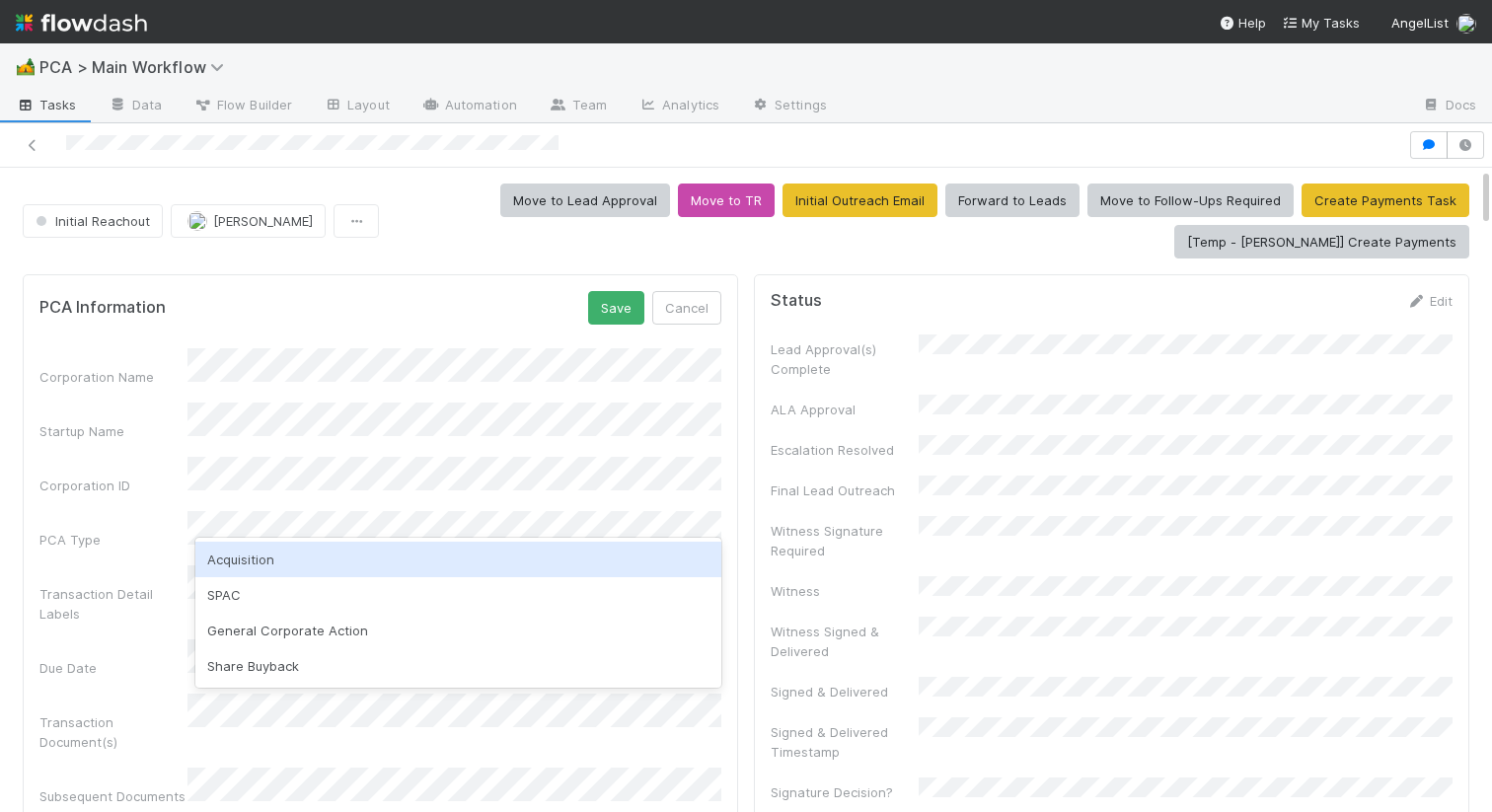 click on "Acquisition" at bounding box center [458, 559] 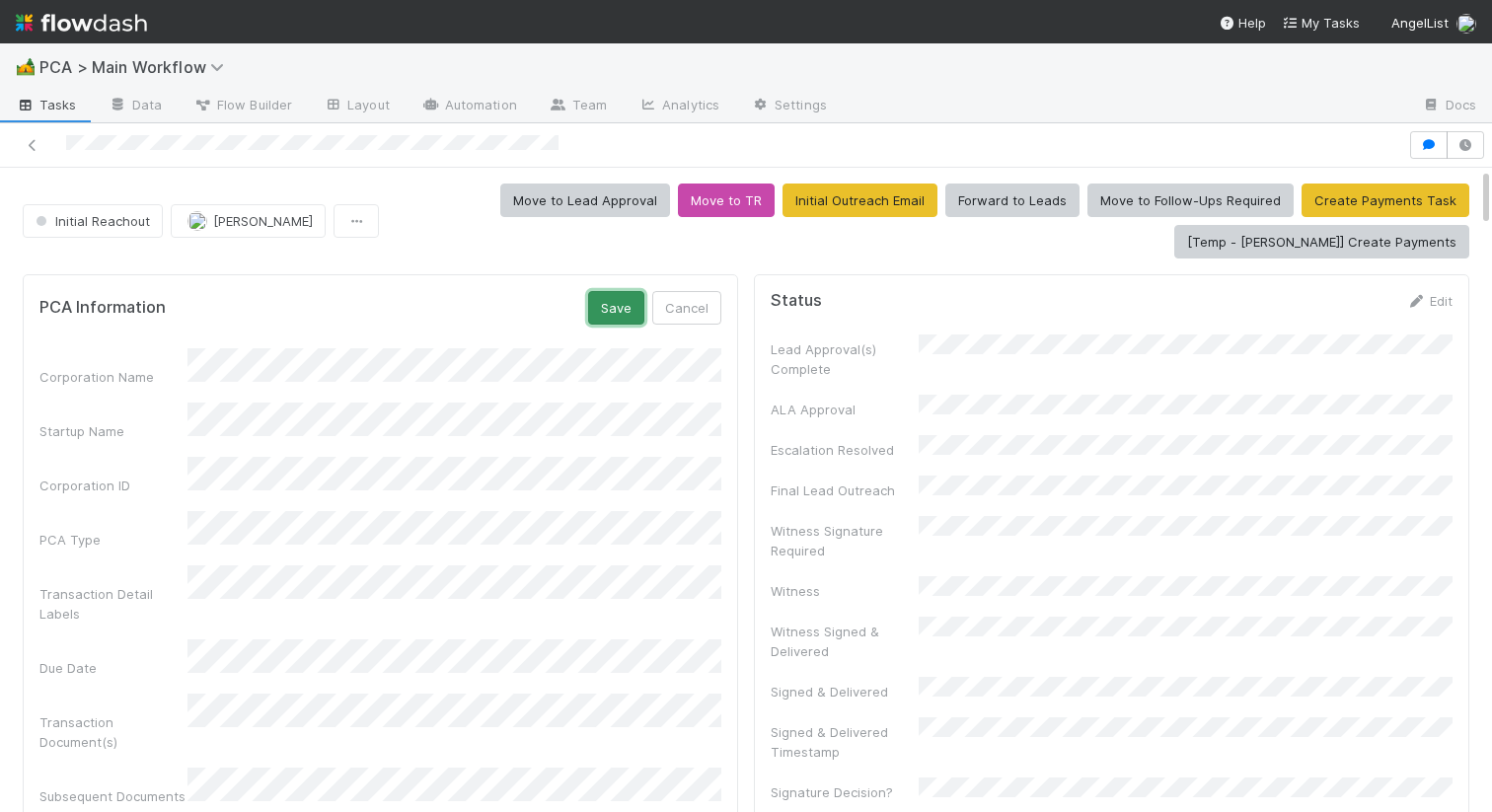 click on "Save" at bounding box center (616, 308) 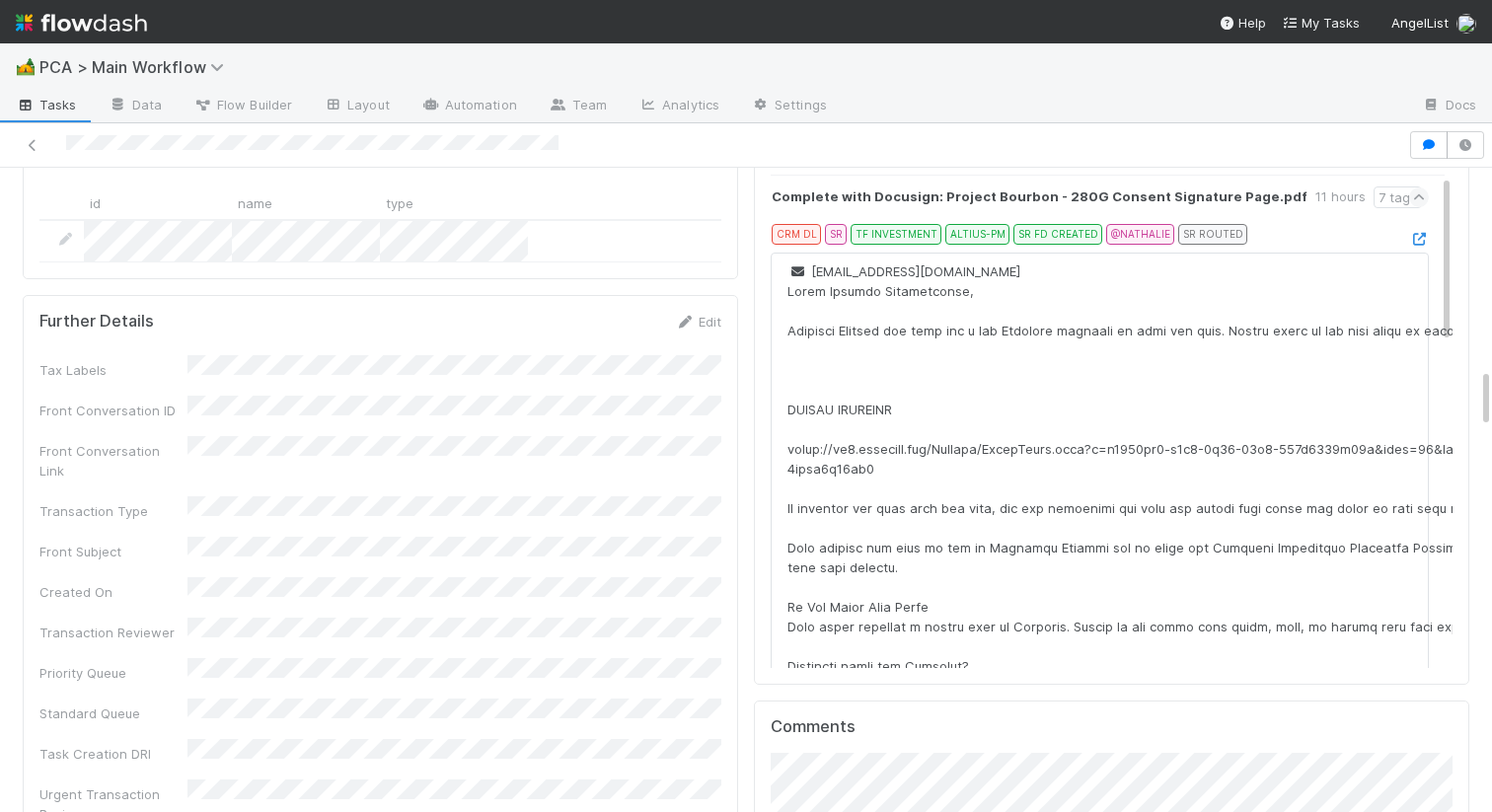 scroll, scrollTop: 2110, scrollLeft: 0, axis: vertical 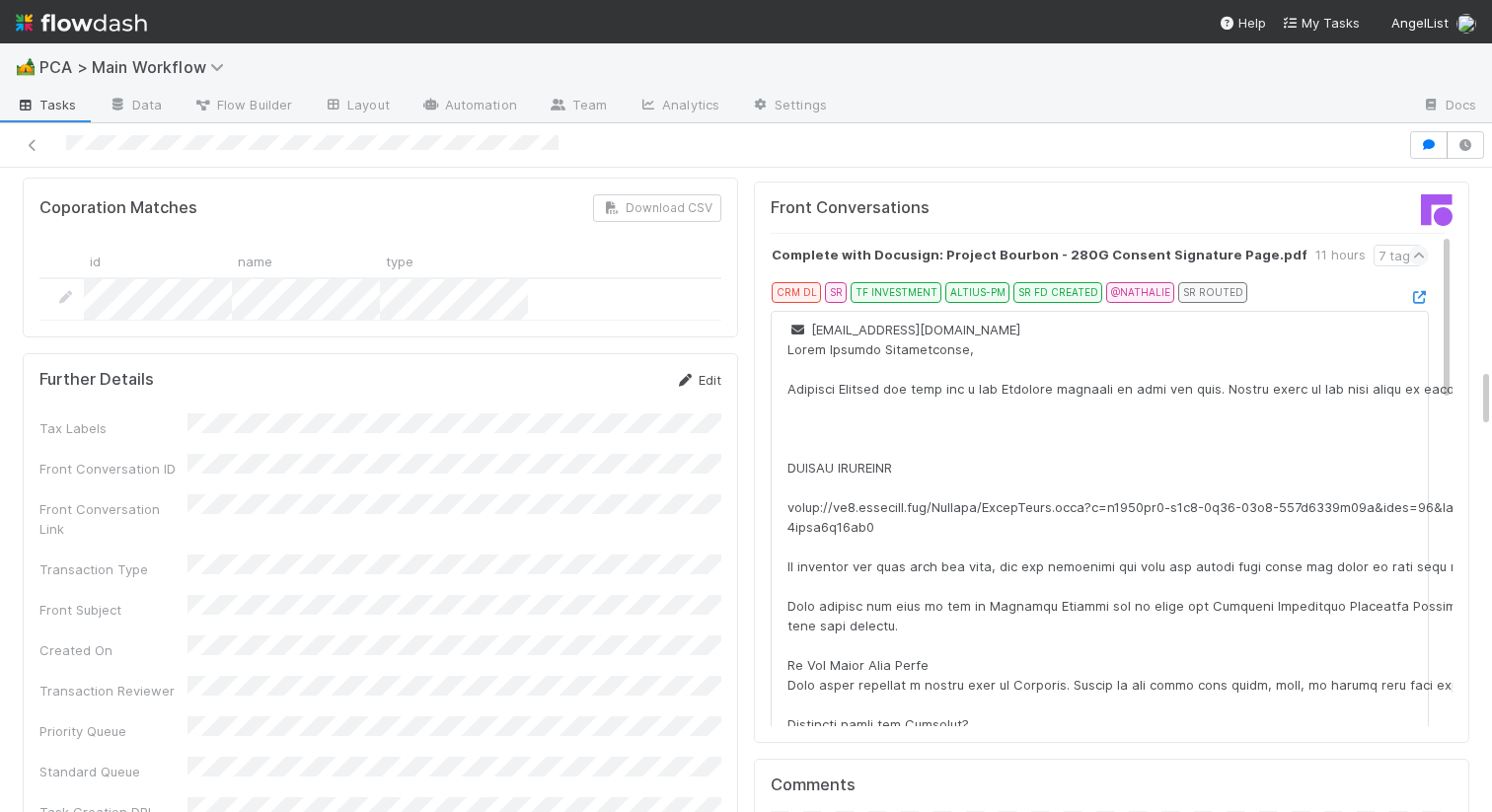 click at bounding box center [685, 380] 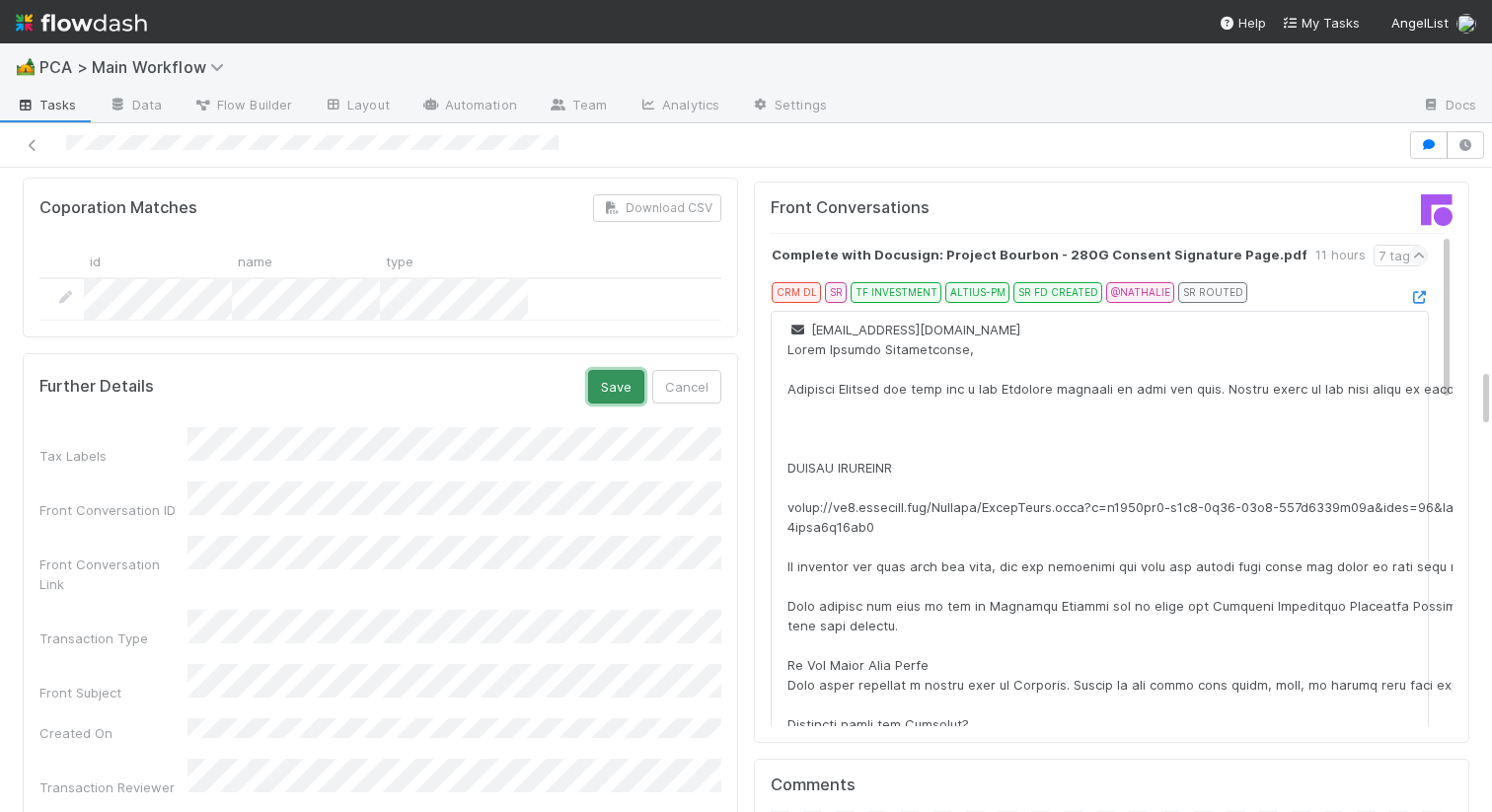 click on "Save" at bounding box center (616, 387) 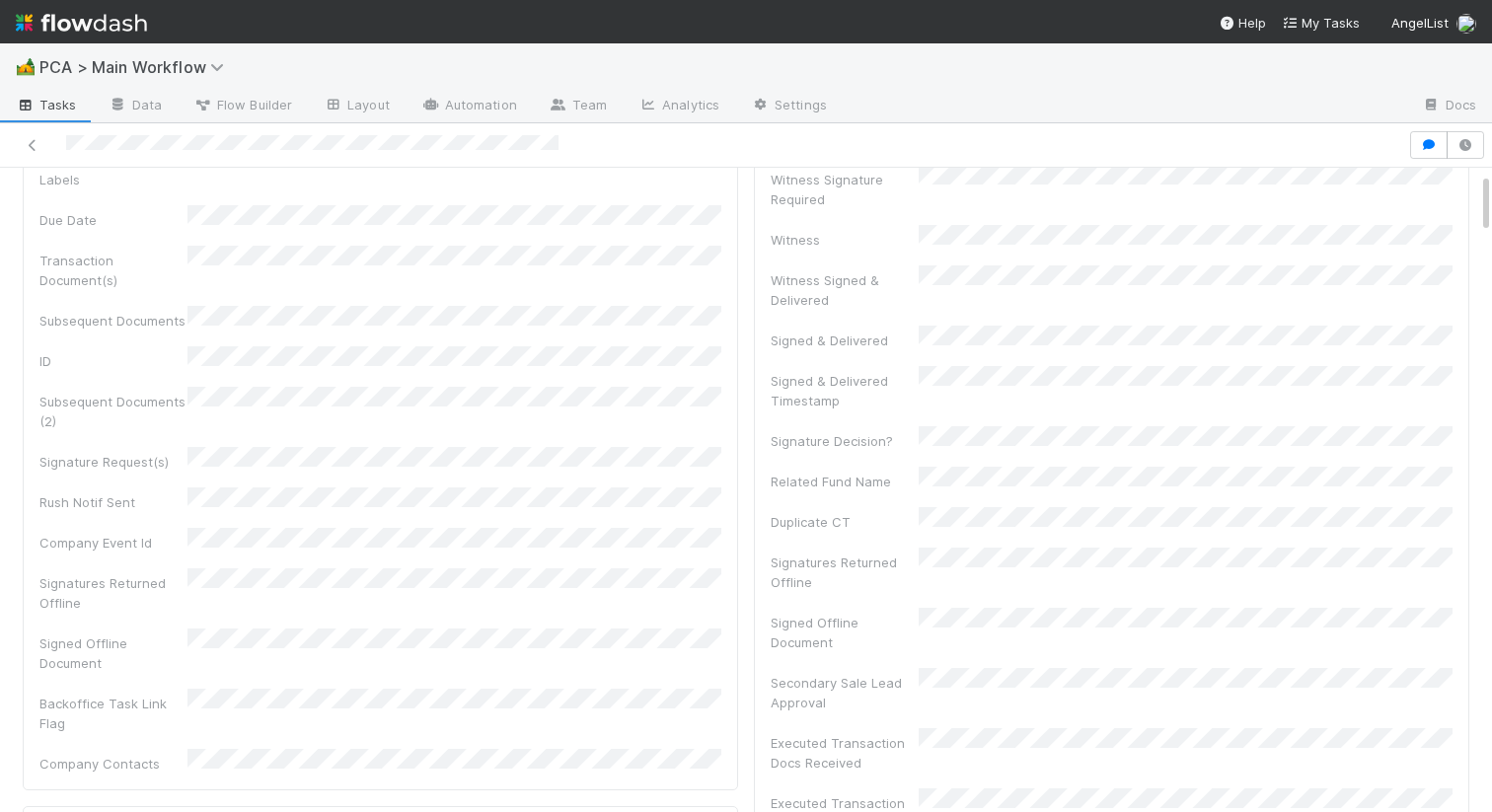 scroll, scrollTop: 0, scrollLeft: 0, axis: both 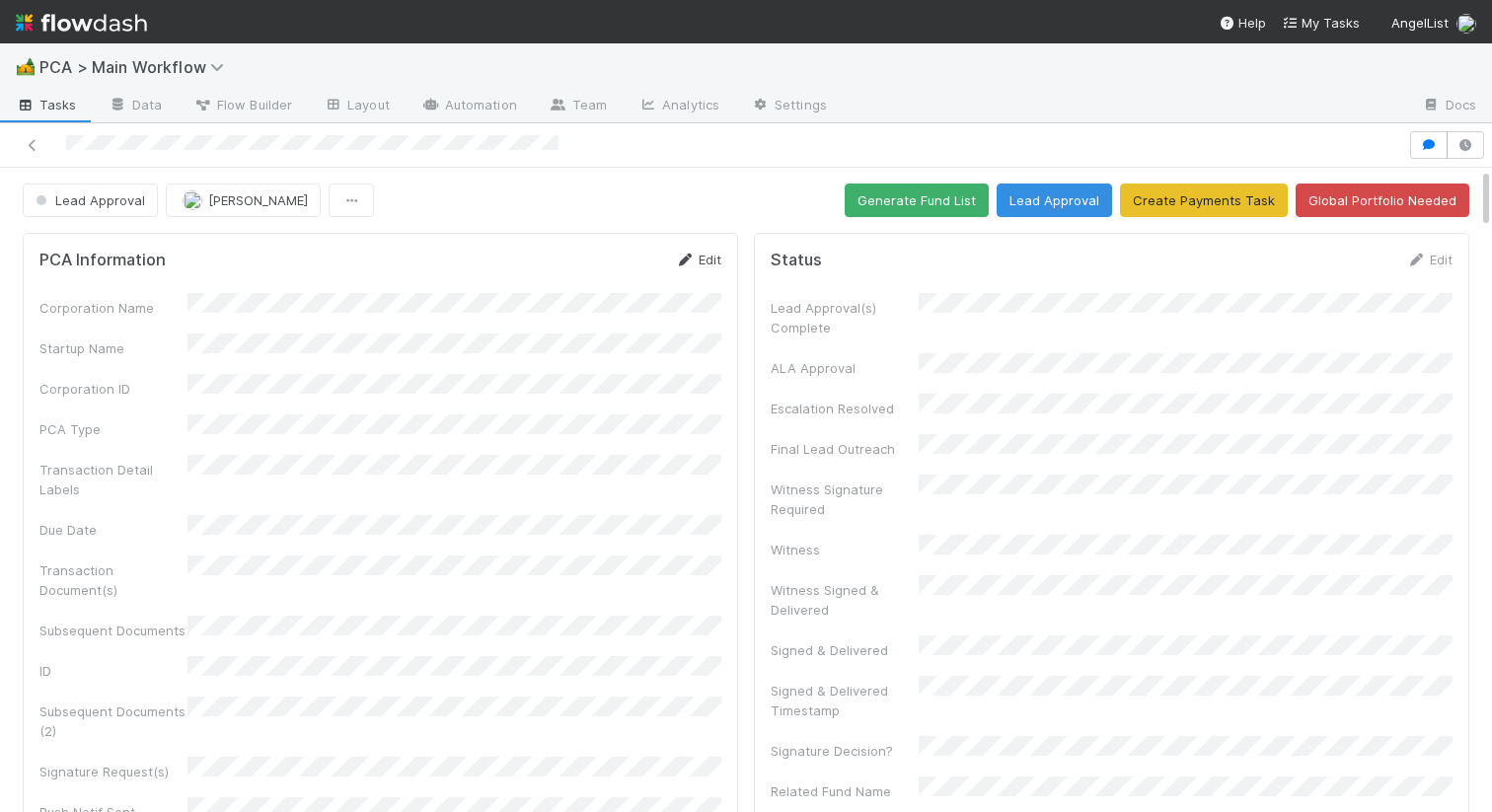 click at bounding box center (685, 259) 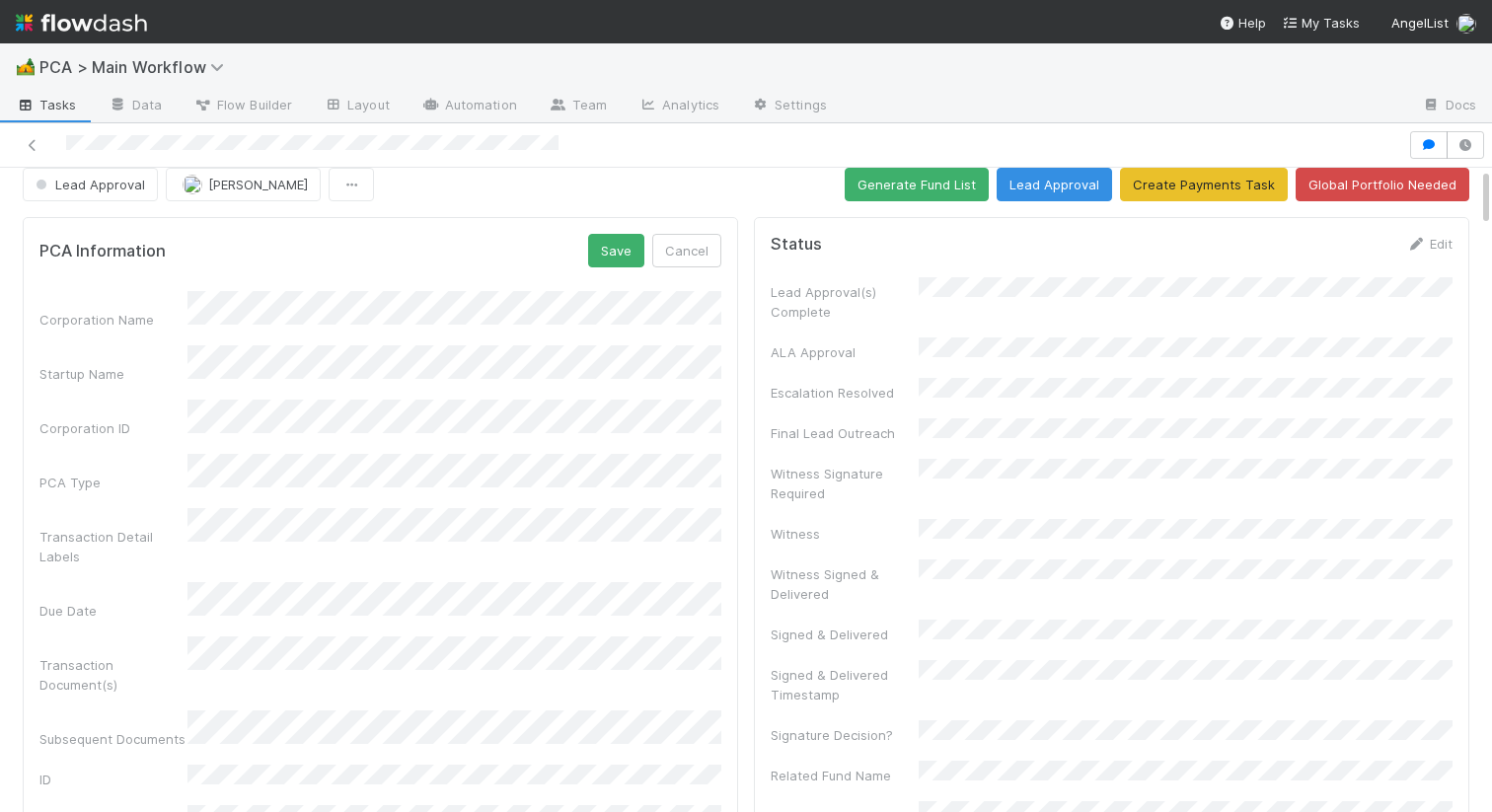 scroll, scrollTop: 0, scrollLeft: 0, axis: both 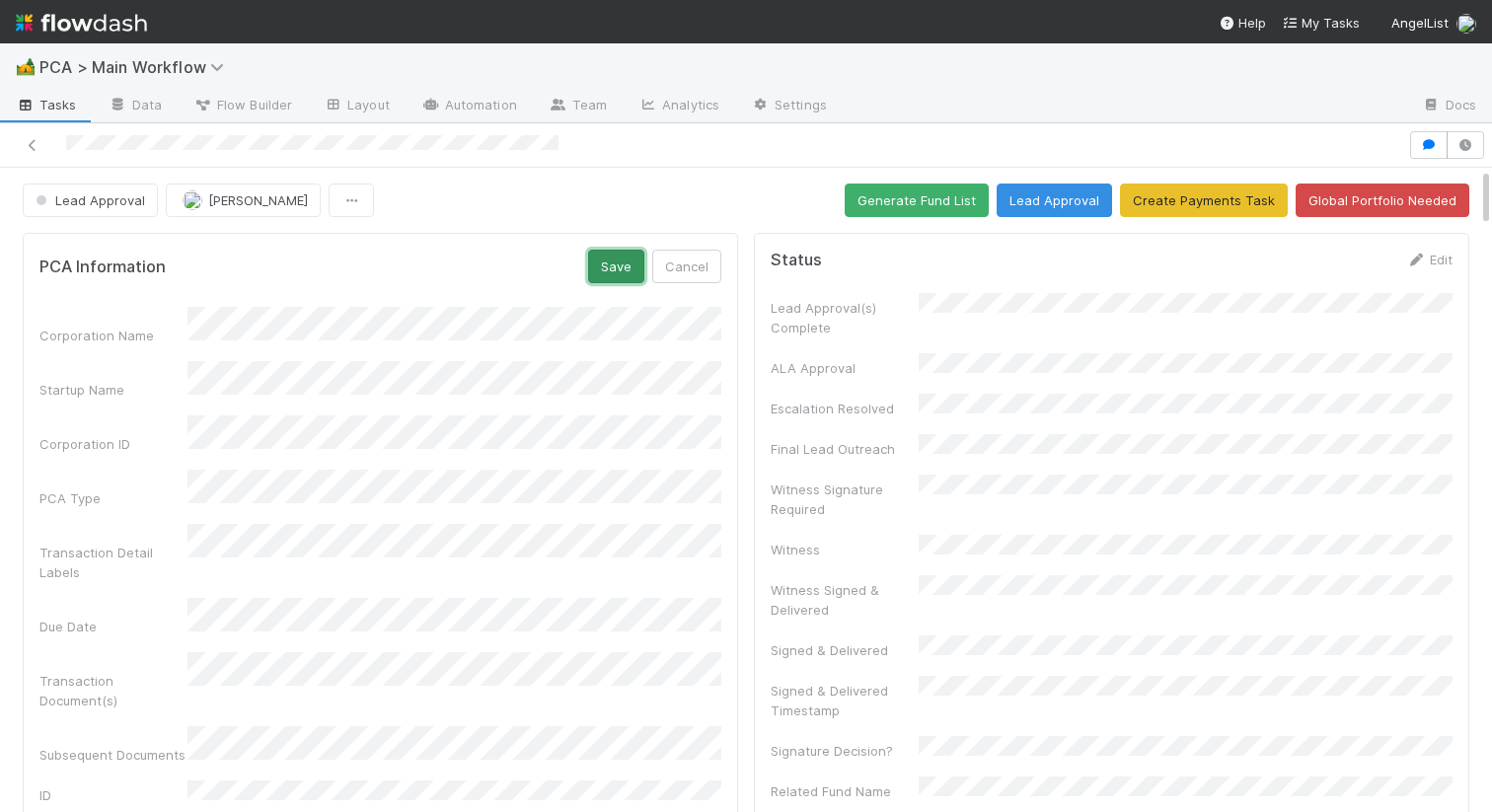 click on "Save" at bounding box center [616, 266] 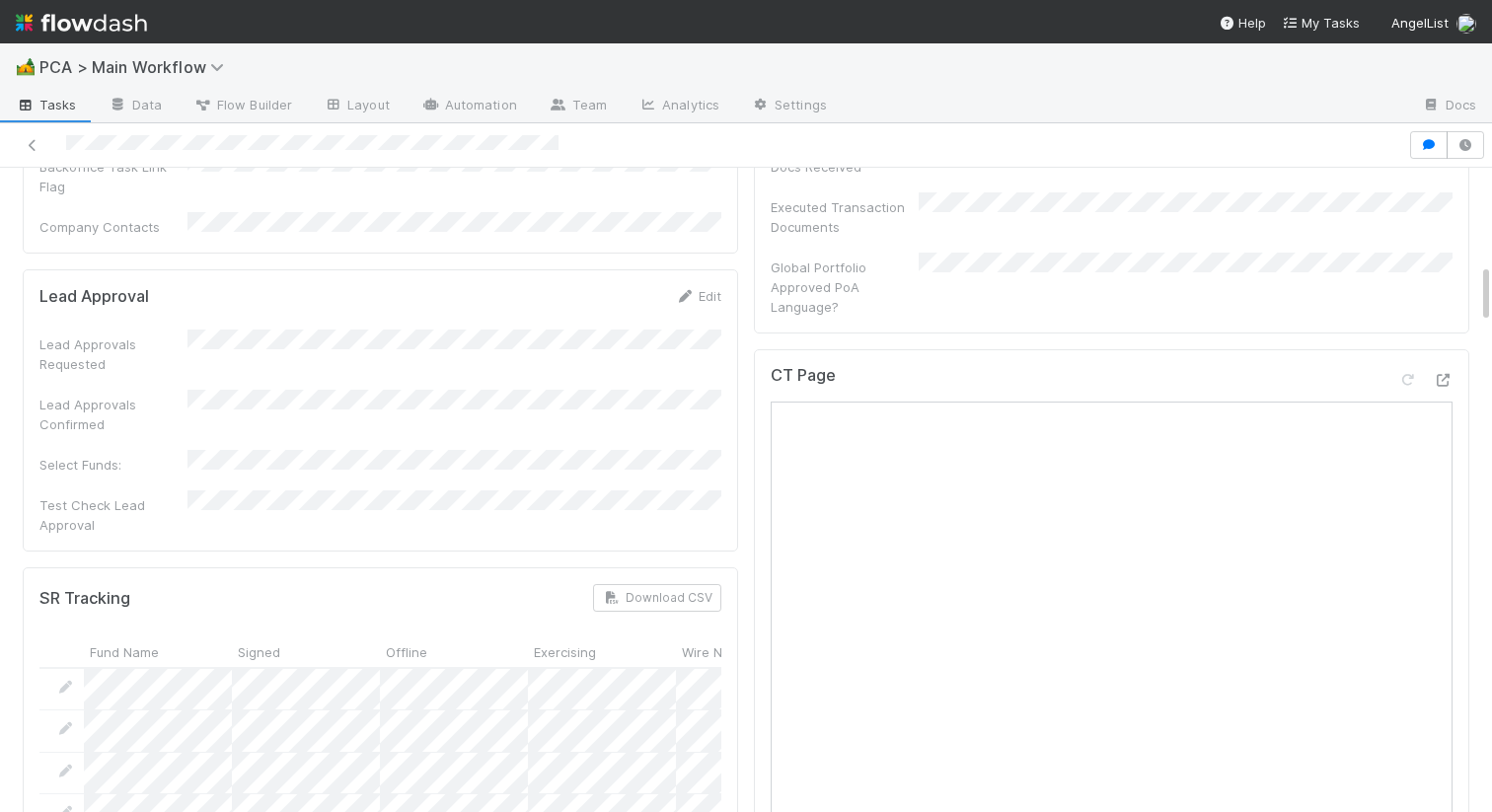 scroll, scrollTop: 889, scrollLeft: 0, axis: vertical 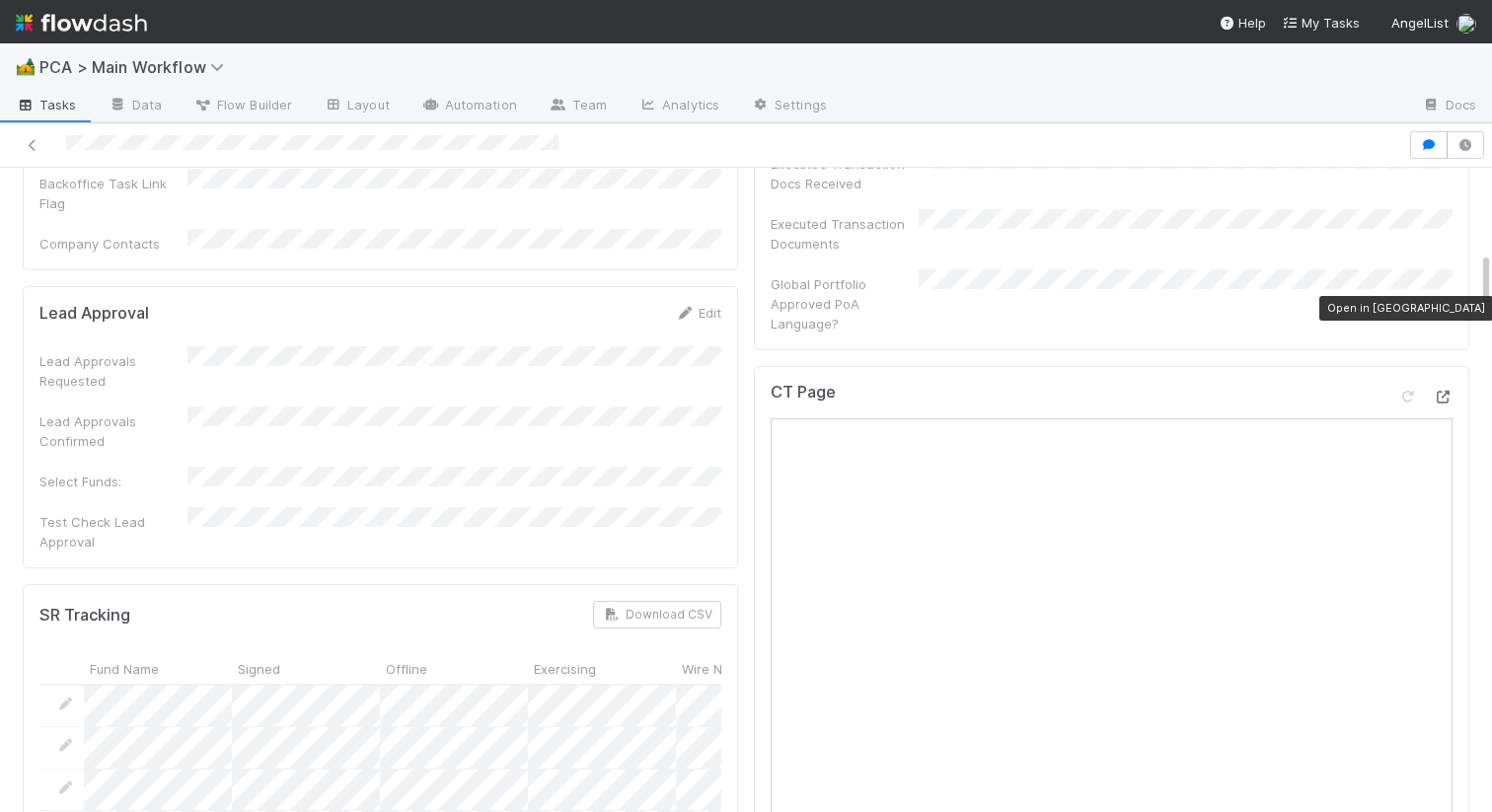 click at bounding box center [1443, 397] 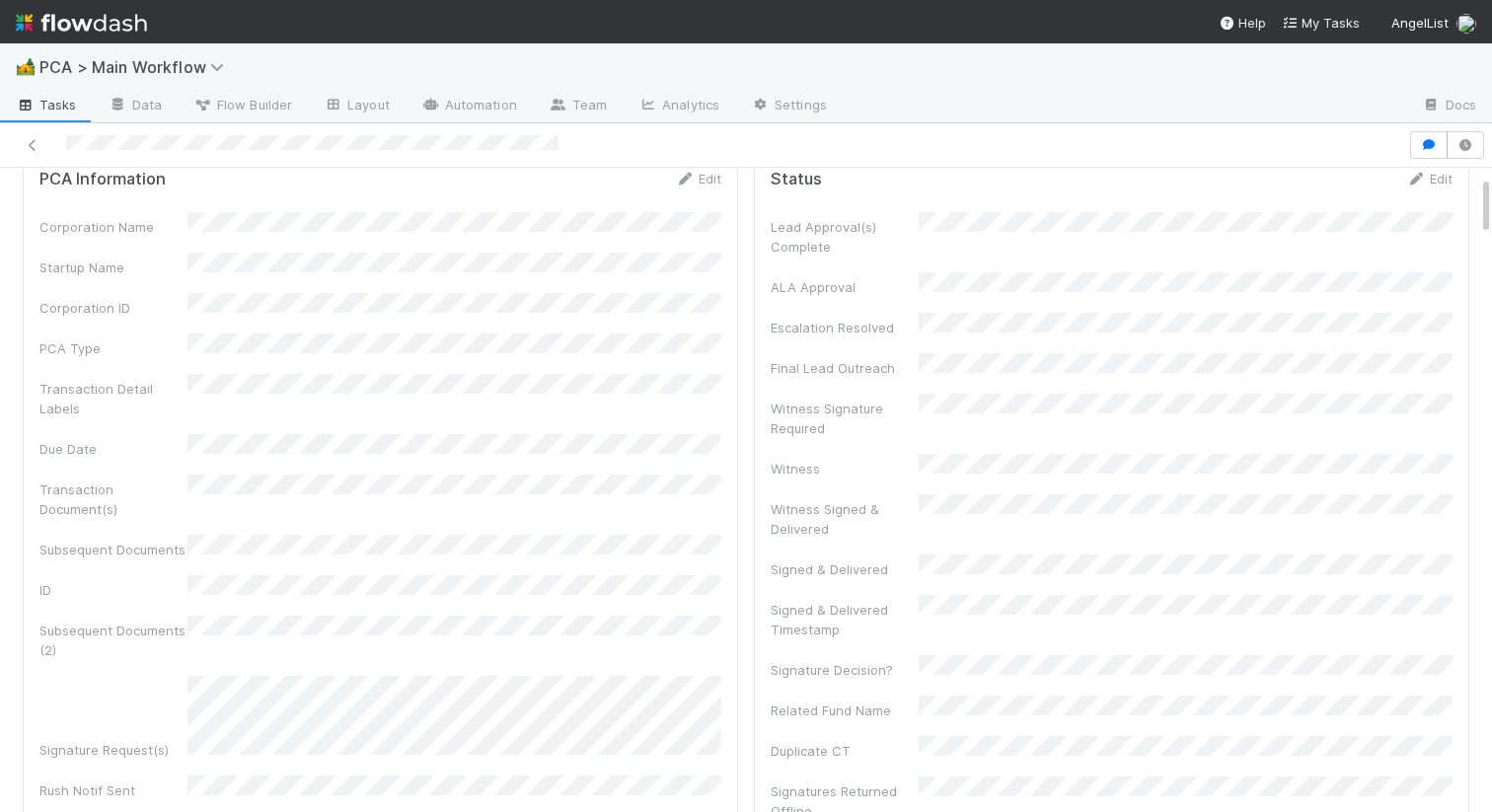 scroll, scrollTop: 0, scrollLeft: 0, axis: both 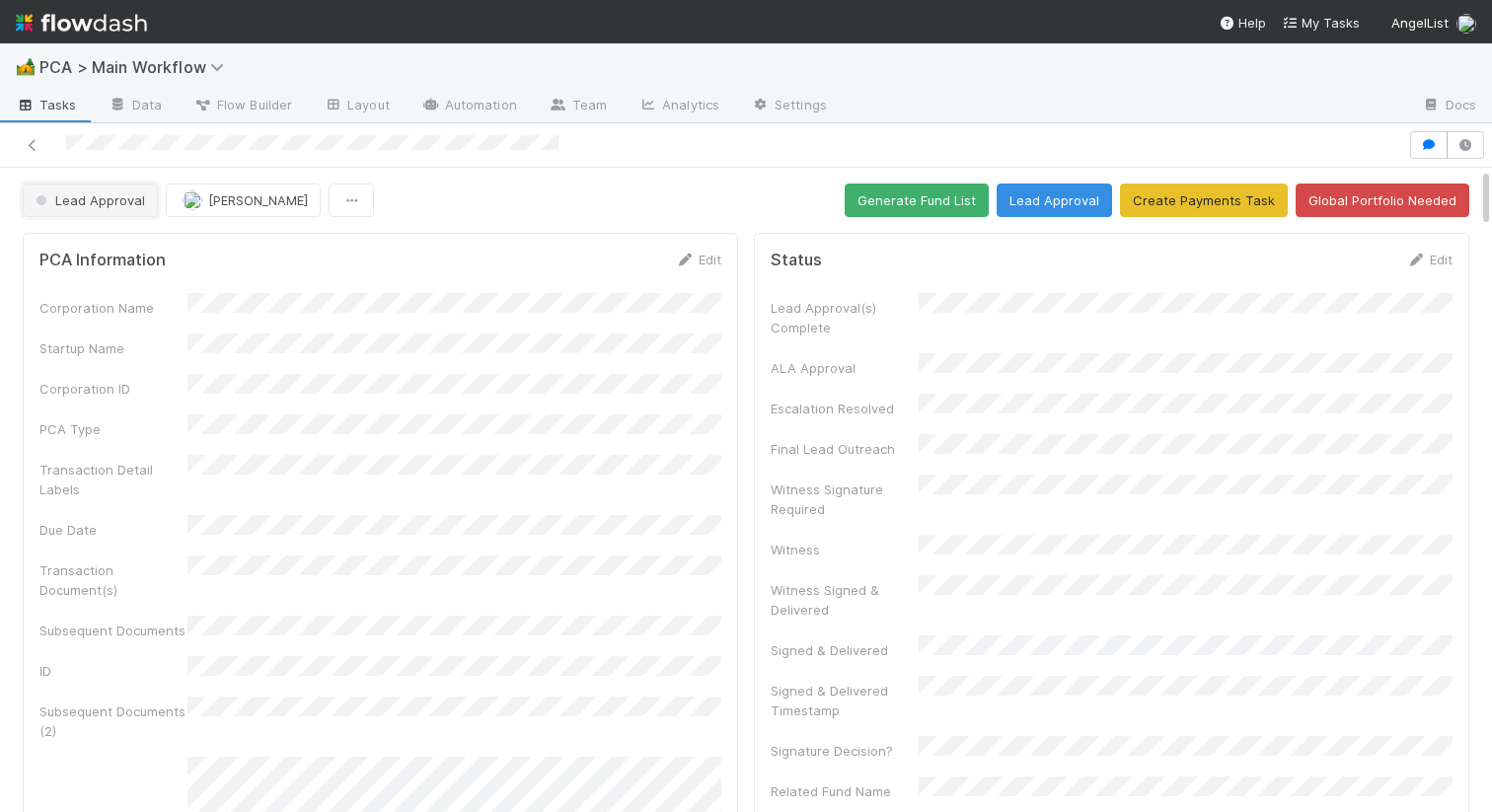 click on "Lead Approval" at bounding box center [88, 200] 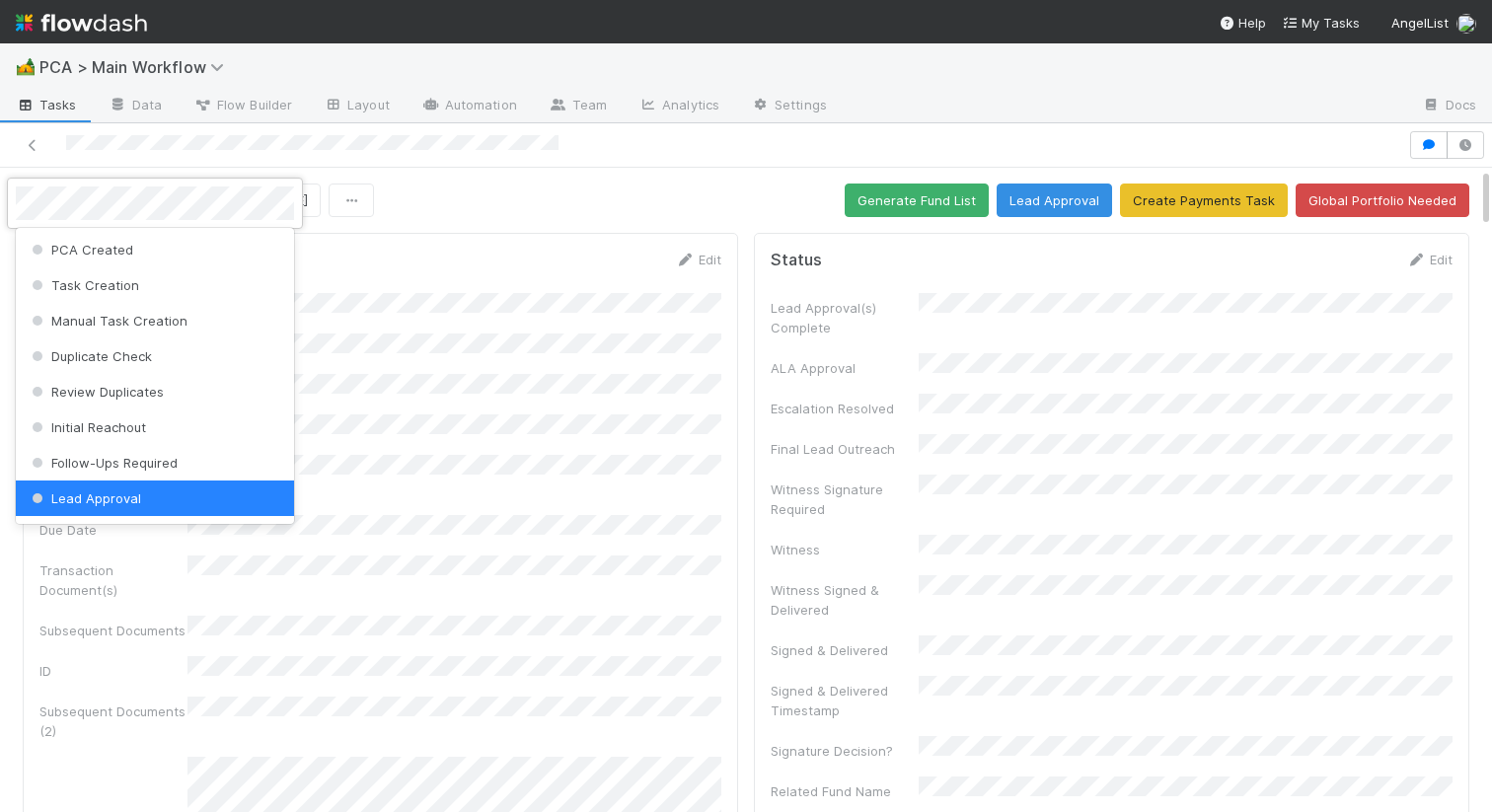 scroll, scrollTop: 4, scrollLeft: 0, axis: vertical 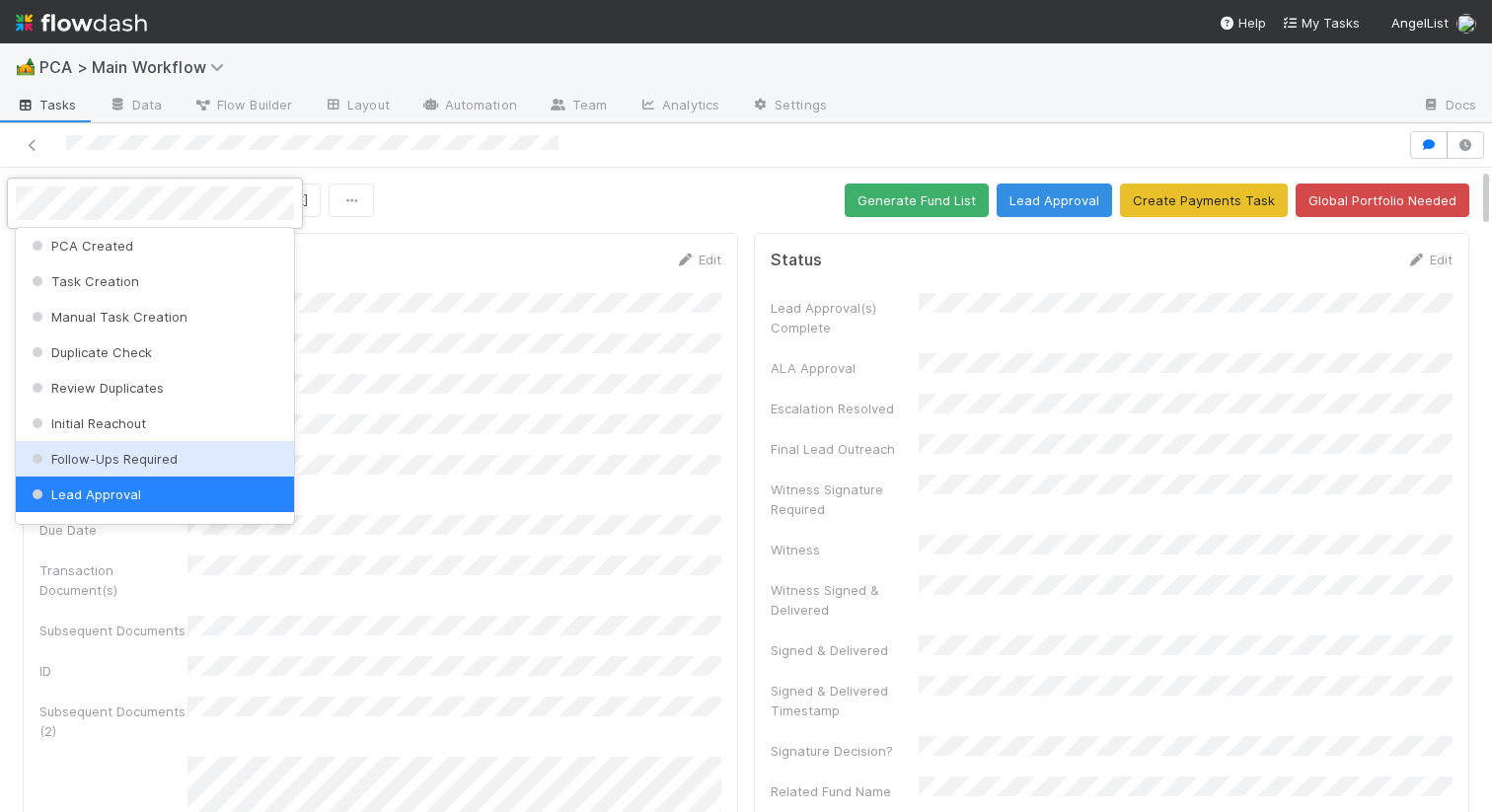 click on "Follow-Ups Required" at bounding box center (155, 459) 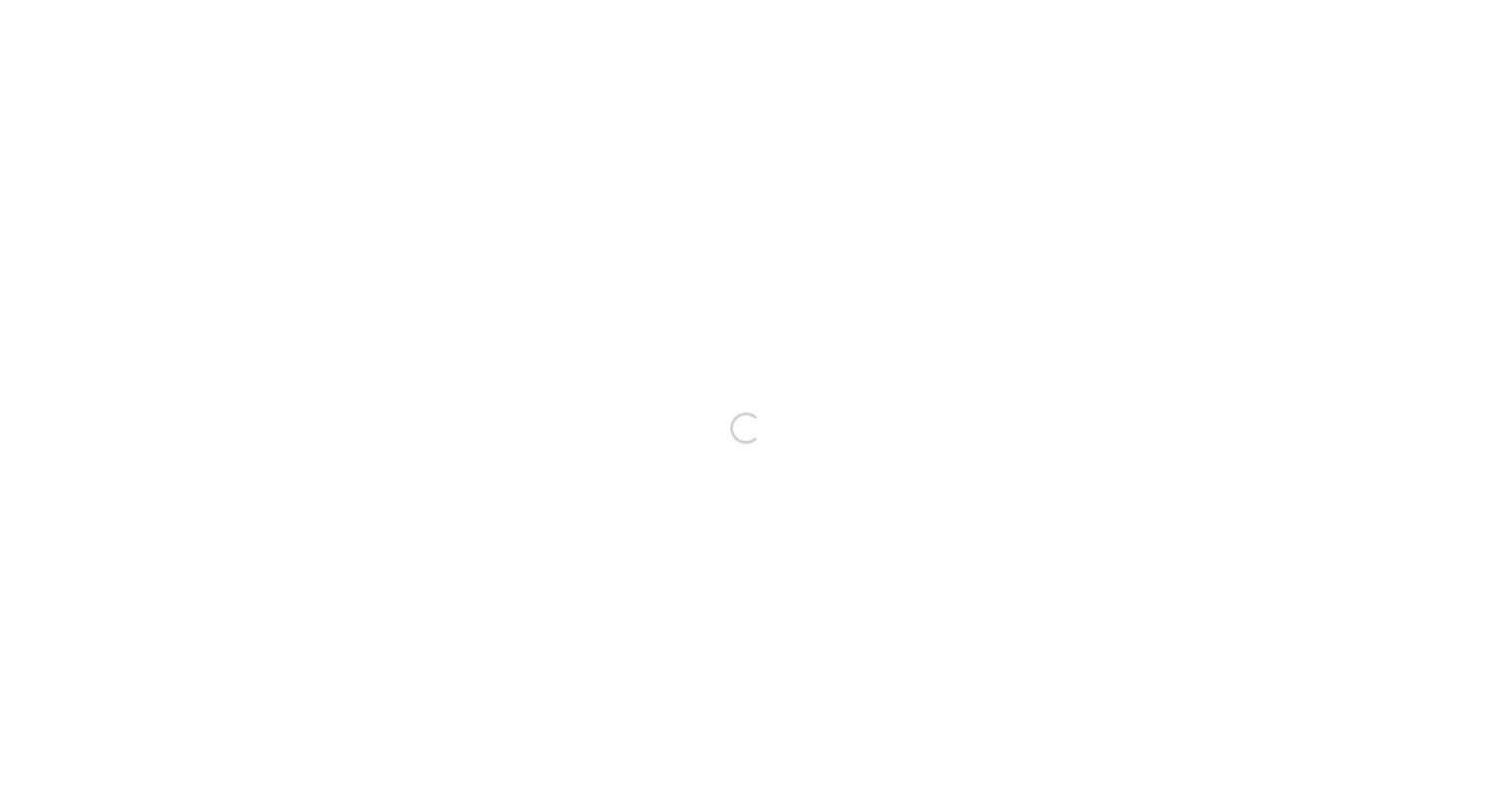 scroll, scrollTop: 0, scrollLeft: 0, axis: both 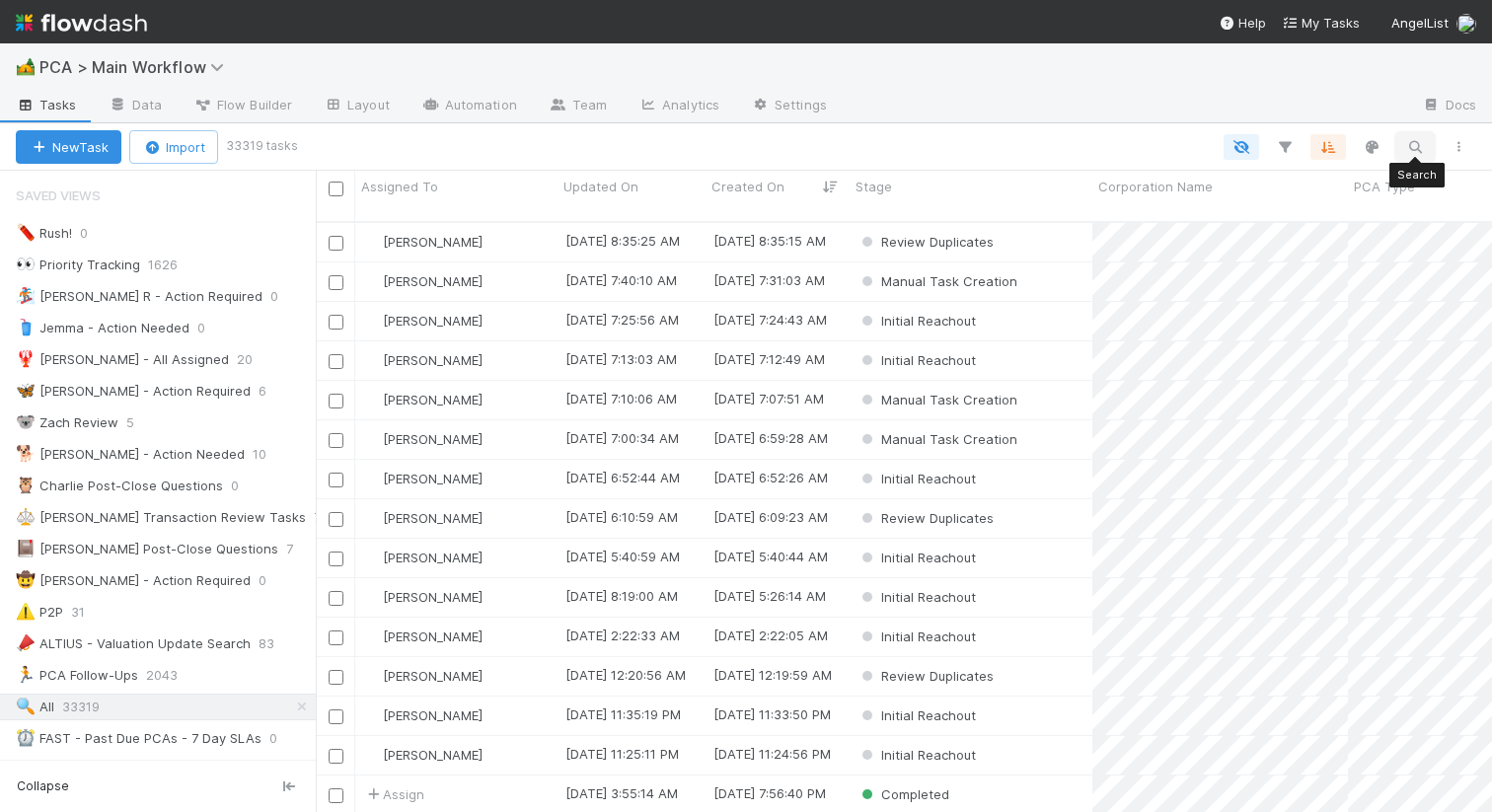 click at bounding box center (1415, 147) 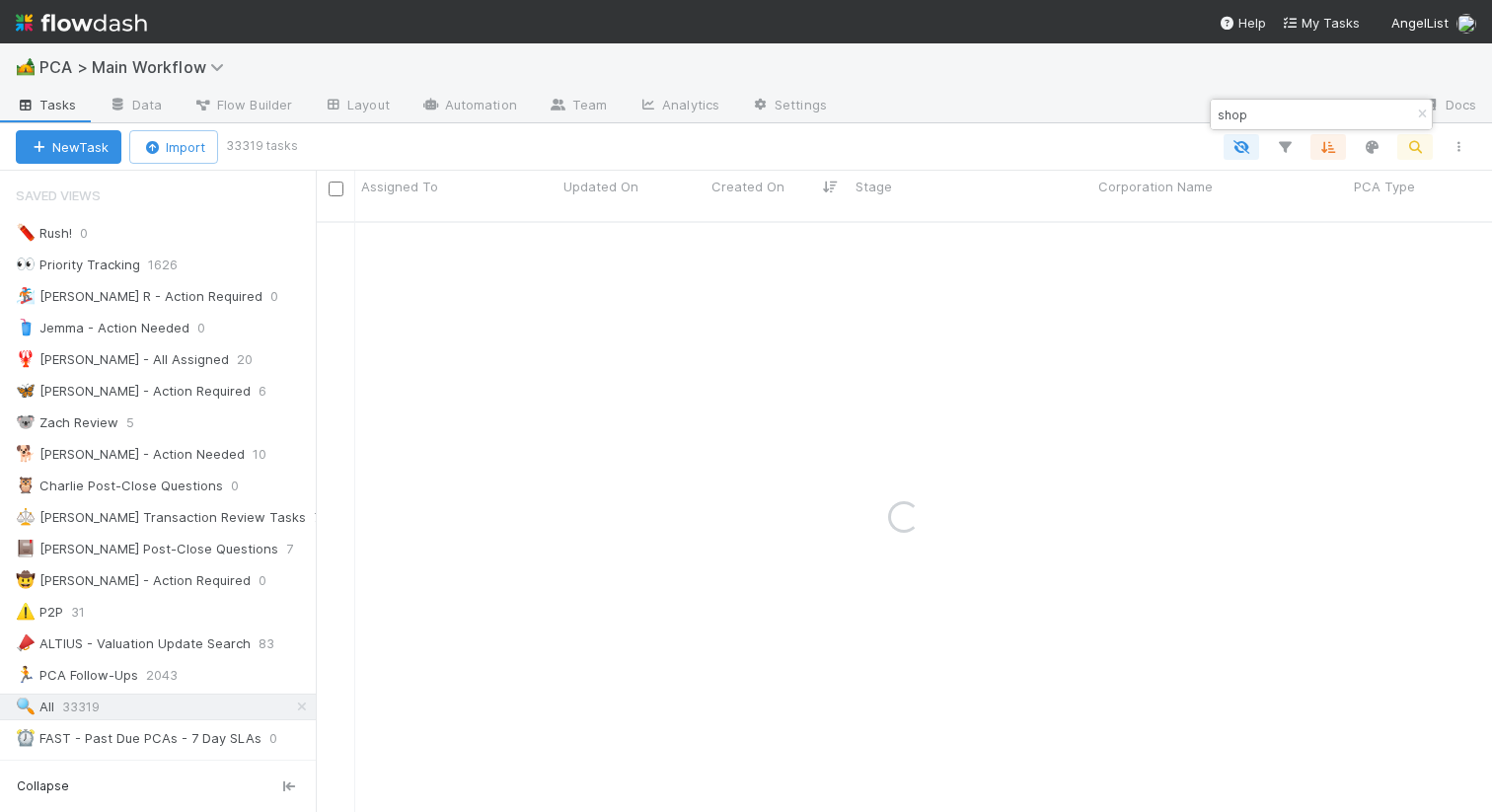type on "shop" 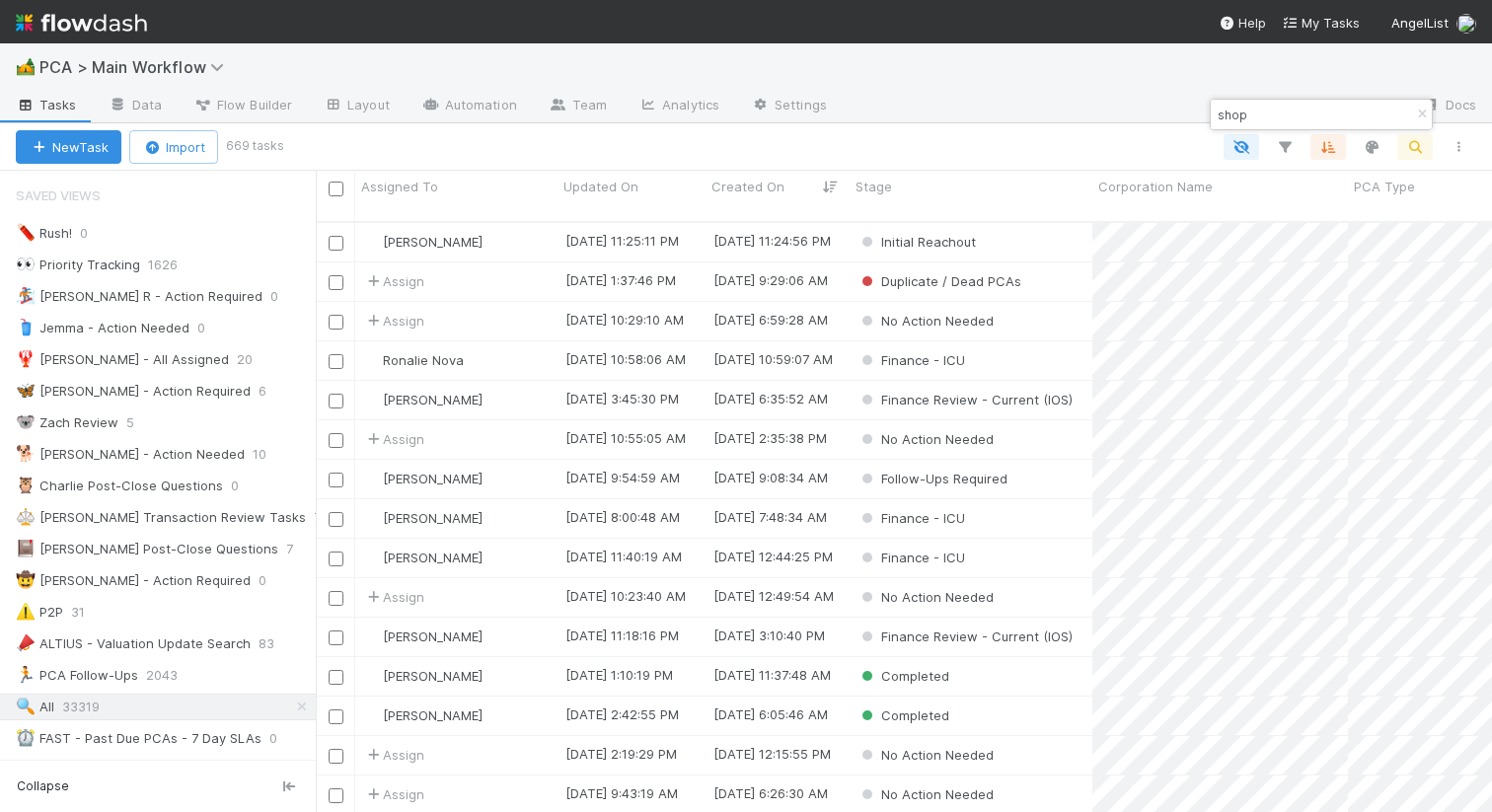 scroll, scrollTop: 606, scrollLeft: 1176, axis: both 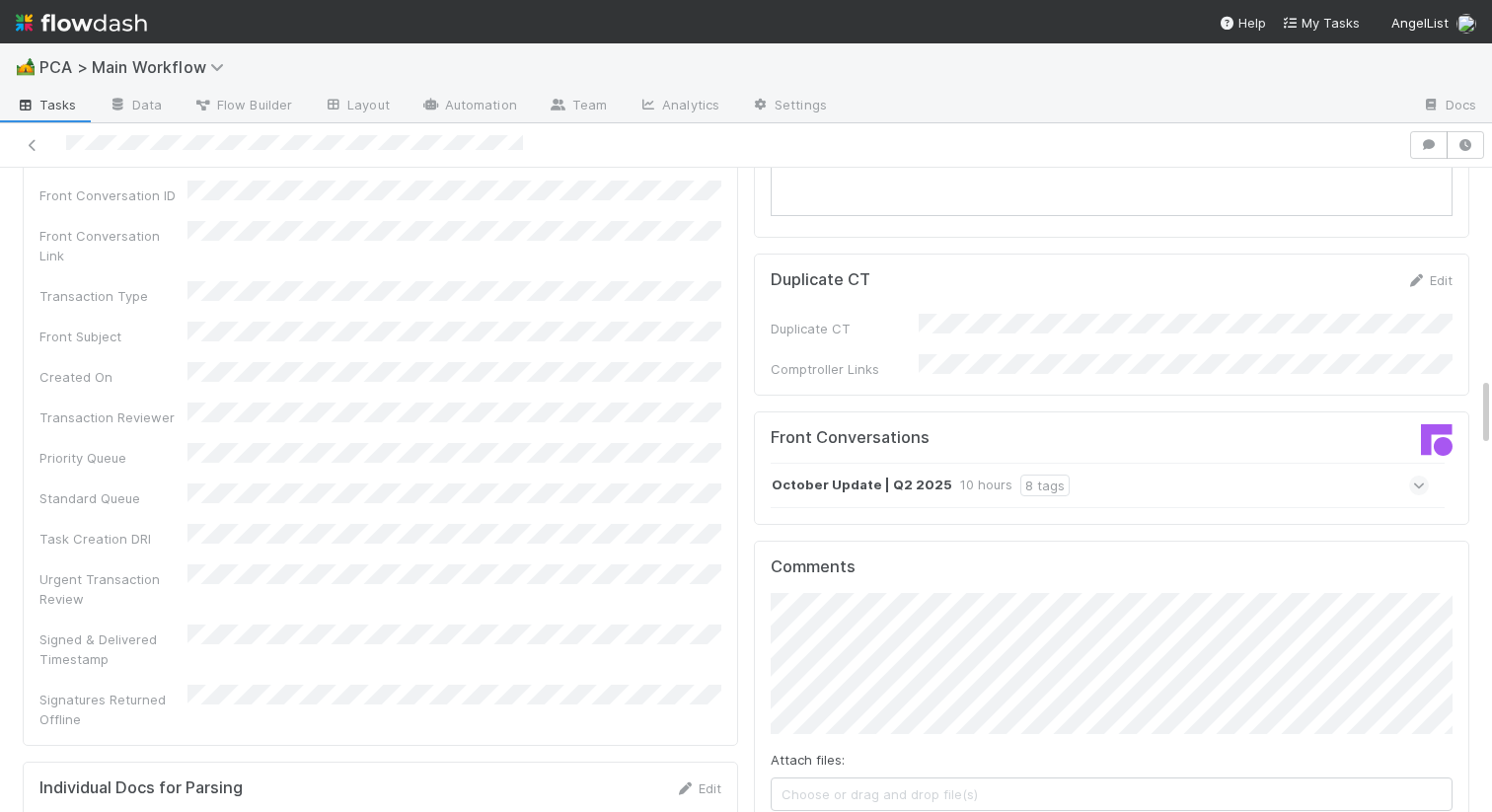 click on "Front Conversations" at bounding box center [933, 438] 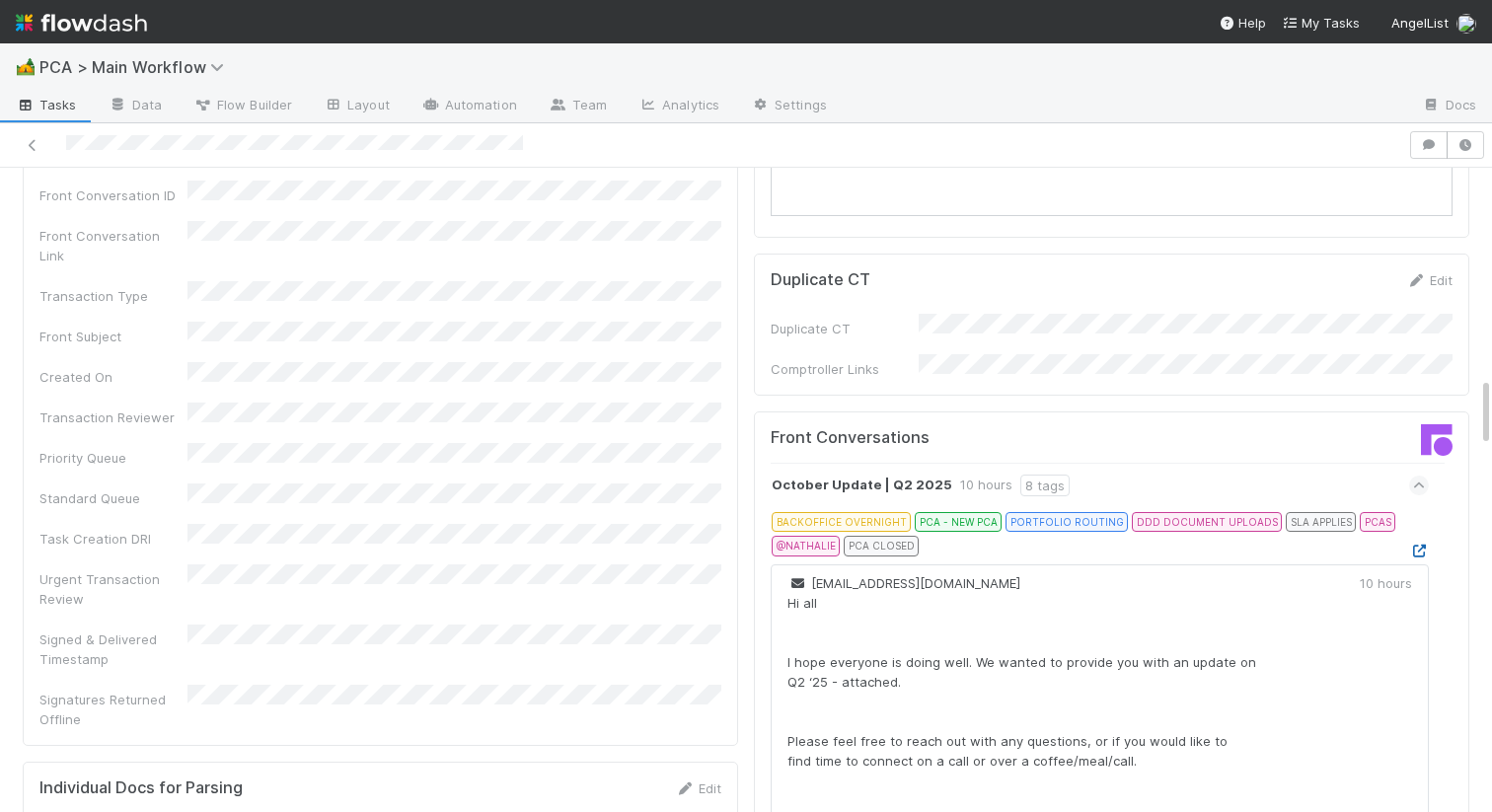 click at bounding box center [1419, 551] 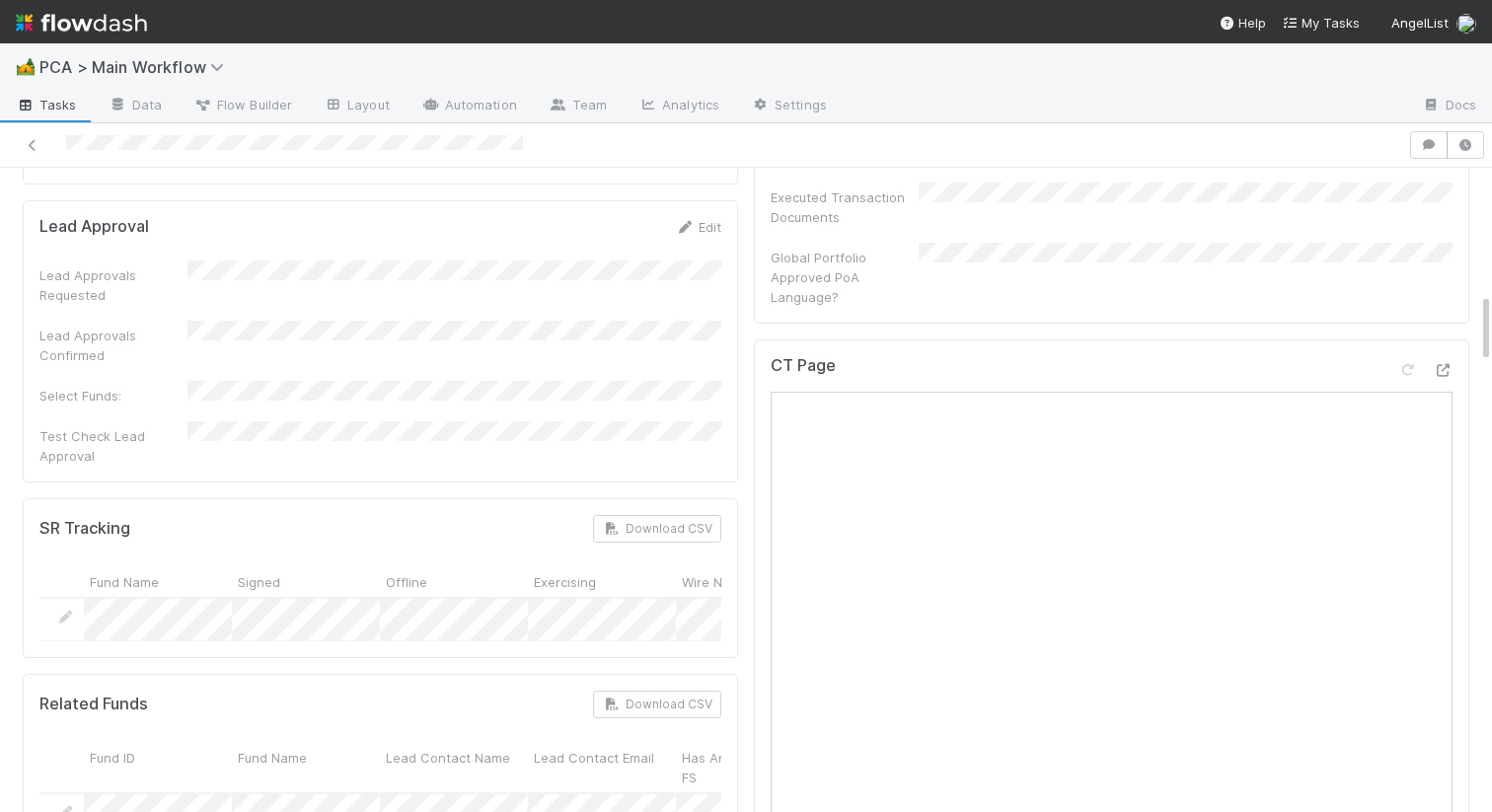 scroll, scrollTop: 0, scrollLeft: 0, axis: both 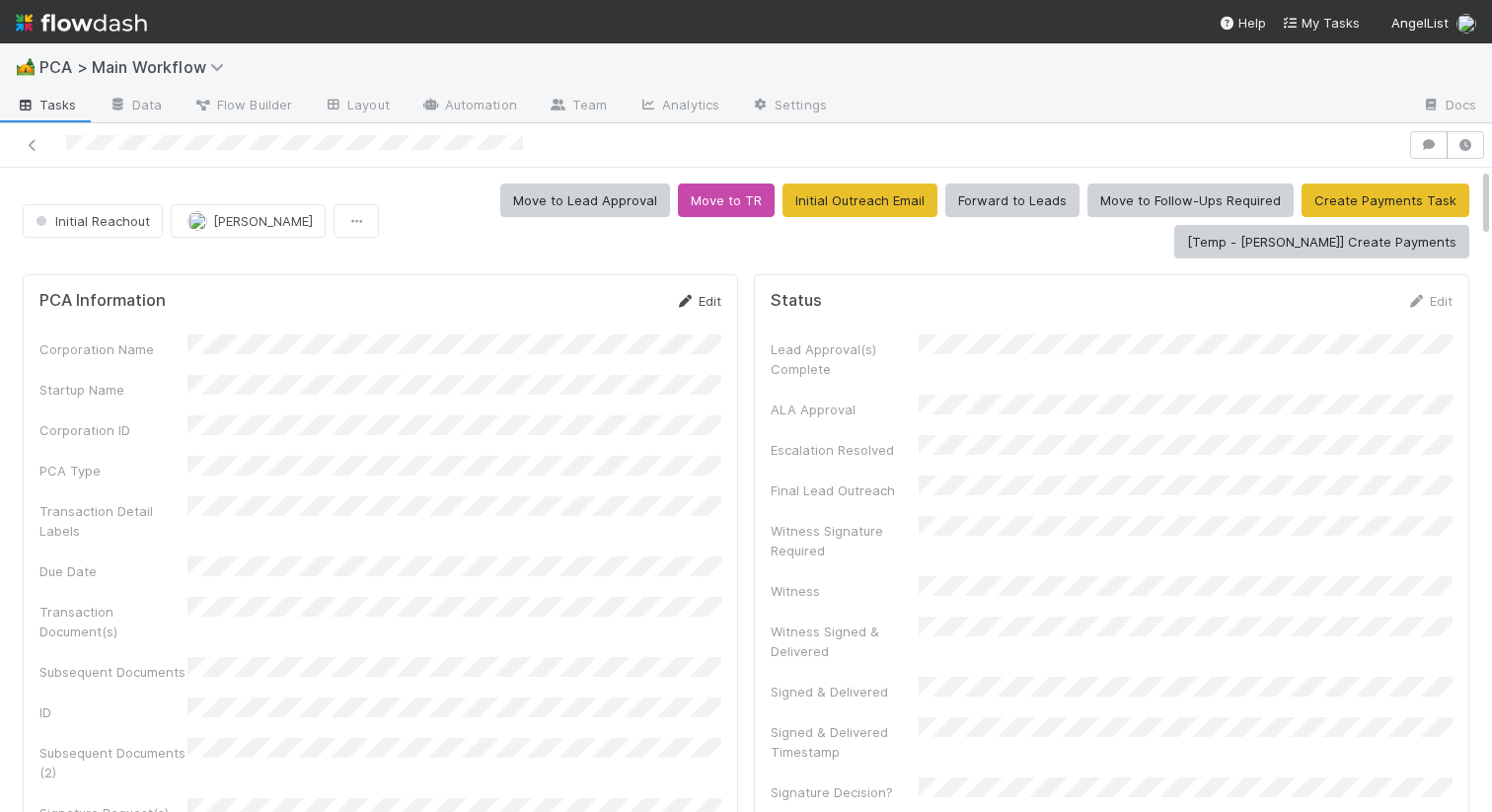 click on "Edit" at bounding box center [698, 301] 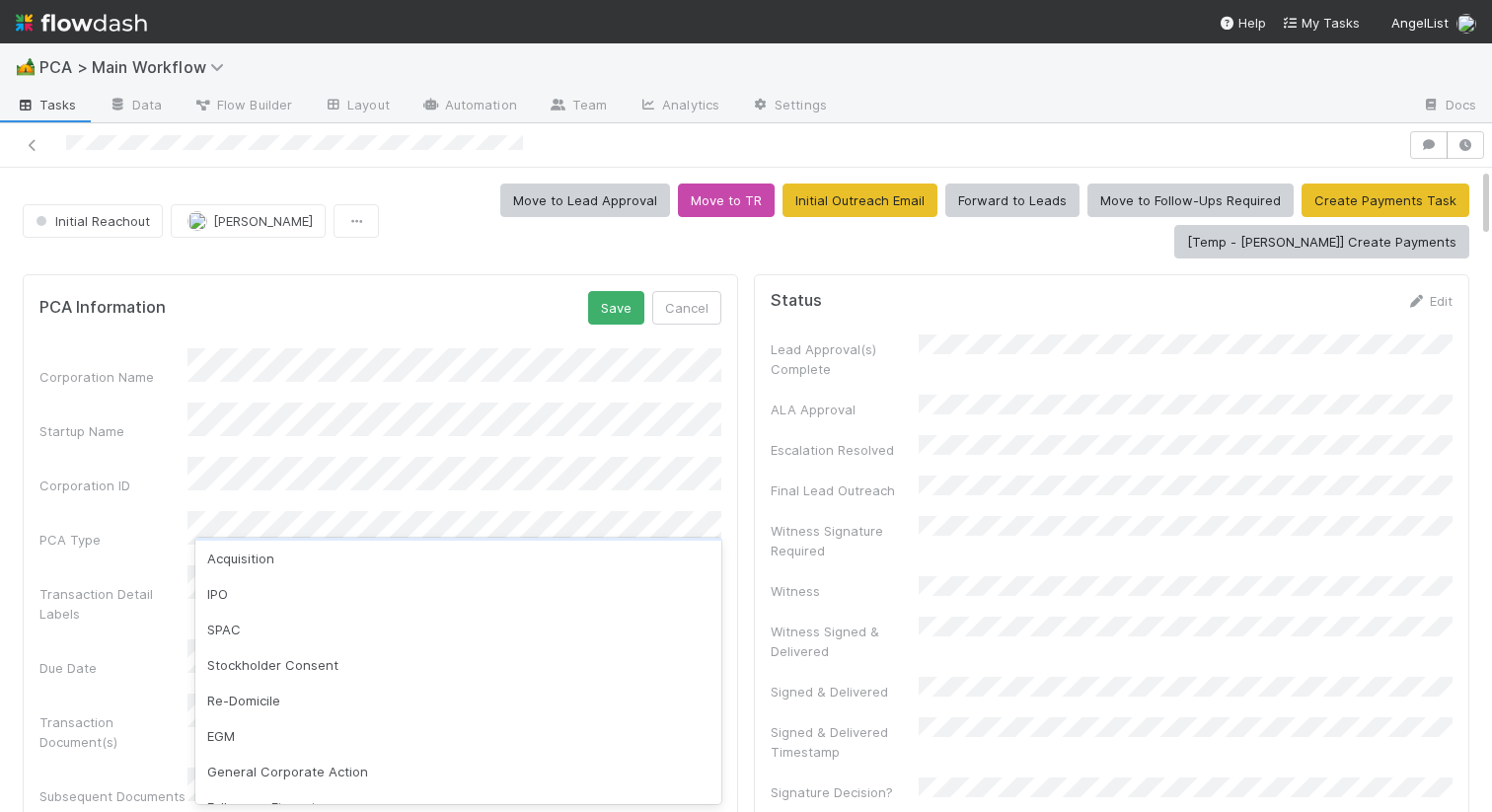 scroll, scrollTop: 191, scrollLeft: 0, axis: vertical 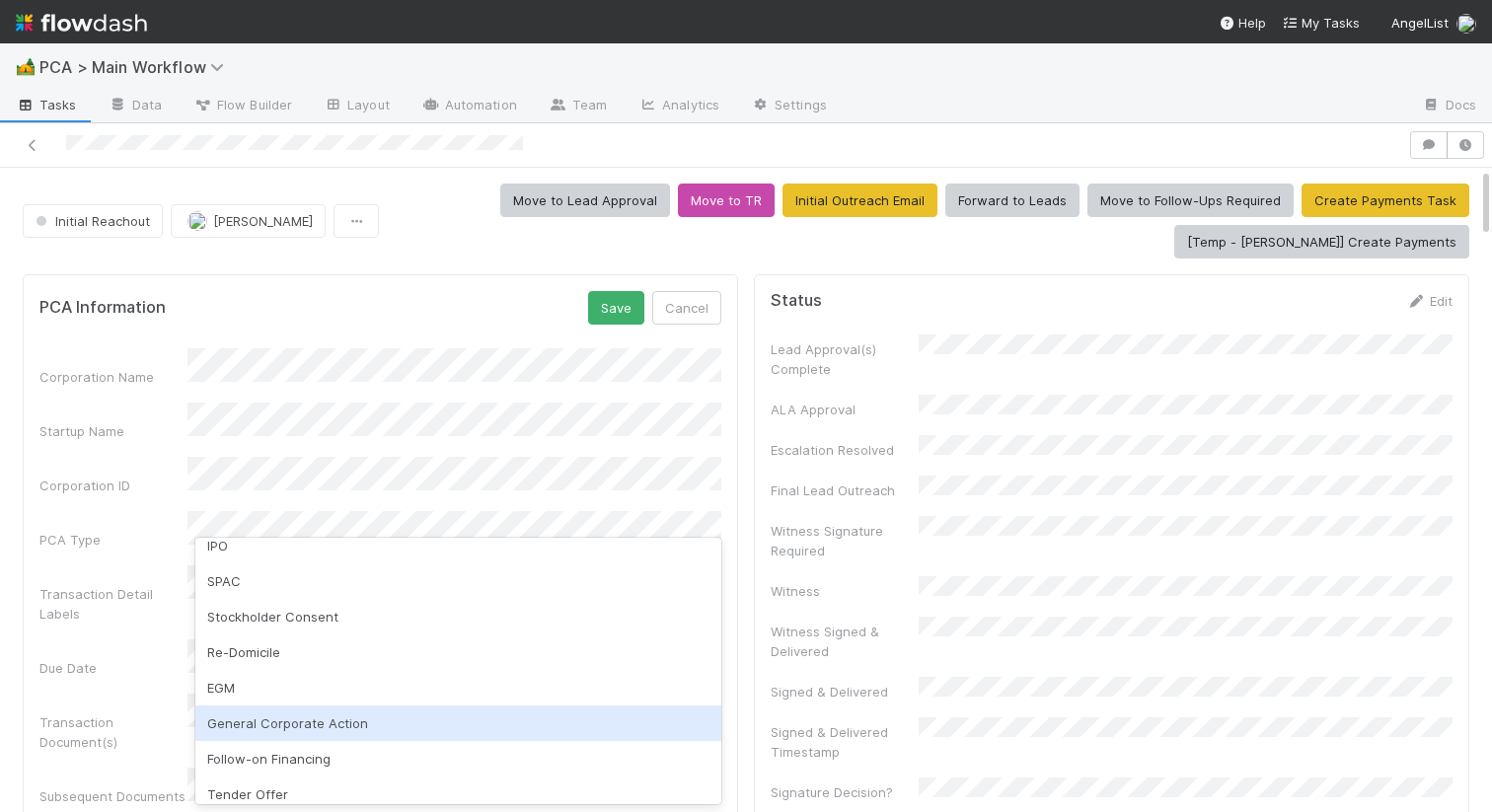 click on "General Corporate Action" at bounding box center [458, 723] 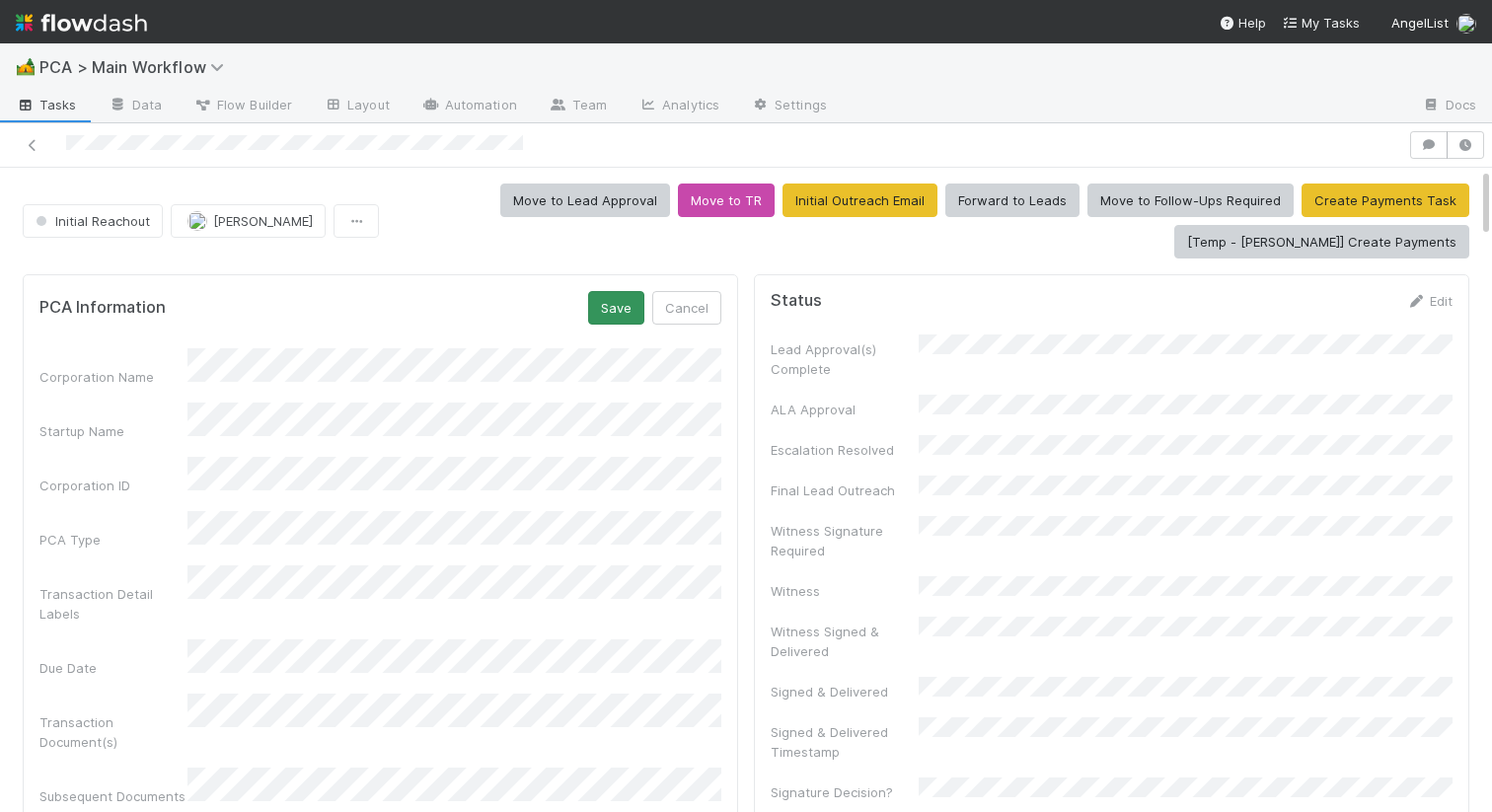 drag, startPoint x: 653, startPoint y: 283, endPoint x: 618, endPoint y: 303, distance: 40.31129 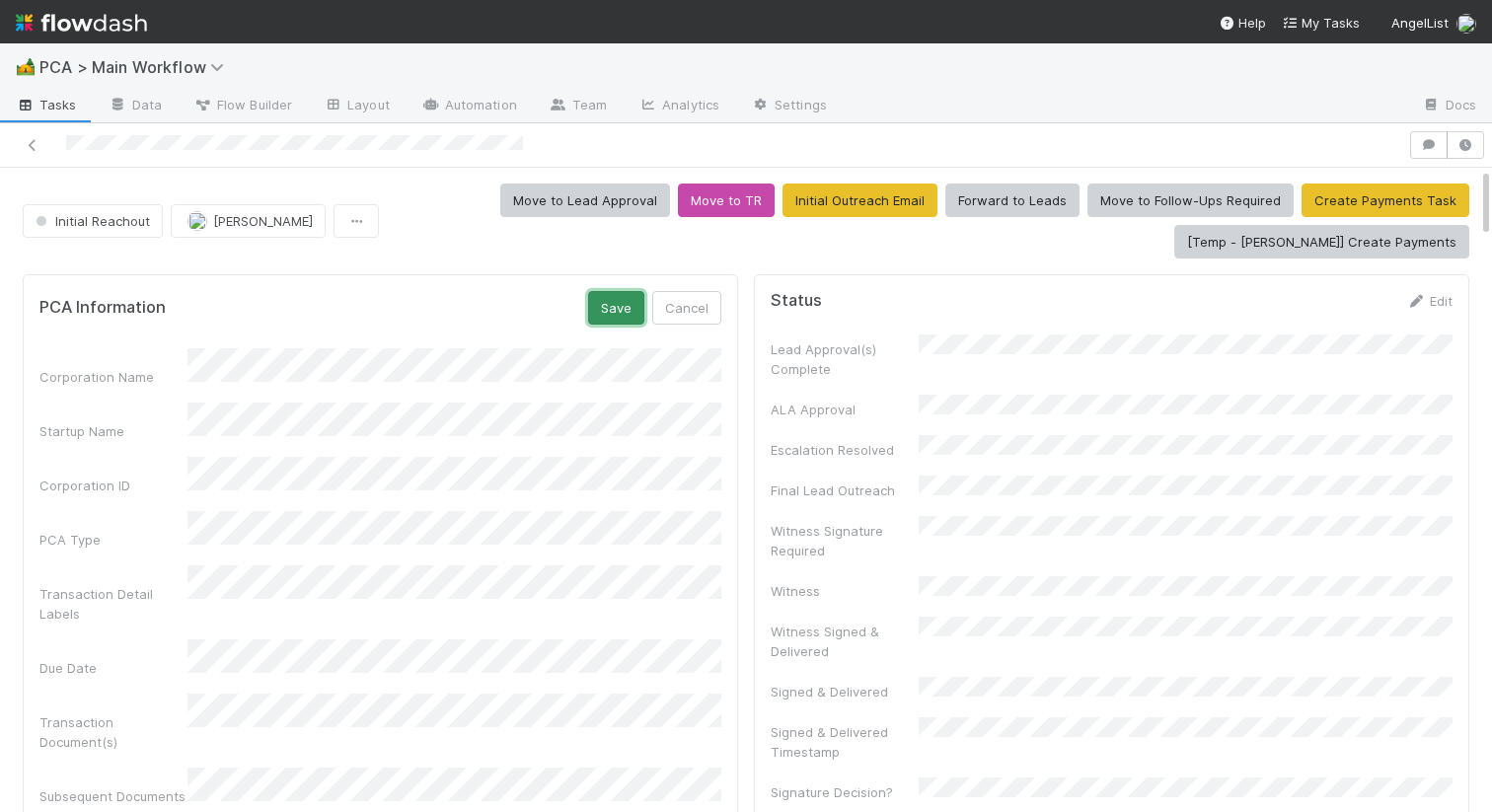 click on "Save" at bounding box center [616, 308] 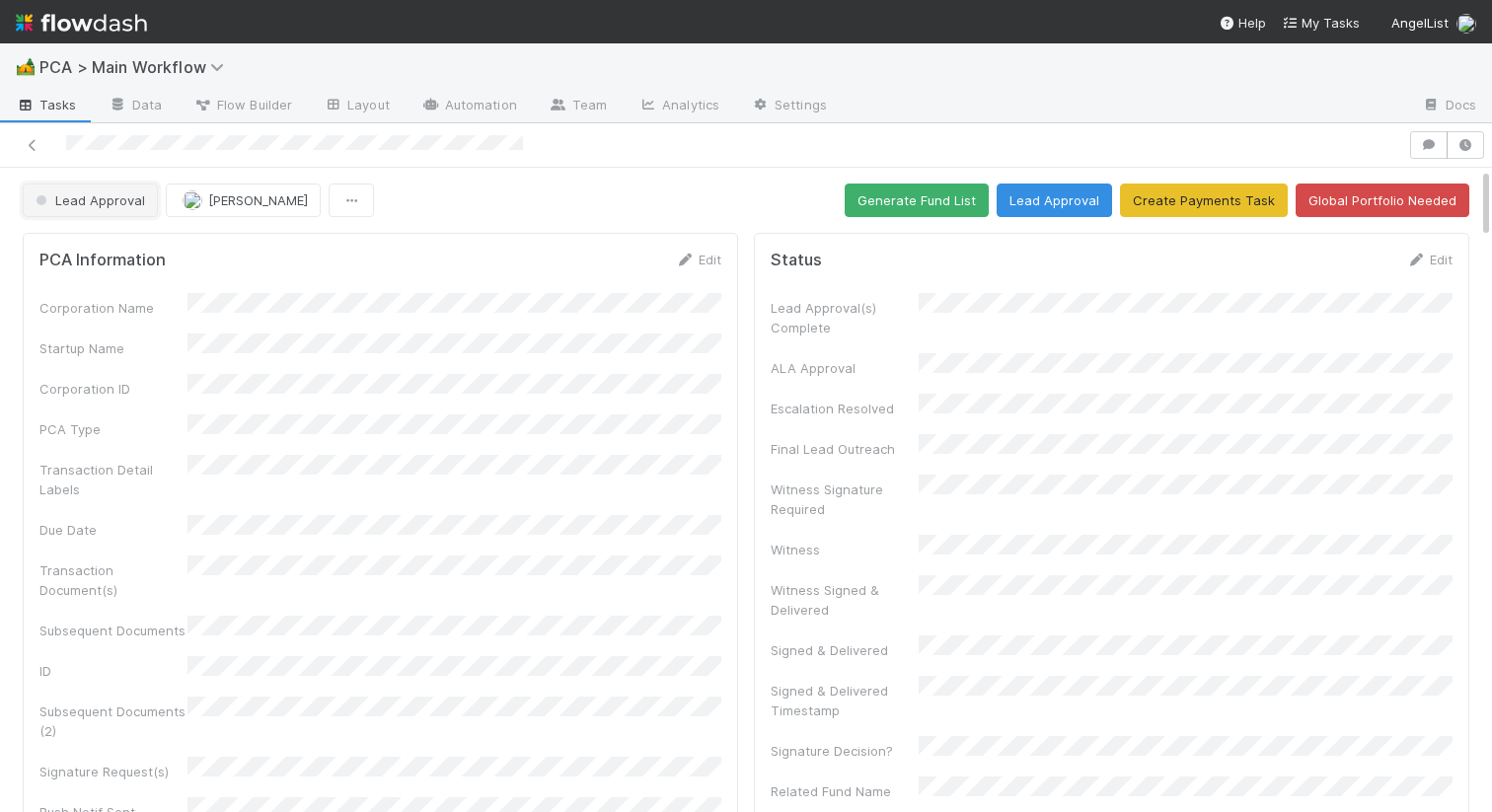 click on "Lead Approval" at bounding box center [90, 200] 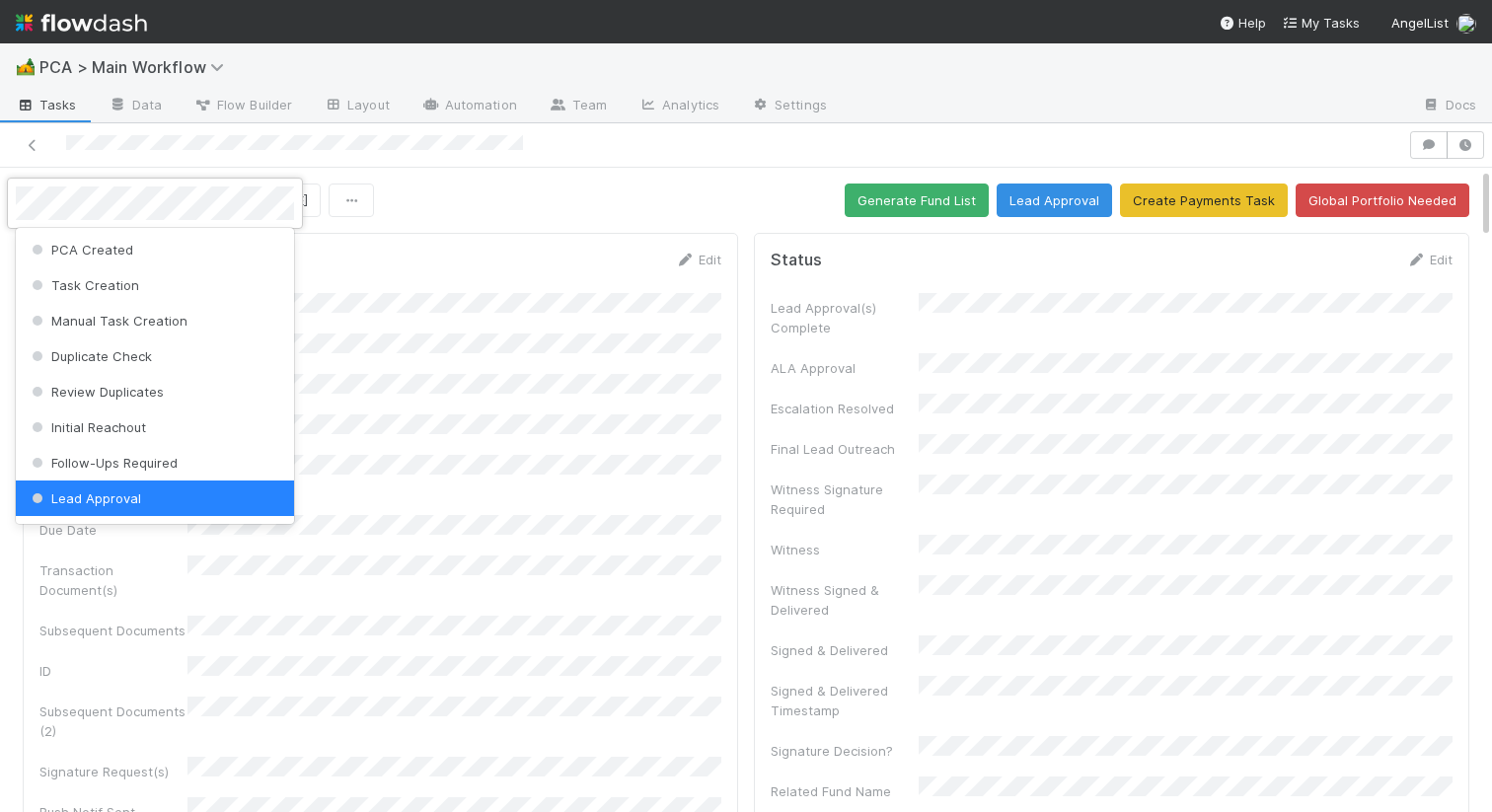 scroll, scrollTop: 4, scrollLeft: 0, axis: vertical 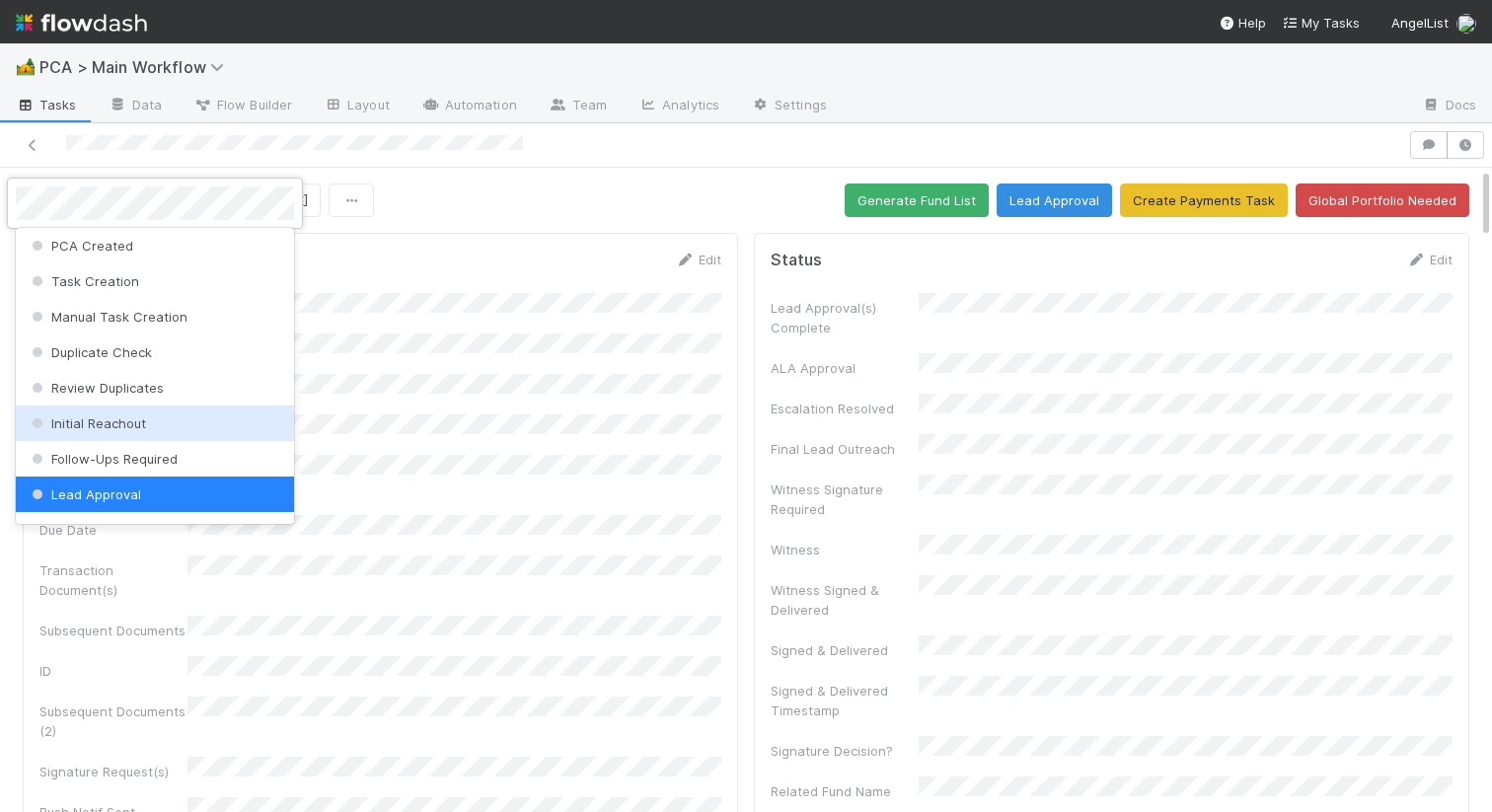 click on "Initial Reachout" at bounding box center (87, 423) 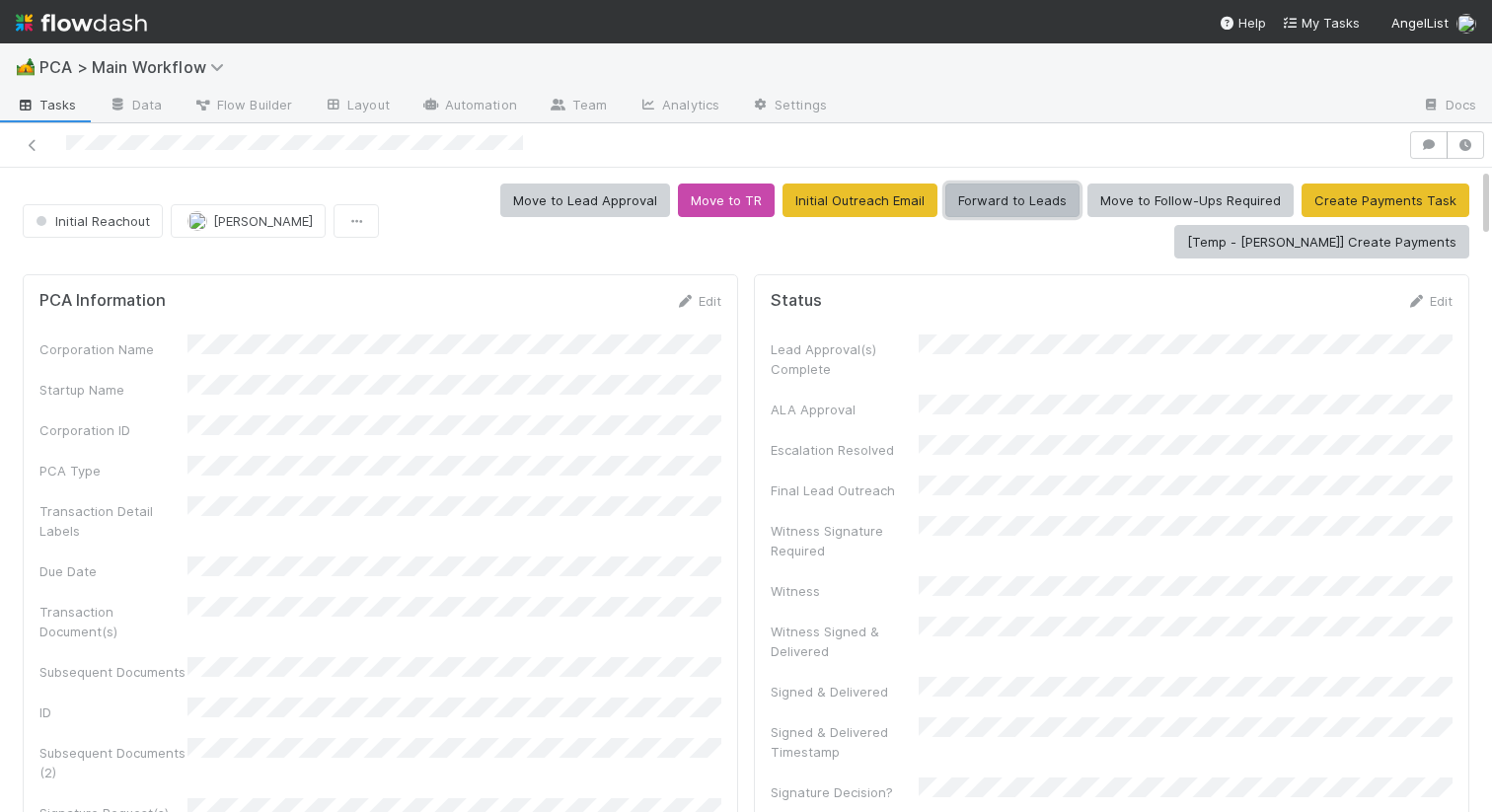 click on "Forward to Leads" at bounding box center (1012, 200) 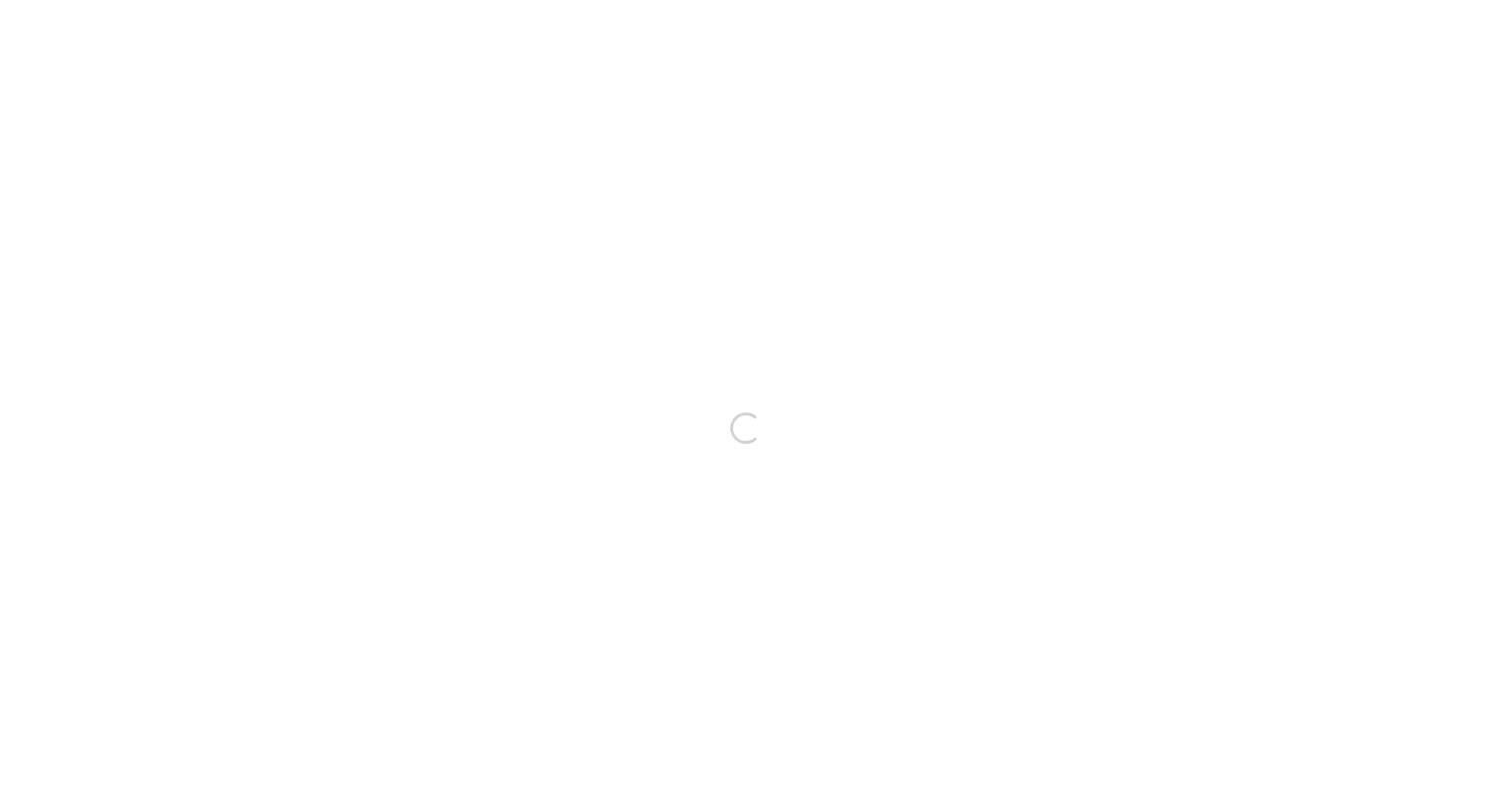 scroll, scrollTop: 0, scrollLeft: 0, axis: both 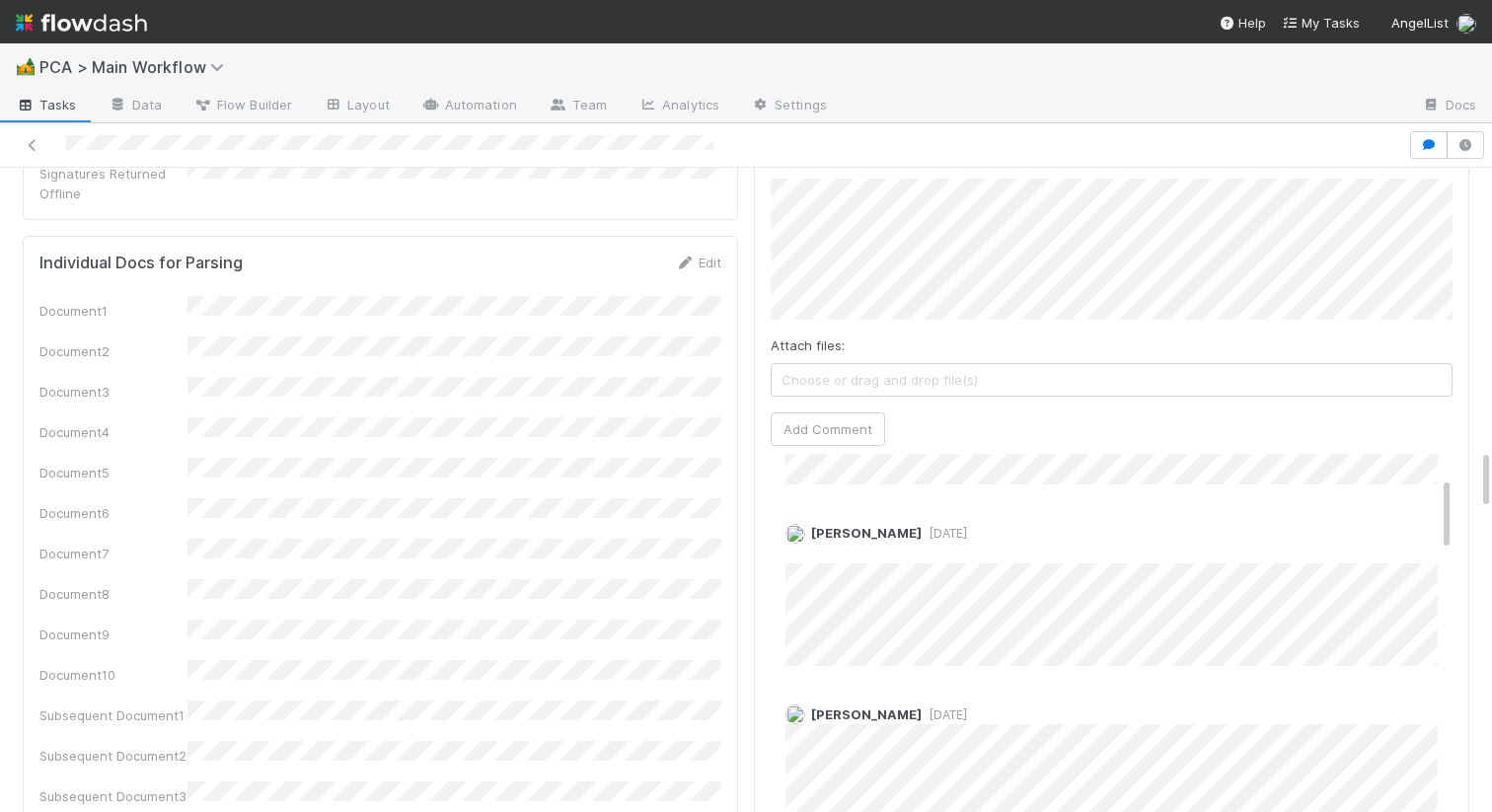 click on "Help My Tasks AngelList" at bounding box center (746, 22) 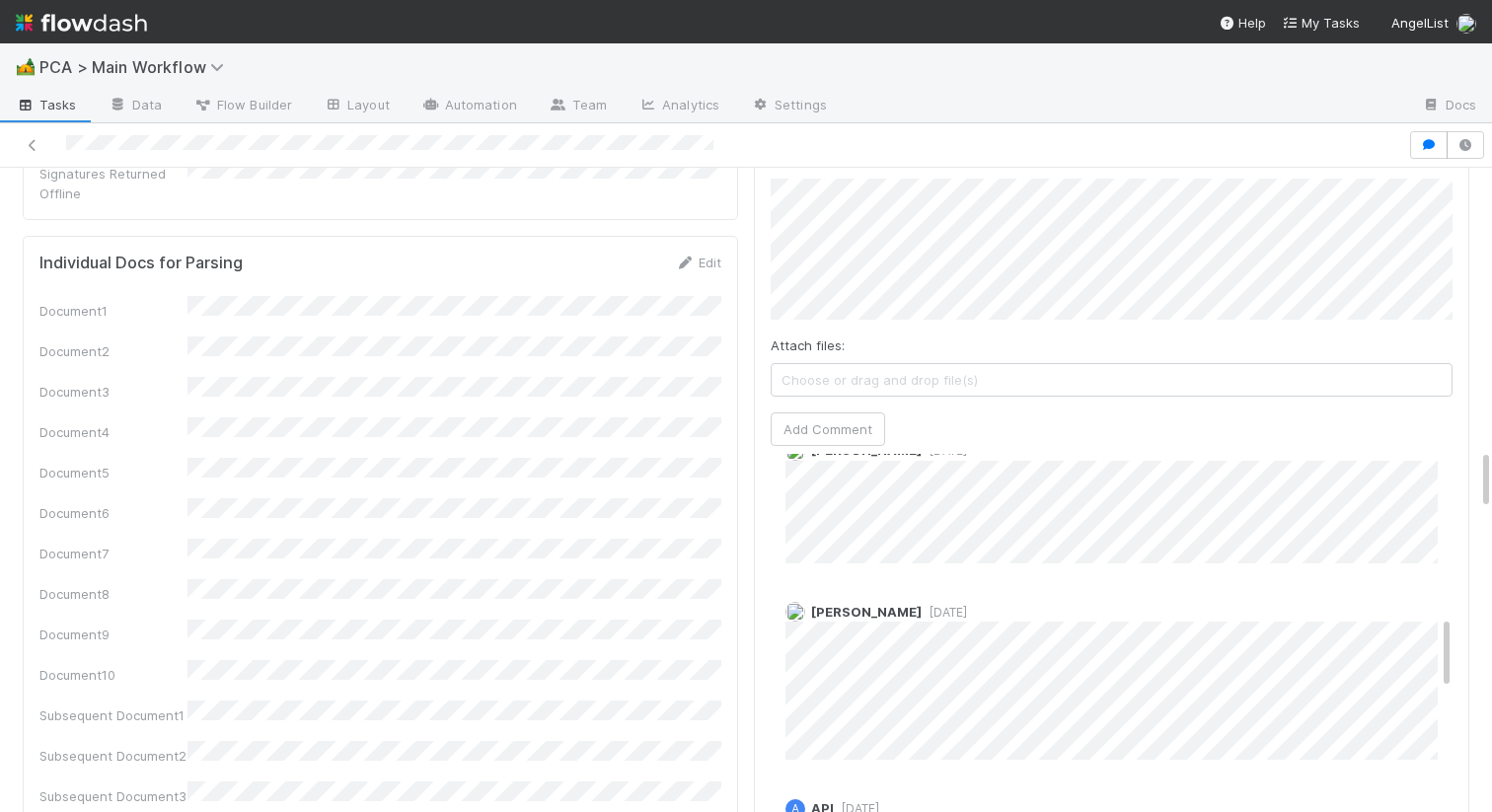 scroll, scrollTop: 919, scrollLeft: 0, axis: vertical 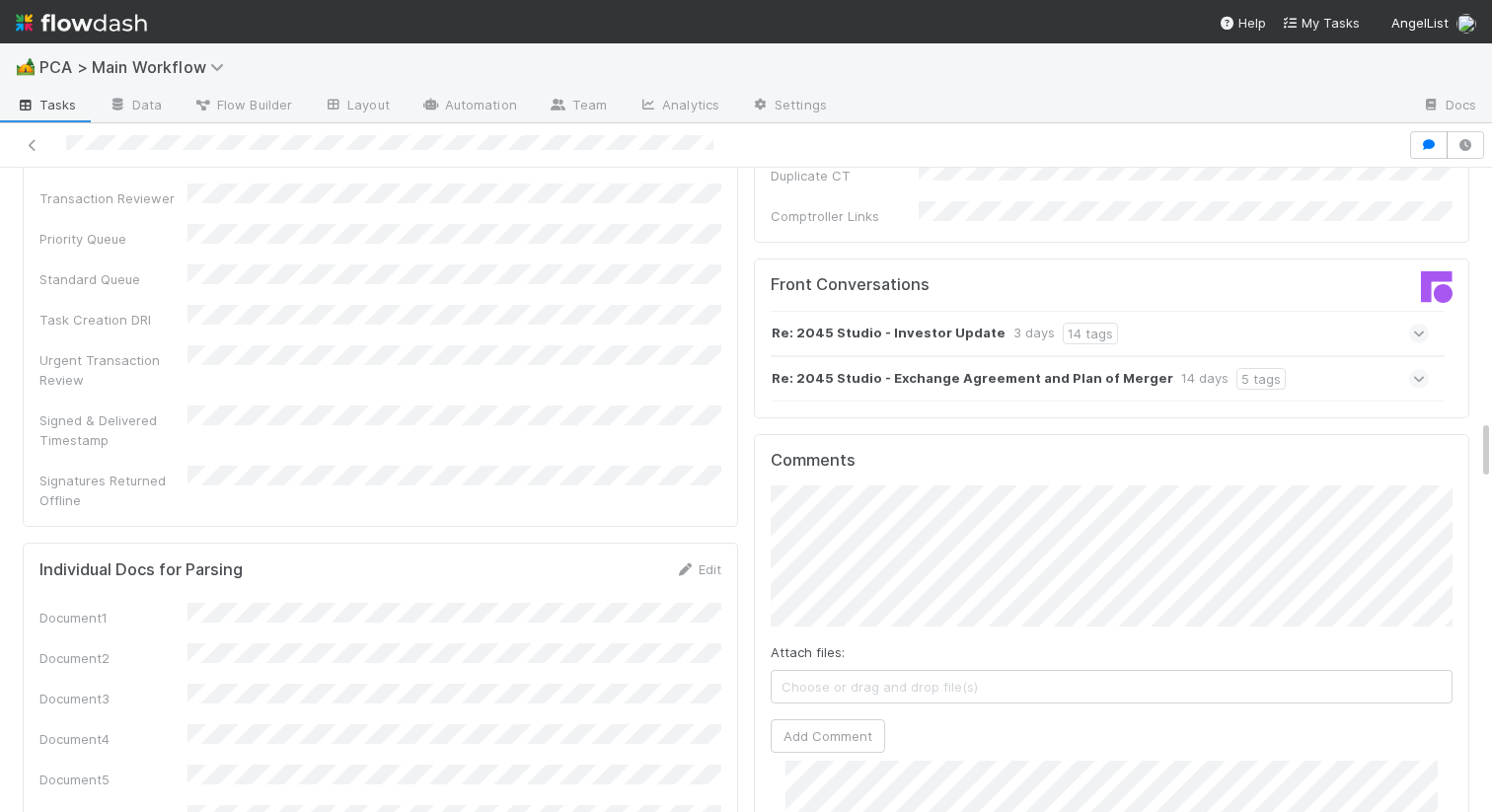 click on "Attach files: Choose or drag and drop file(s) Add Comment" at bounding box center (1111, 619) 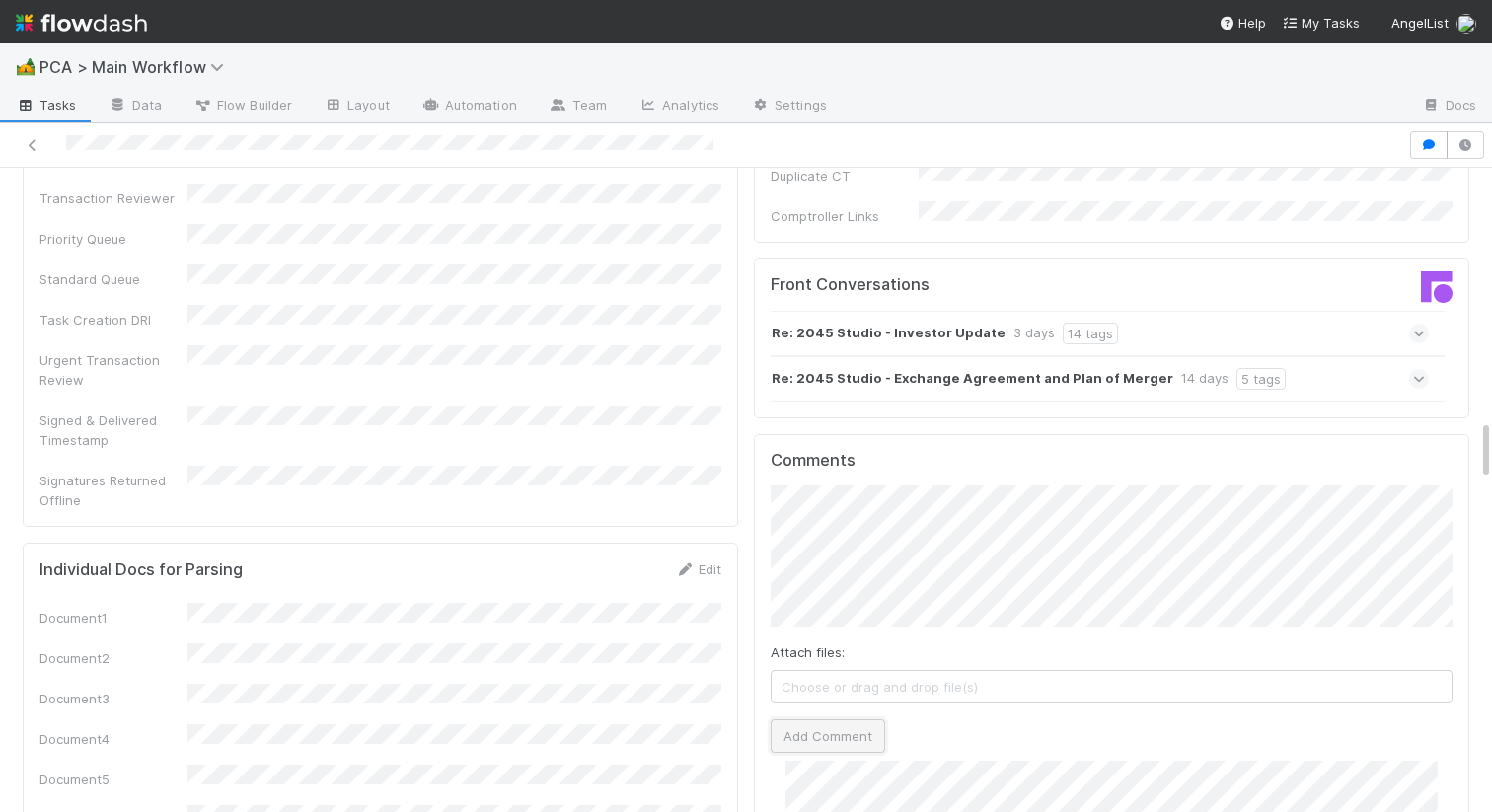 click on "Add Comment" at bounding box center (828, 736) 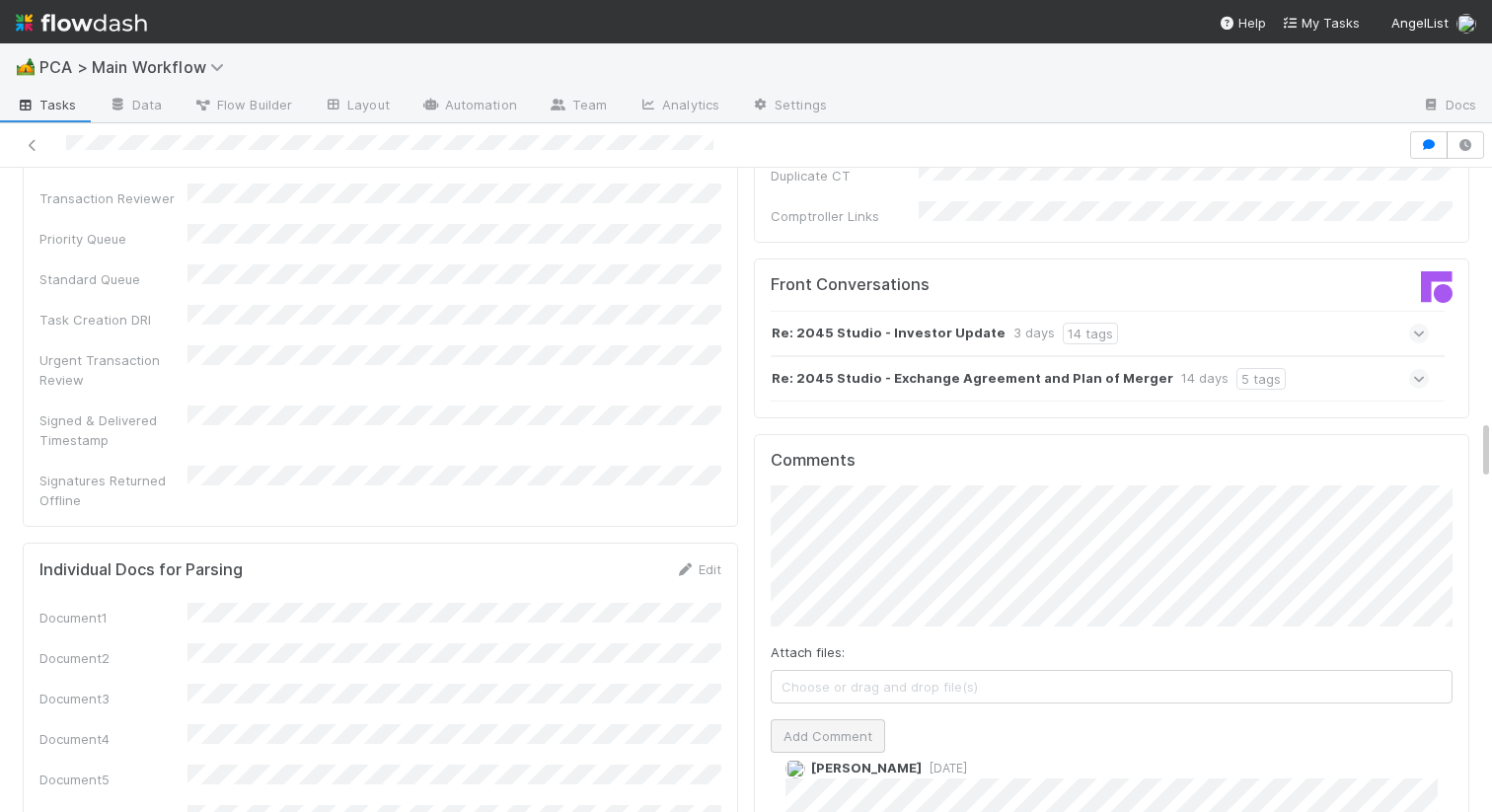 scroll, scrollTop: 1099, scrollLeft: 0, axis: vertical 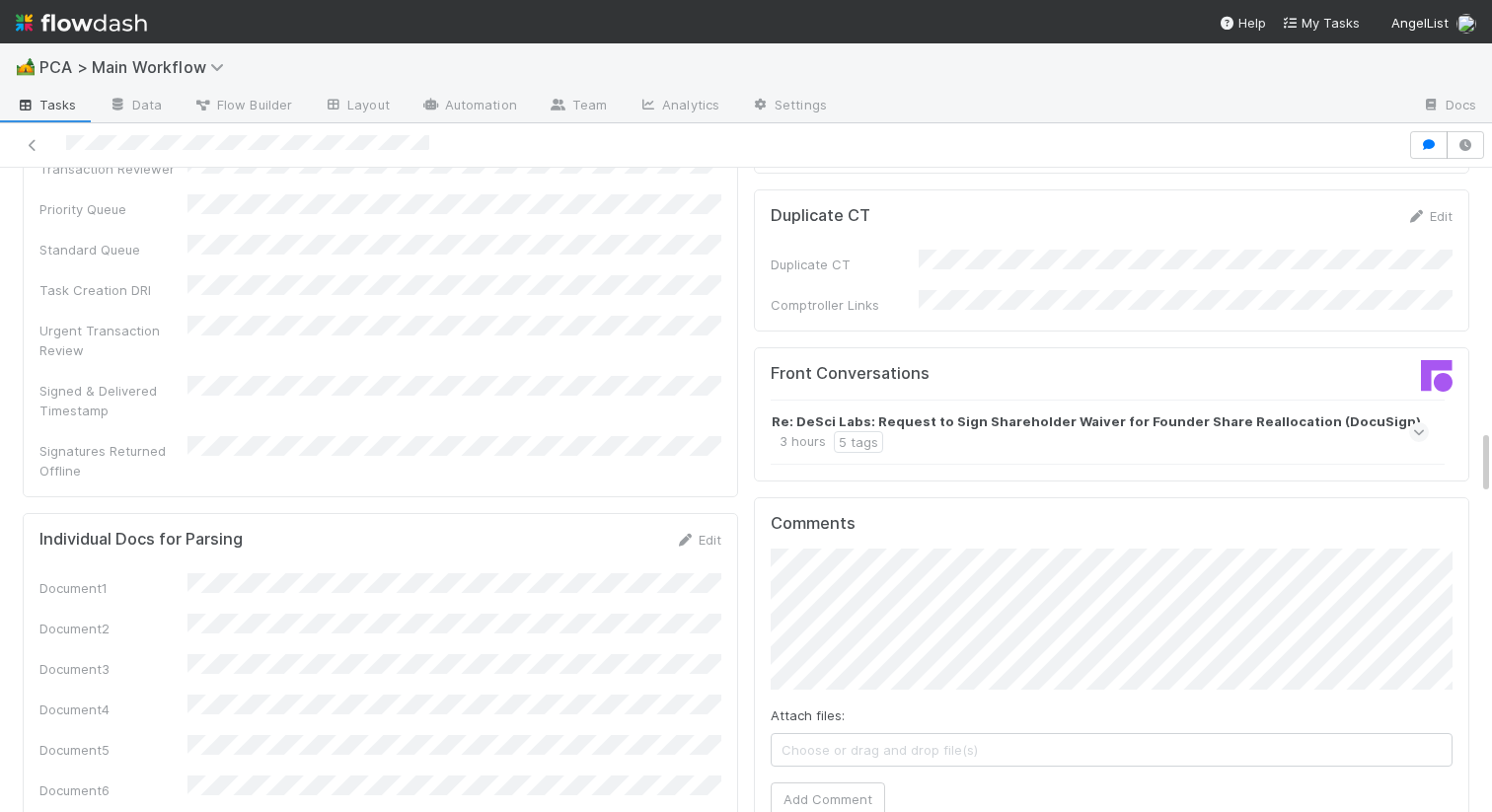 click on "Re: DeSci Labs: Request to Sign Shareholder Waiver for Founder Share Reallocation (DocuSign) 3 hours 5 tags" at bounding box center [1097, 432] 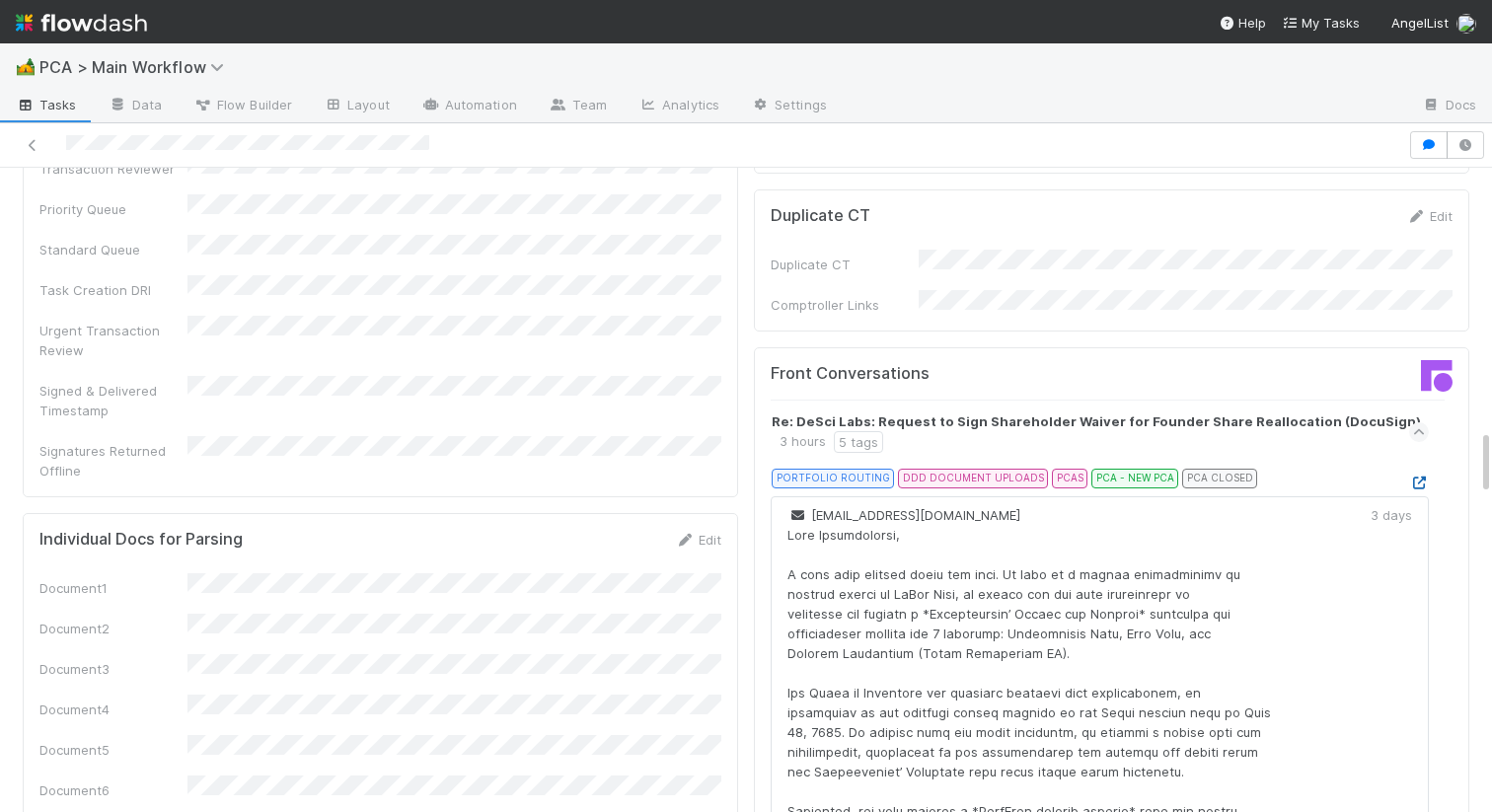 click at bounding box center (1419, 482) 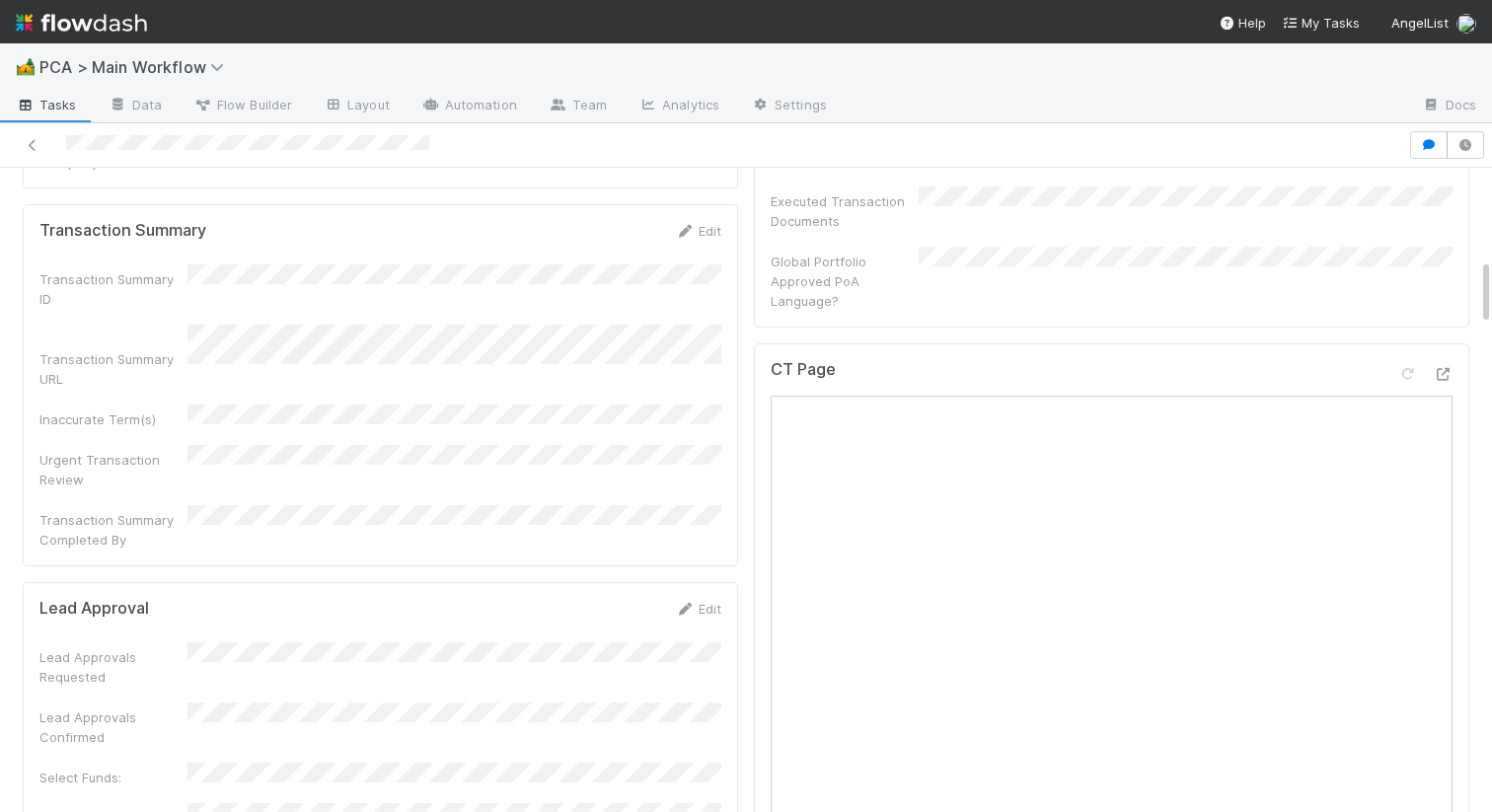 scroll, scrollTop: 878, scrollLeft: 0, axis: vertical 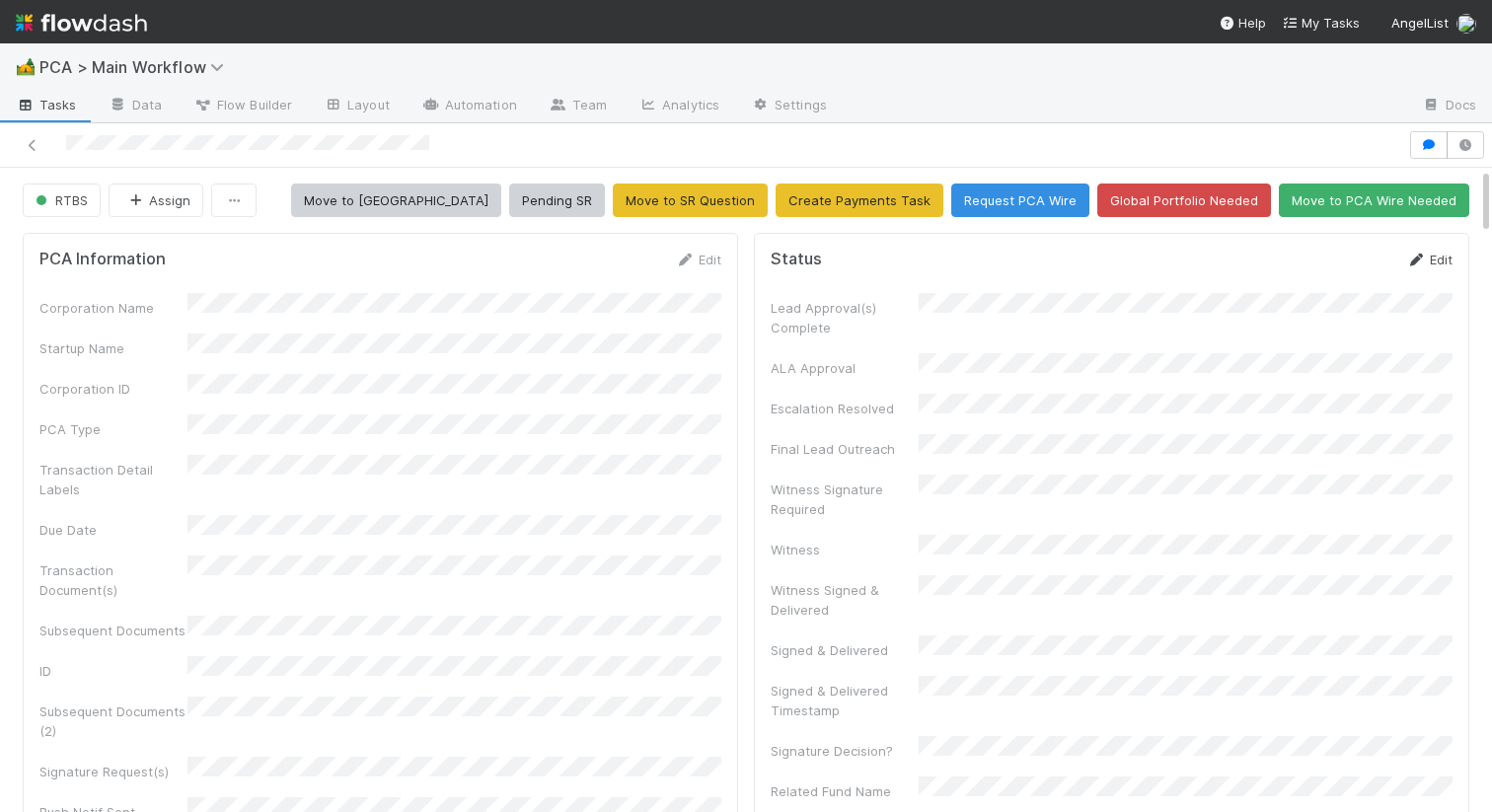 click on "Edit" at bounding box center (1429, 259) 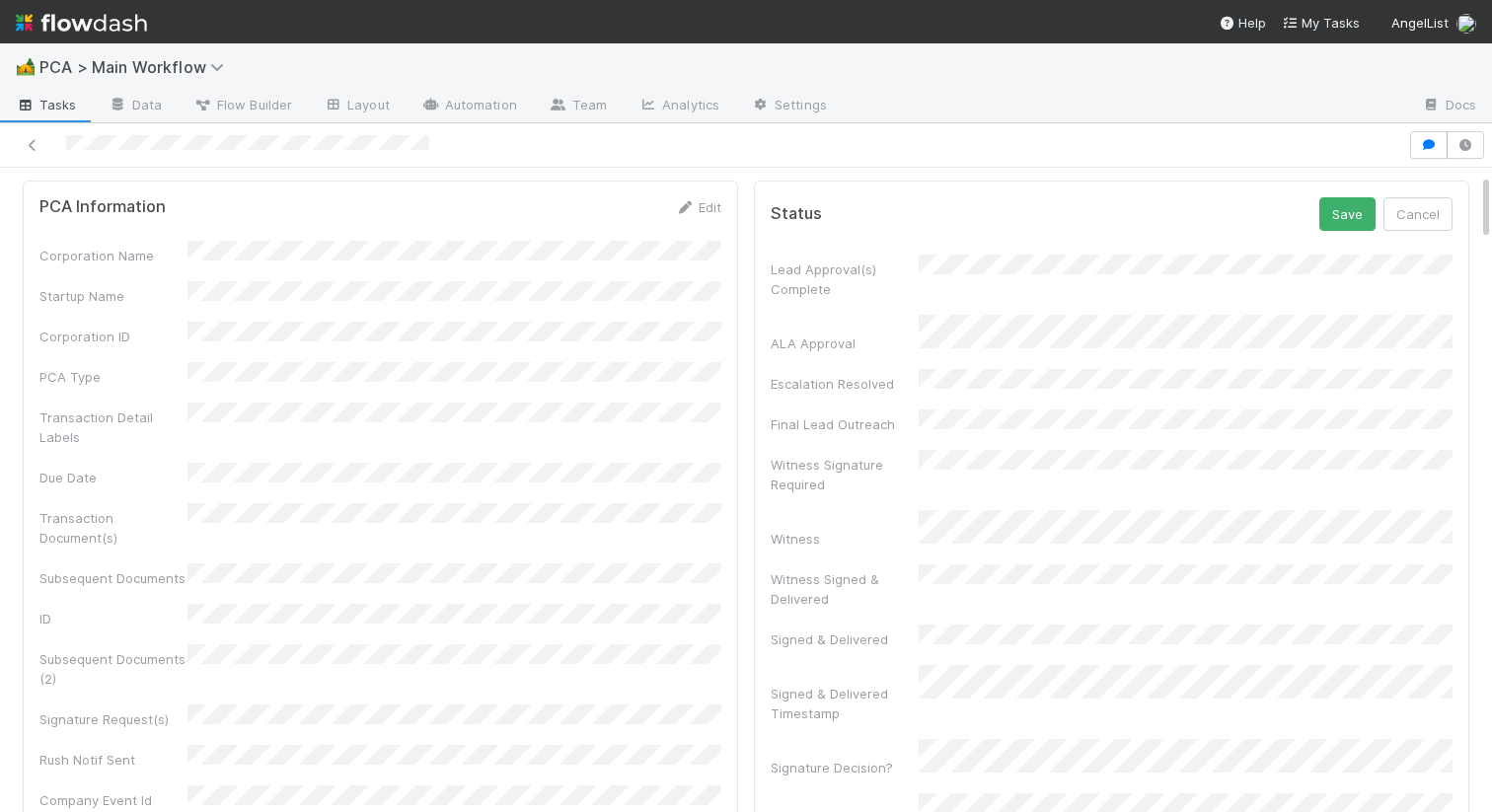 scroll, scrollTop: 28, scrollLeft: 0, axis: vertical 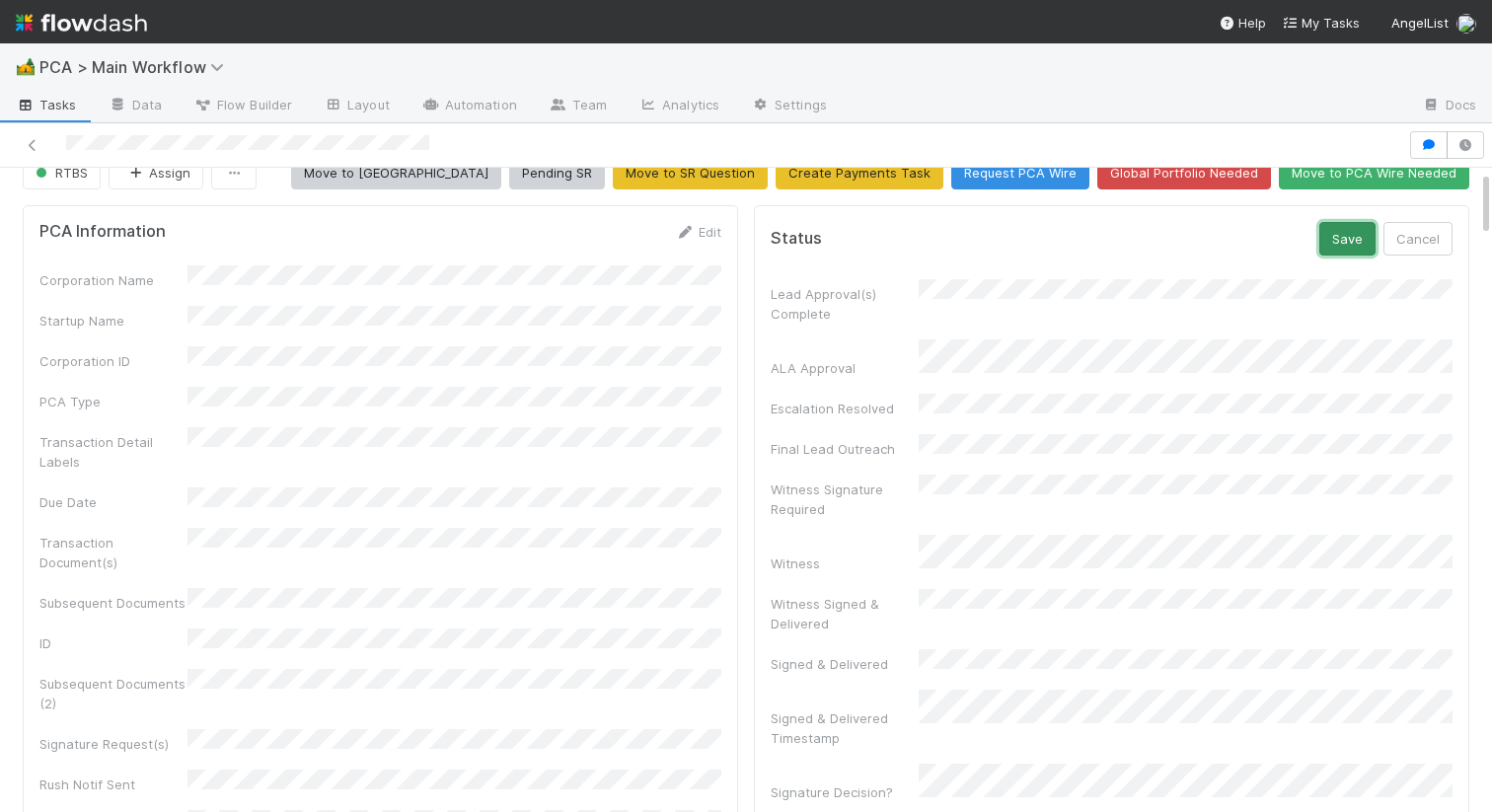 click on "Save" at bounding box center (1347, 239) 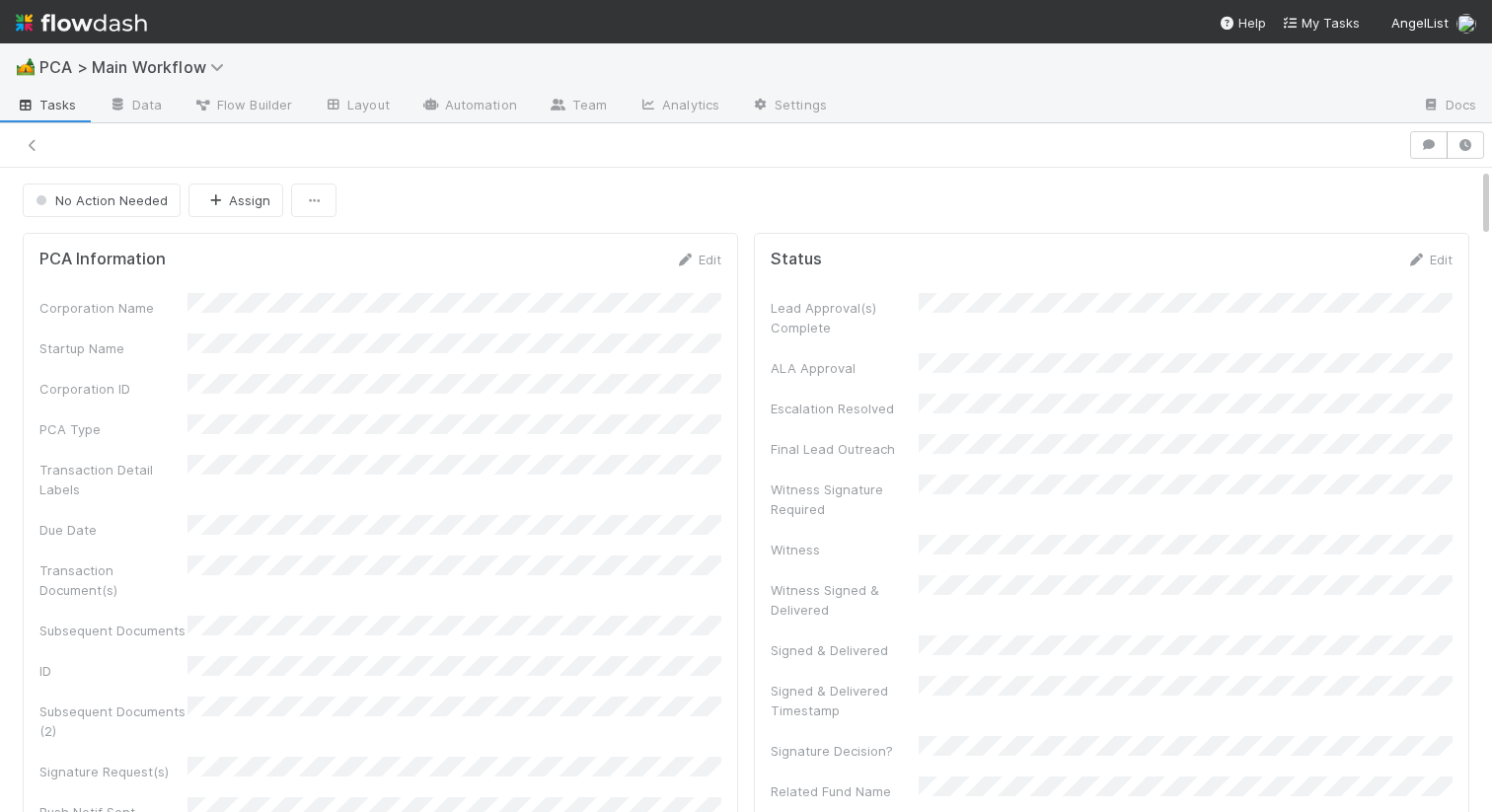 scroll, scrollTop: 0, scrollLeft: 0, axis: both 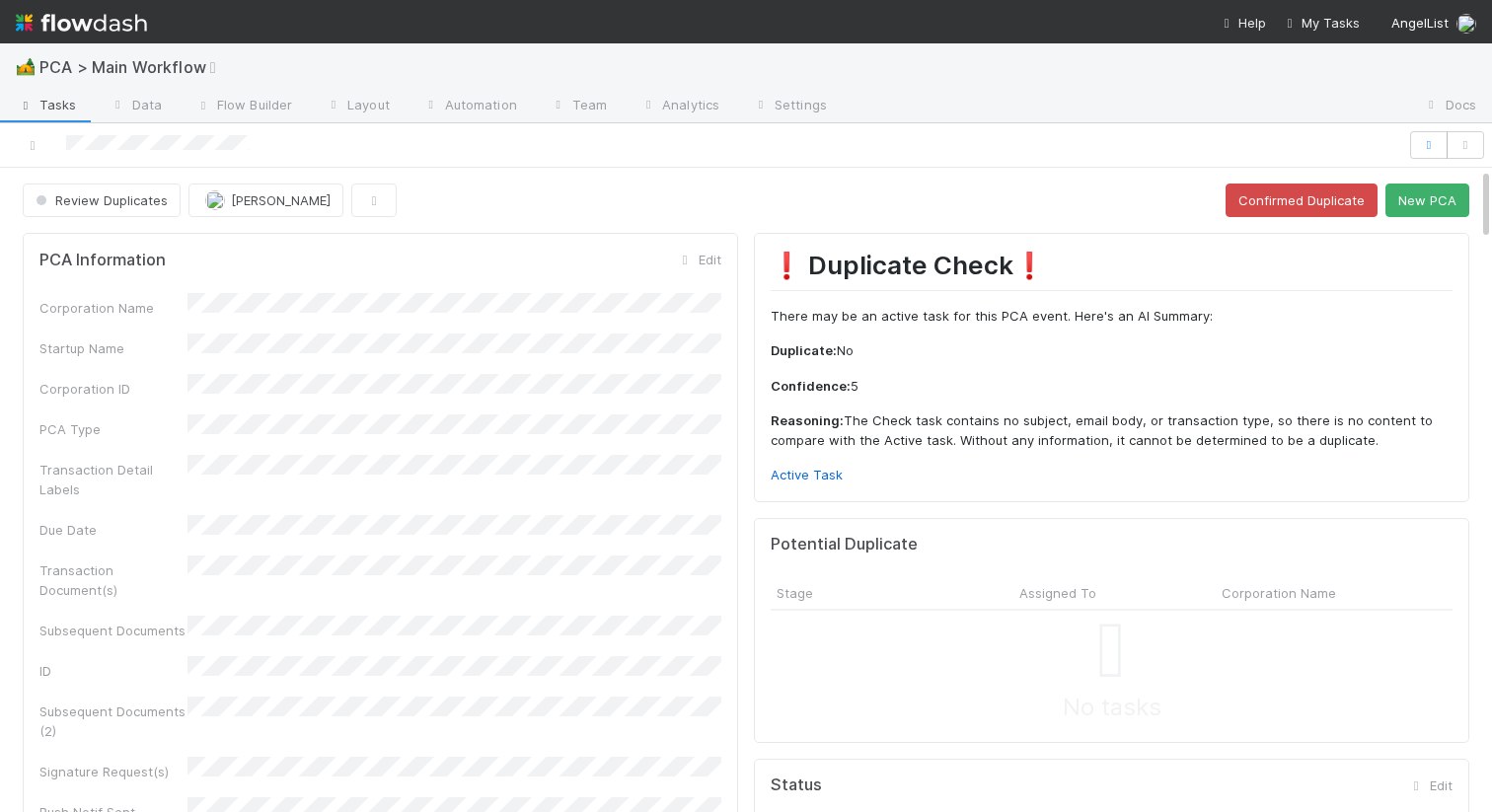 click on "❗ Duplicate Check❗️
There may be an active task for this PCA event. Here's an AI Summary:
Duplicate:  No
Confidence:  5
Reasoning:  The Check task contains no subject, email body, or transaction type, so there is no content to compare with the Active task. Without any information, it cannot be determined to be a duplicate.
Active Task" at bounding box center (1111, 367) 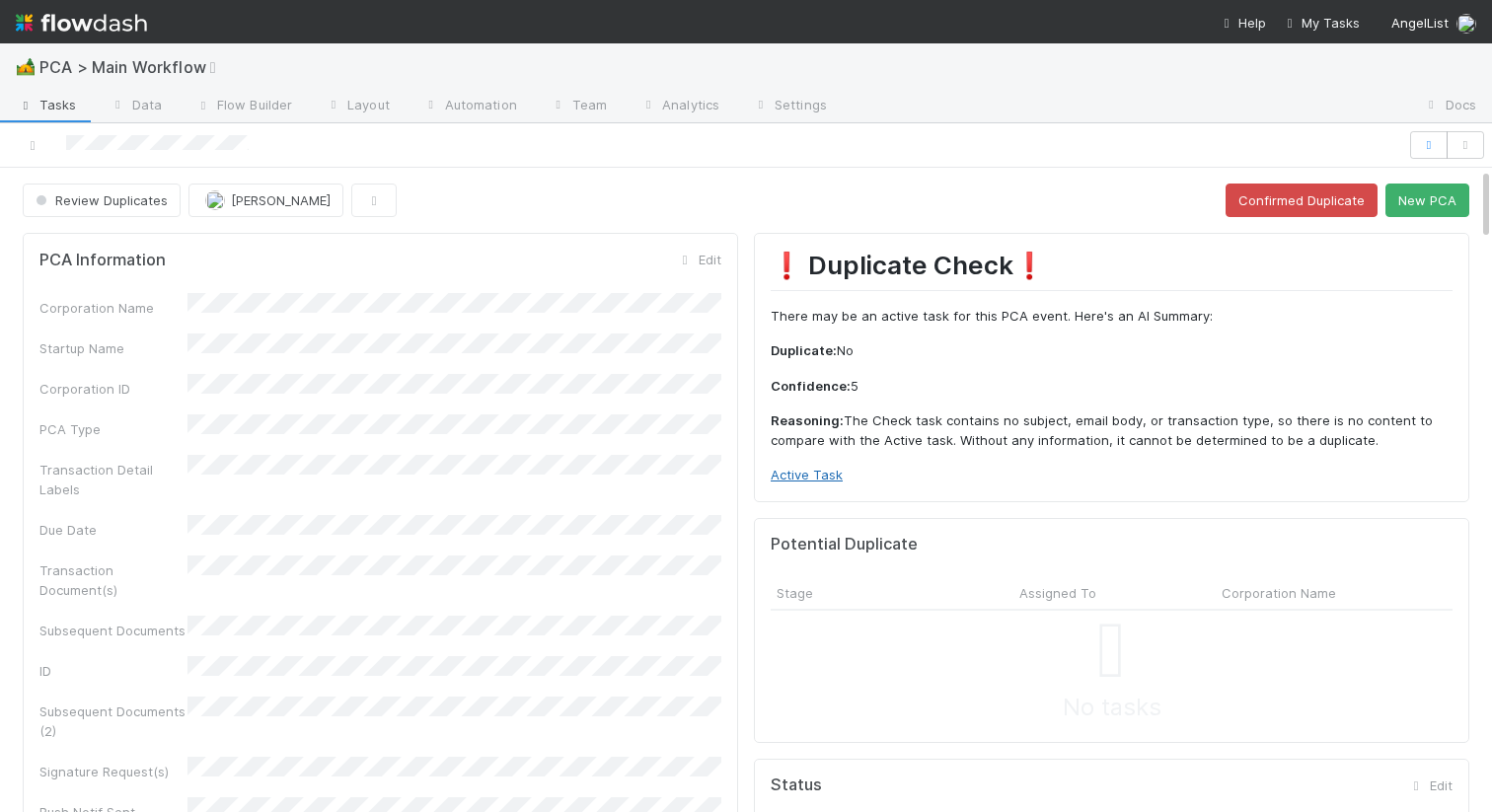 click on "Active Task" at bounding box center (806, 475) 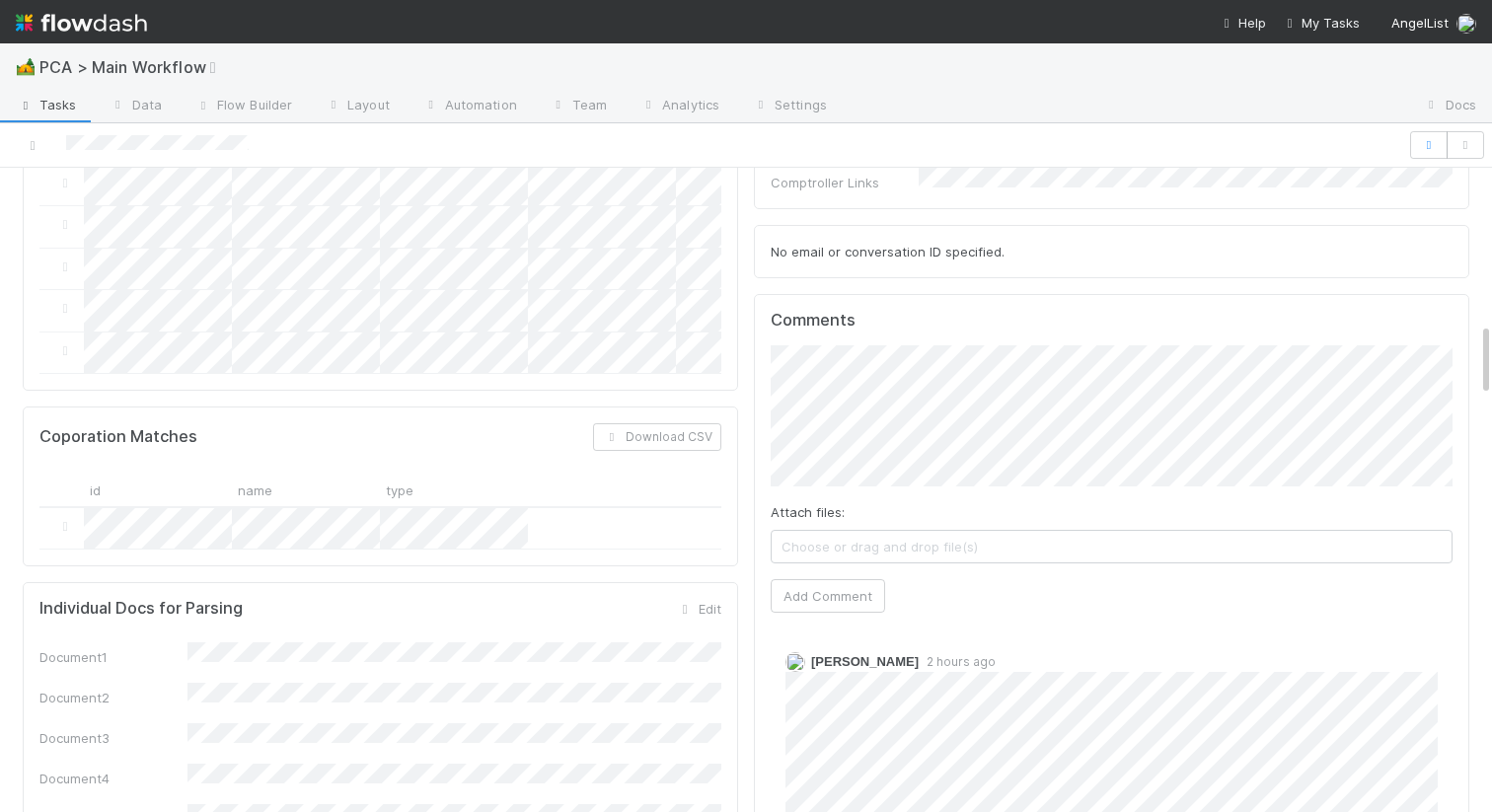 scroll, scrollTop: 1860, scrollLeft: 0, axis: vertical 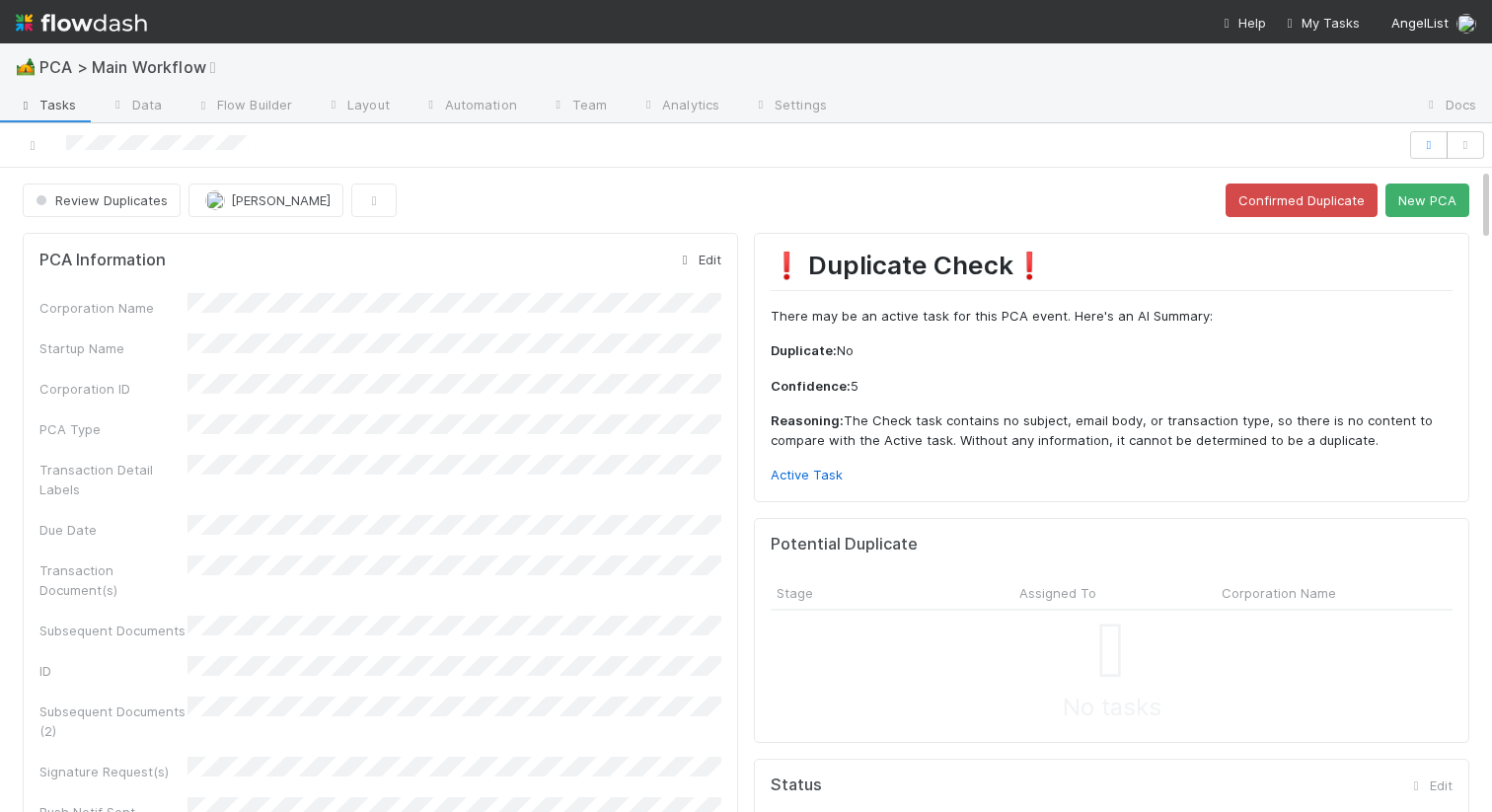 click on "Edit" at bounding box center (698, 259) 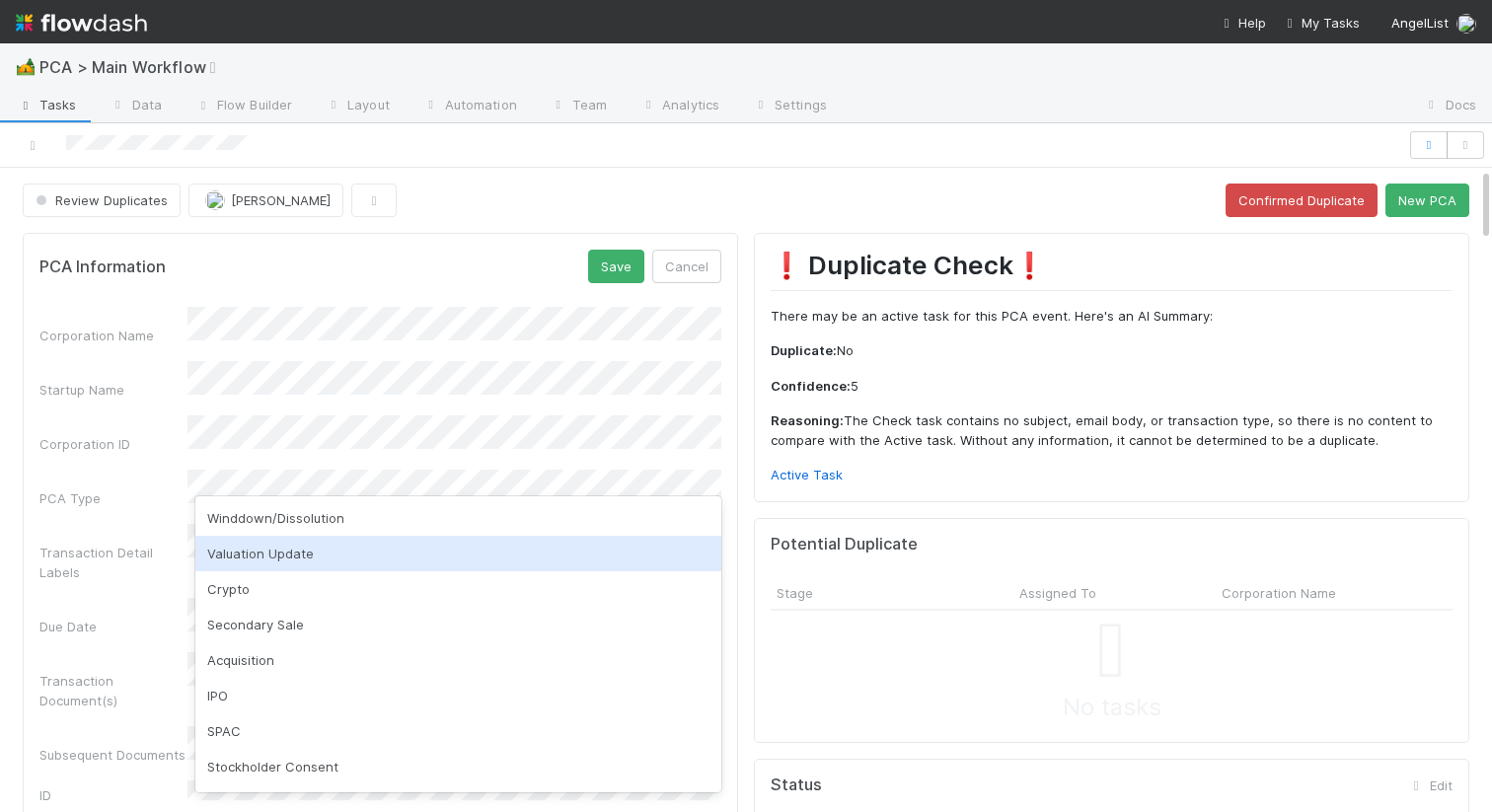 click on "Valuation Update" at bounding box center (458, 554) 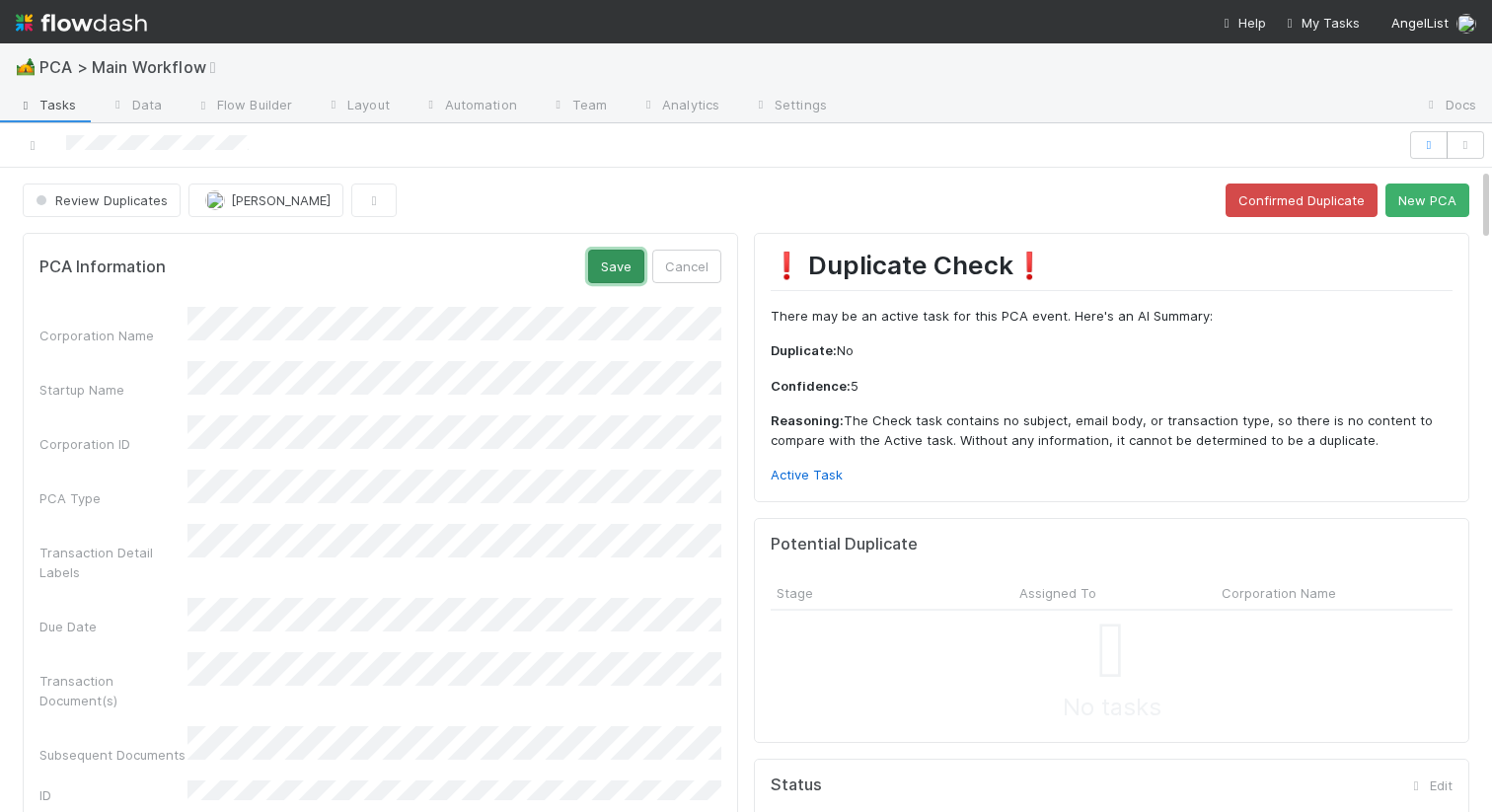 click on "Save" at bounding box center [616, 266] 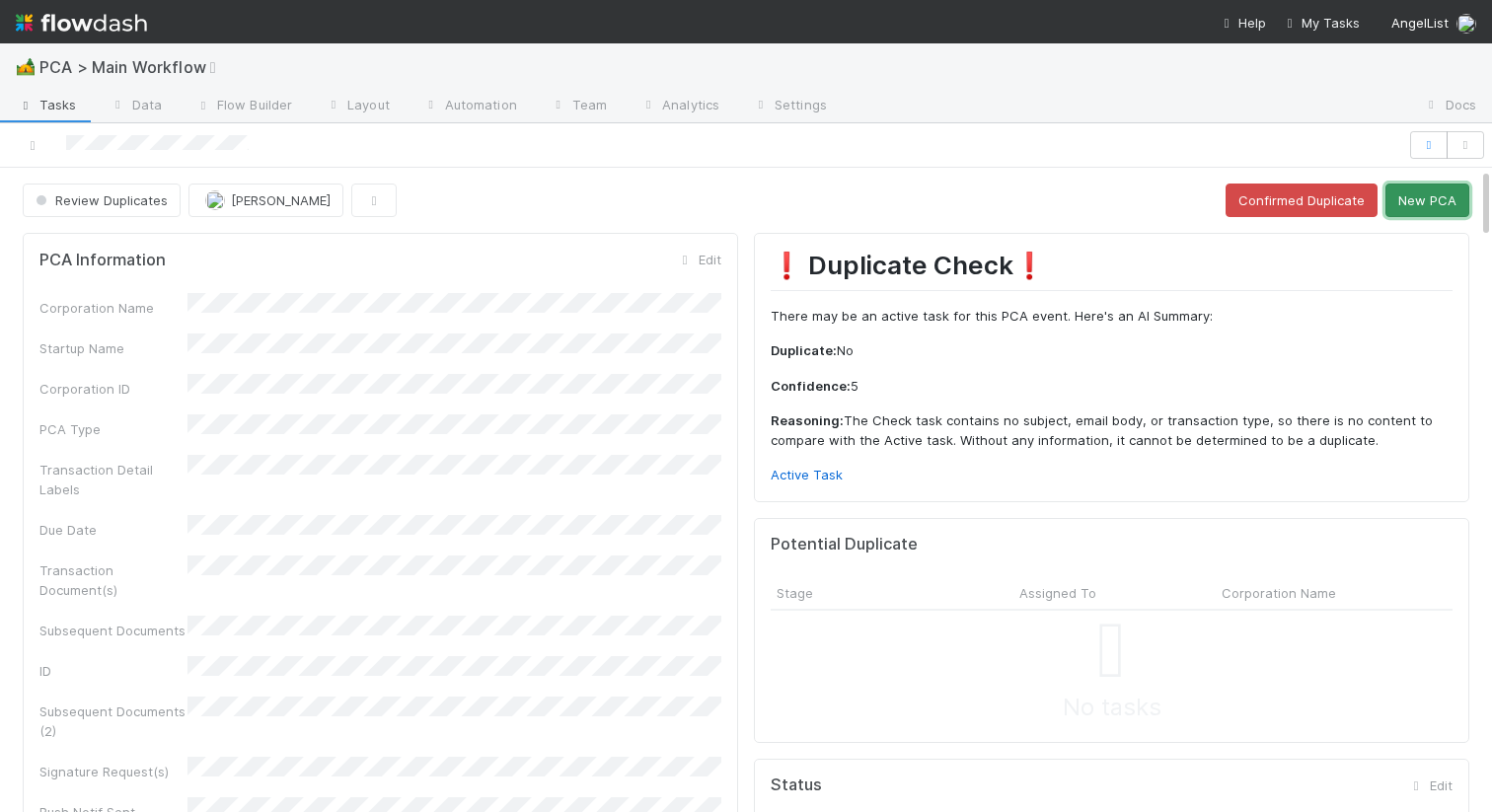 click on "New PCA" at bounding box center [1427, 200] 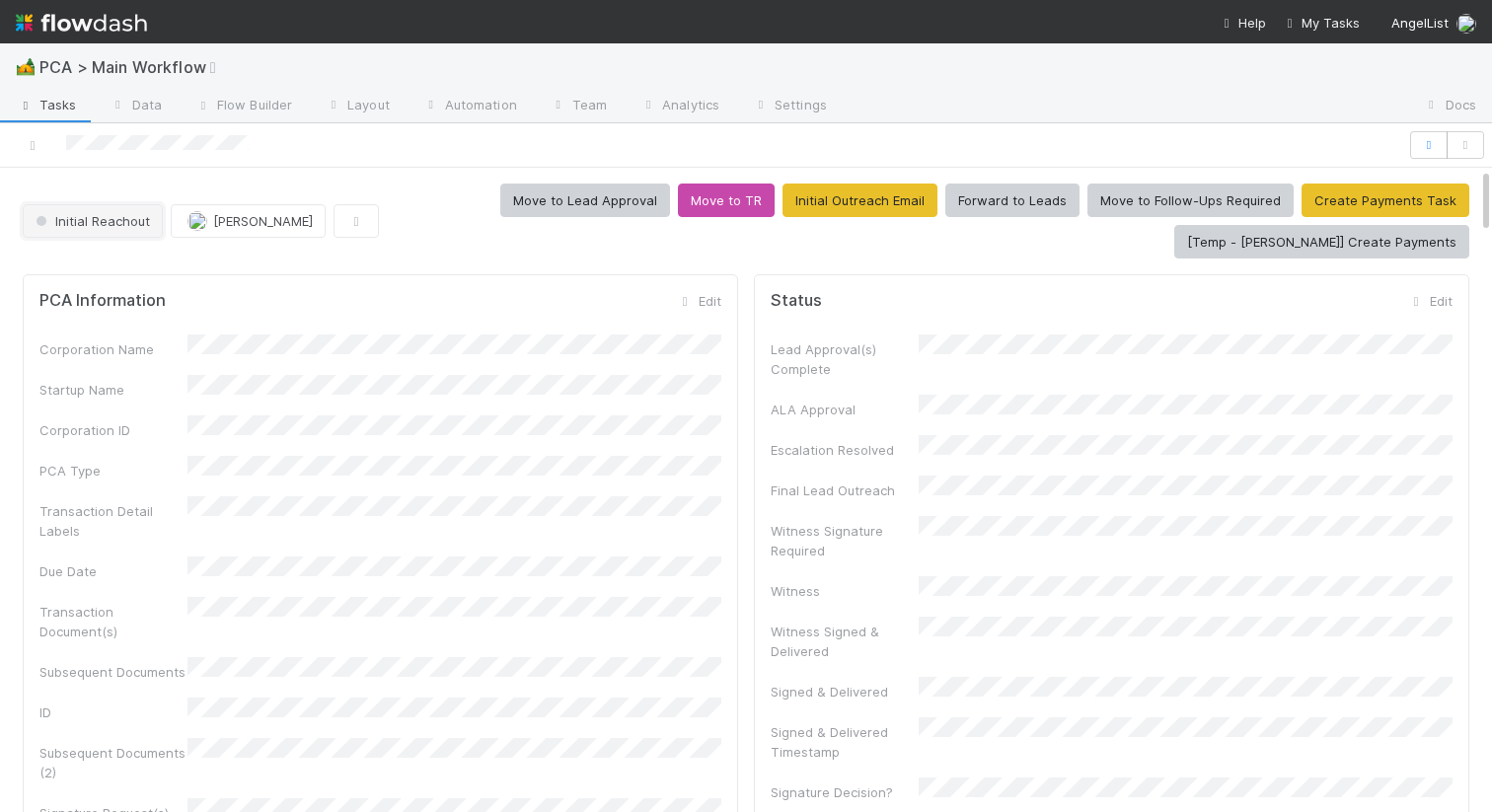 click on "Initial Reachout" at bounding box center (93, 221) 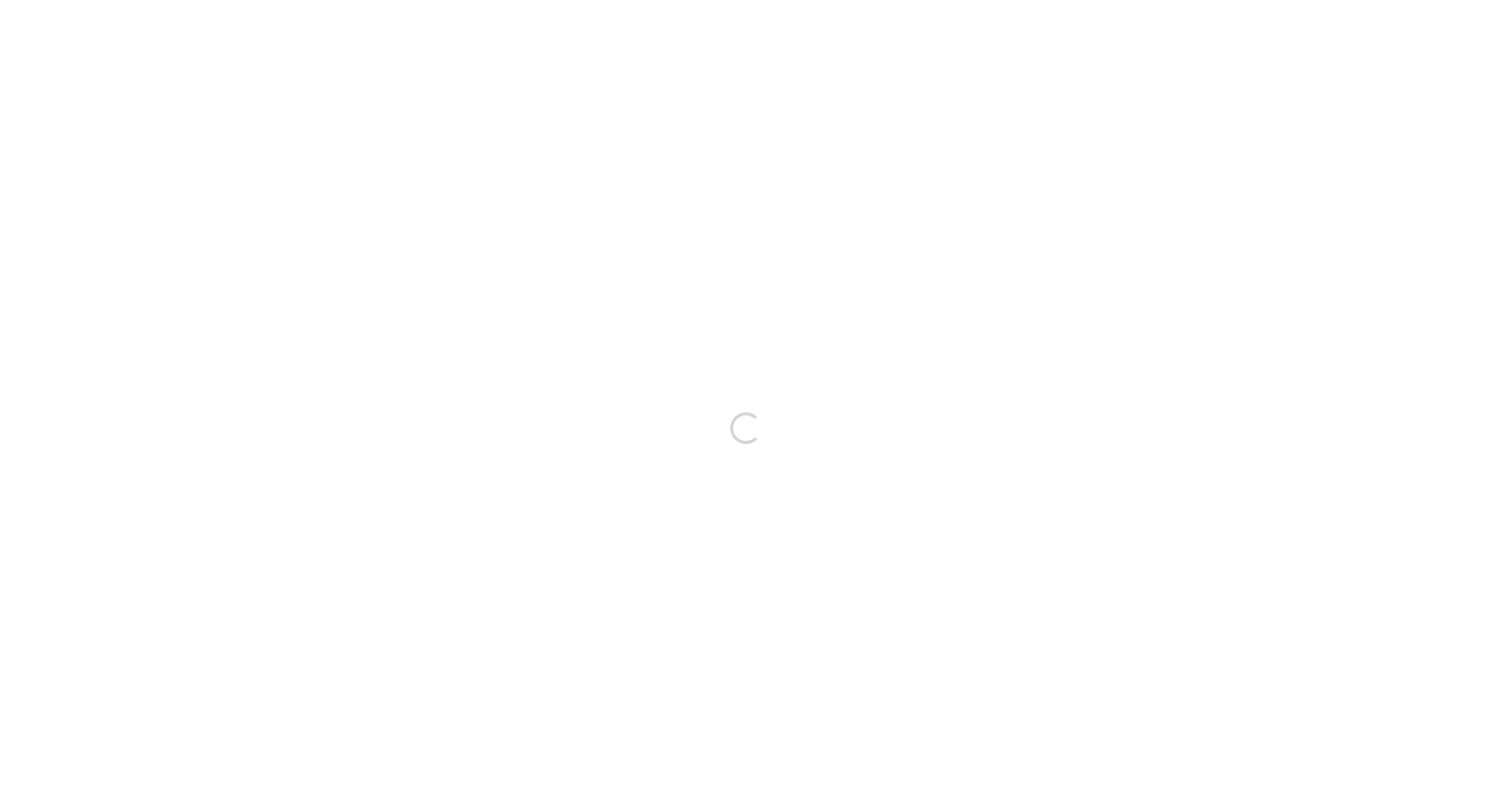 scroll, scrollTop: 0, scrollLeft: 0, axis: both 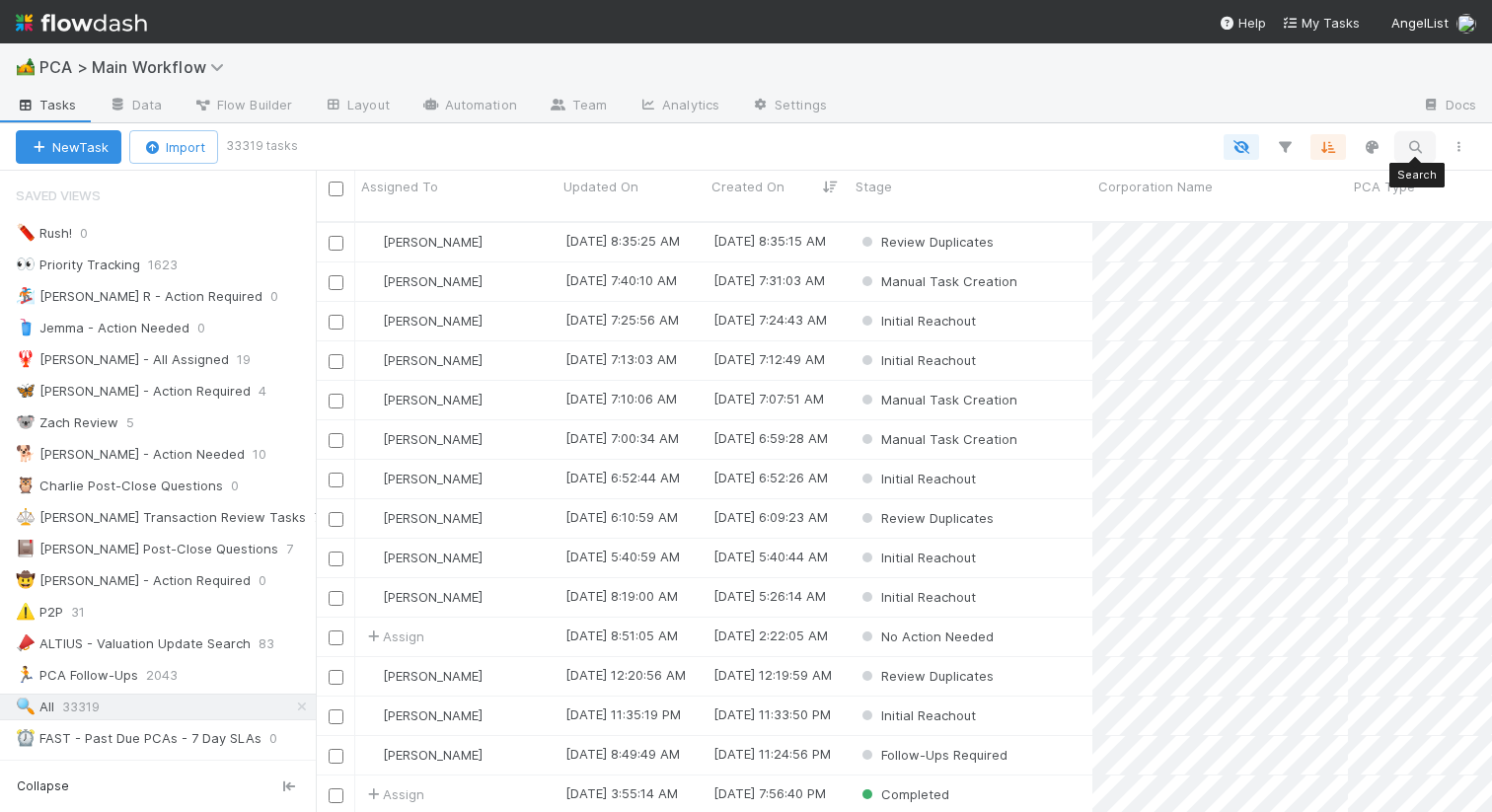 click at bounding box center [1415, 147] 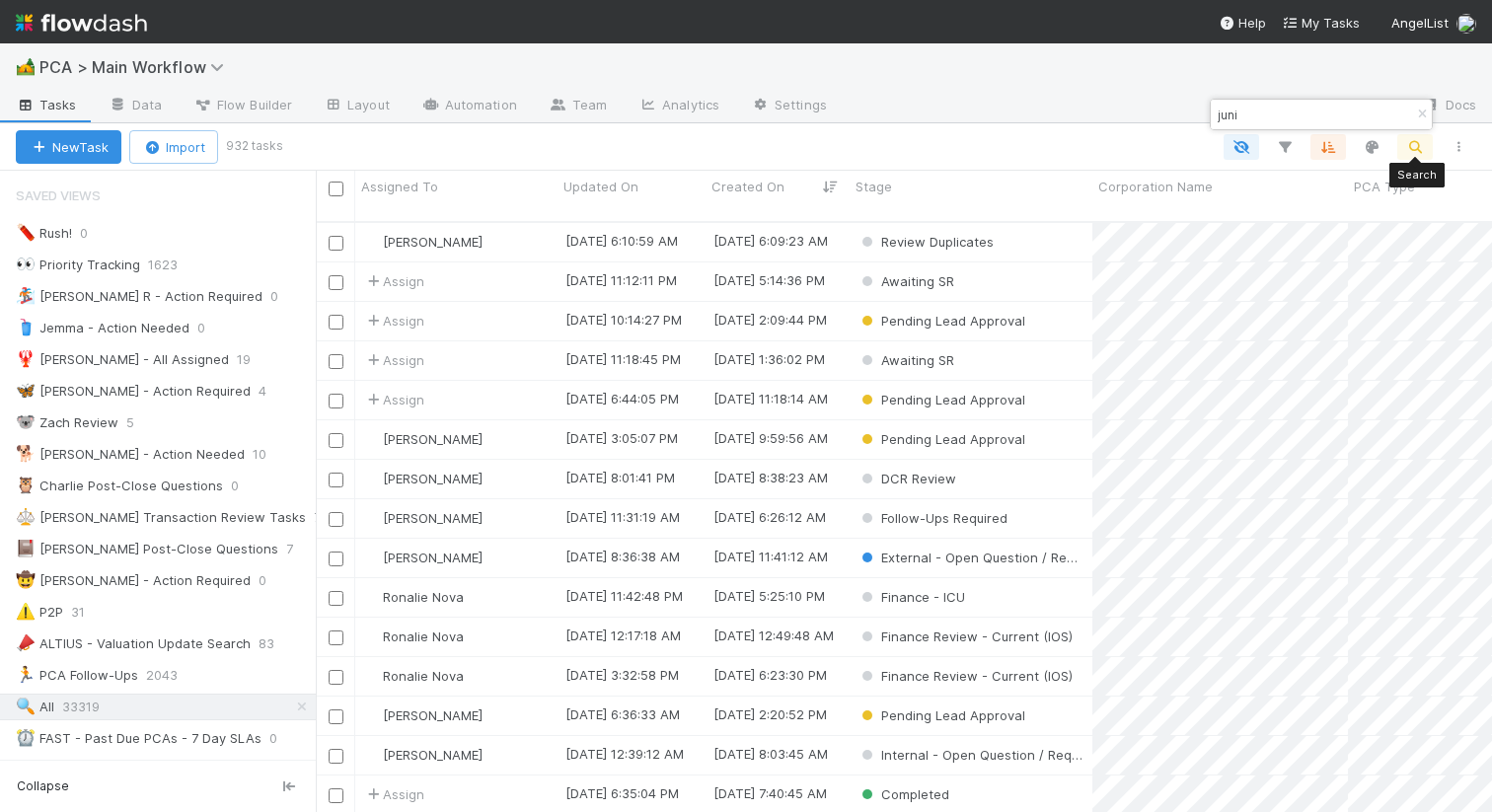 scroll, scrollTop: 0, scrollLeft: 1, axis: horizontal 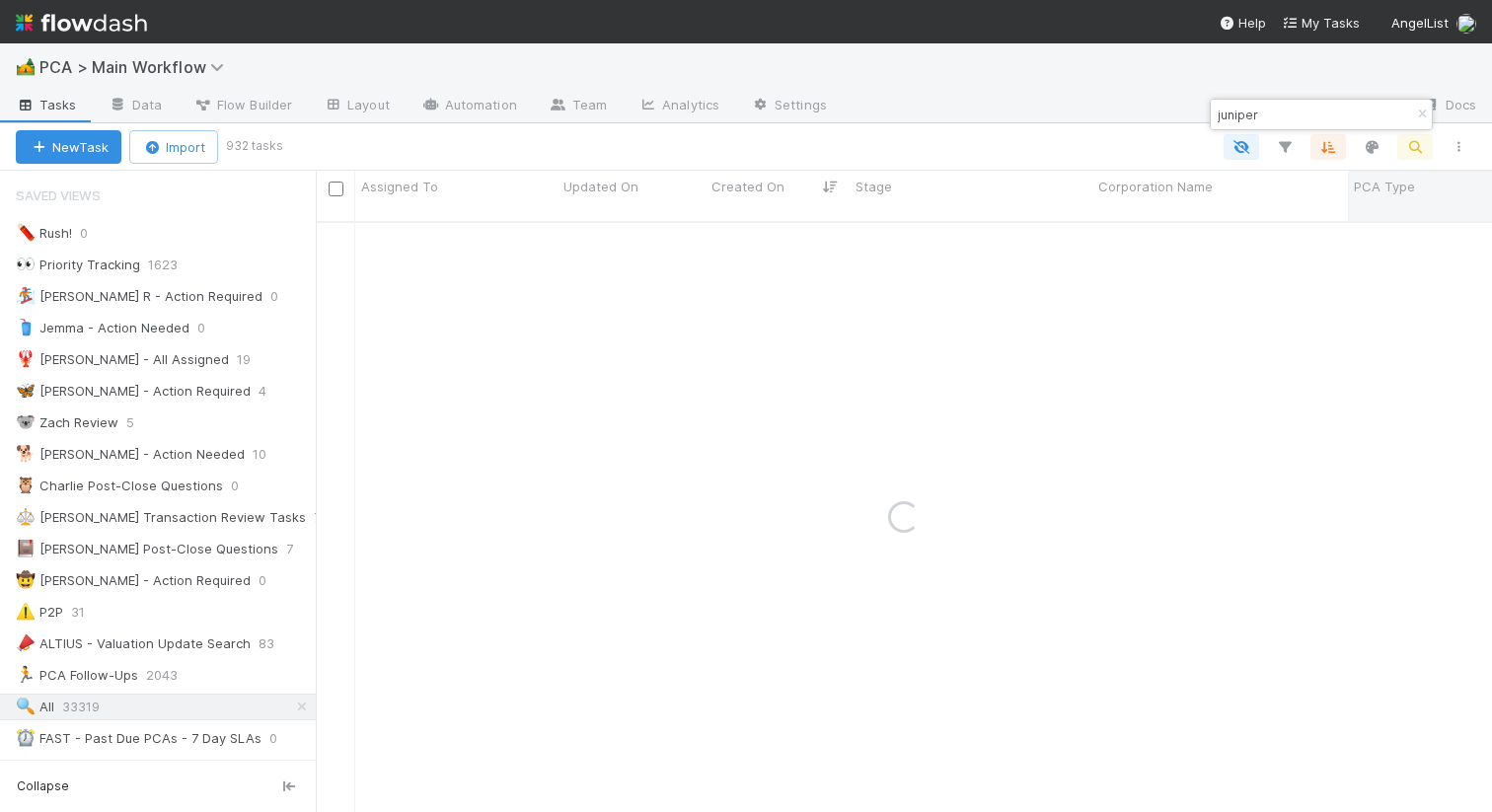 type on "juniper" 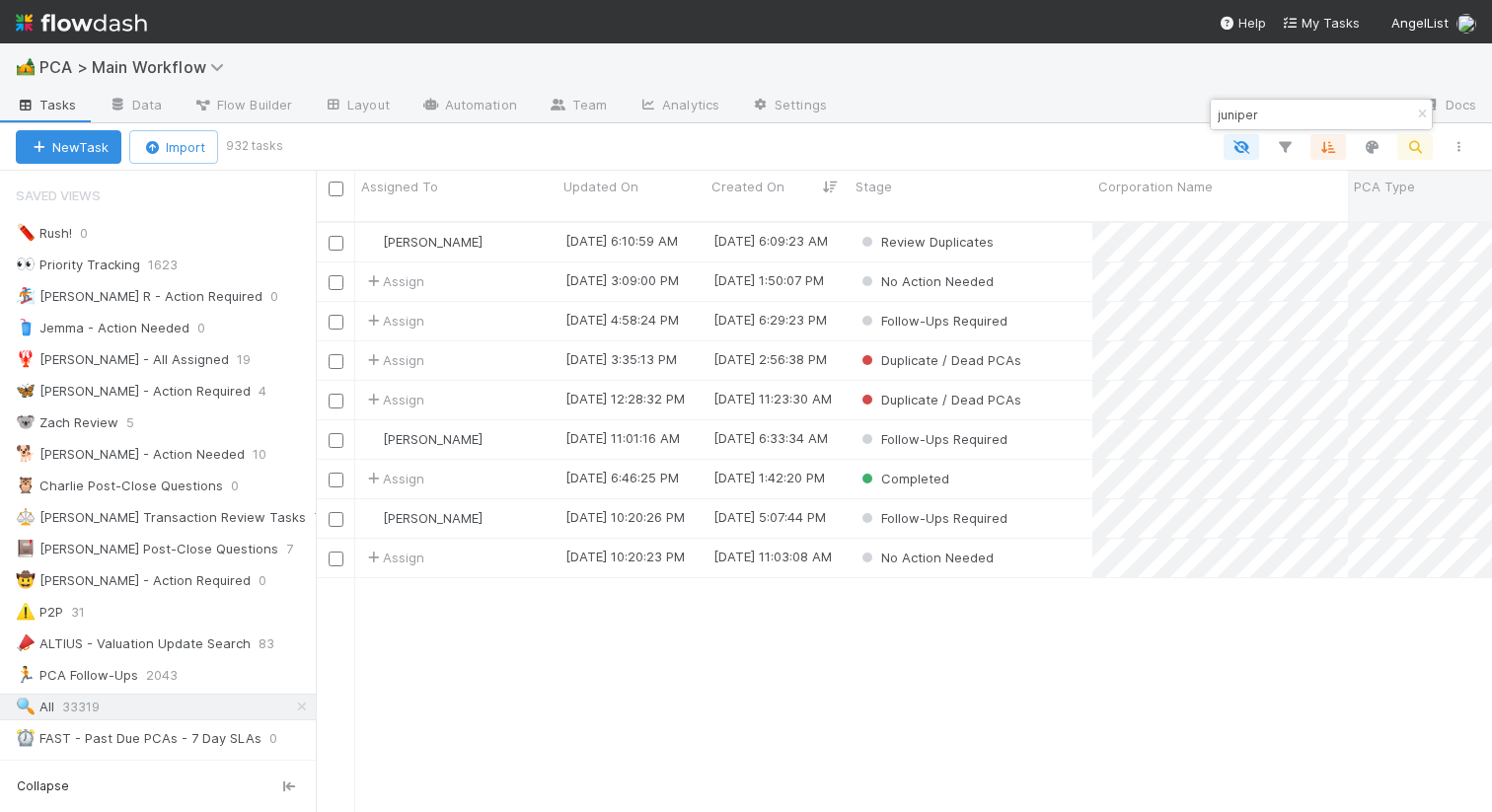 scroll, scrollTop: 606, scrollLeft: 1176, axis: both 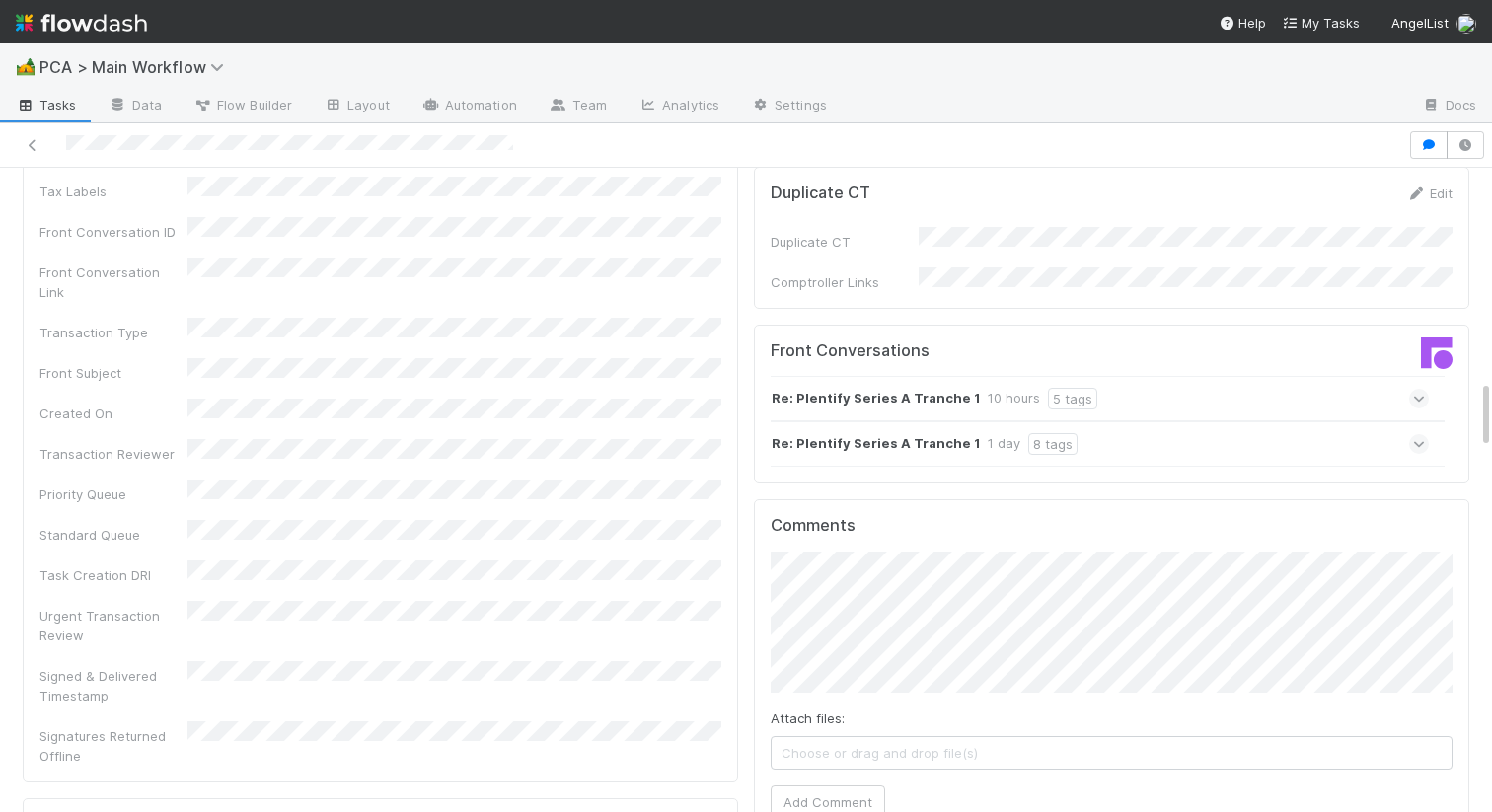 click on "Re: Plentify Series A Tranche 1 1 day 8 tags" at bounding box center [1099, 444] 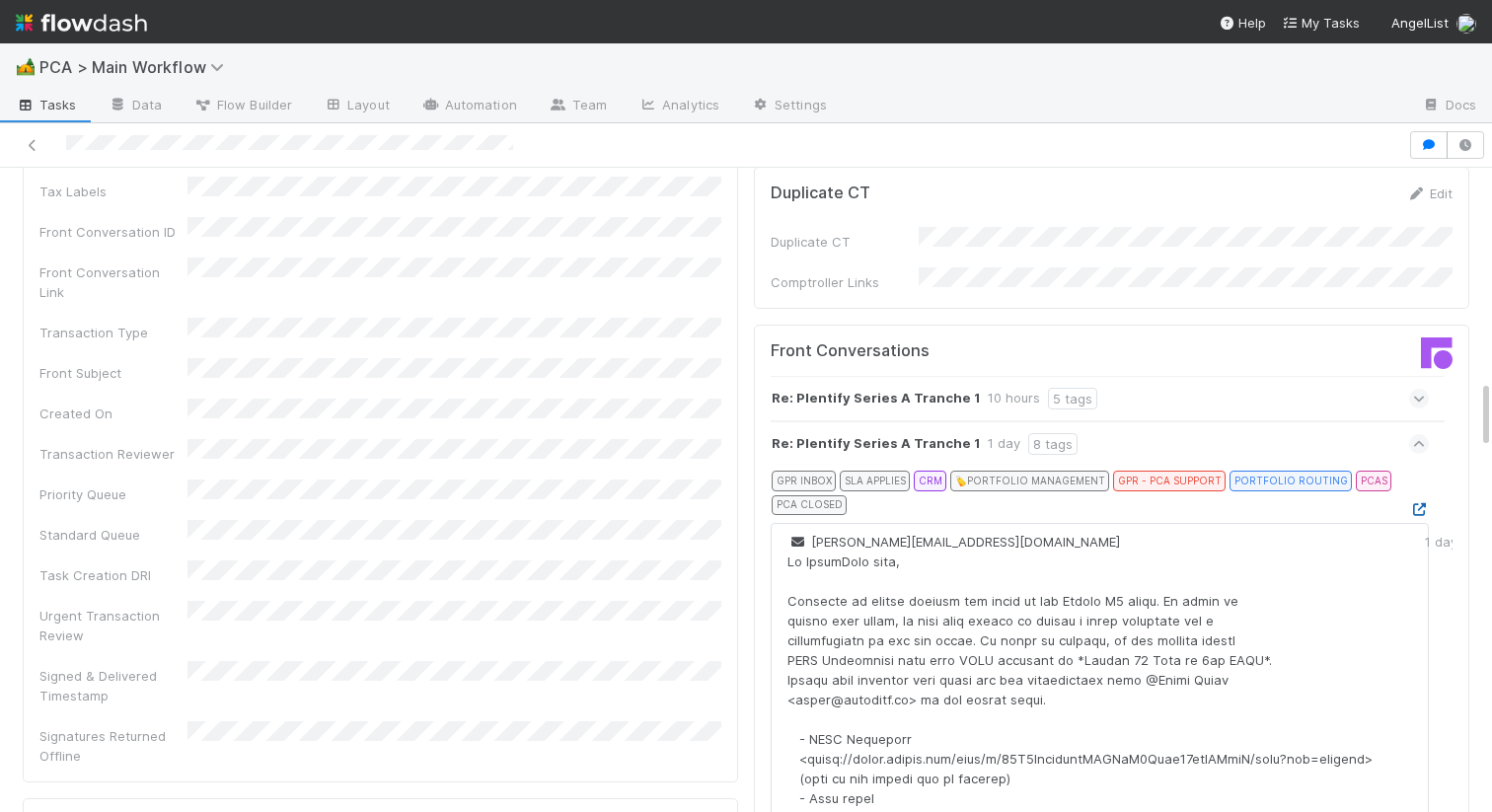 click at bounding box center [1419, 509] 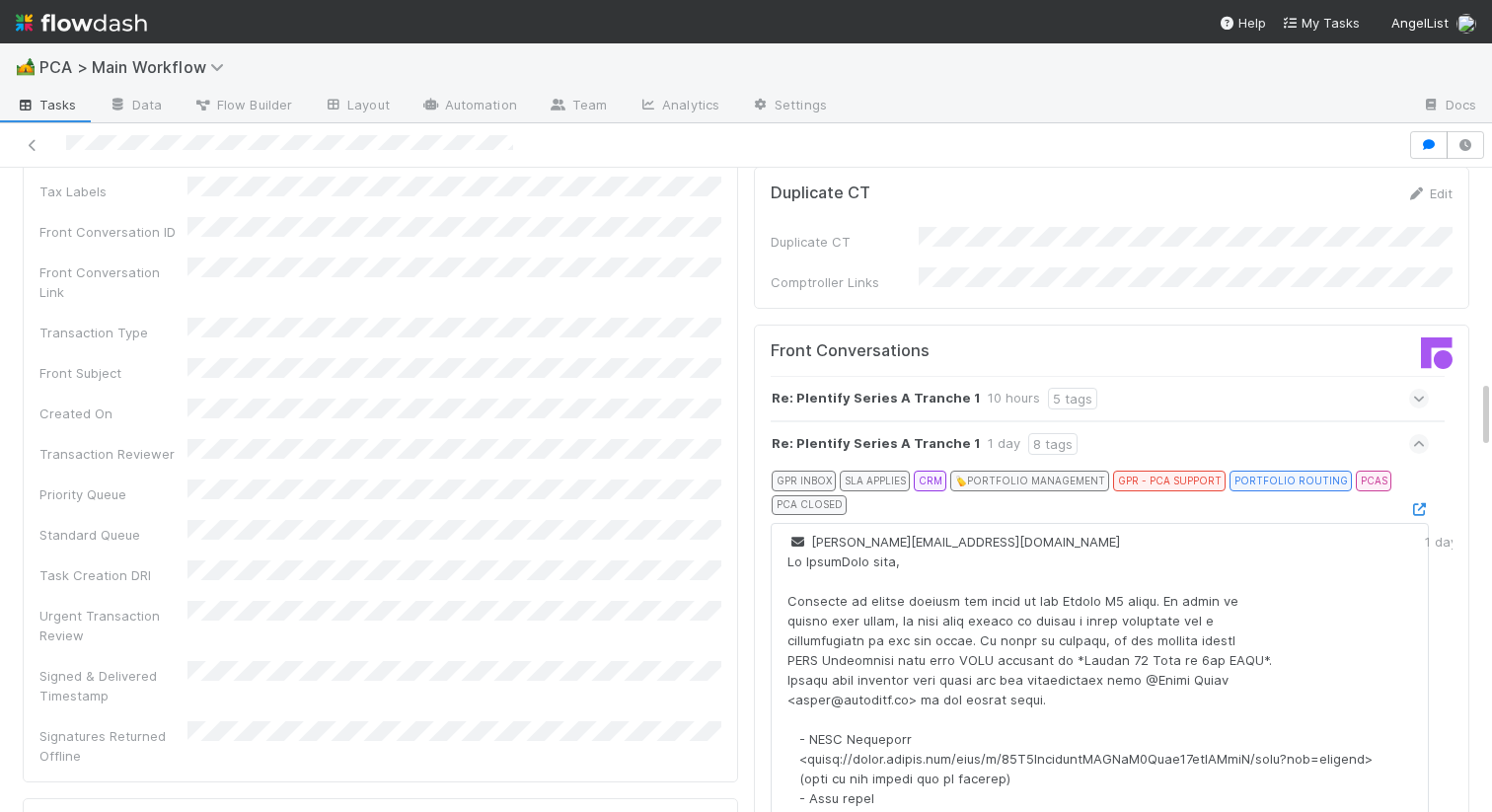 click at bounding box center (1419, 399) 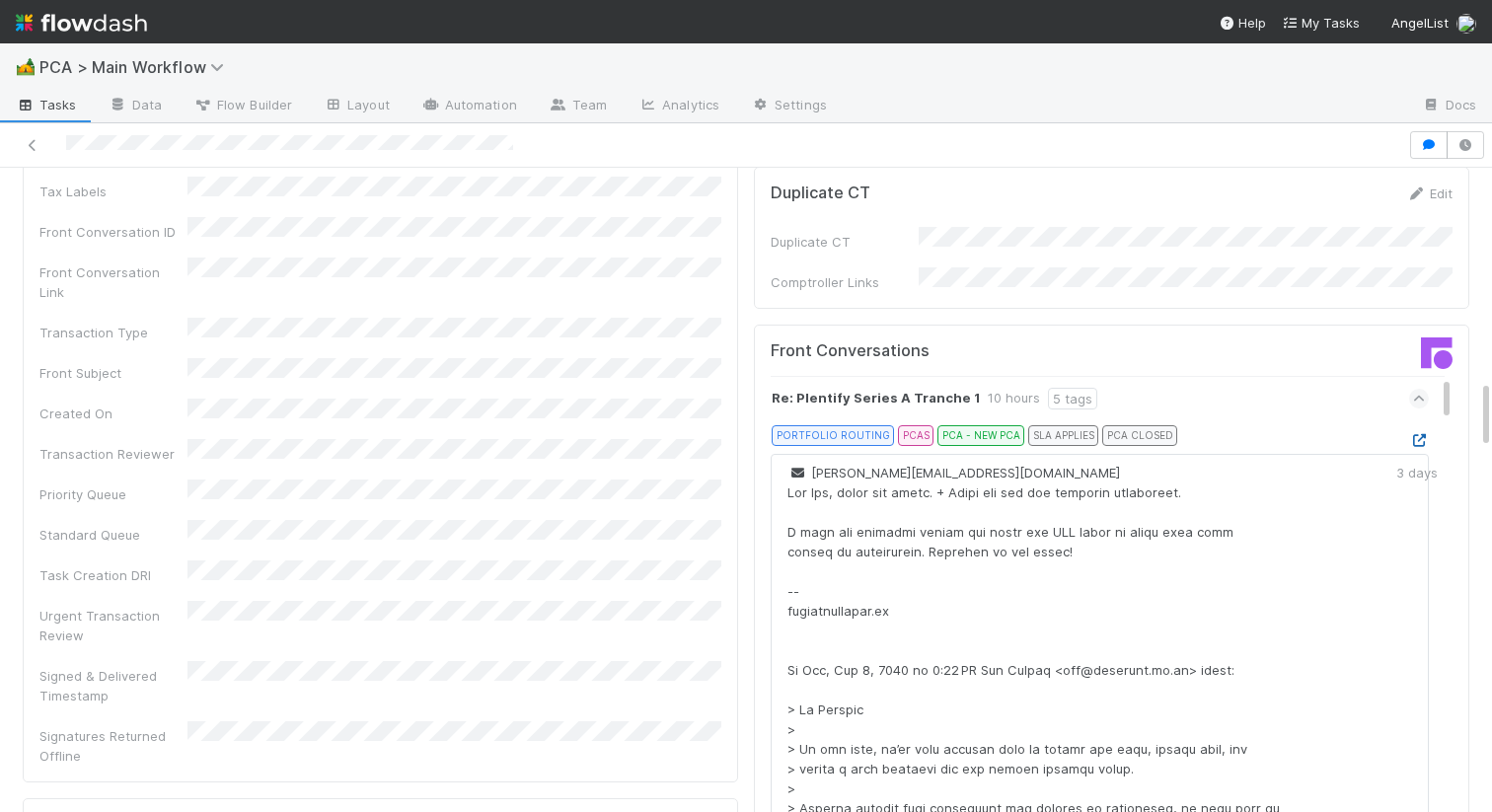 click at bounding box center [1419, 440] 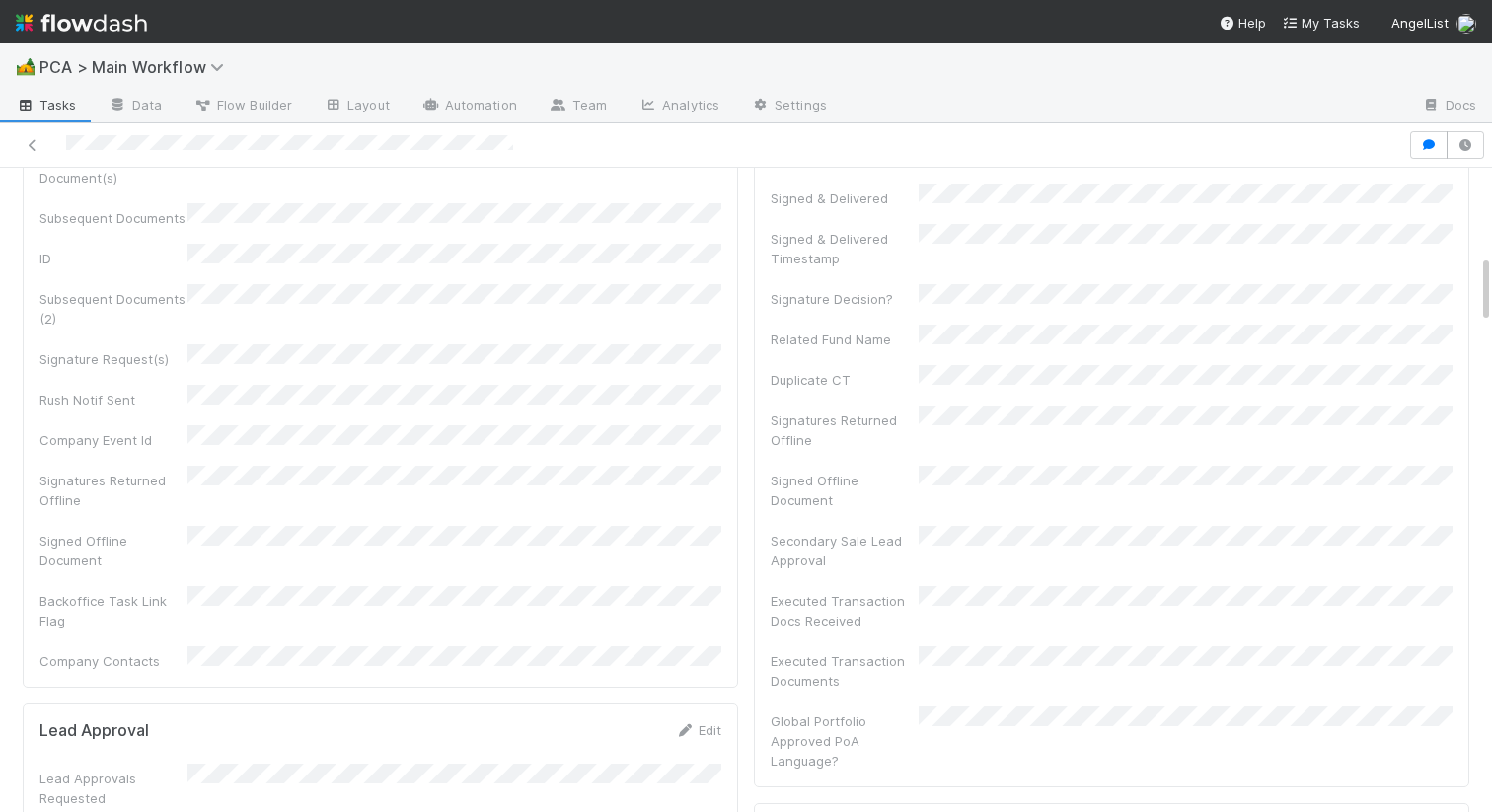 scroll, scrollTop: 0, scrollLeft: 0, axis: both 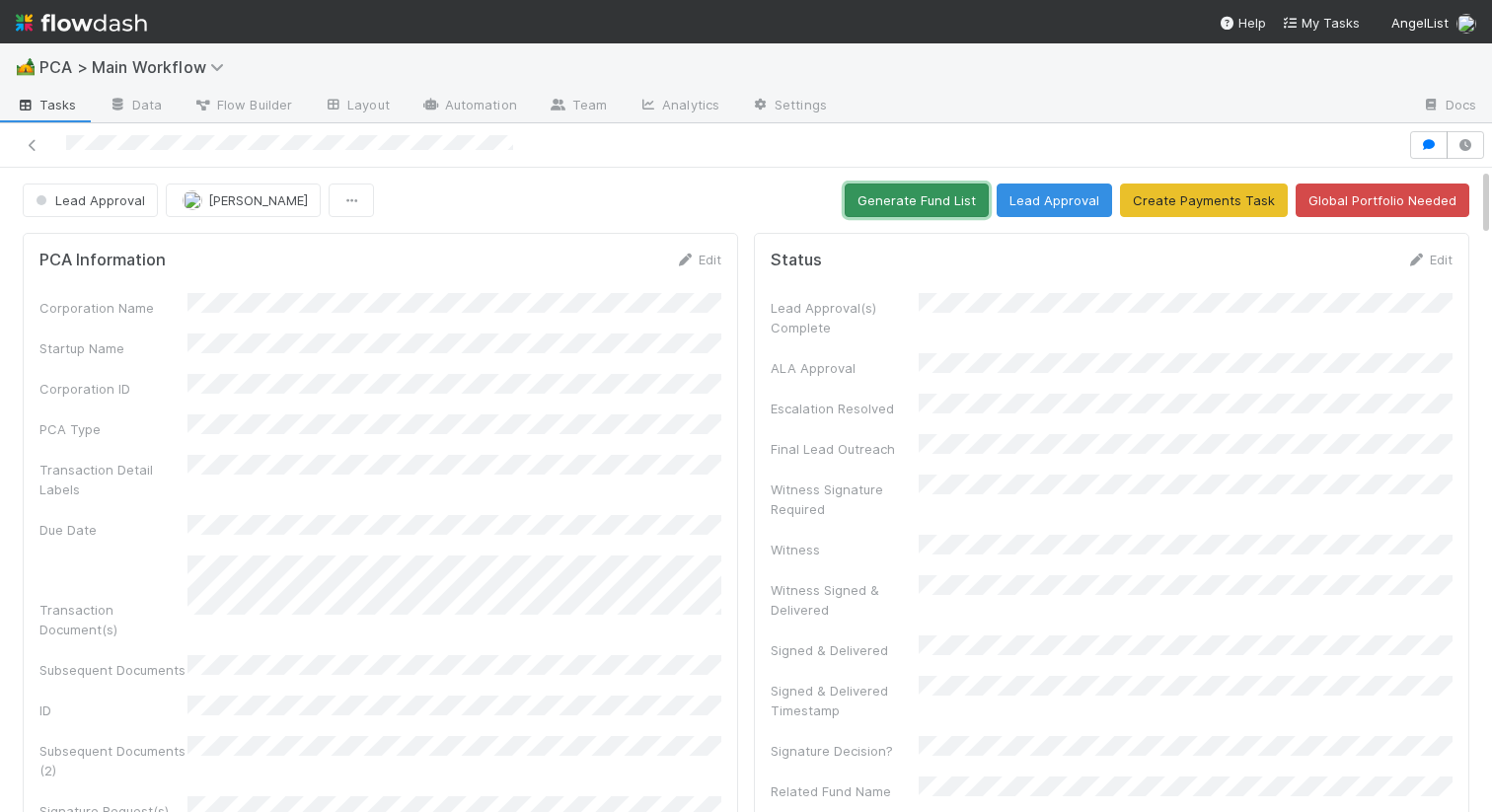 click on "Generate Fund List" at bounding box center (917, 200) 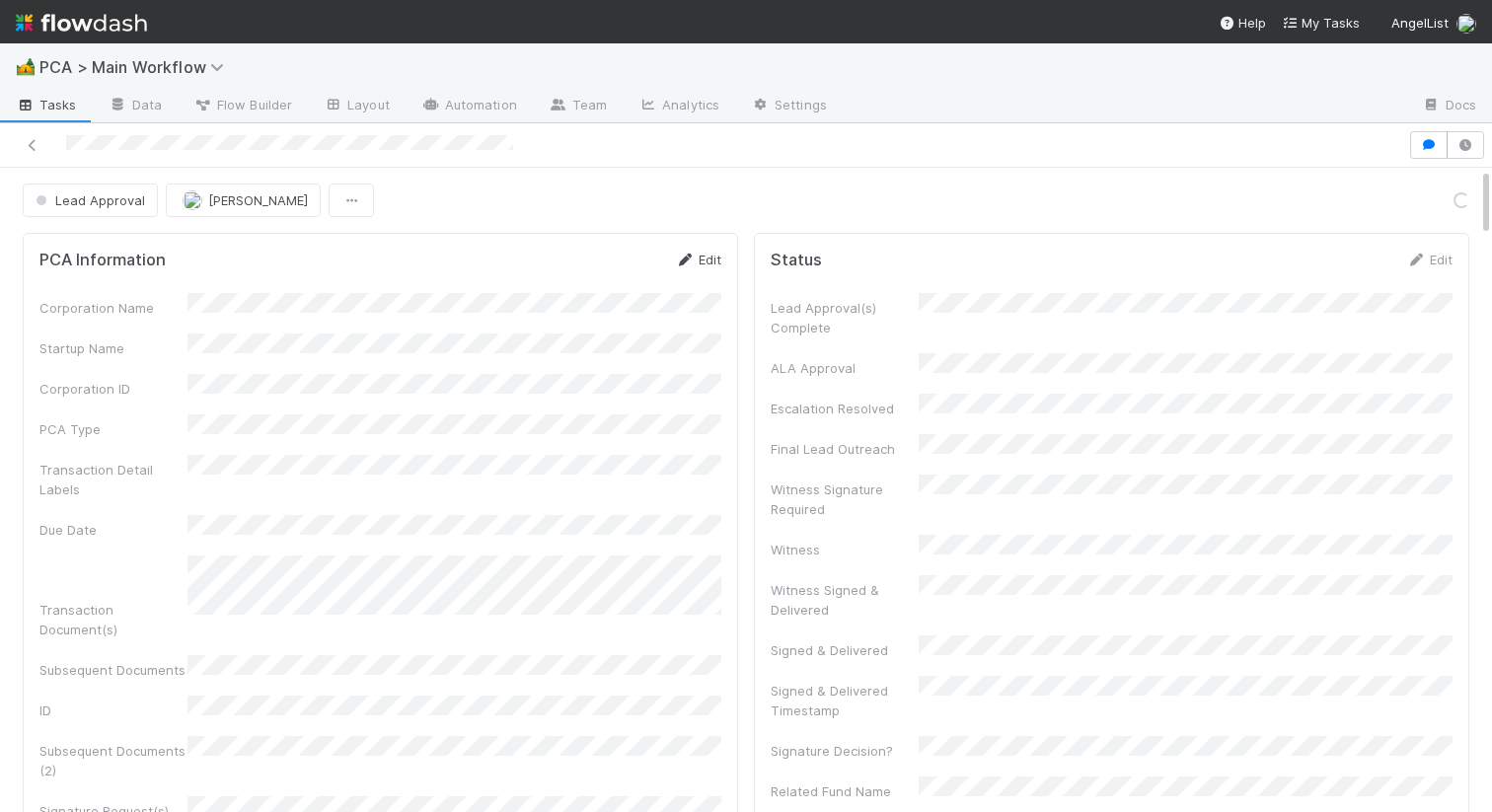 click on "Edit" at bounding box center (698, 259) 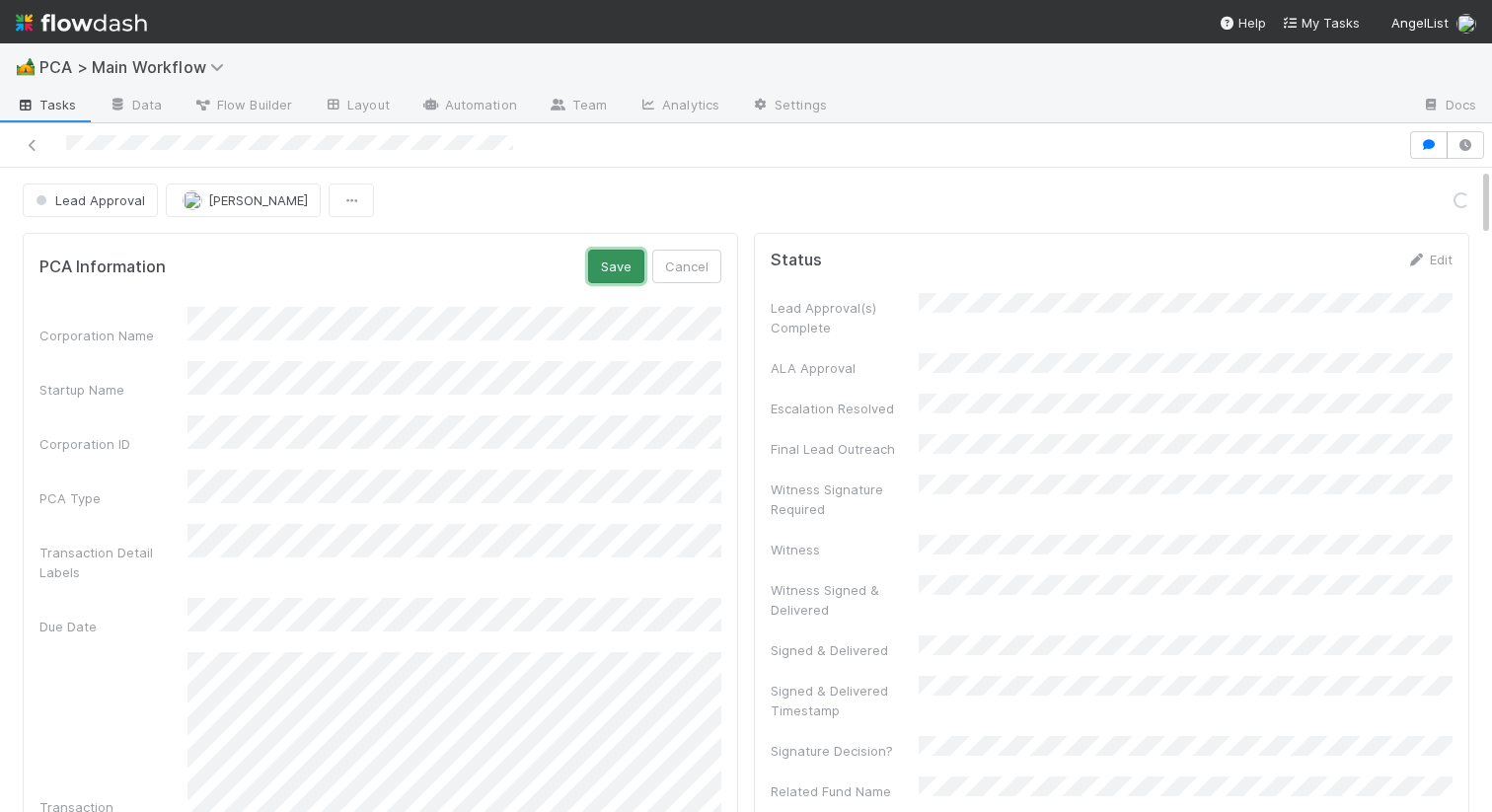 click on "Save" at bounding box center [616, 266] 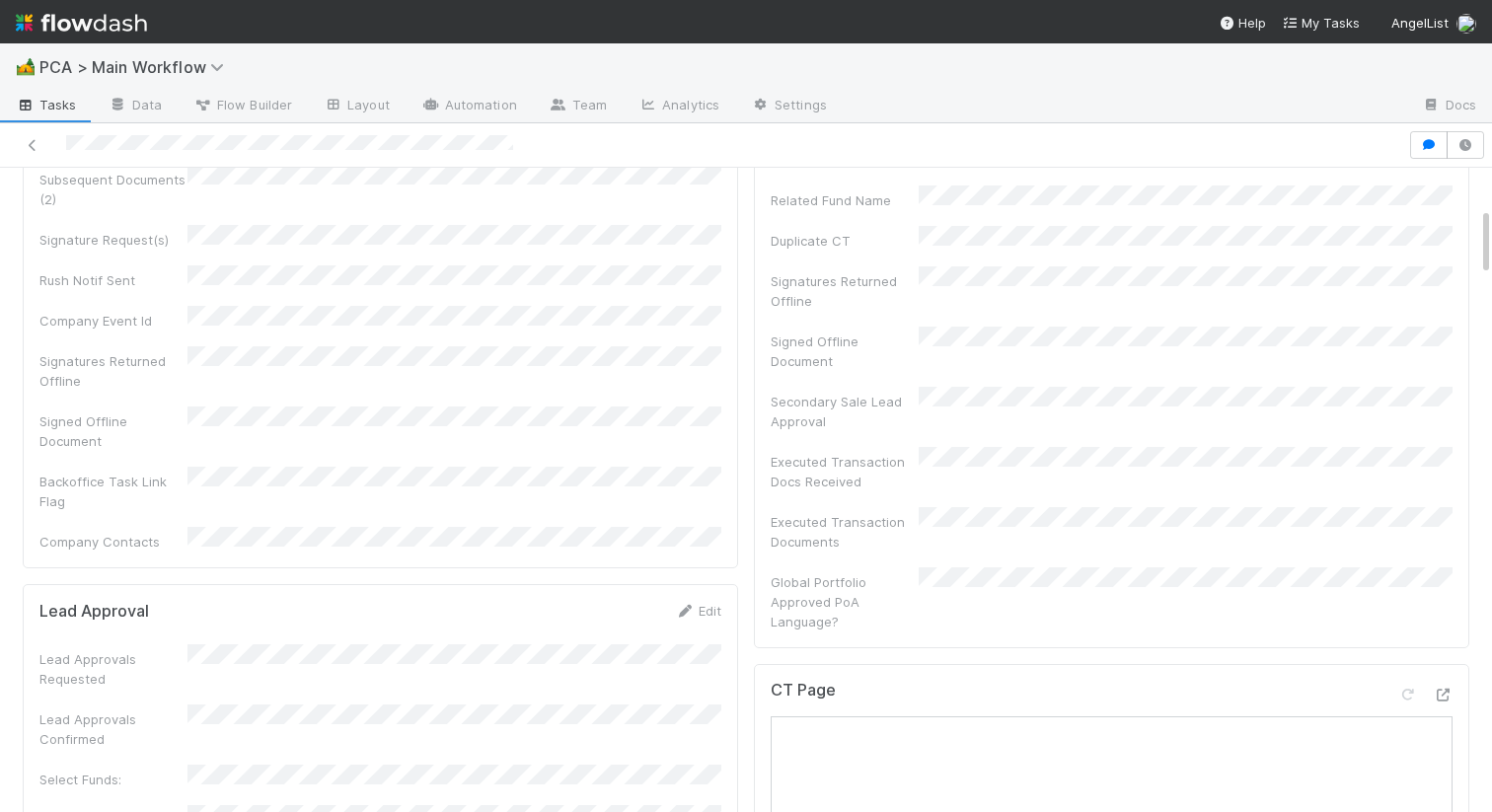 scroll, scrollTop: 798, scrollLeft: 0, axis: vertical 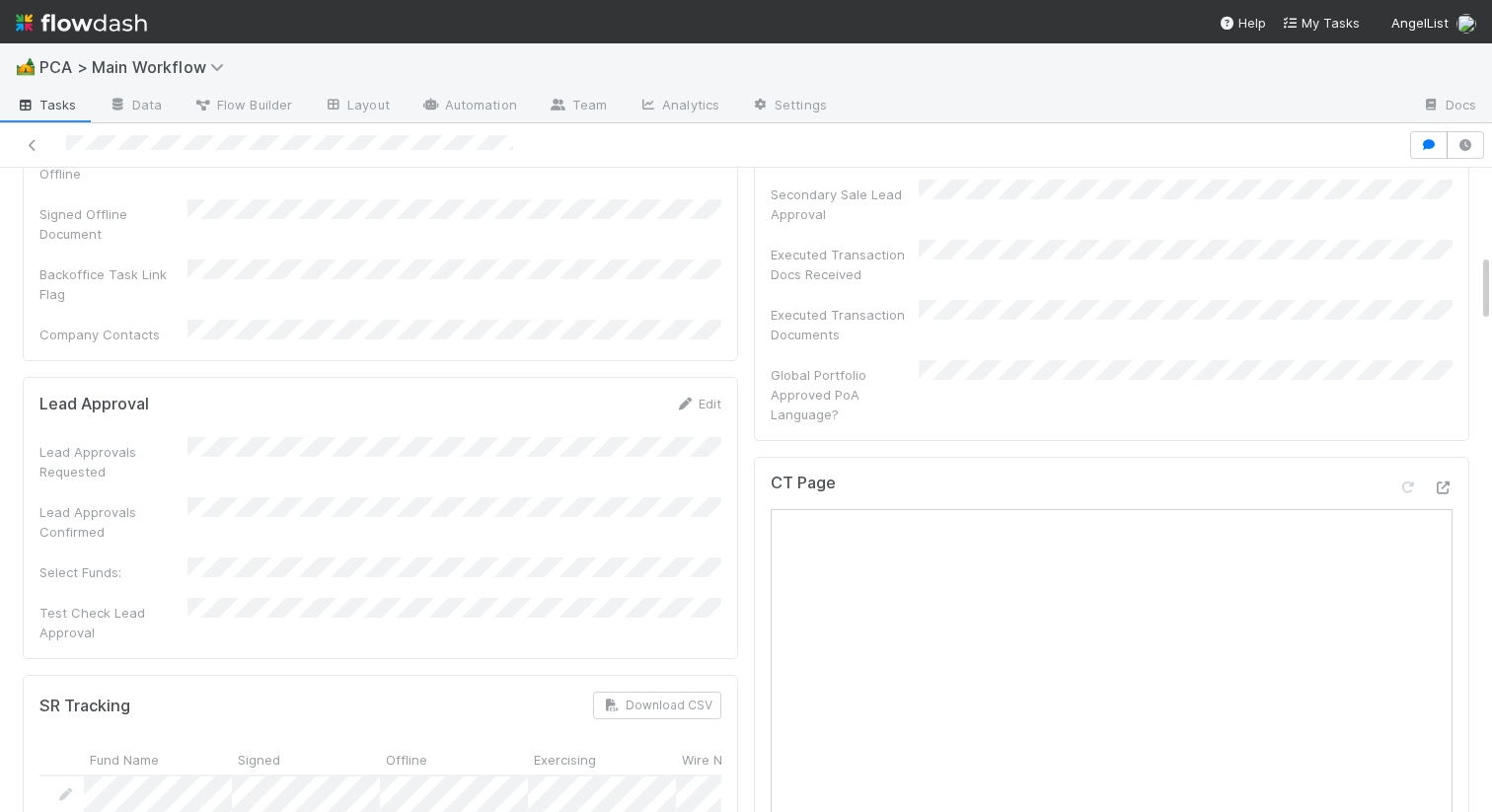 click on "Lead Approvals Confirmed" at bounding box center [380, 519] 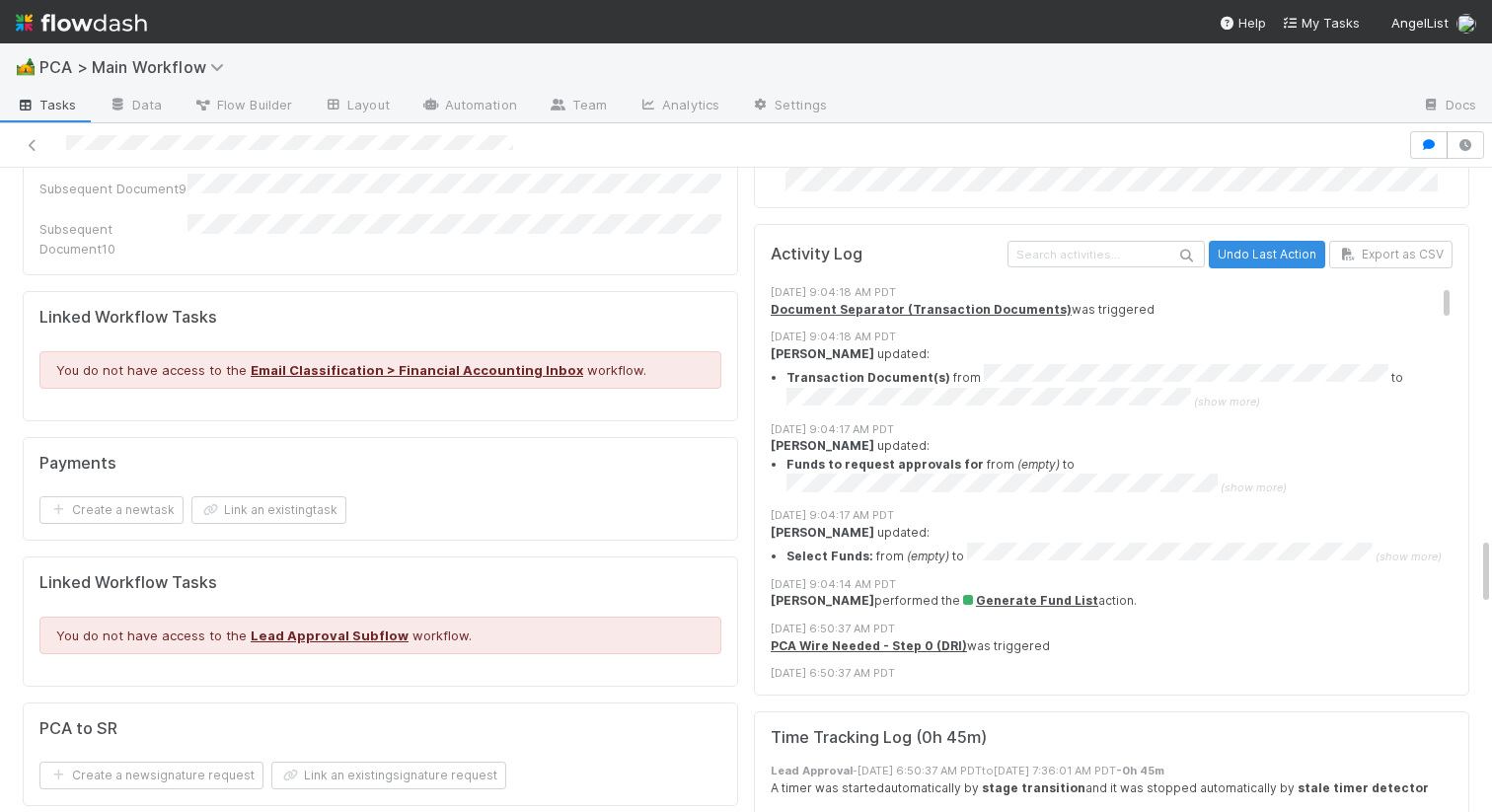 scroll, scrollTop: 3327, scrollLeft: 0, axis: vertical 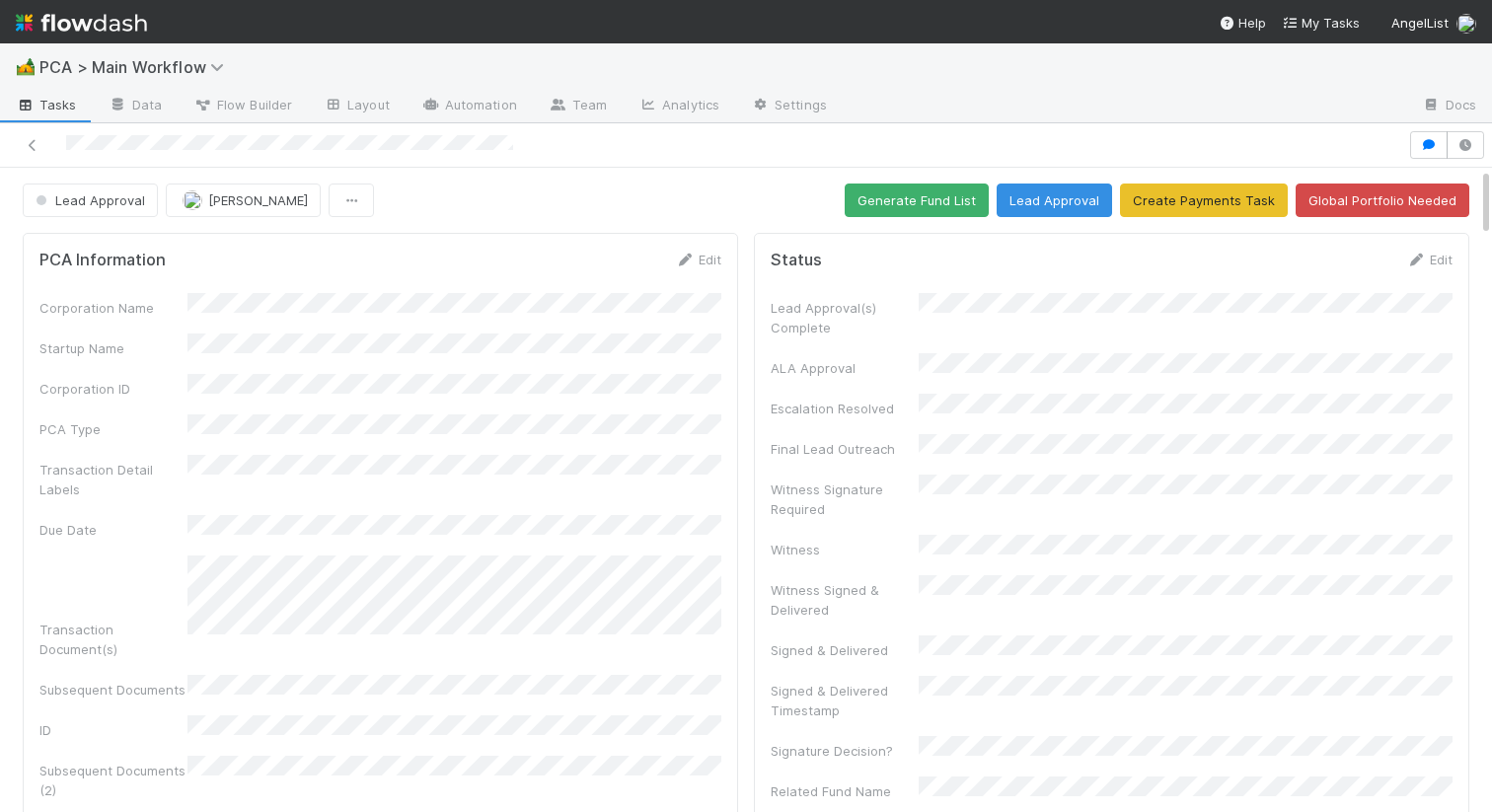 click on "Lead Approval Nathalie Gualito Generate Fund List Lead Approval Create Payments Task Global Portfolio Needed PCA Information Edit Corporation Name  Startup Name  Corporation ID  PCA Type  Transaction Detail Labels  Due Date  Transaction Document(s)  Subsequent Documents  ID  Subsequent Documents (2)  Signature Request(s)  Rush Notif Sent  Company Event Id  Signatures Returned Offline  Signed Offline Document  Backoffice Task Link Flag  Company Contacts  Lead Approval Edit Lead Approvals Requested  Lead Approvals Confirmed  Select Funds:  Test Check Lead Approval  SR Tracking Download CSV Fund Name Signed Offline Exercising Wire Needed Offline/New Money Related Funds Download CSV Fund ID Fund Name Lead Contact Name Lead Contact Email Has Annual Audited FS Has Annual Unaudited FS Coporation Matches Download CSV id name type Further Details Edit Tax Labels  Front Conversation ID  Front Conversation Link  Transaction Type  Front Subject  Created On Transaction Reviewer  Priority Queue  Standard Queue  Edit" at bounding box center [746, 3340] 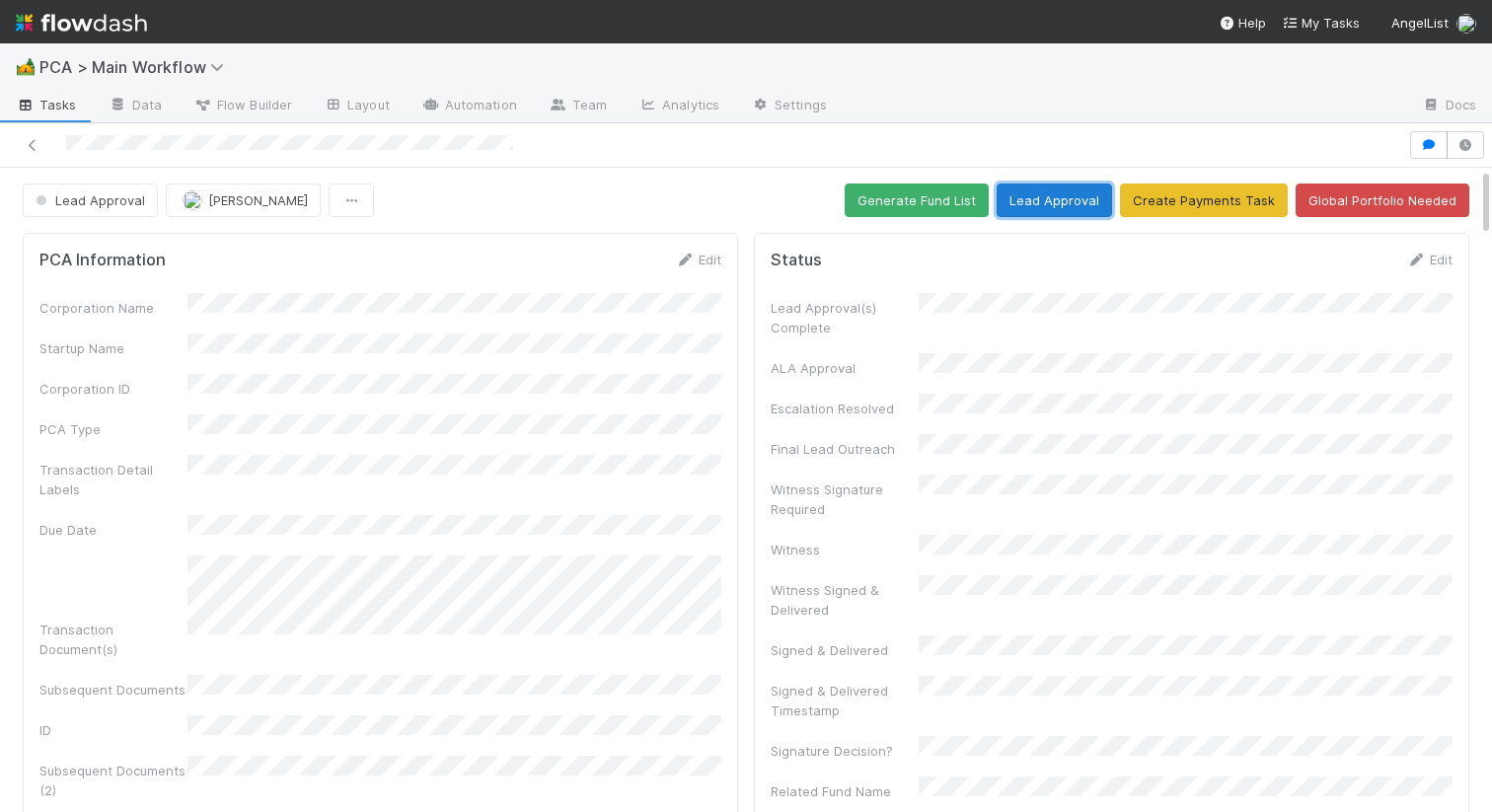 click on "Lead Approval" at bounding box center [1054, 200] 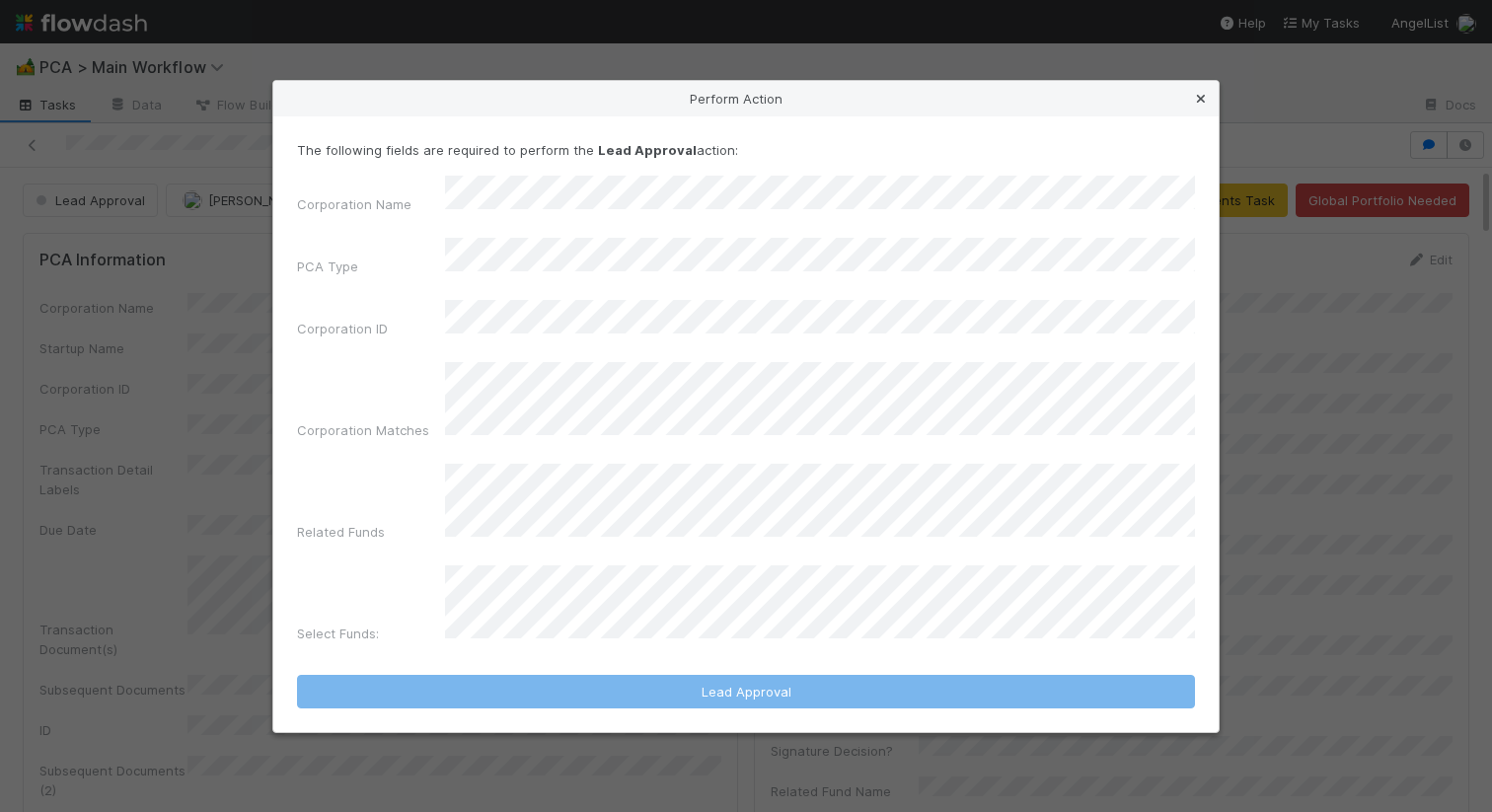 click at bounding box center (1201, 99) 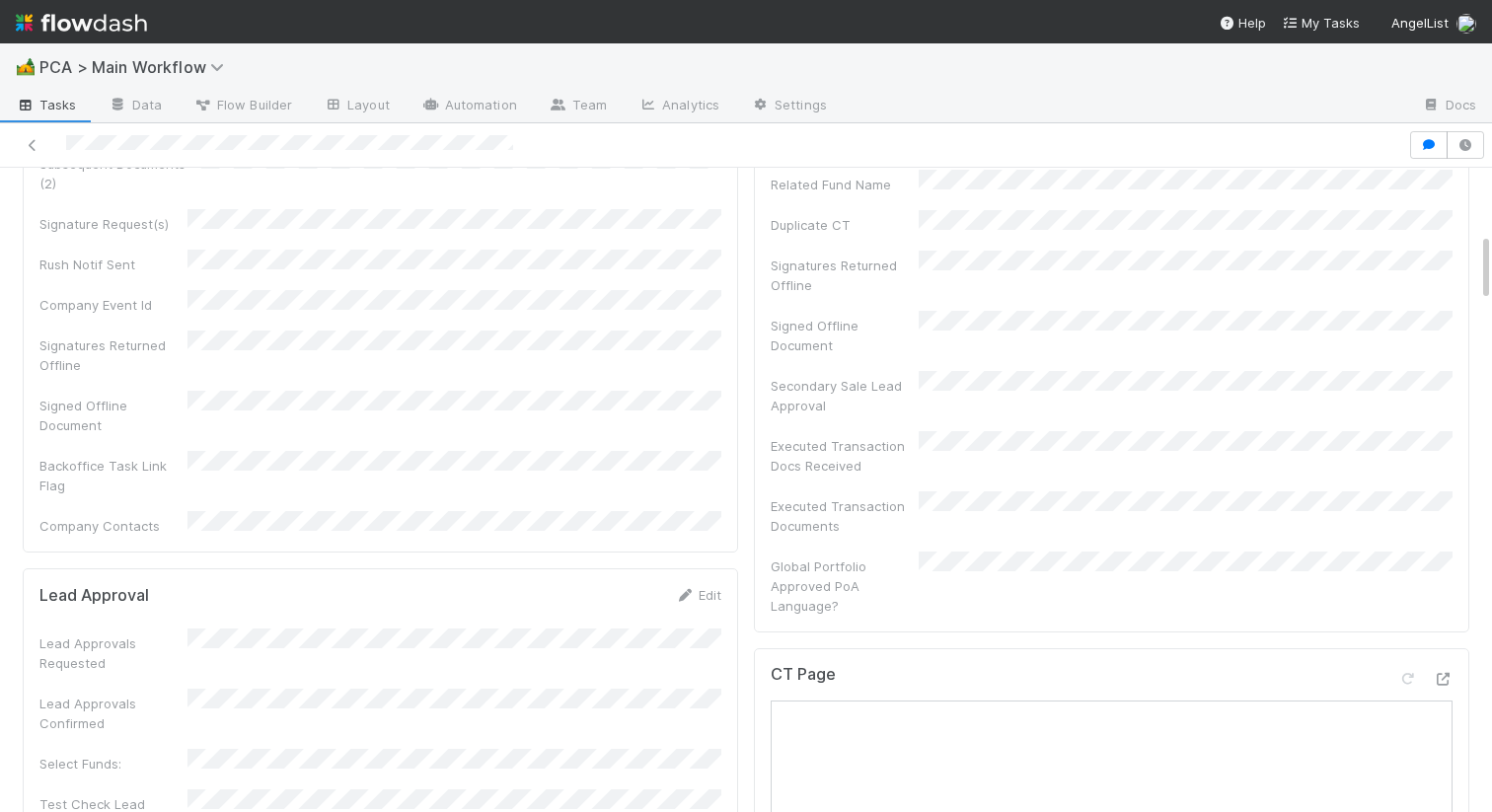 scroll, scrollTop: 776, scrollLeft: 0, axis: vertical 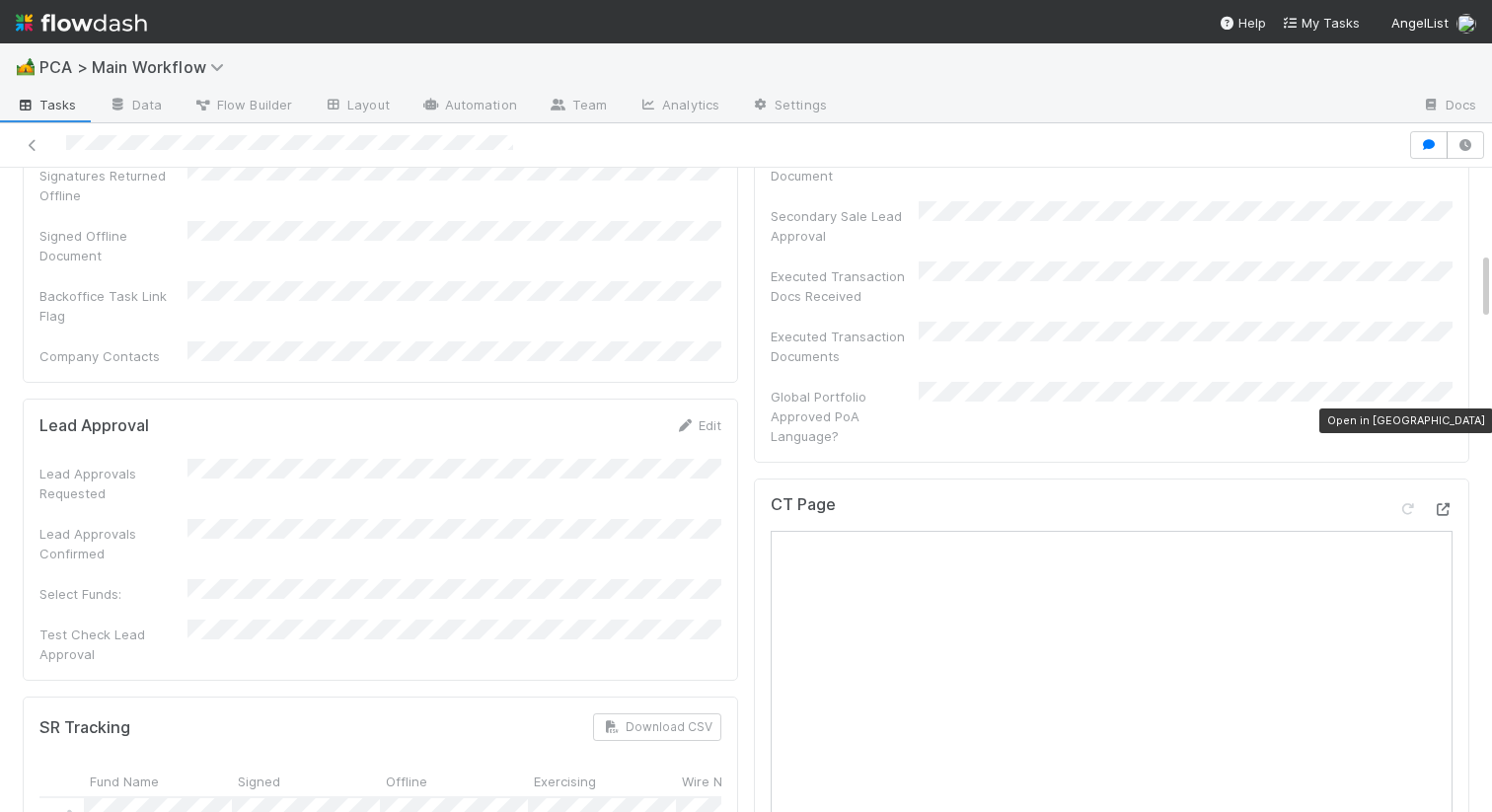 click at bounding box center (1443, 509) 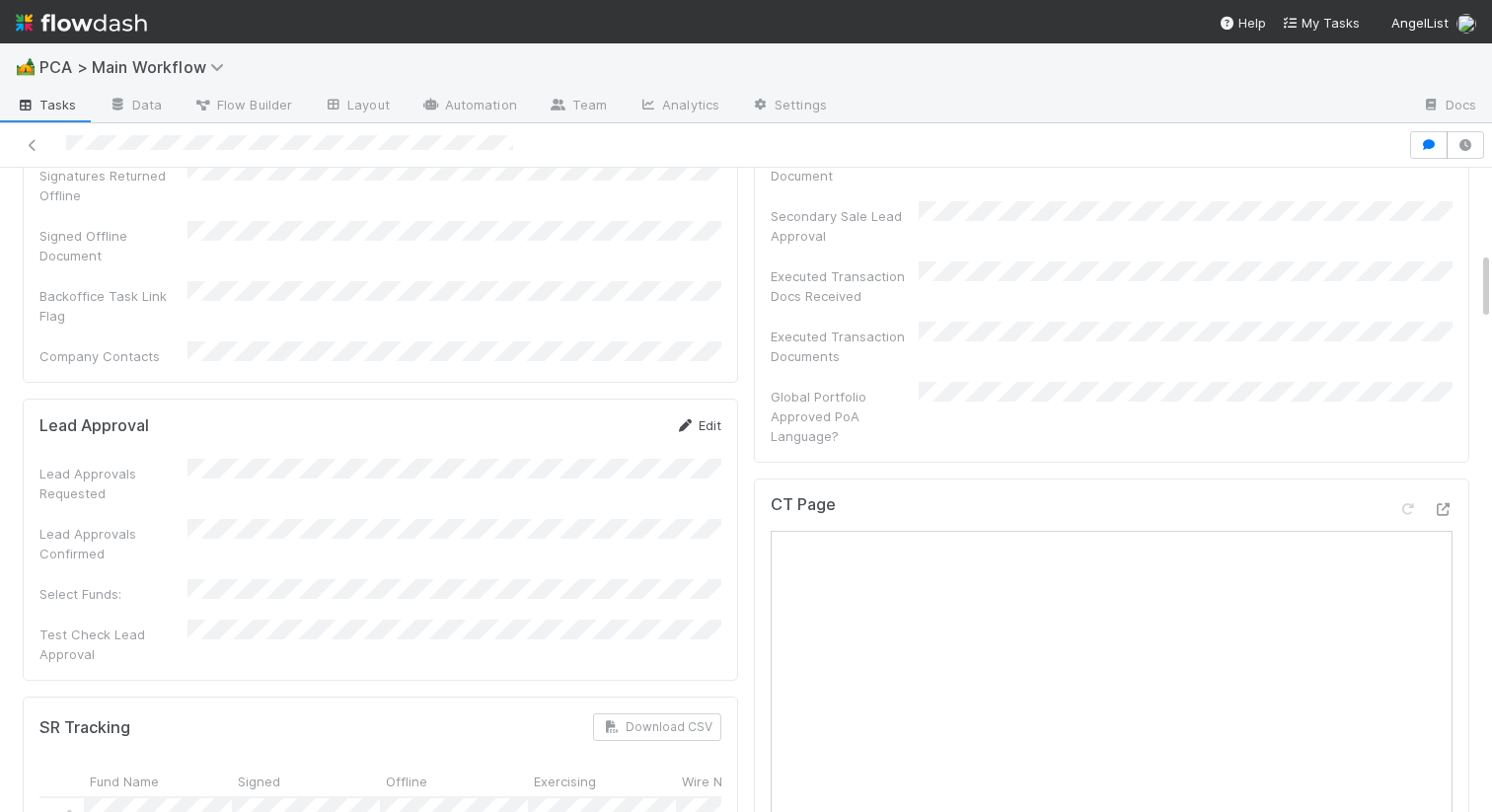 click at bounding box center [685, 425] 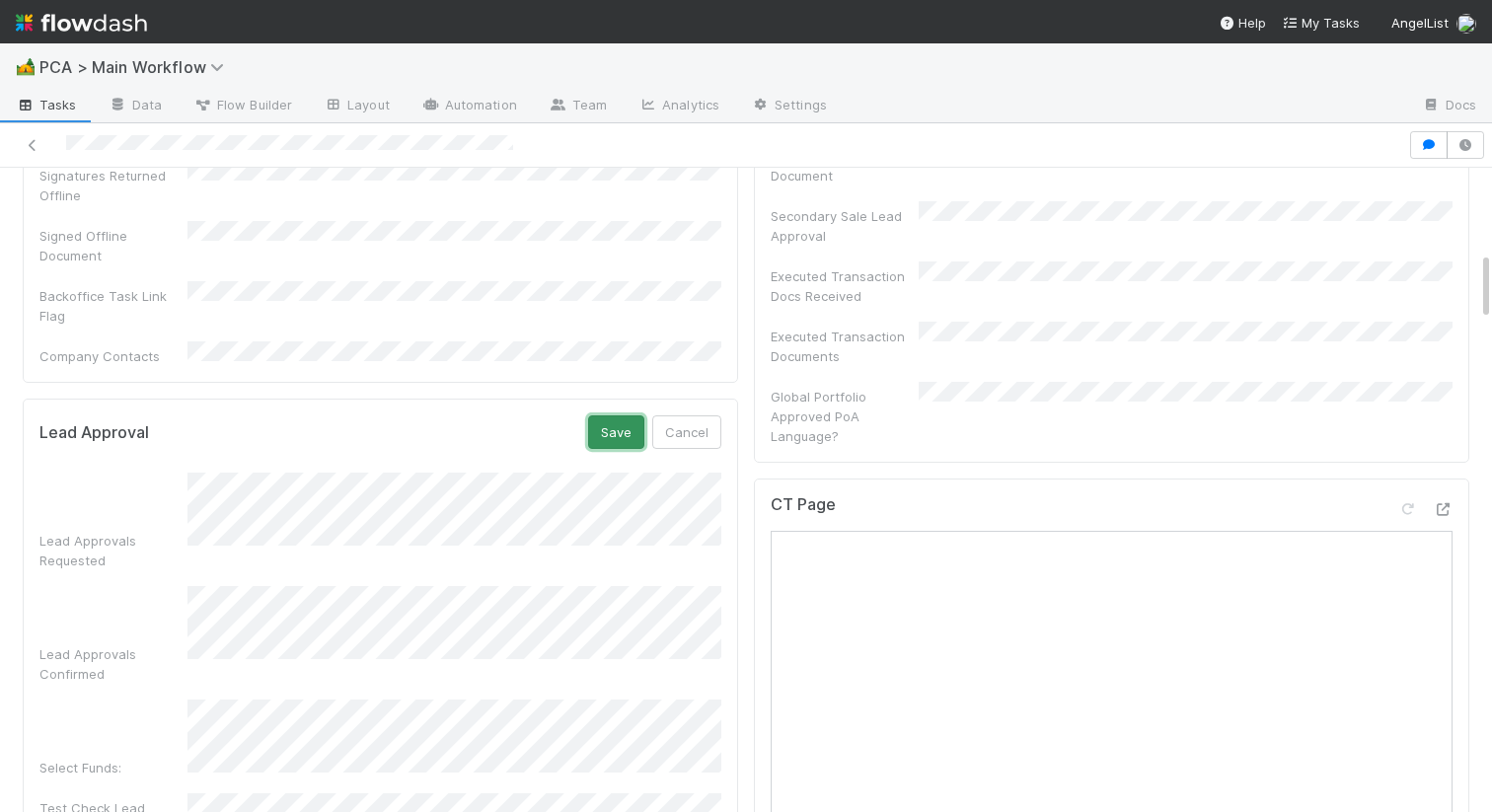 click on "Save" at bounding box center [616, 432] 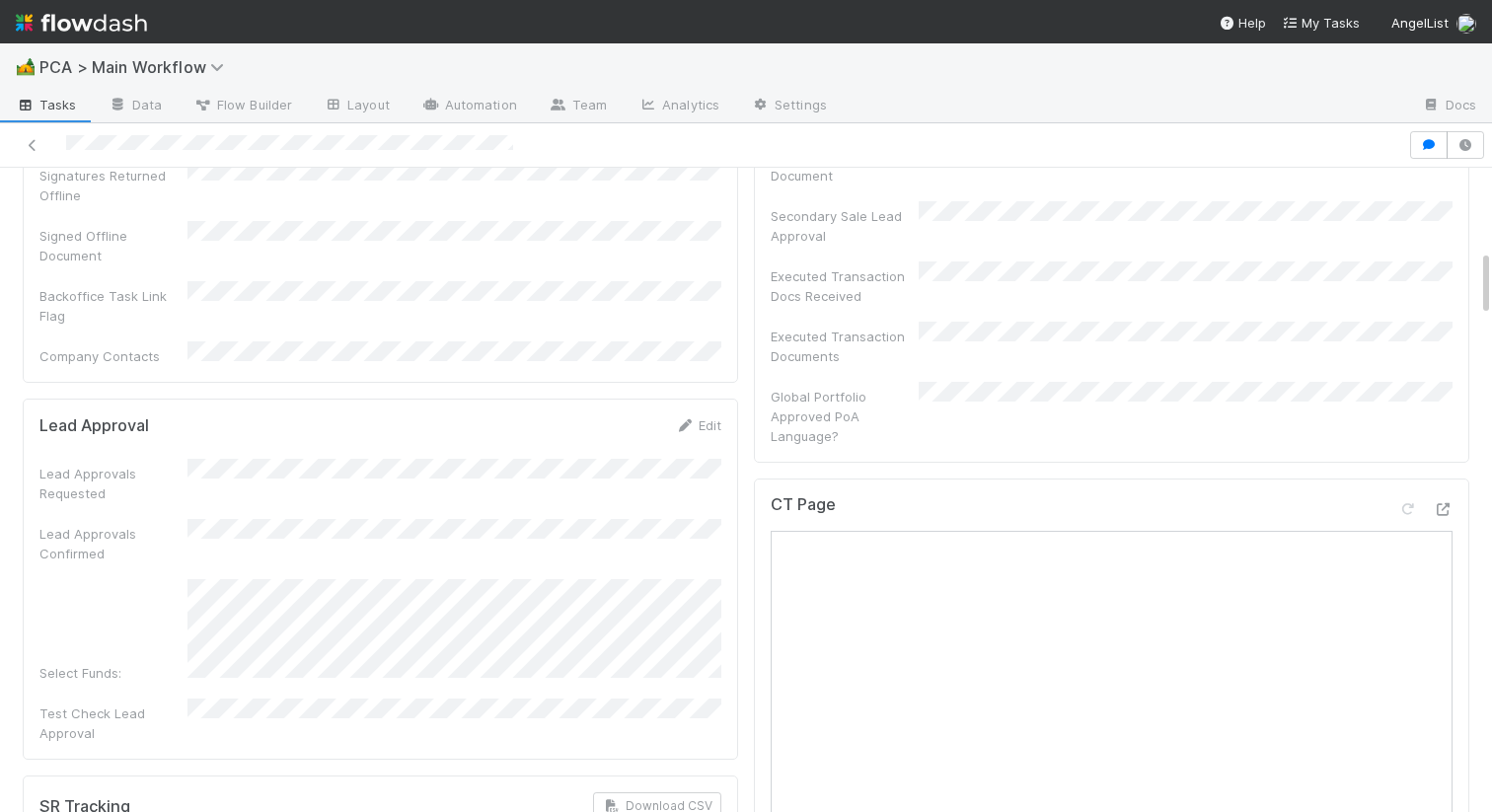 scroll, scrollTop: 0, scrollLeft: 0, axis: both 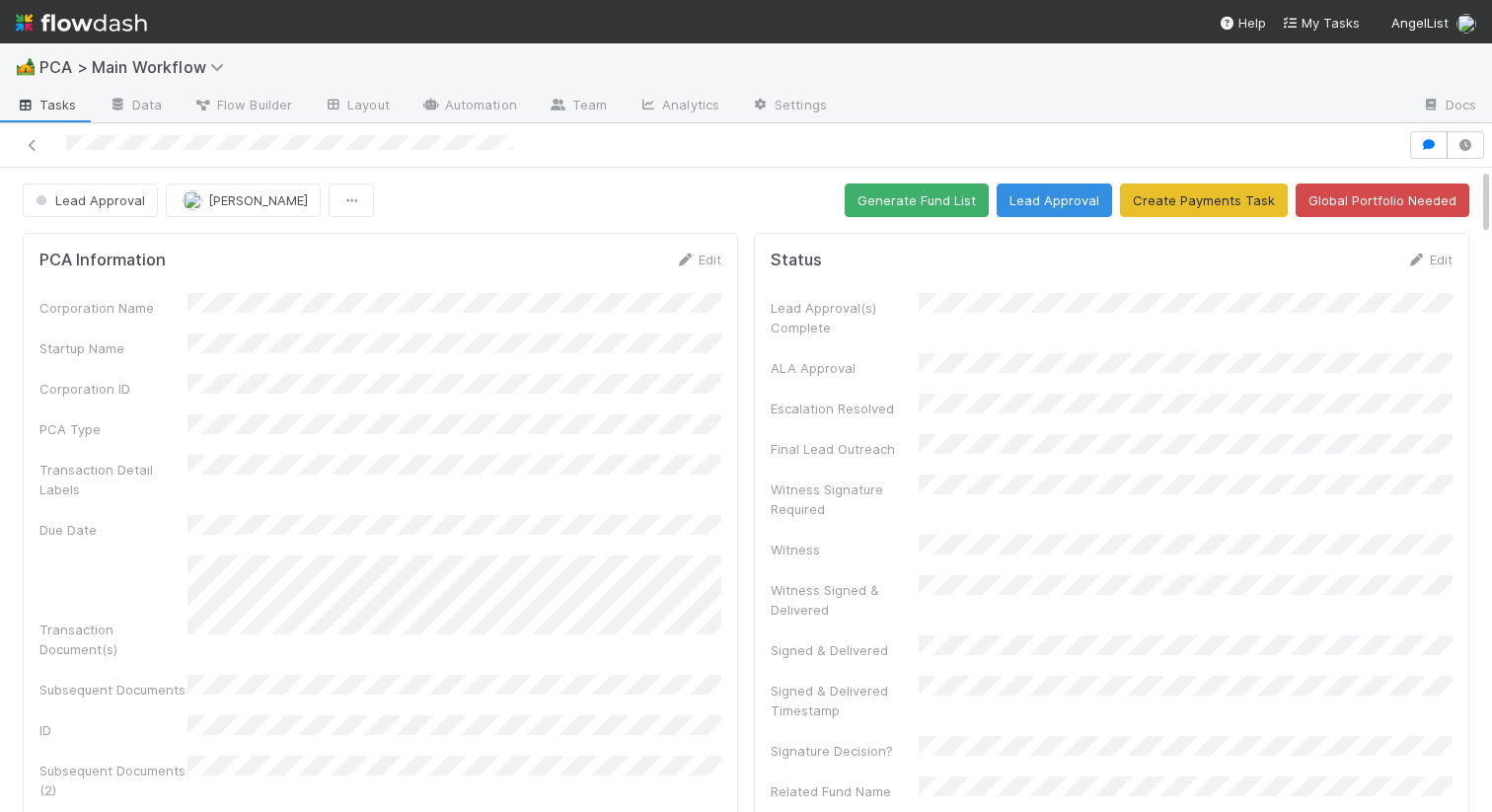 click on "Lead Approval Nathalie Gualito Generate Fund List Lead Approval Create Payments Task Global Portfolio Needed PCA Information Edit Corporation Name  Startup Name  Corporation ID  PCA Type  Transaction Detail Labels  Due Date  Transaction Document(s)  Subsequent Documents  ID  Subsequent Documents (2)  Signature Request(s)  Rush Notif Sent  Company Event Id  Signatures Returned Offline  Signed Offline Document  Backoffice Task Link Flag  Company Contacts  Lead Approval Edit Lead Approvals Requested  Lead Approvals Confirmed  Select Funds:  Test Check Lead Approval  SR Tracking Download CSV Fund Name Signed Offline Exercising Wire Needed Offline/New Money Related Funds Download CSV Fund ID Fund Name Lead Contact Name Lead Contact Email Has Annual Audited FS Has Annual Unaudited FS Coporation Matches Download CSV id name type Further Details Edit Tax Labels  Front Conversation ID  Front Conversation Link  Transaction Type  Front Subject  Created On Transaction Reviewer  Priority Queue  Standard Queue  Edit" at bounding box center [746, 3371] 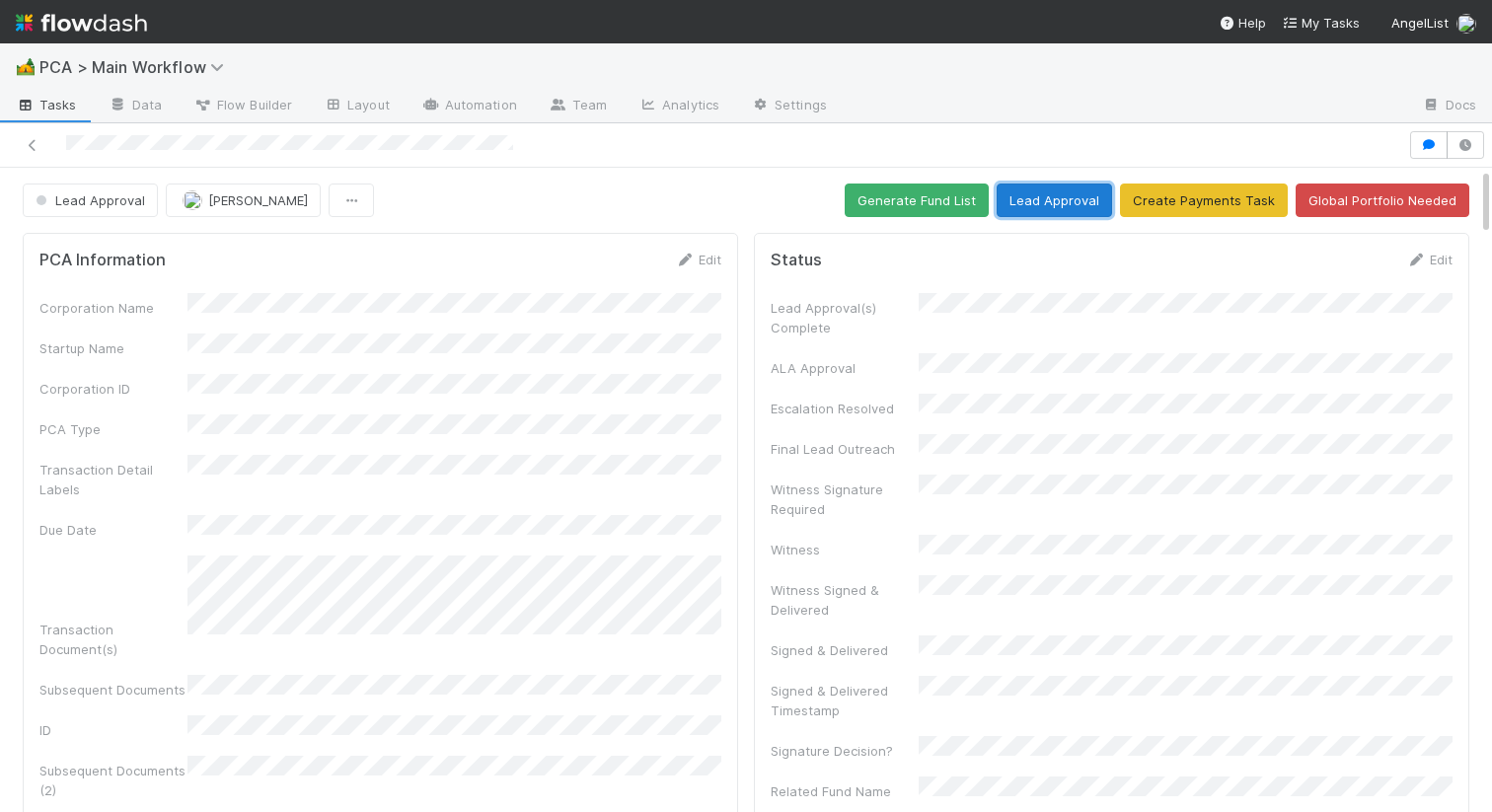 click on "Lead Approval" at bounding box center [1054, 200] 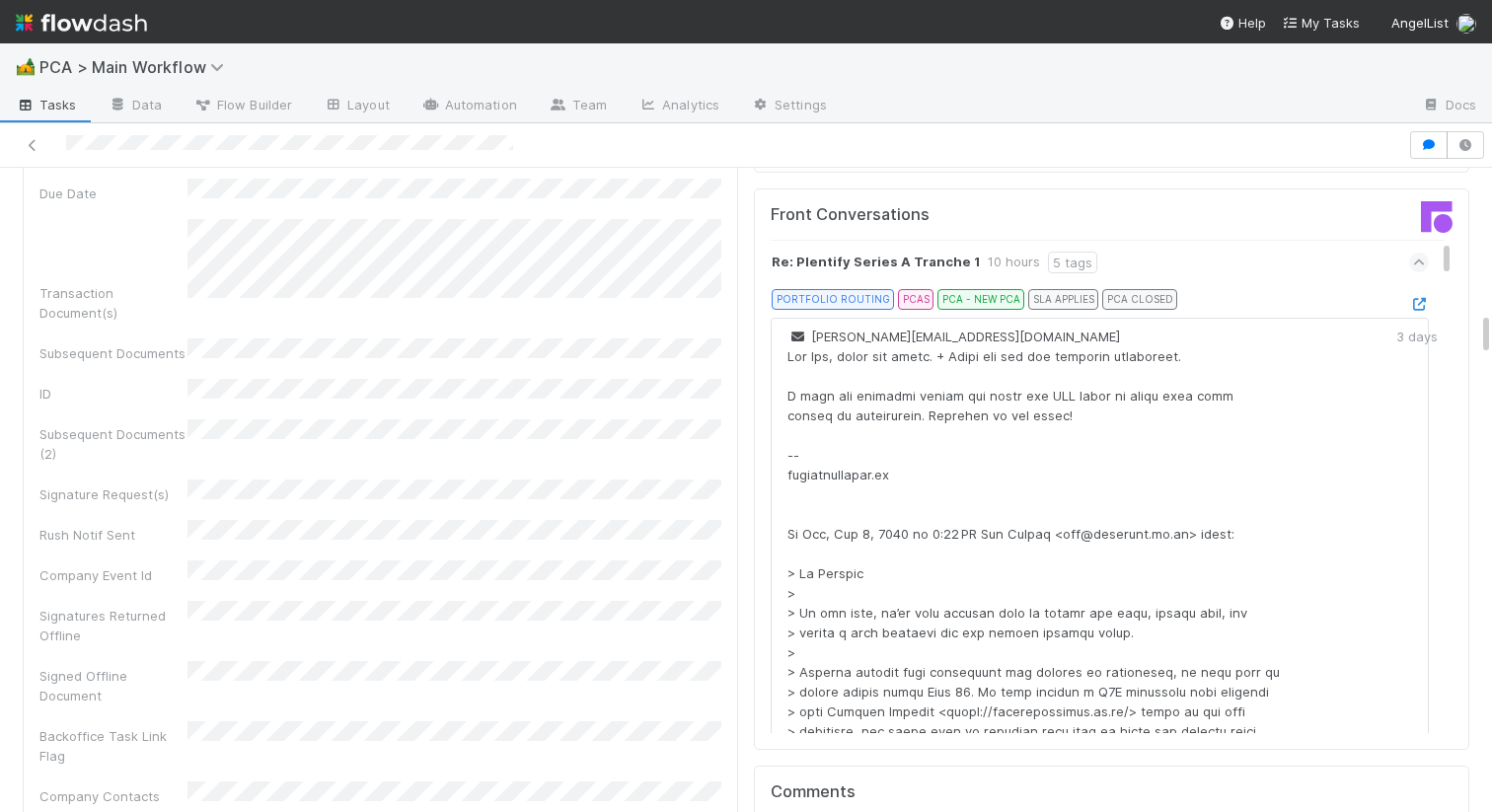 scroll, scrollTop: 1929, scrollLeft: 0, axis: vertical 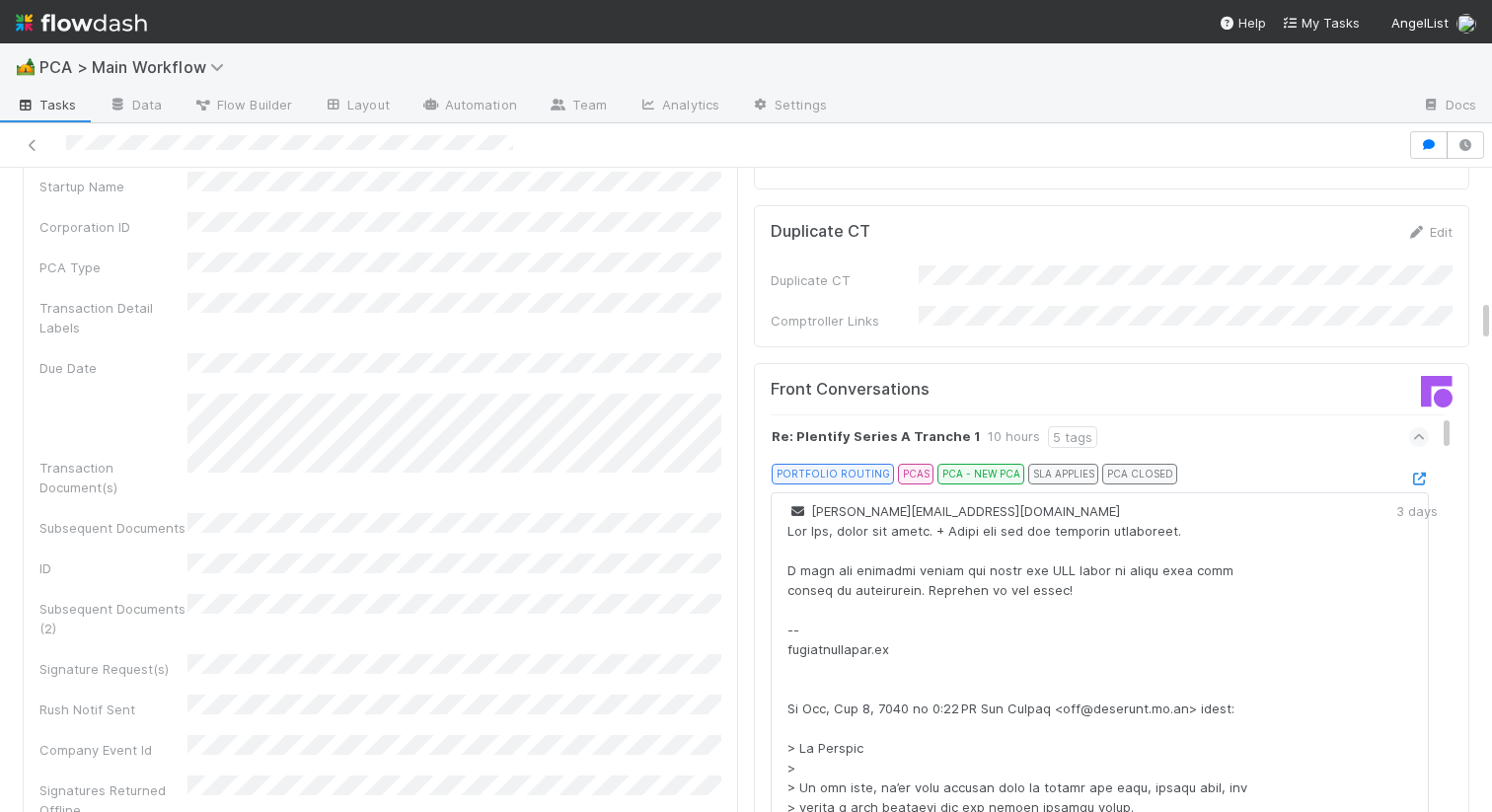click at bounding box center (1419, 437) 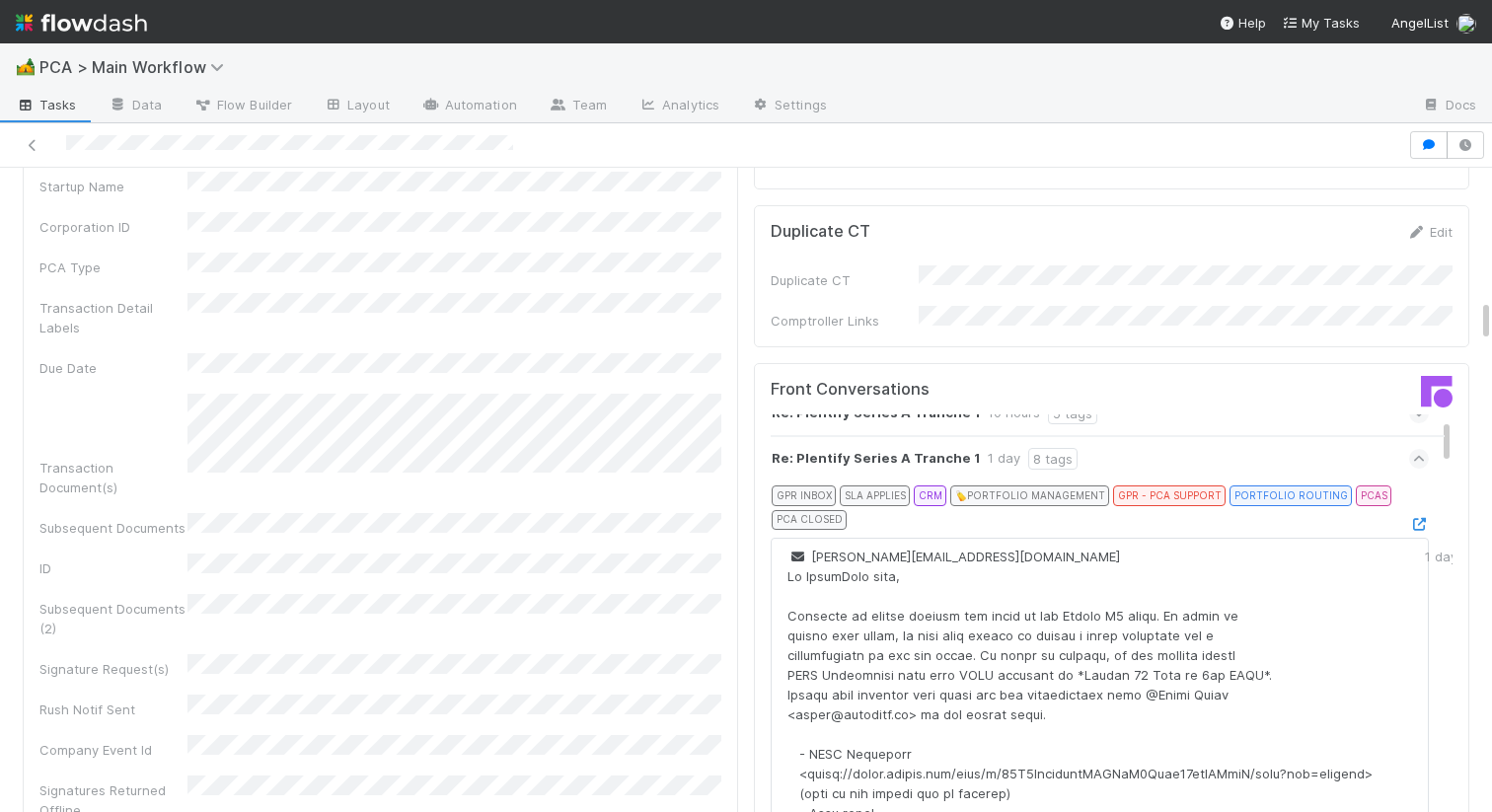scroll, scrollTop: 14, scrollLeft: 0, axis: vertical 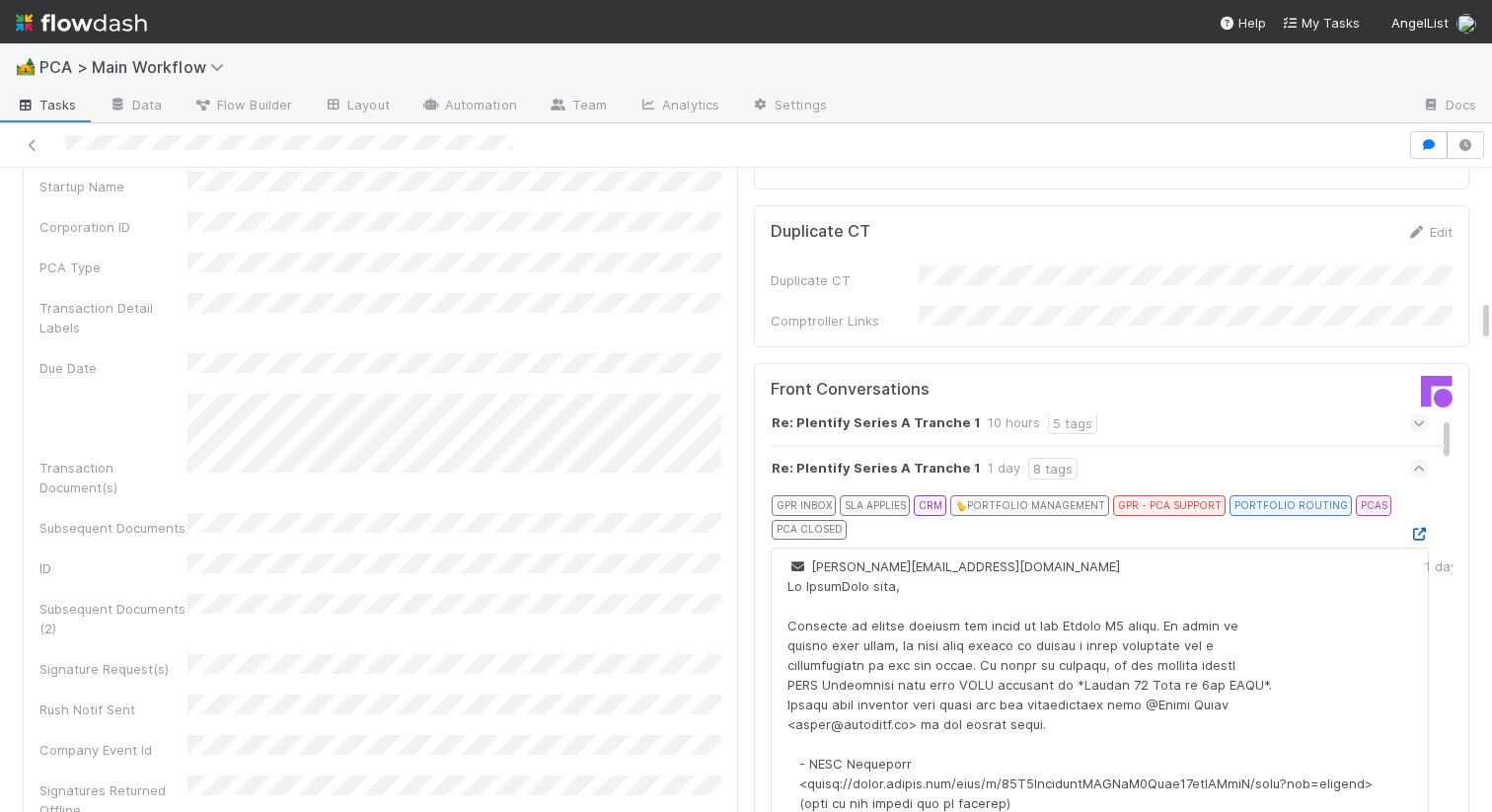 click at bounding box center [1419, 534] 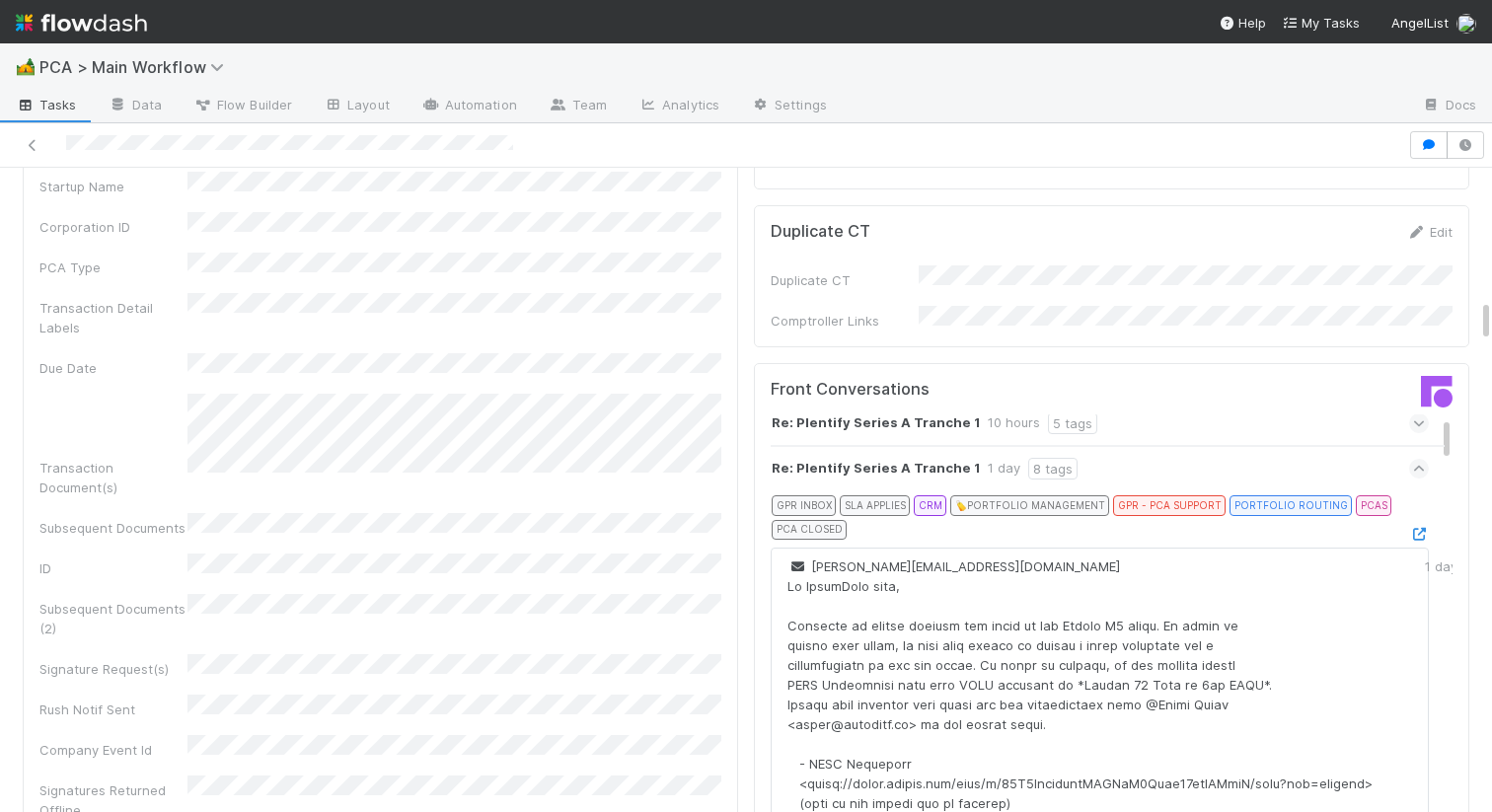 click at bounding box center (1419, 469) 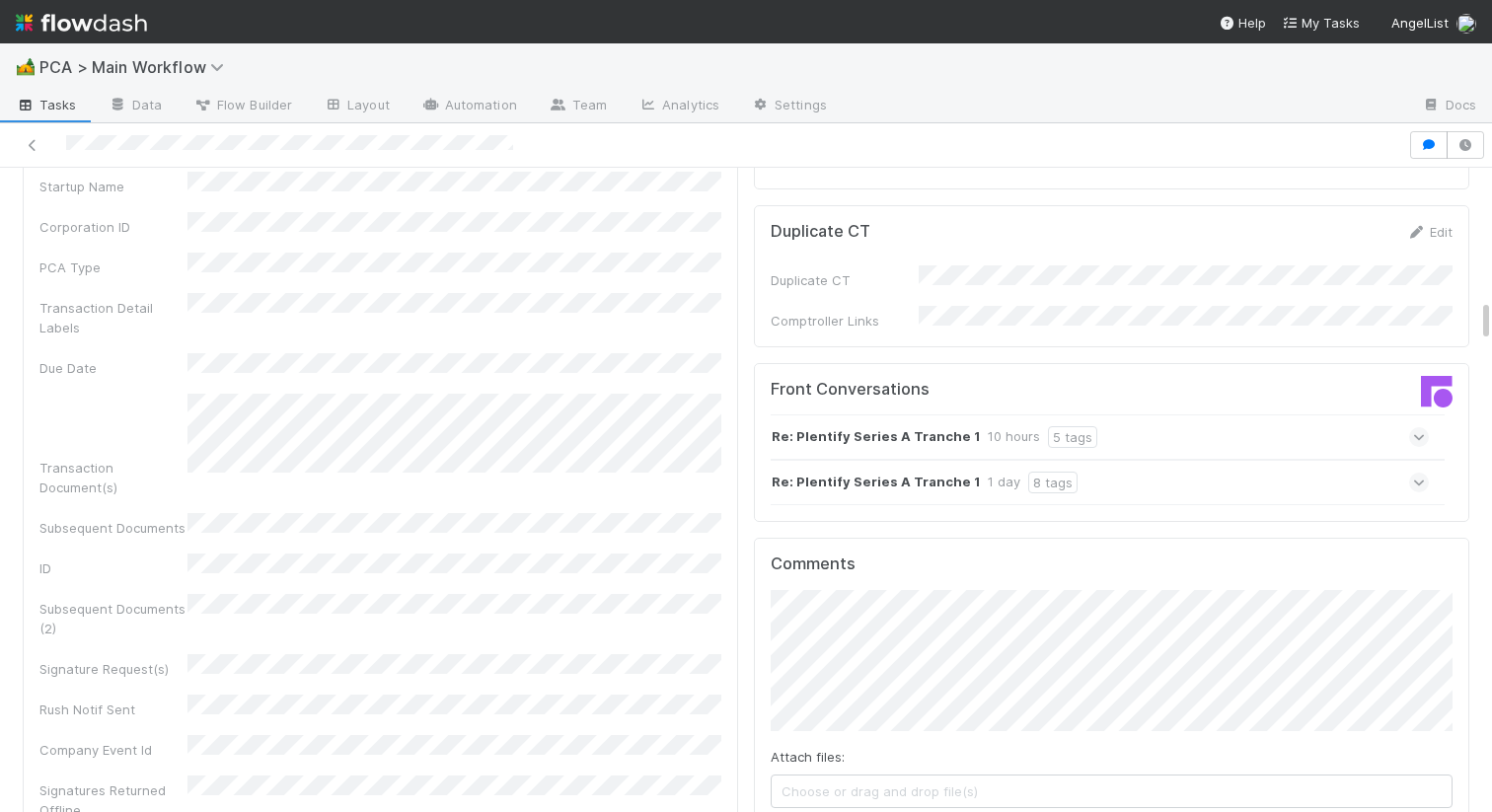 click on "Re: Plentify Series A Tranche 1 10 hours 5 tags" at bounding box center (1099, 437) 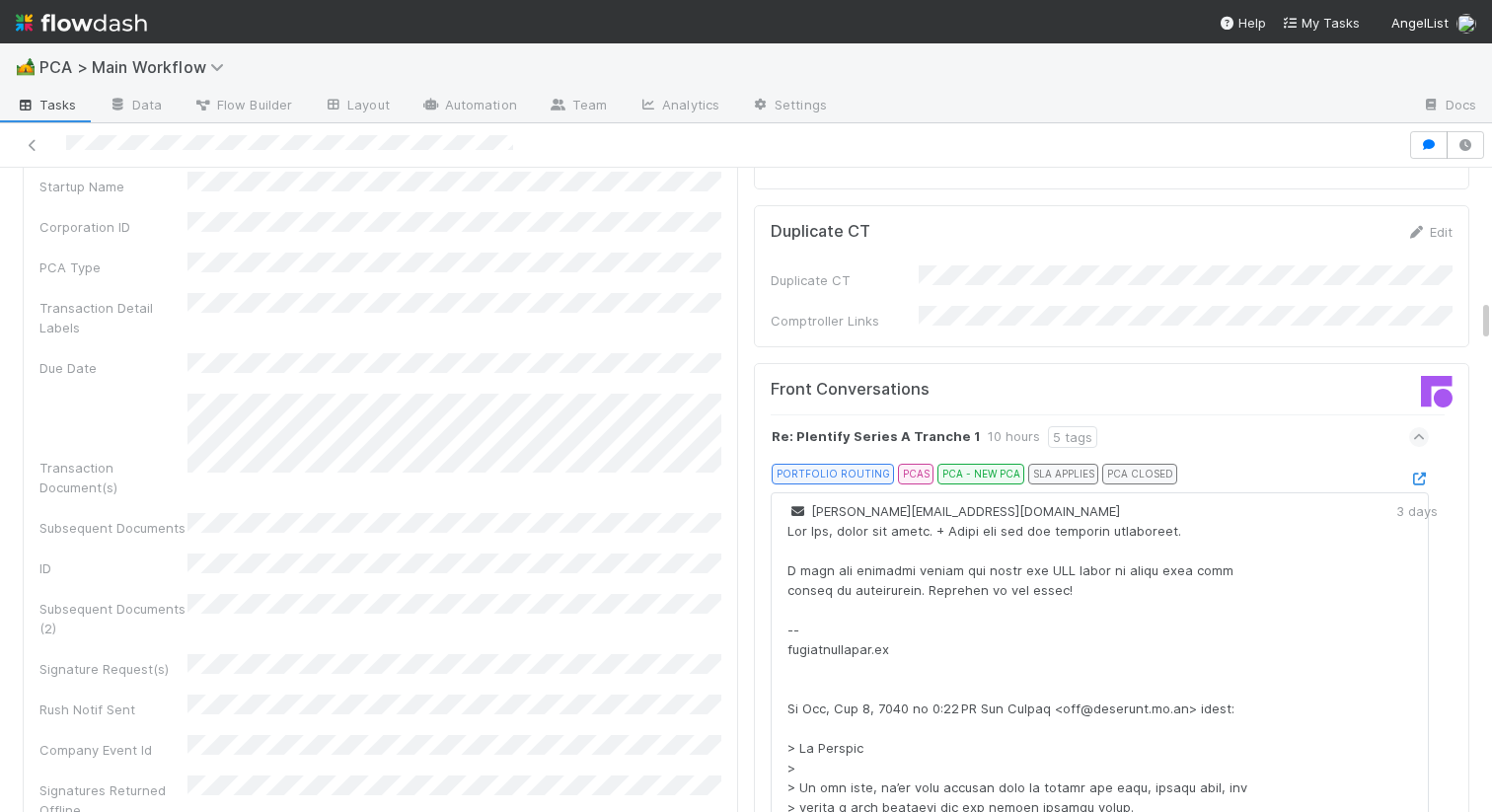 click on "PORTFOLIO ROUTING PCAS PCA - NEW PCA SLA APPLIES PCA CLOSED" at bounding box center [1107, 478] 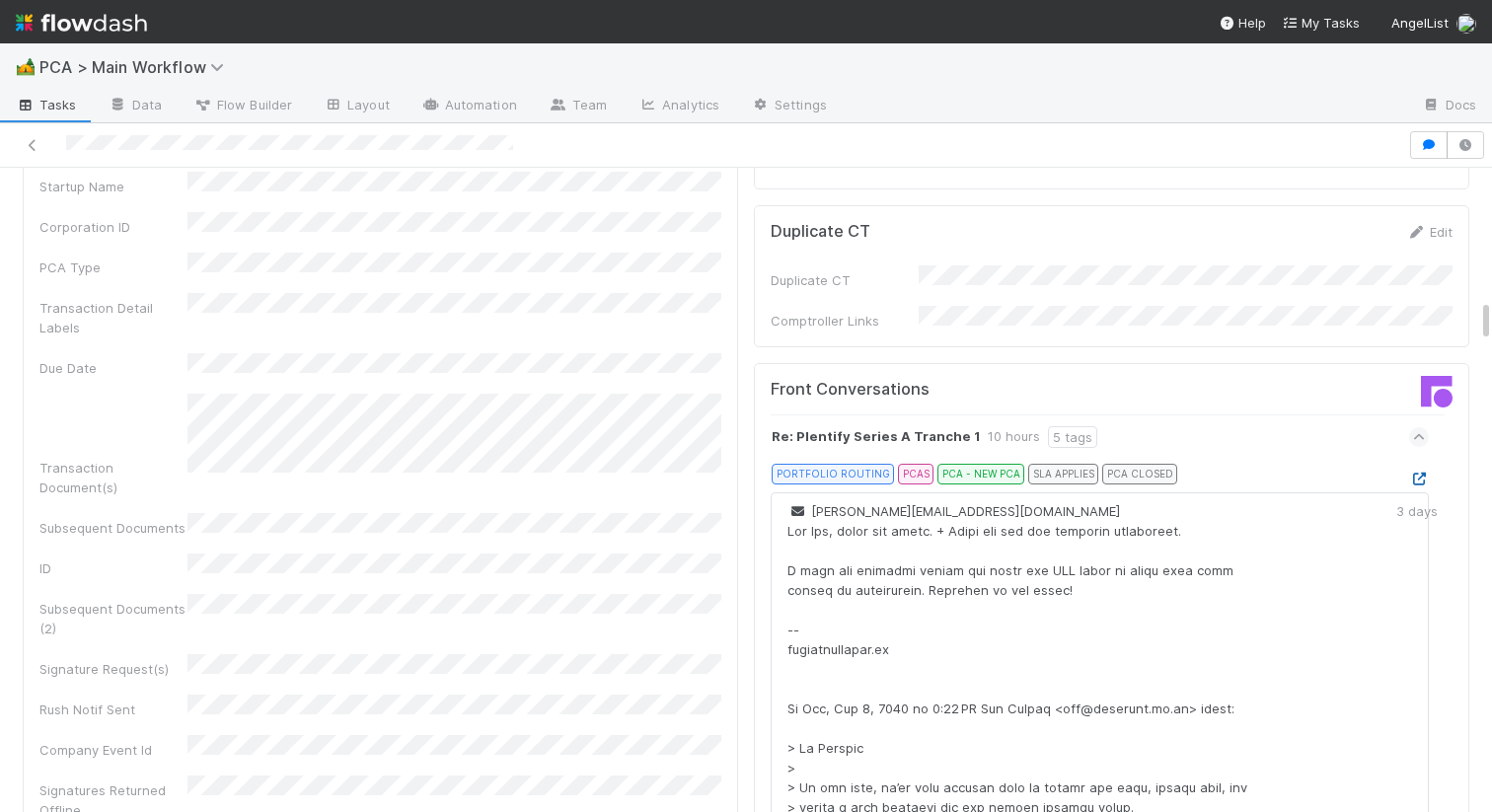 click at bounding box center (1419, 479) 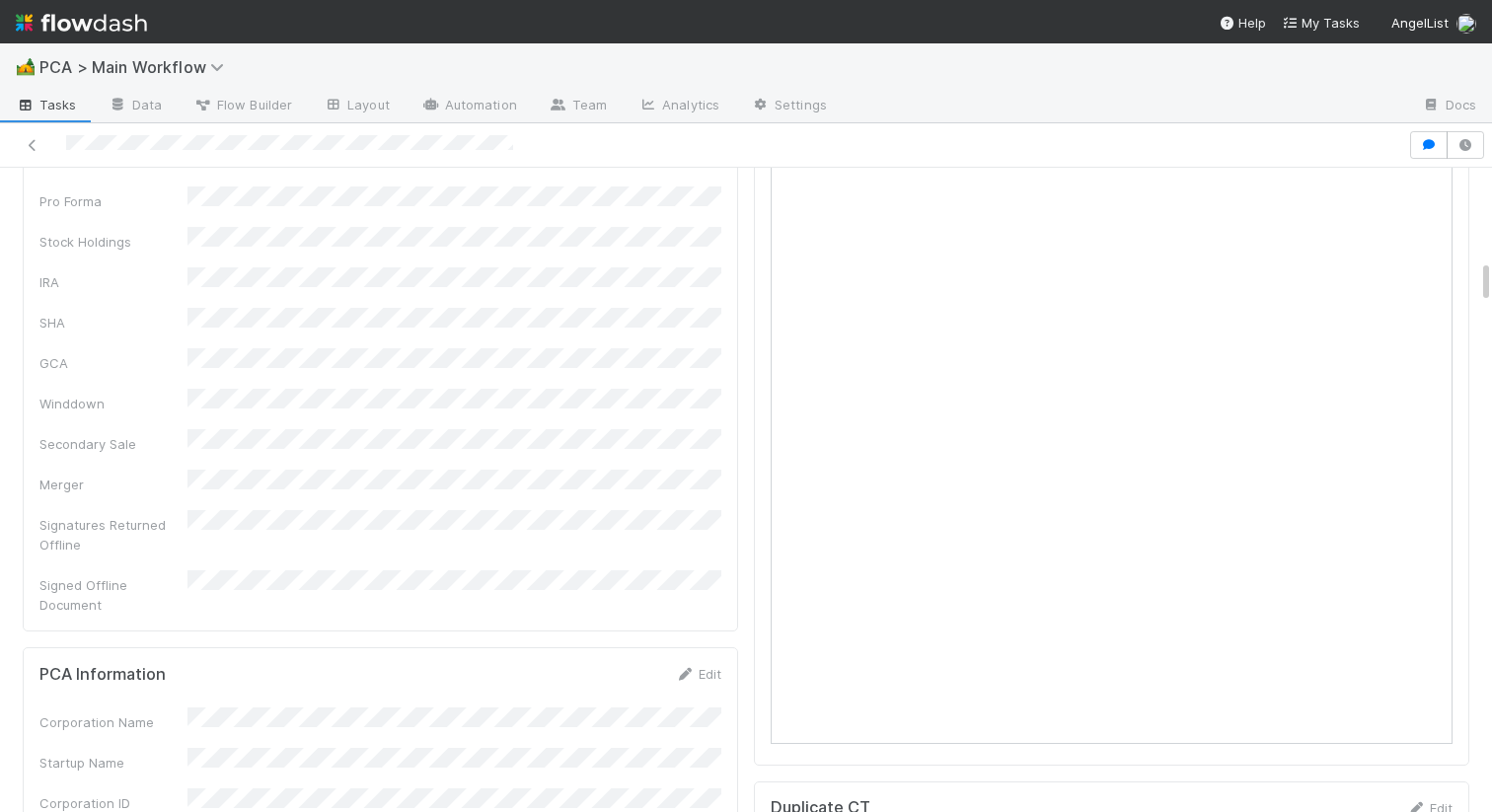 scroll, scrollTop: 1645, scrollLeft: 0, axis: vertical 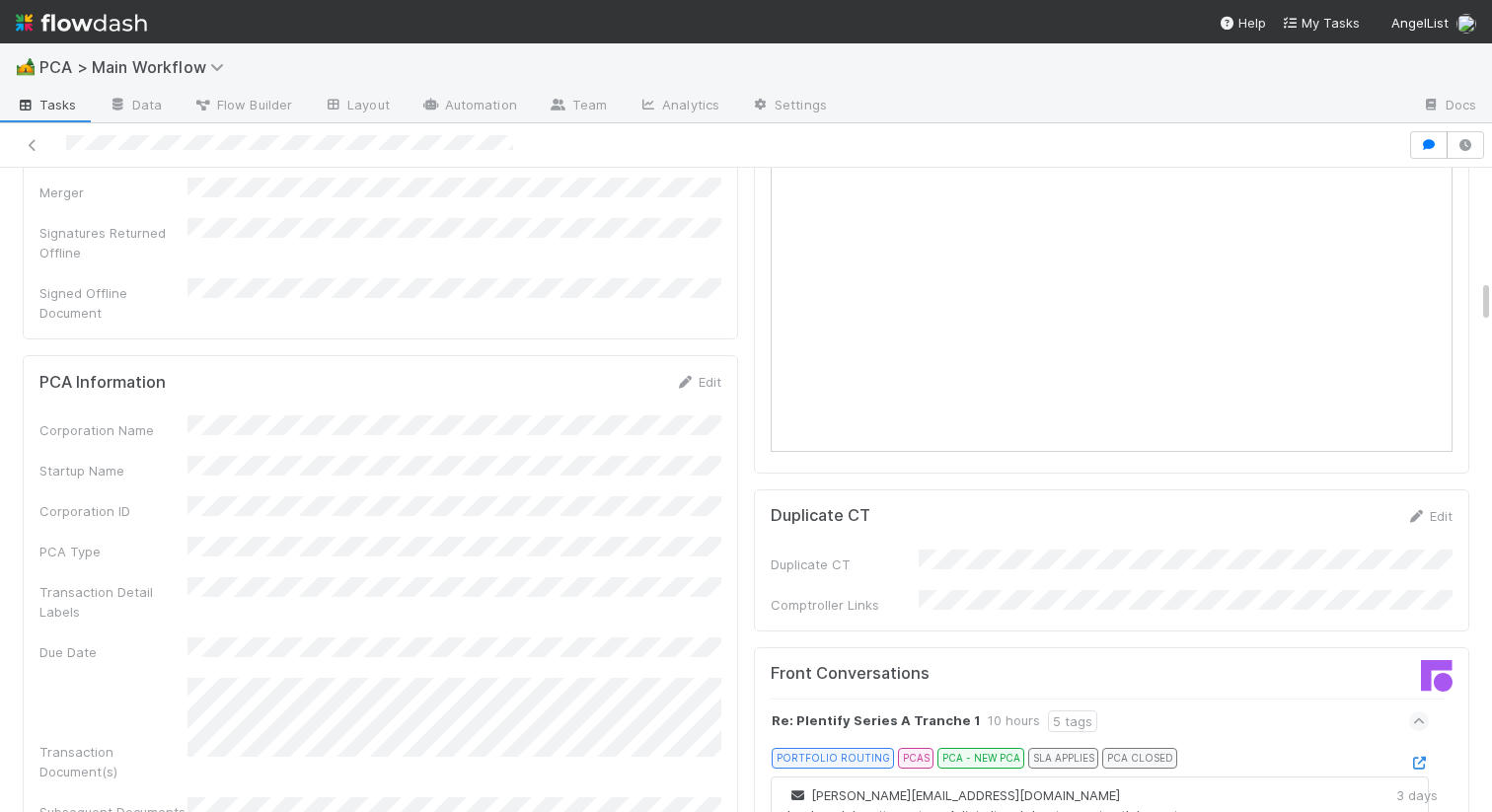 click on "Edit" at bounding box center [698, 382] 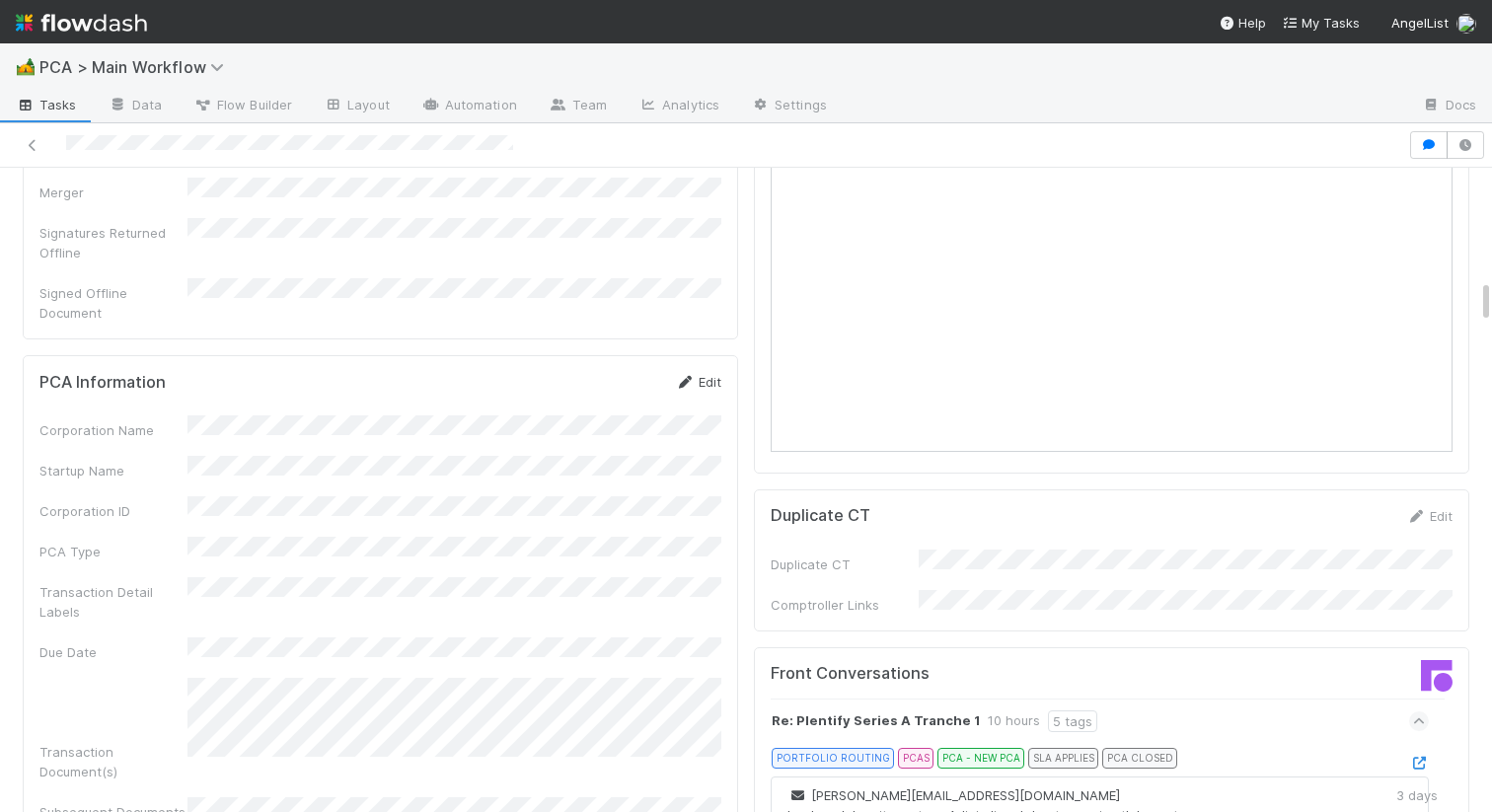 click on "Edit" at bounding box center [698, 382] 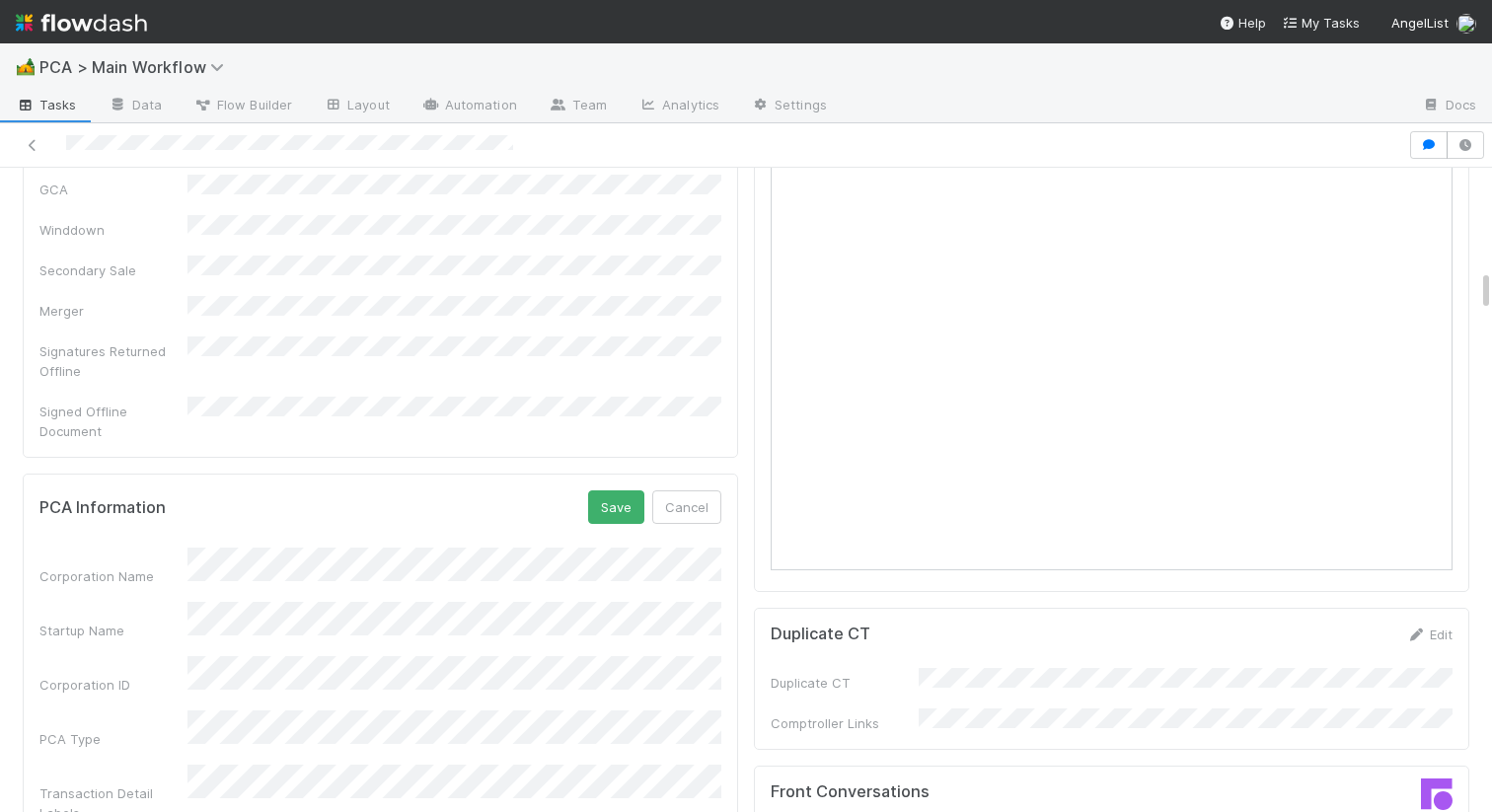 scroll, scrollTop: 1554, scrollLeft: 0, axis: vertical 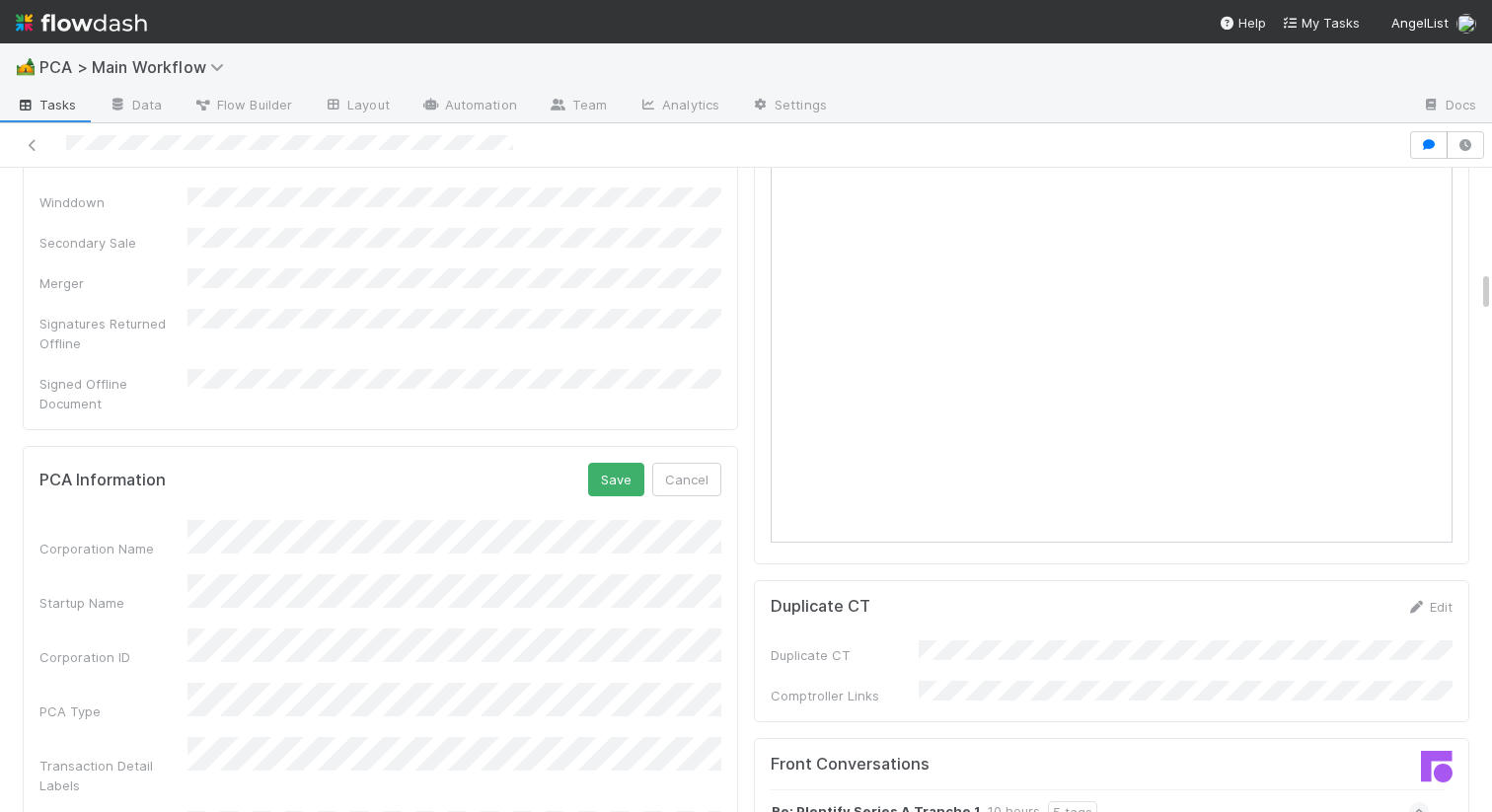 click on "PCA Information Save Cancel Corporation Name  Startup Name  Corporation ID  PCA Type  Transaction Detail Labels  Due Date  Transaction Document(s)  Subsequent Documents  ID  Subsequent Documents (2)  Signature Request(s)  Rush Notif Sent  Company Event Id  Signatures Returned Offline  Signed Offline Document  Backoffice Task Link Flag  Company Contacts" at bounding box center (380, 1074) 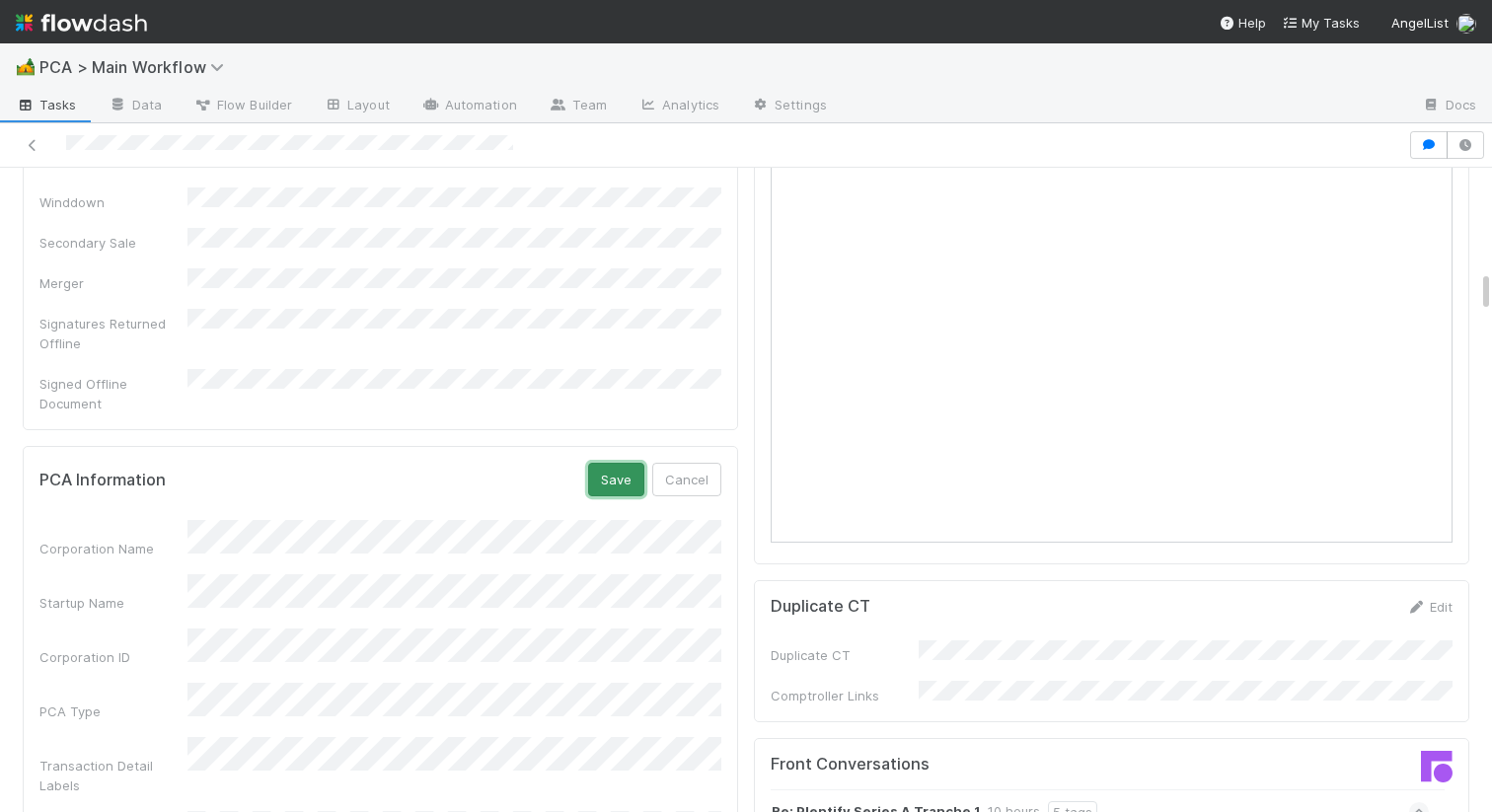 click on "Save" at bounding box center [616, 480] 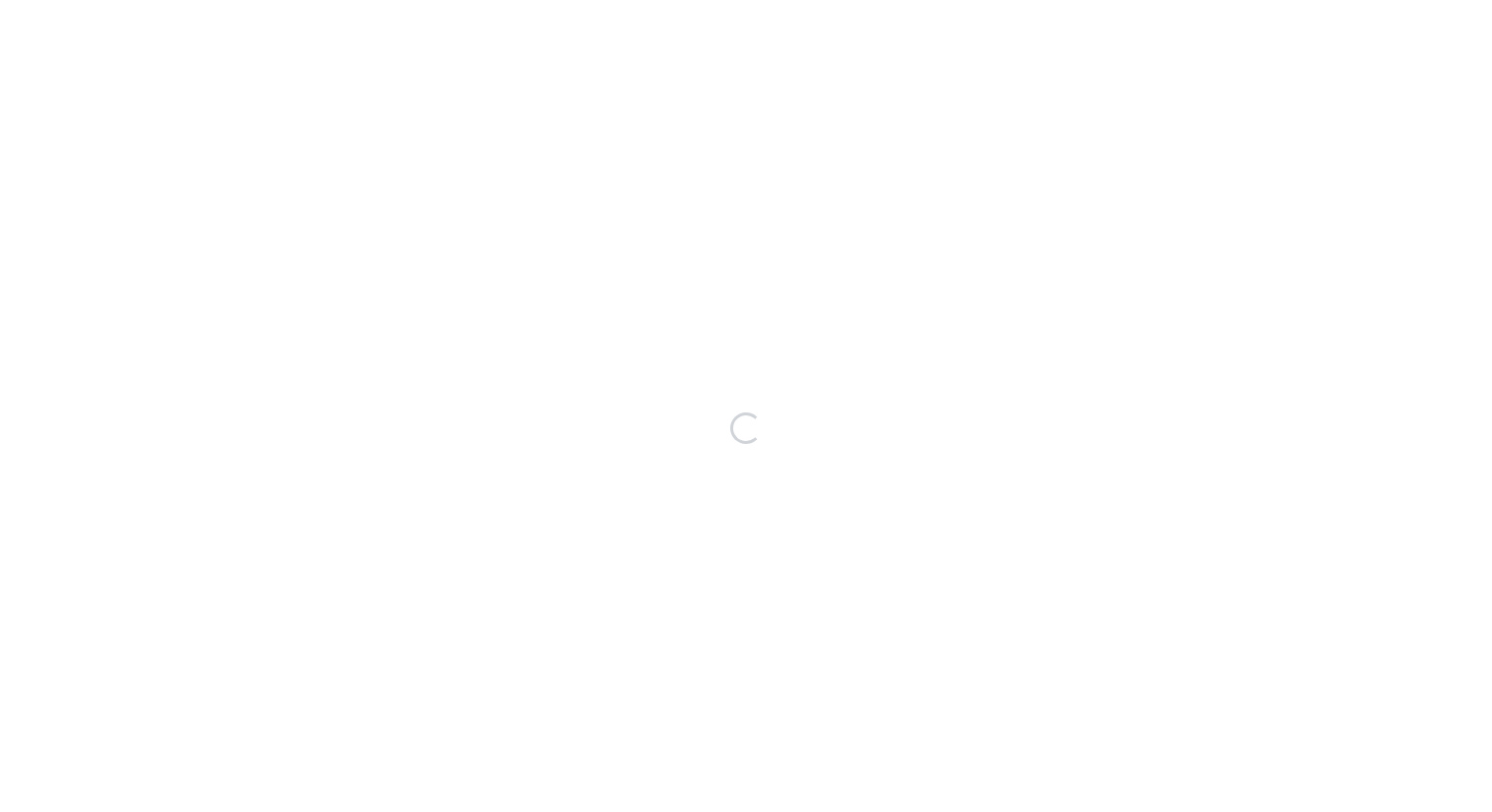 scroll, scrollTop: 0, scrollLeft: 0, axis: both 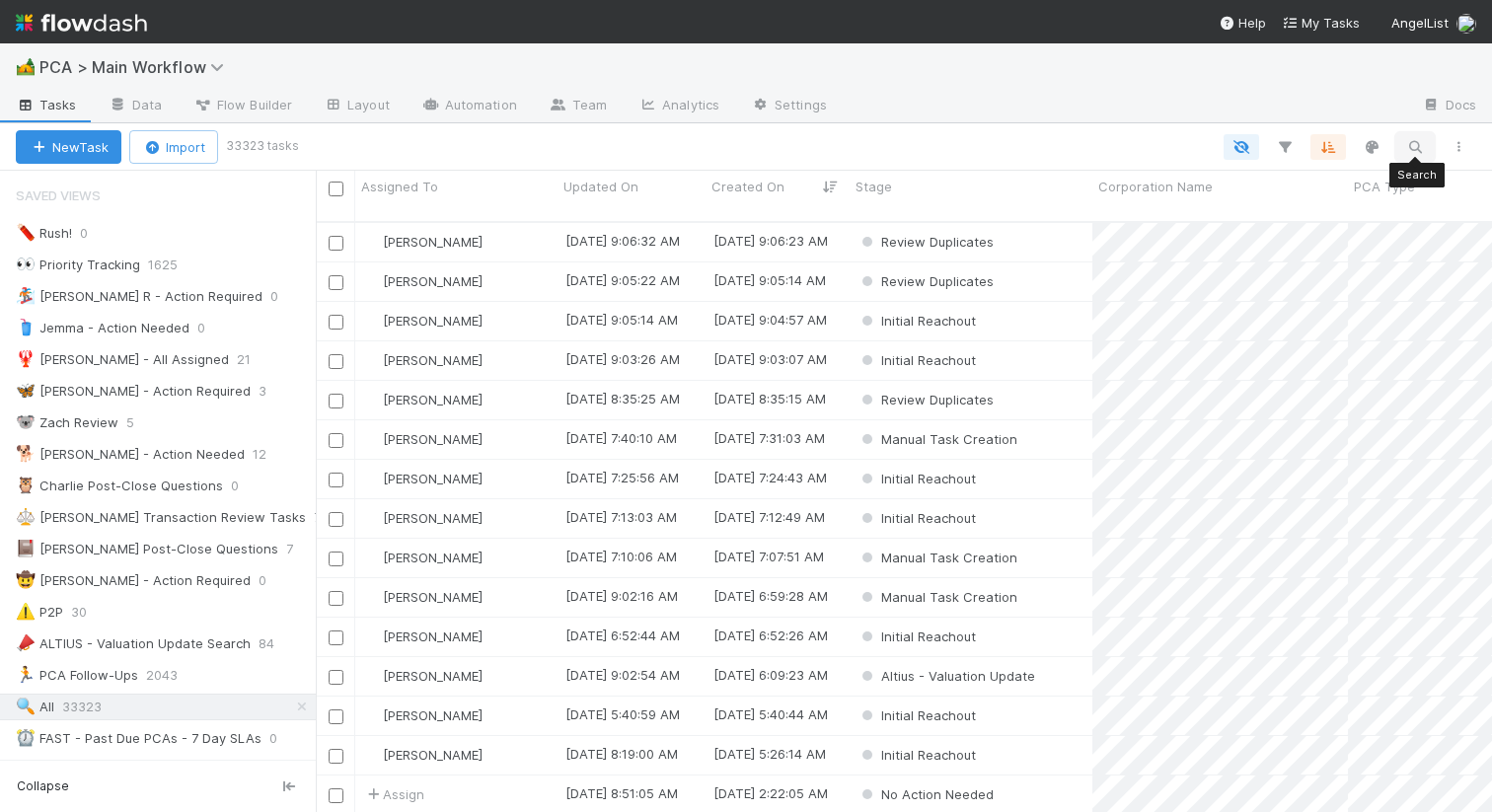 click at bounding box center (1415, 147) 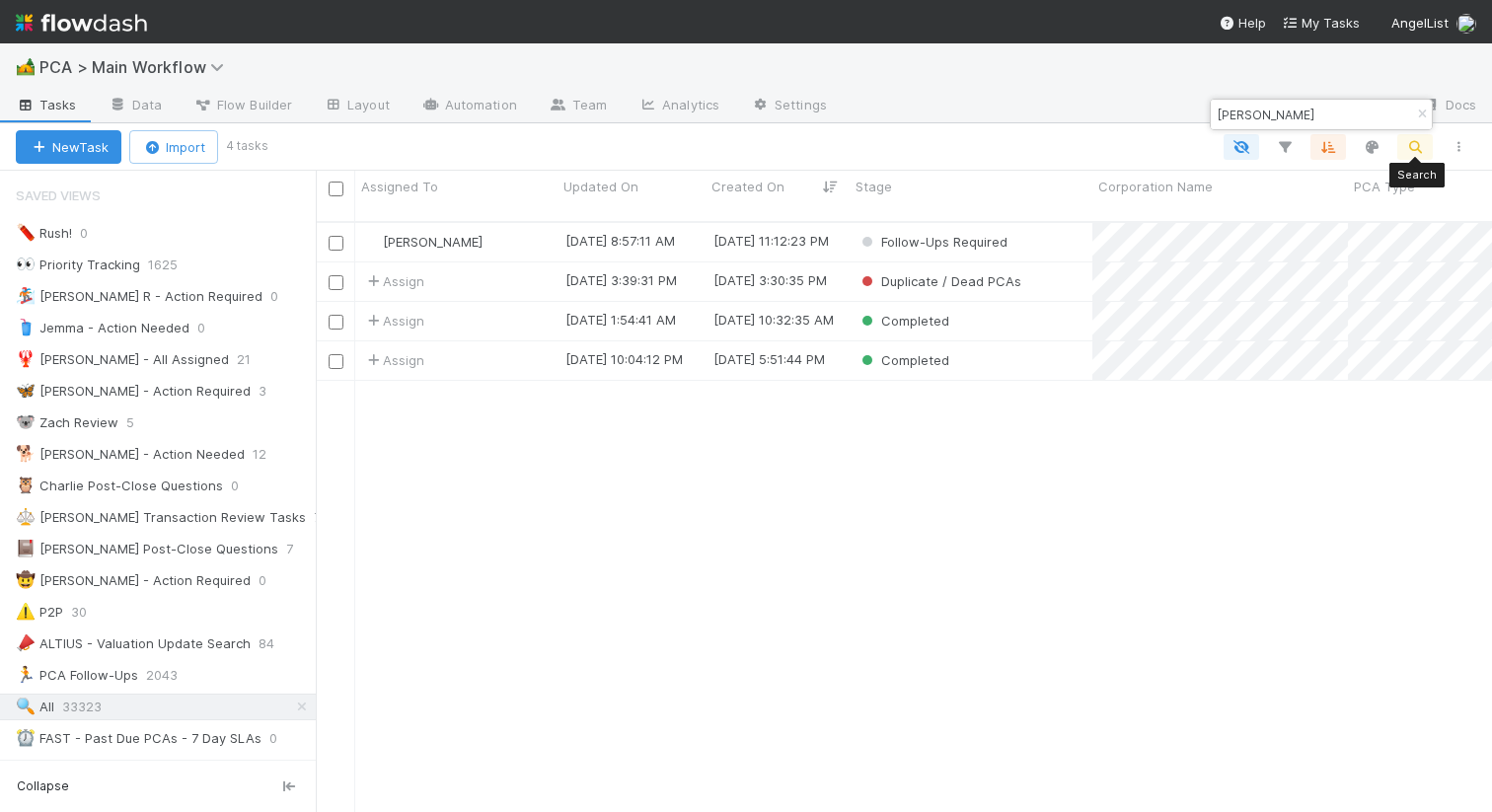 scroll, scrollTop: 0, scrollLeft: 1, axis: horizontal 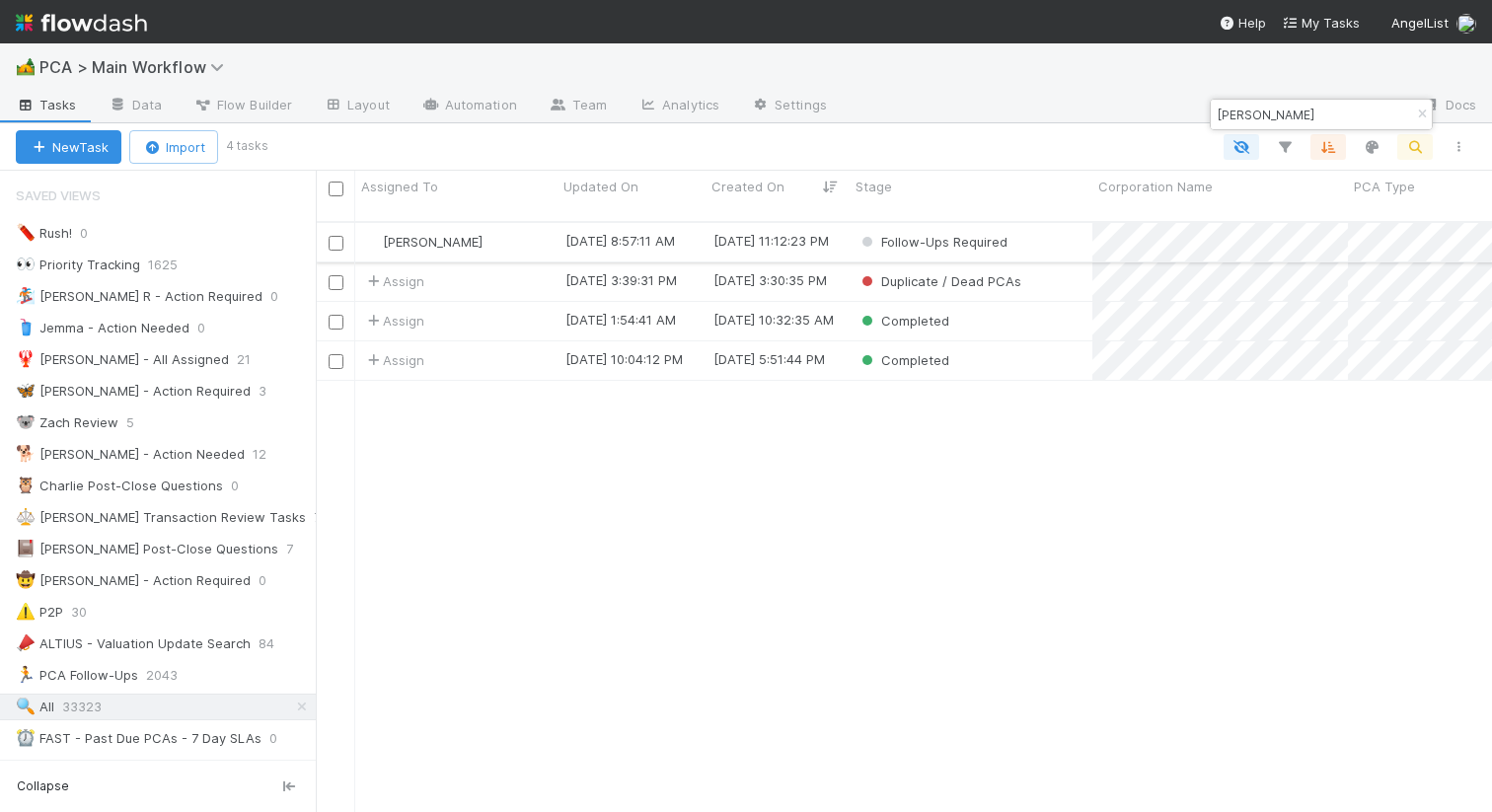 type on "bikky" 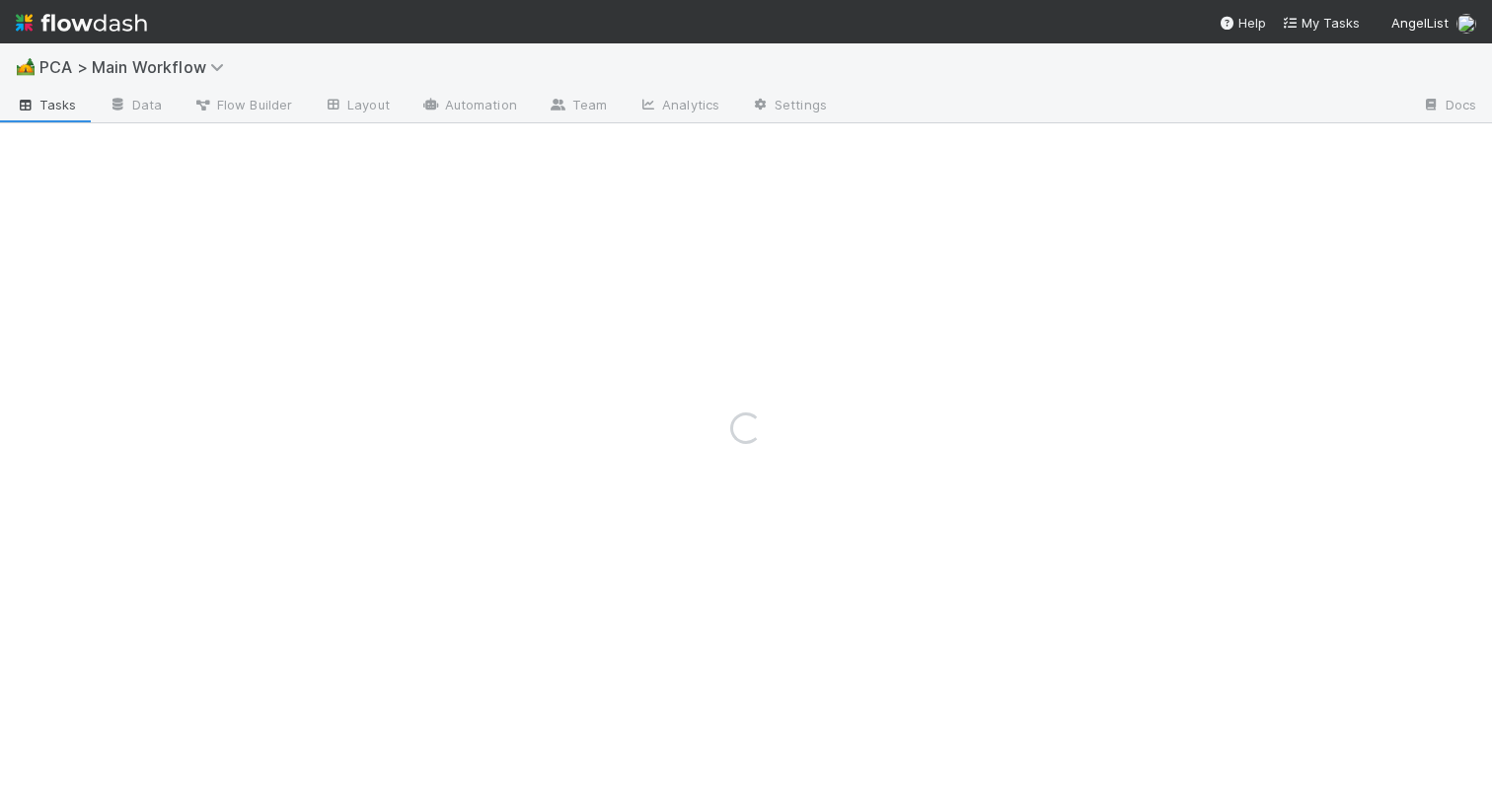 scroll, scrollTop: 0, scrollLeft: 0, axis: both 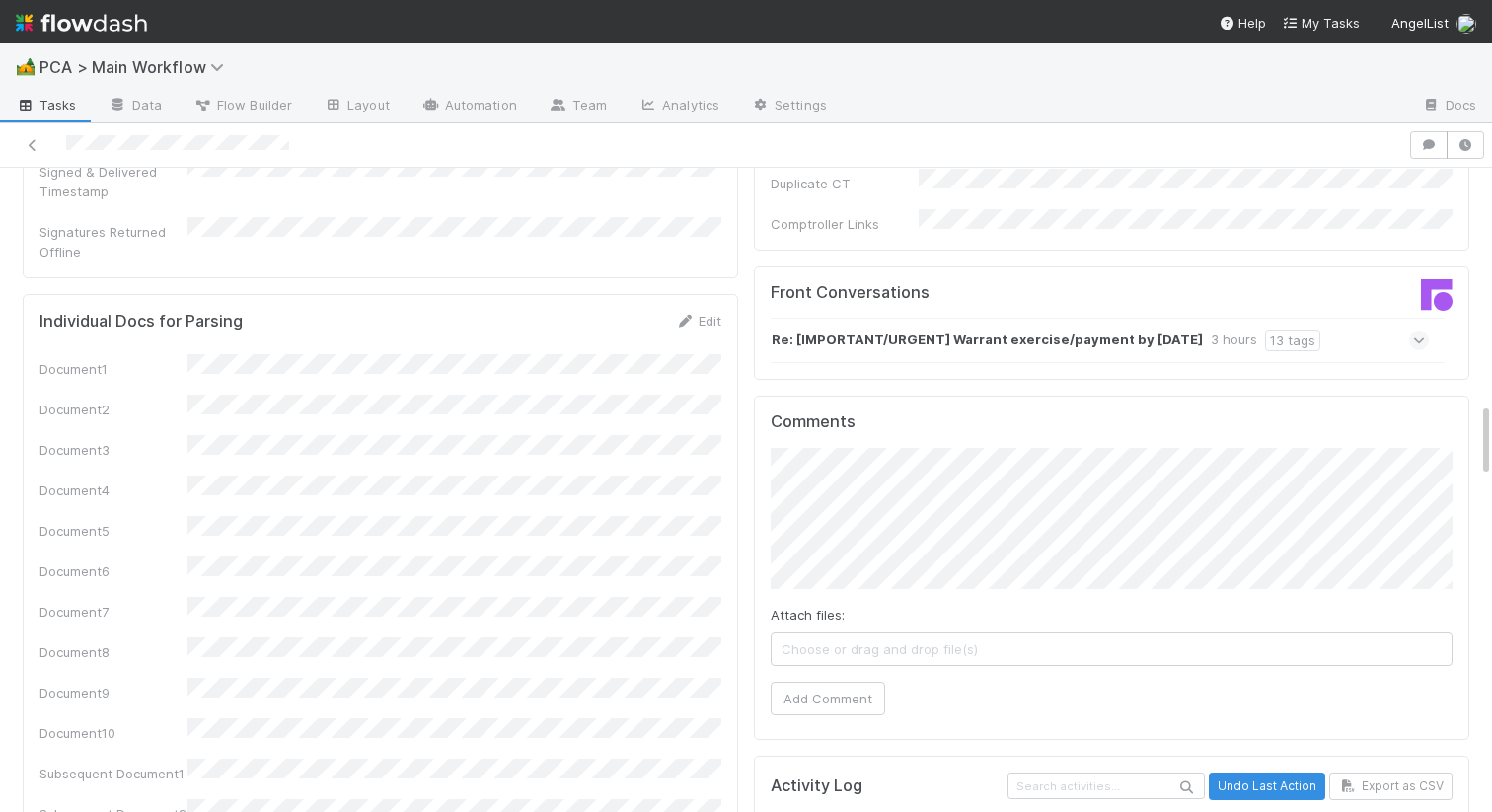 click on "Re: [IMPORTANT/URGENT] Warrant exercise/payment by [DATE]" at bounding box center [987, 340] 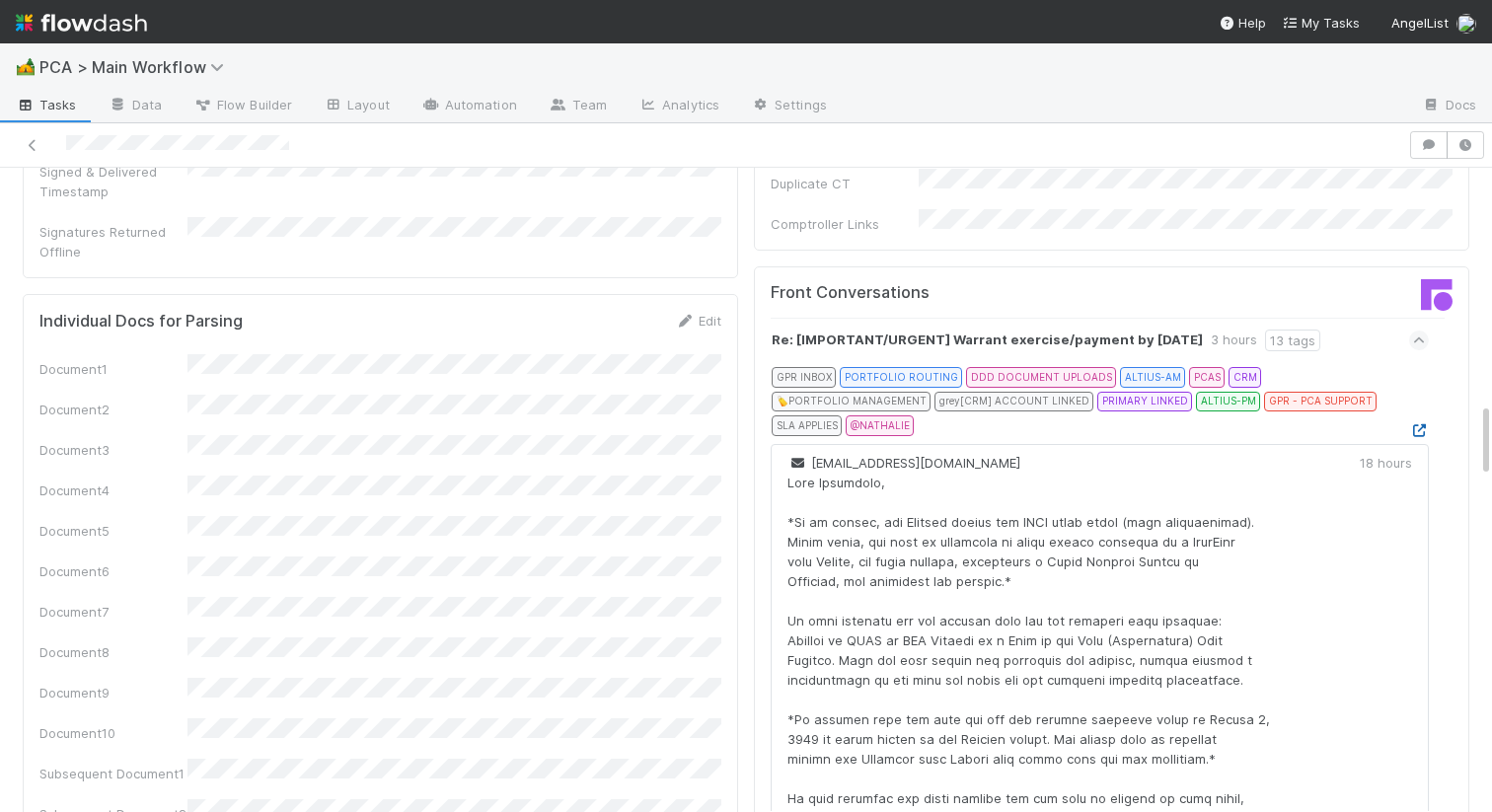 click at bounding box center [1419, 430] 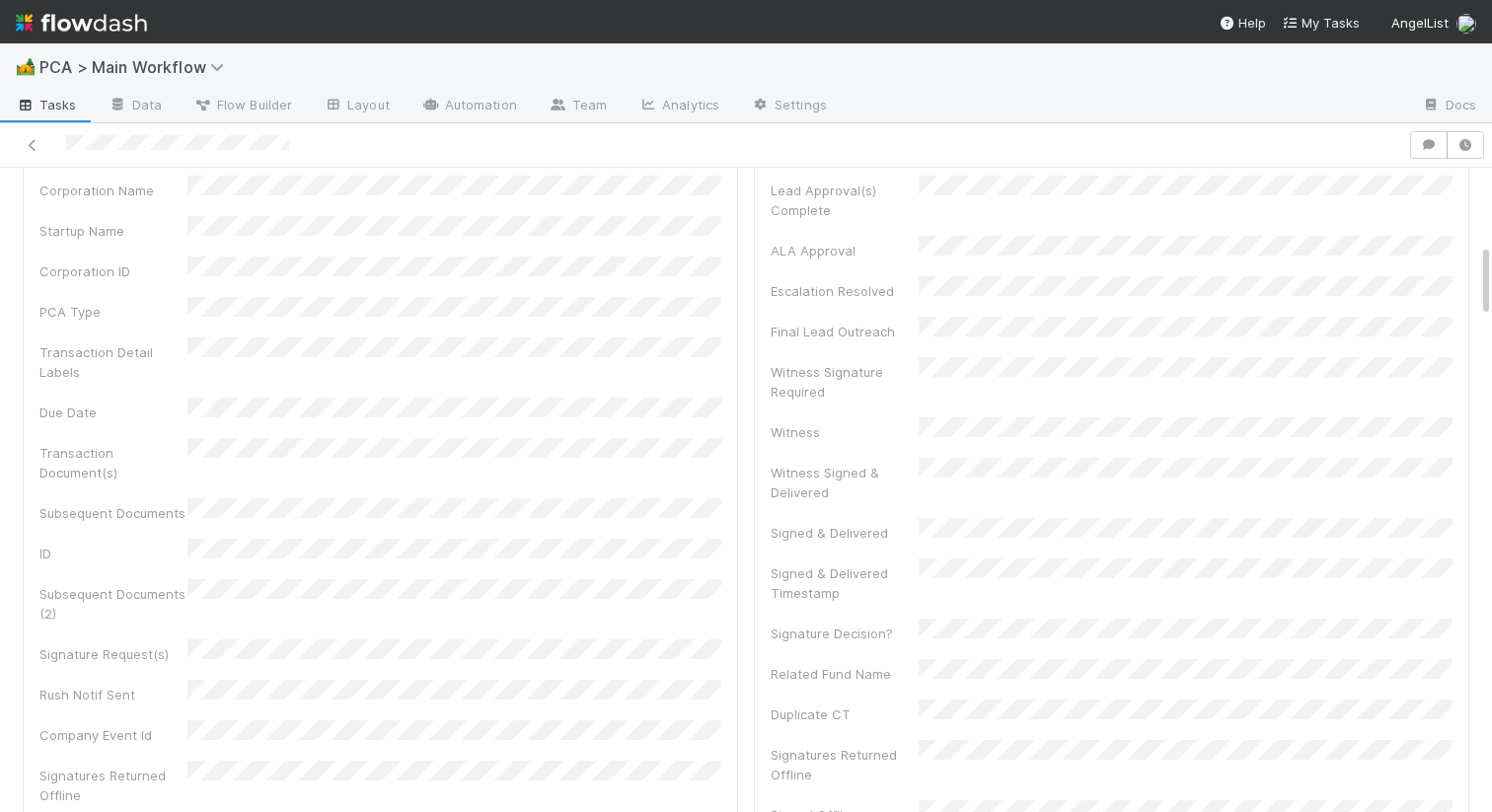 scroll, scrollTop: 0, scrollLeft: 0, axis: both 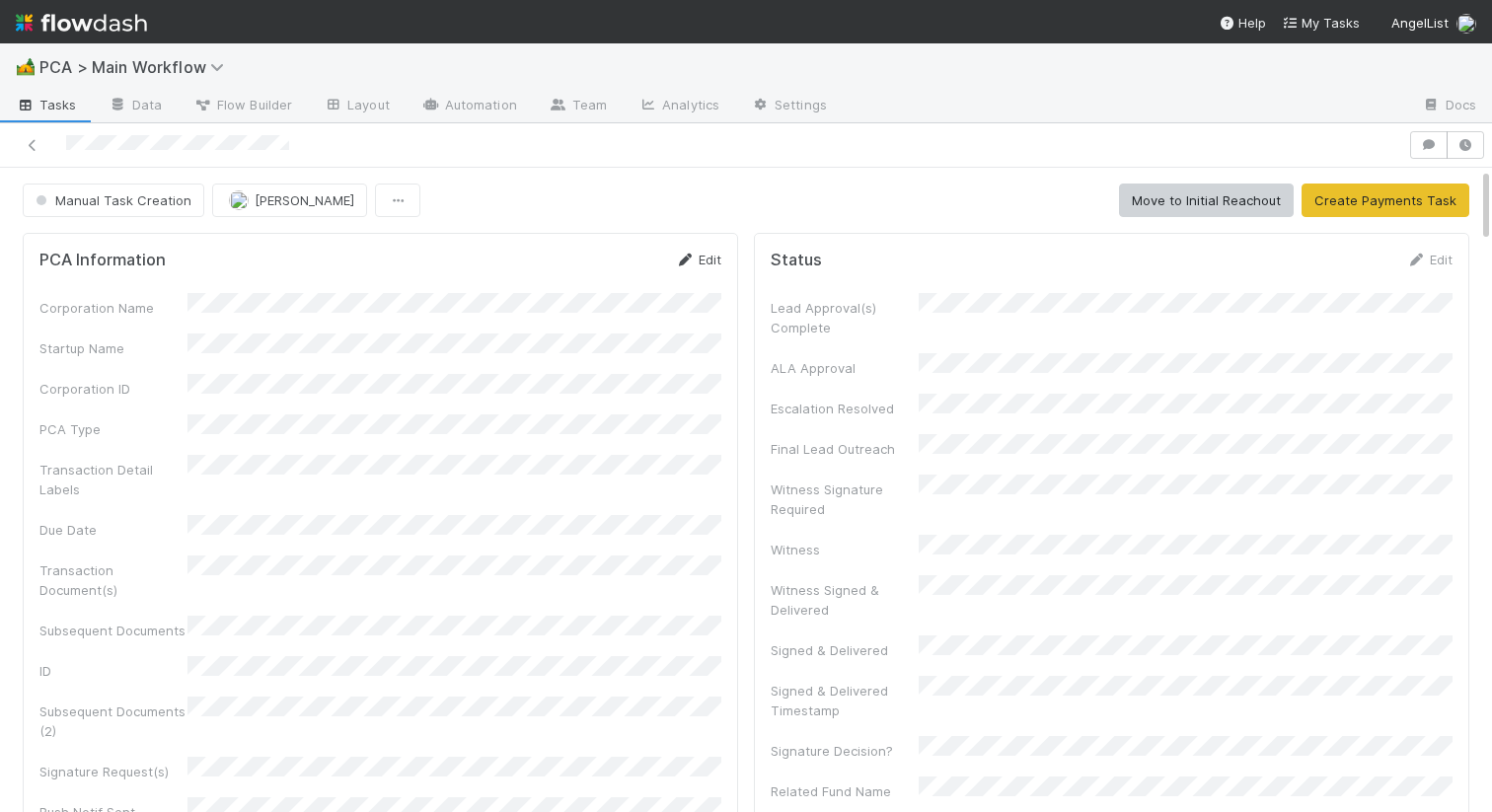 click at bounding box center (685, 259) 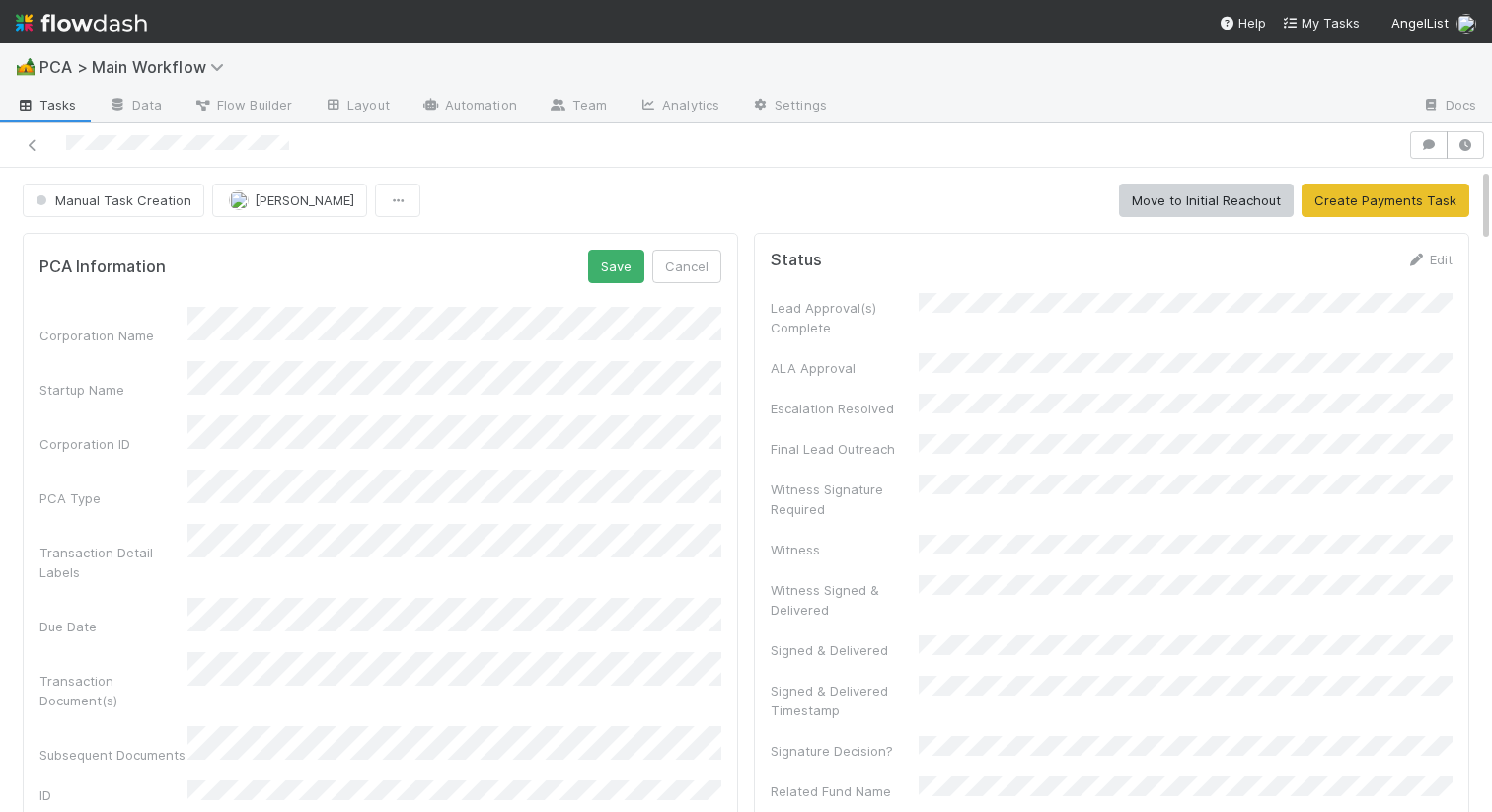 click on "Corporation Name" at bounding box center [380, 326] 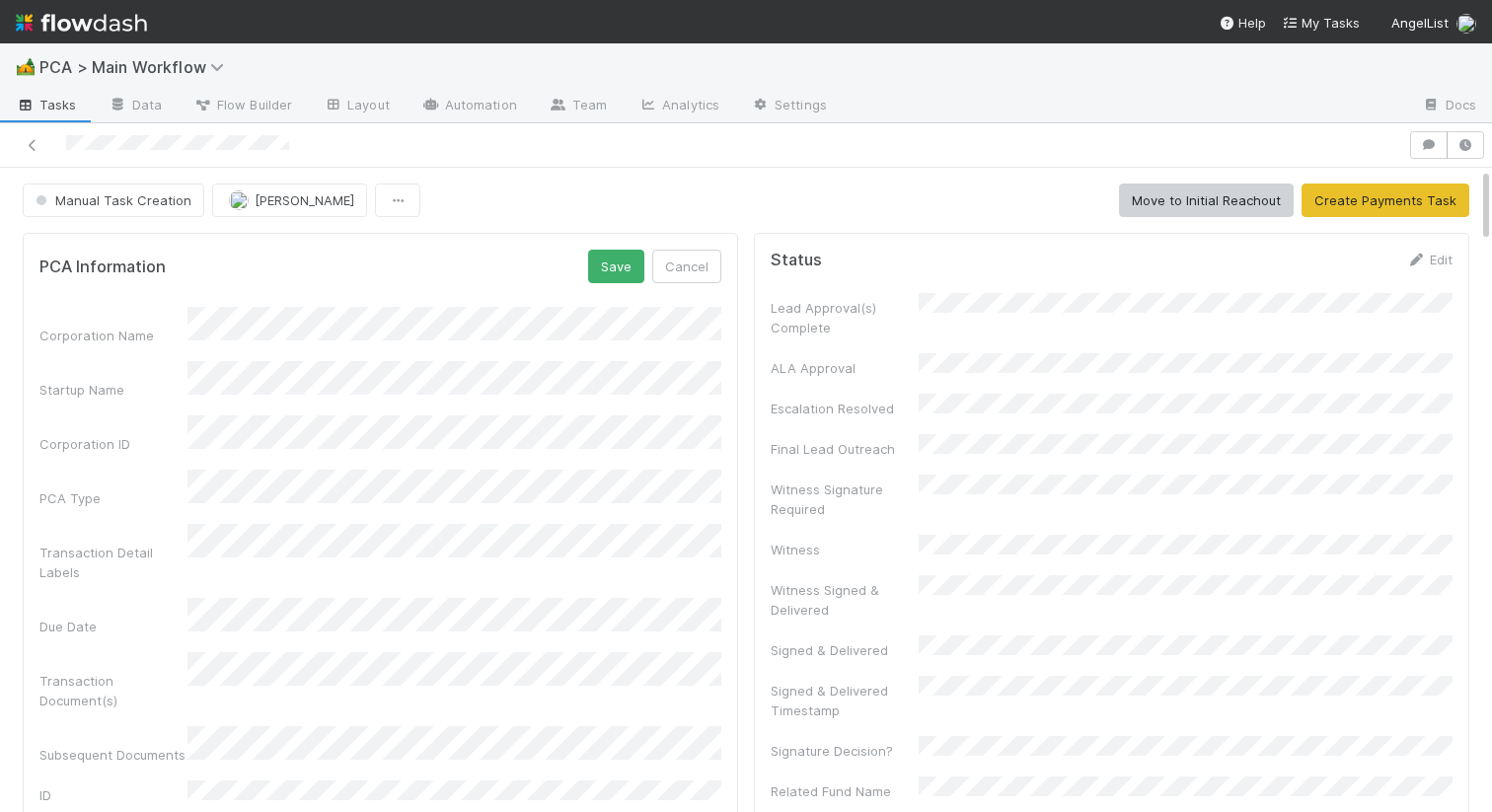 click on "Corporation Name  Startup Name  Corporation ID  PCA Type  Transaction Detail Labels  Due Date  Transaction Document(s)  Subsequent Documents  ID  Subsequent Documents (2)  Signature Request(s)  Rush Notif Sent  Company Event Id  Signatures Returned Offline  Signed Offline Document  Backoffice Task Link Flag  Company Contacts" at bounding box center [380, 811] 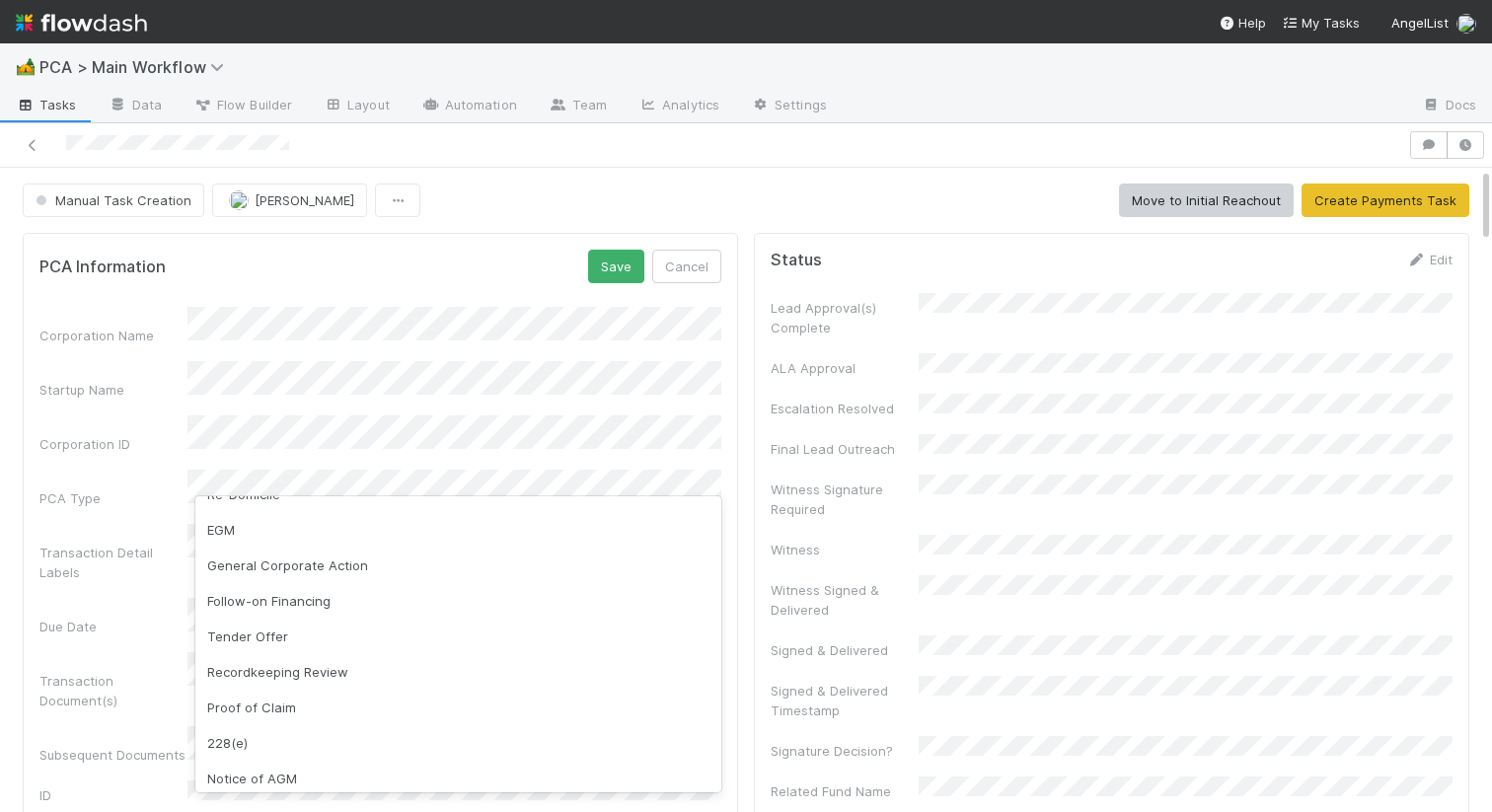 scroll, scrollTop: 351, scrollLeft: 0, axis: vertical 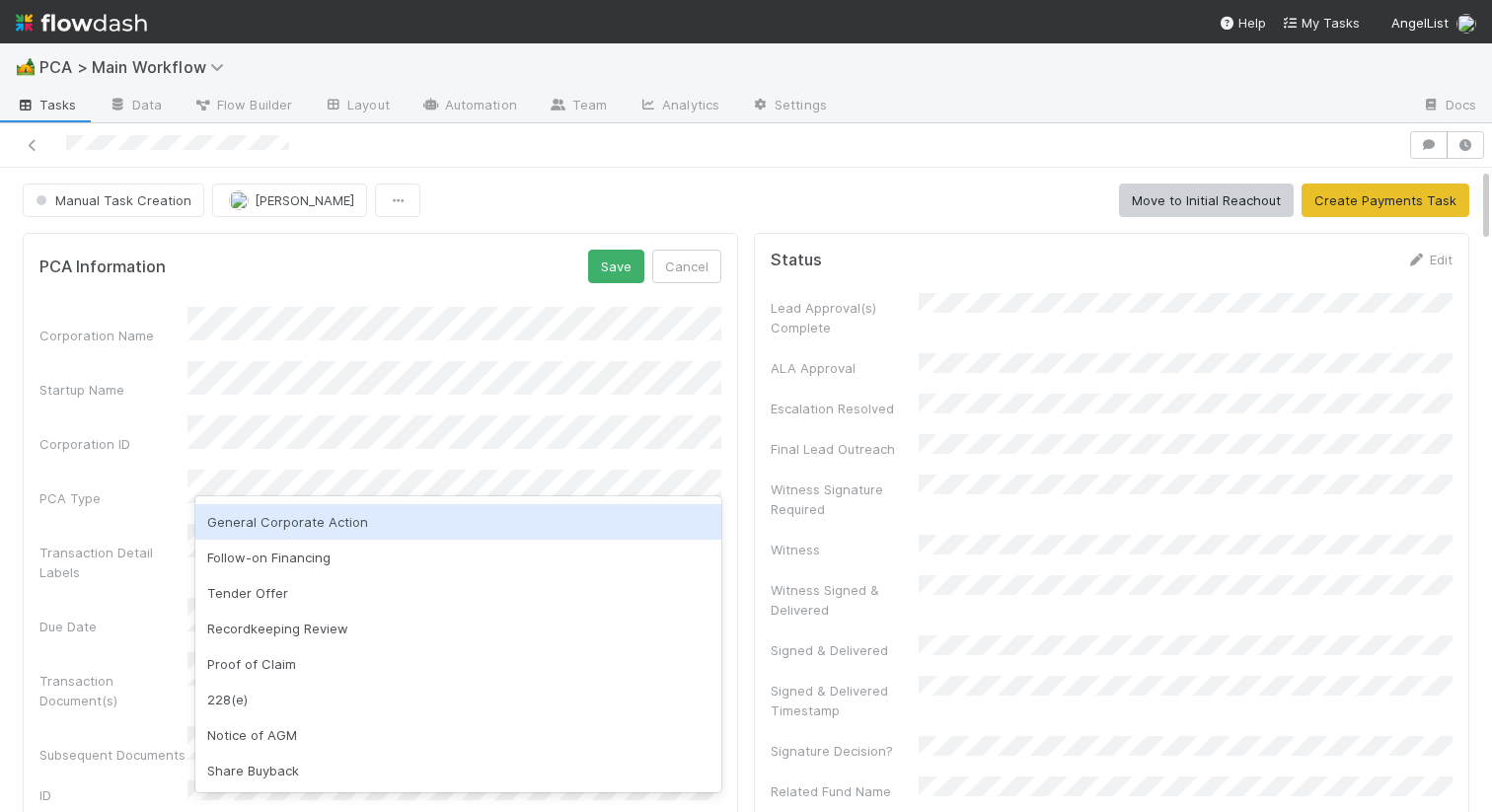 click on "General Corporate Action" at bounding box center [458, 522] 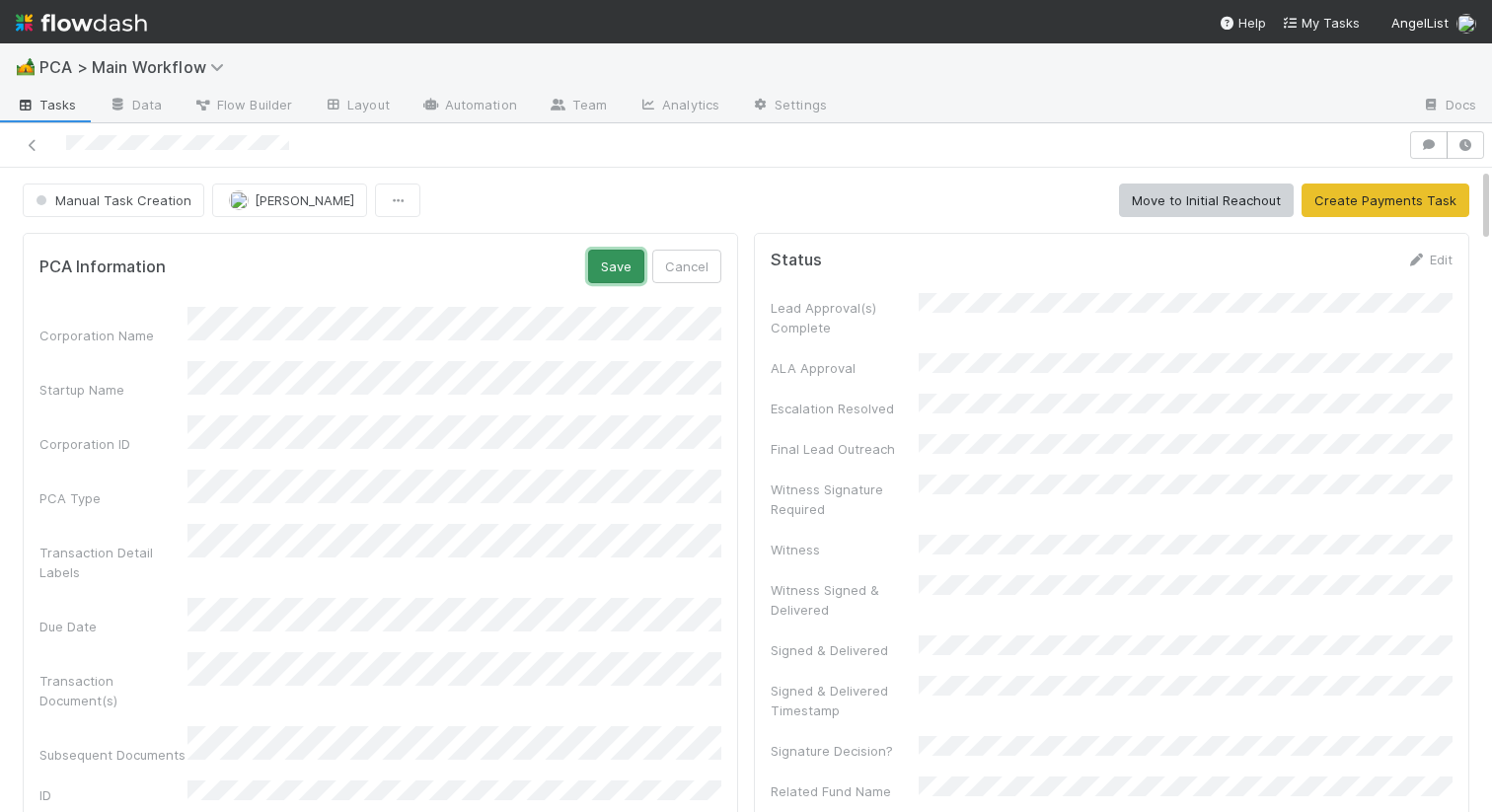 click on "Save" at bounding box center [616, 266] 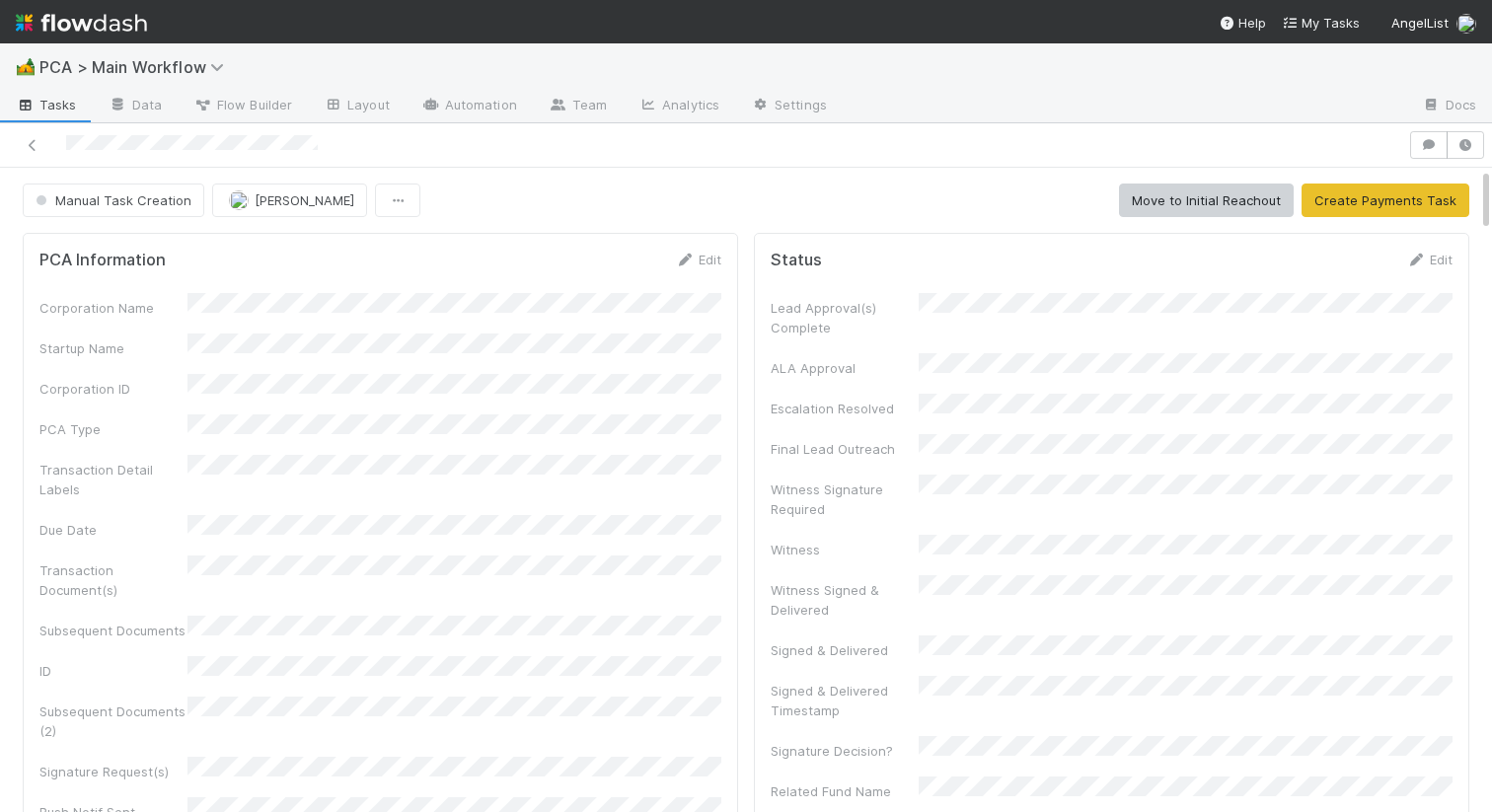 click on "PCA Information Edit Corporation Name  Startup Name  Corporation ID  PCA Type  Transaction Detail Labels  Due Date  Transaction Document(s)  Subsequent Documents  ID  Subsequent Documents (2)  Signature Request(s)  Rush Notif Sent  Company Event Id  Signatures Returned Offline  Signed Offline Document  Backoffice Task Link Flag  Company Contacts" at bounding box center (380, 666) 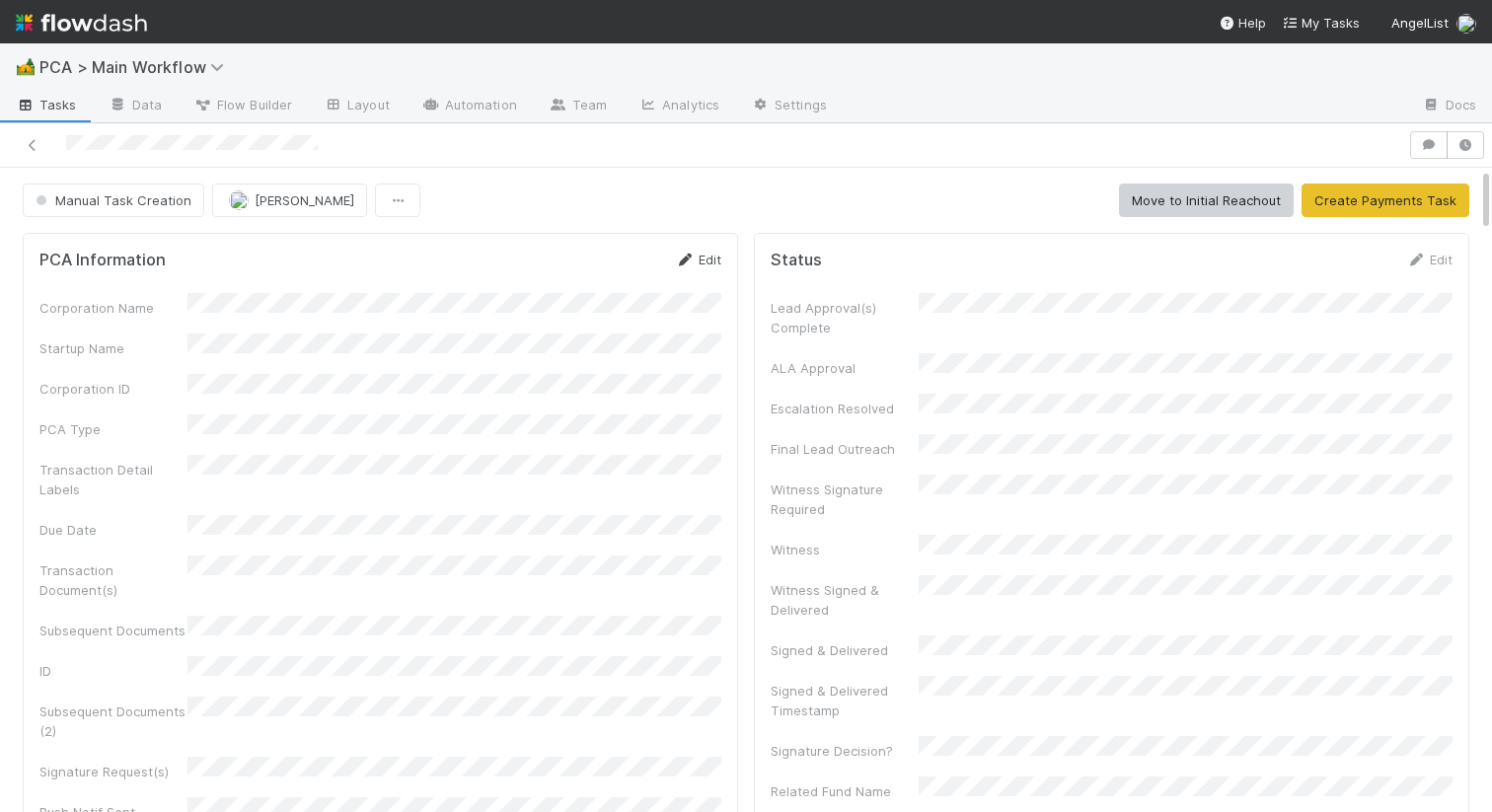 click on "Edit" at bounding box center [698, 259] 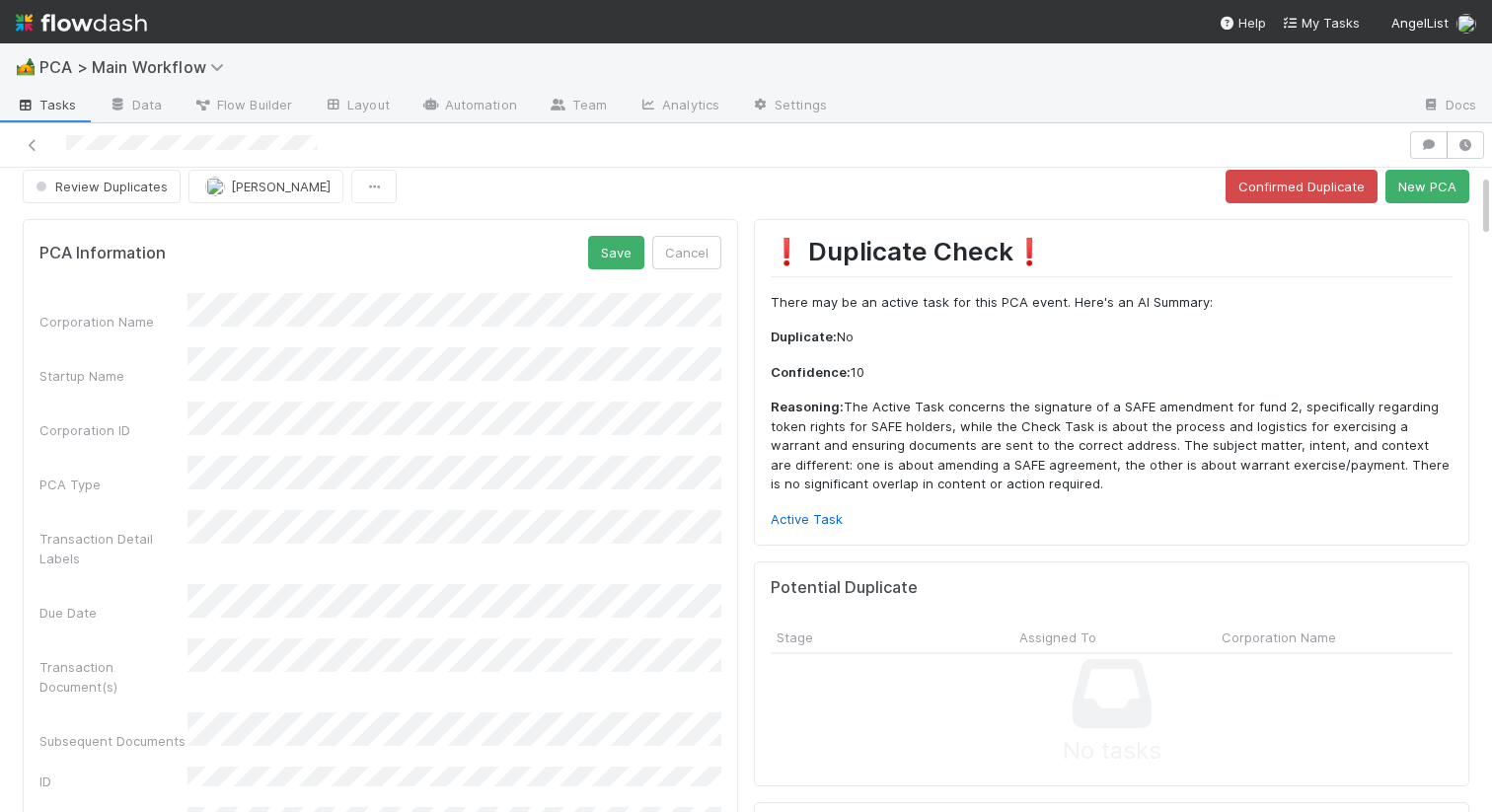 scroll, scrollTop: 0, scrollLeft: 0, axis: both 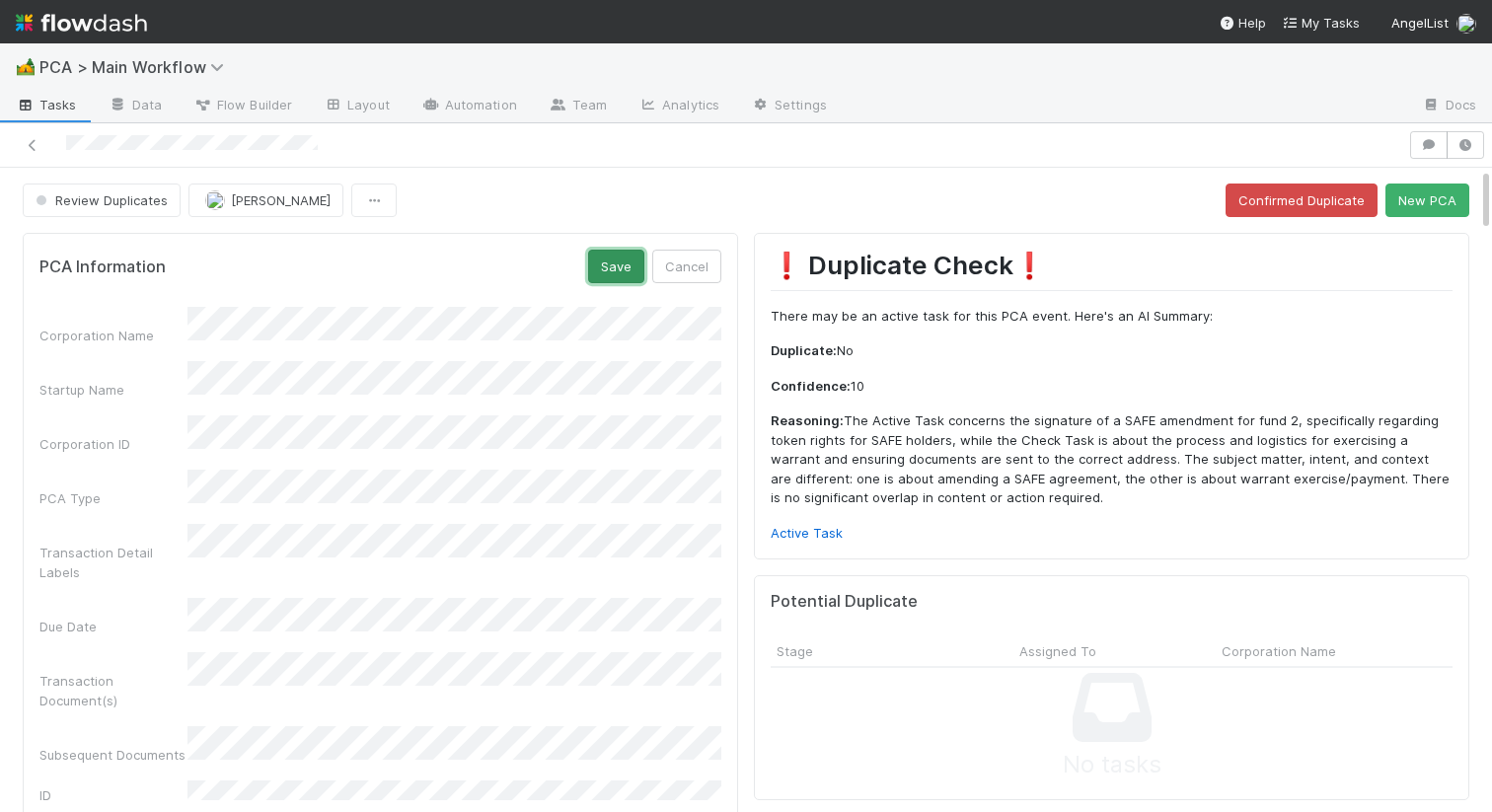 click on "Save" at bounding box center (616, 266) 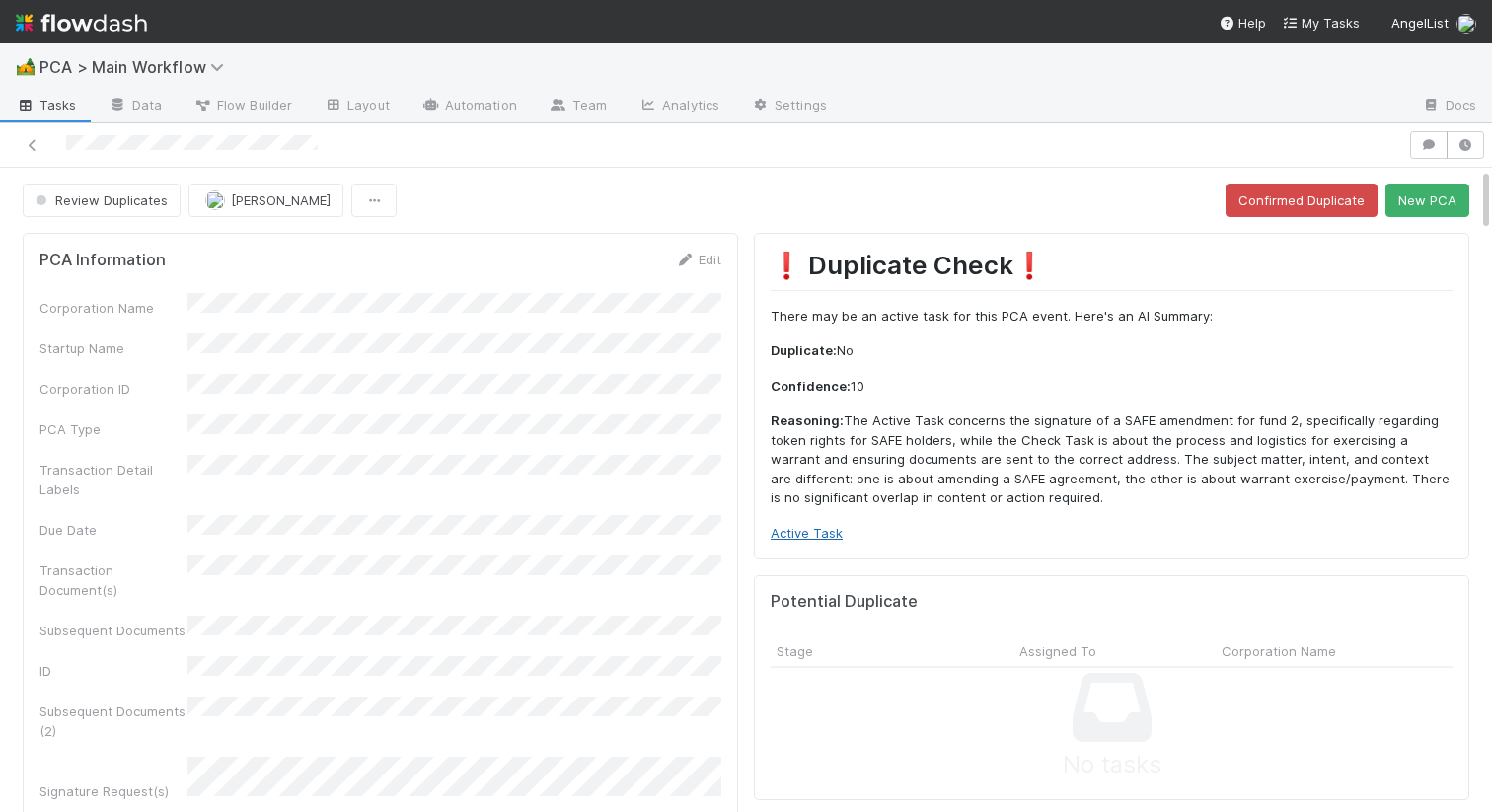 click on "Active Task" at bounding box center [806, 533] 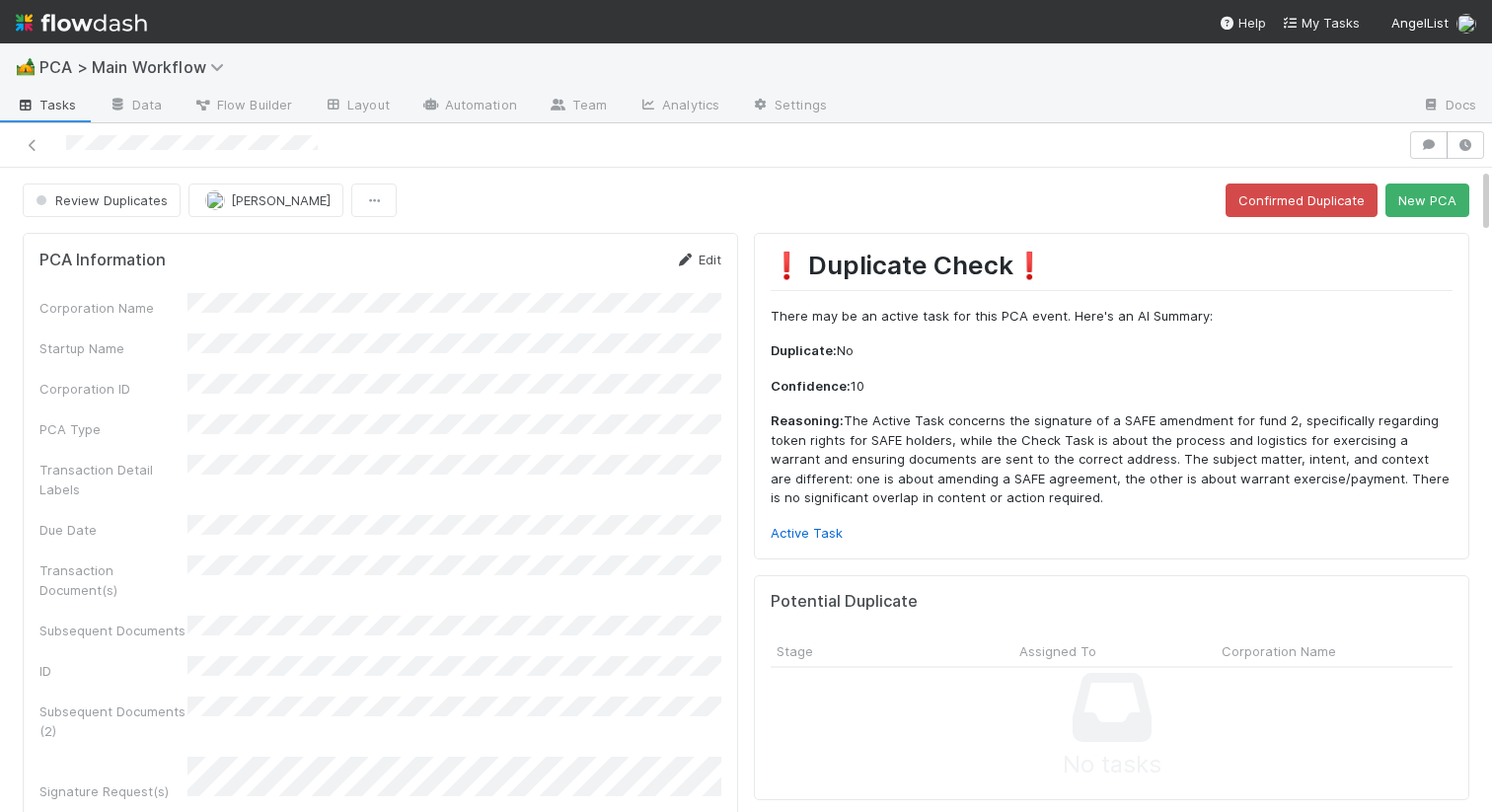 click on "Edit" at bounding box center [698, 259] 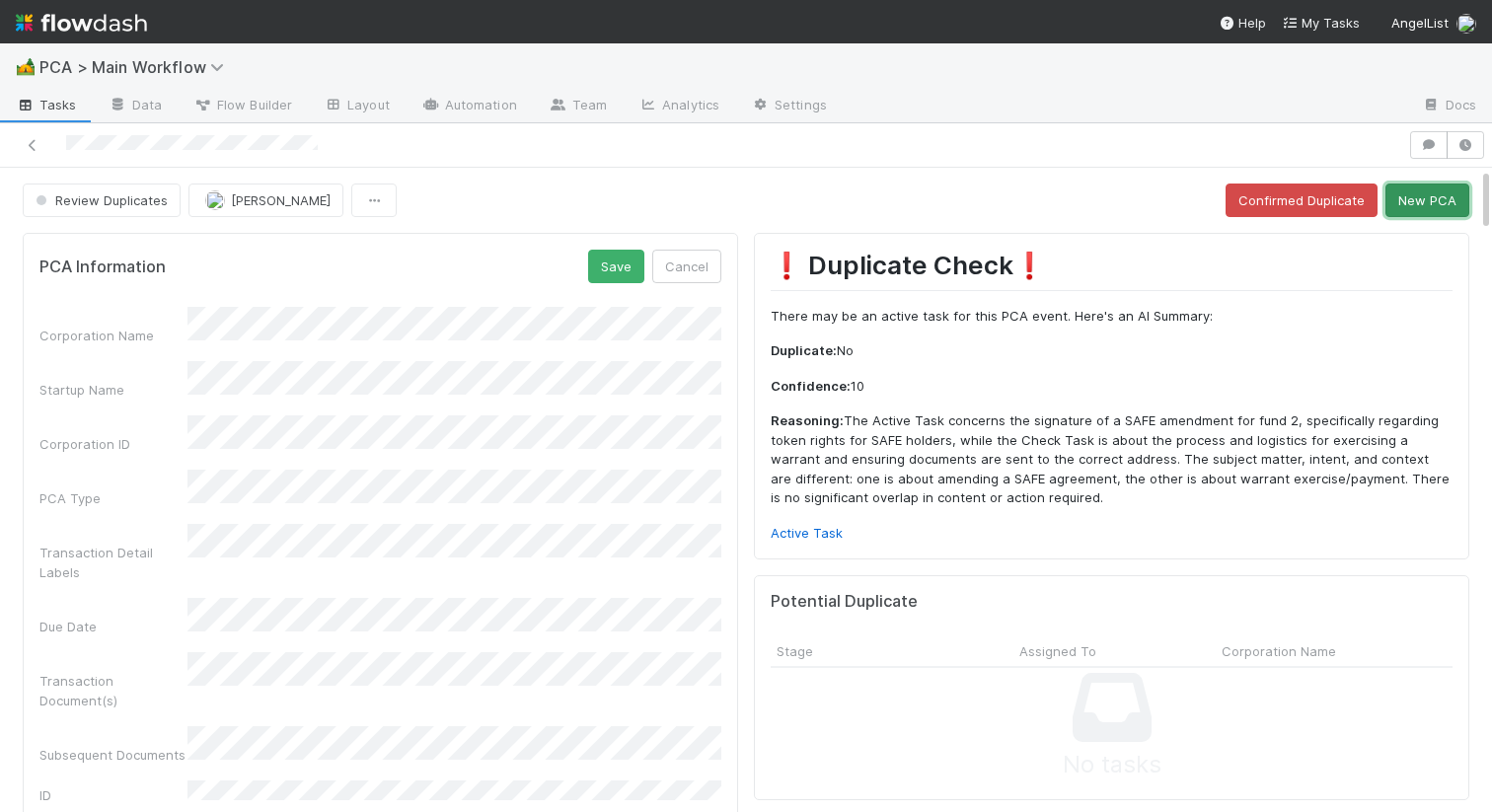 click on "New PCA" at bounding box center [1427, 200] 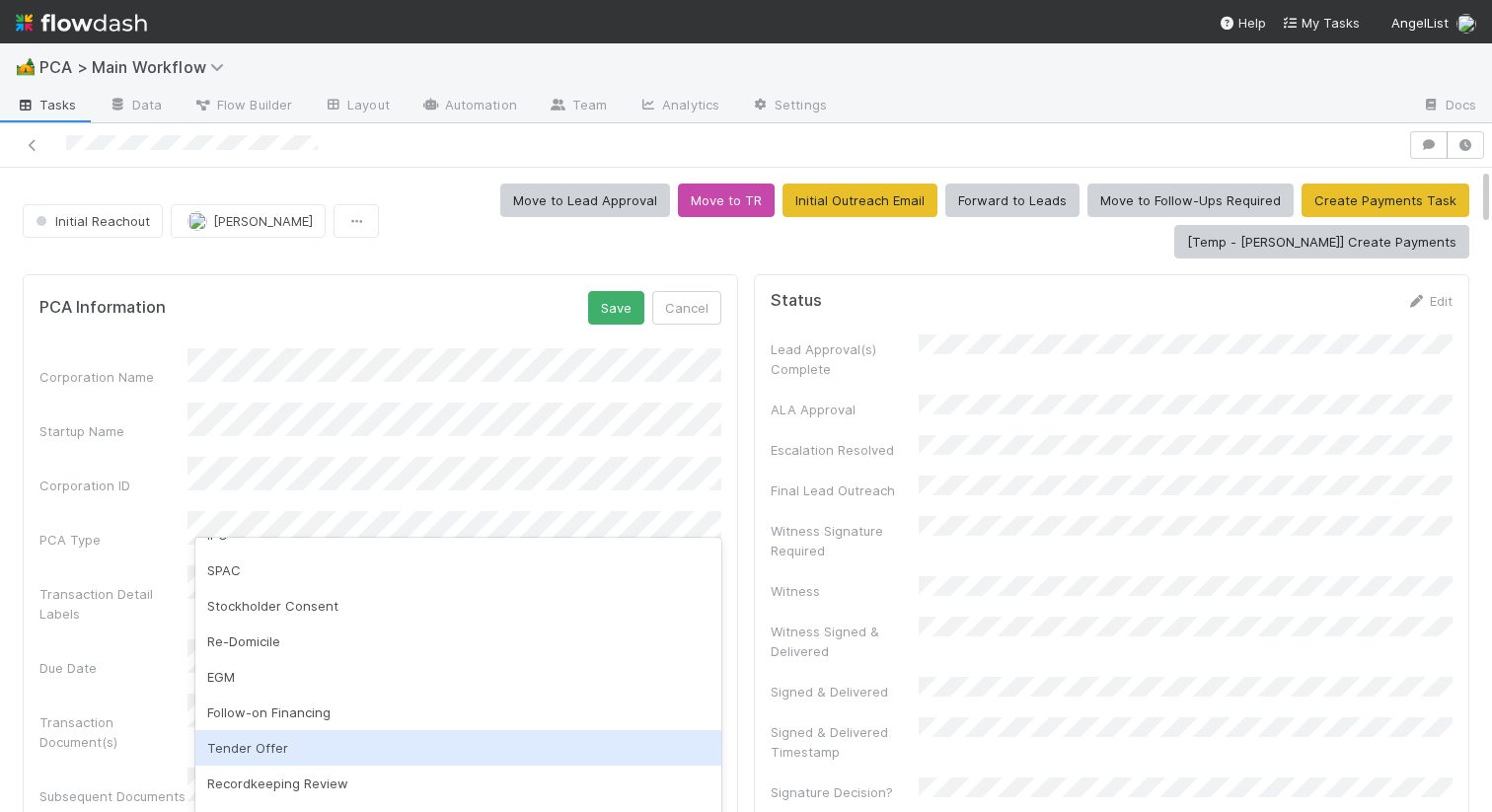 scroll, scrollTop: 316, scrollLeft: 0, axis: vertical 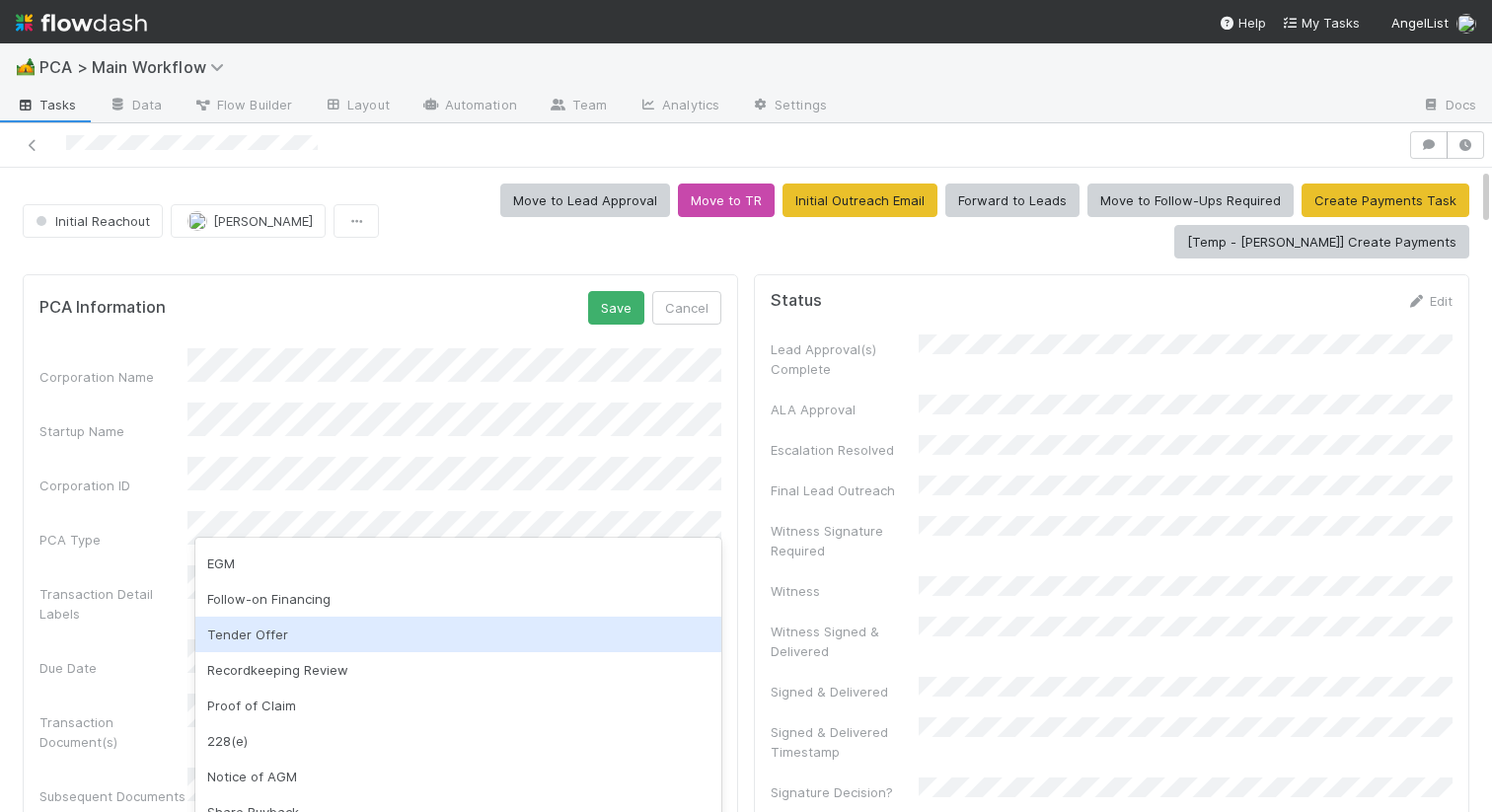 click on "Transaction Detail Labels" at bounding box center (380, 594) 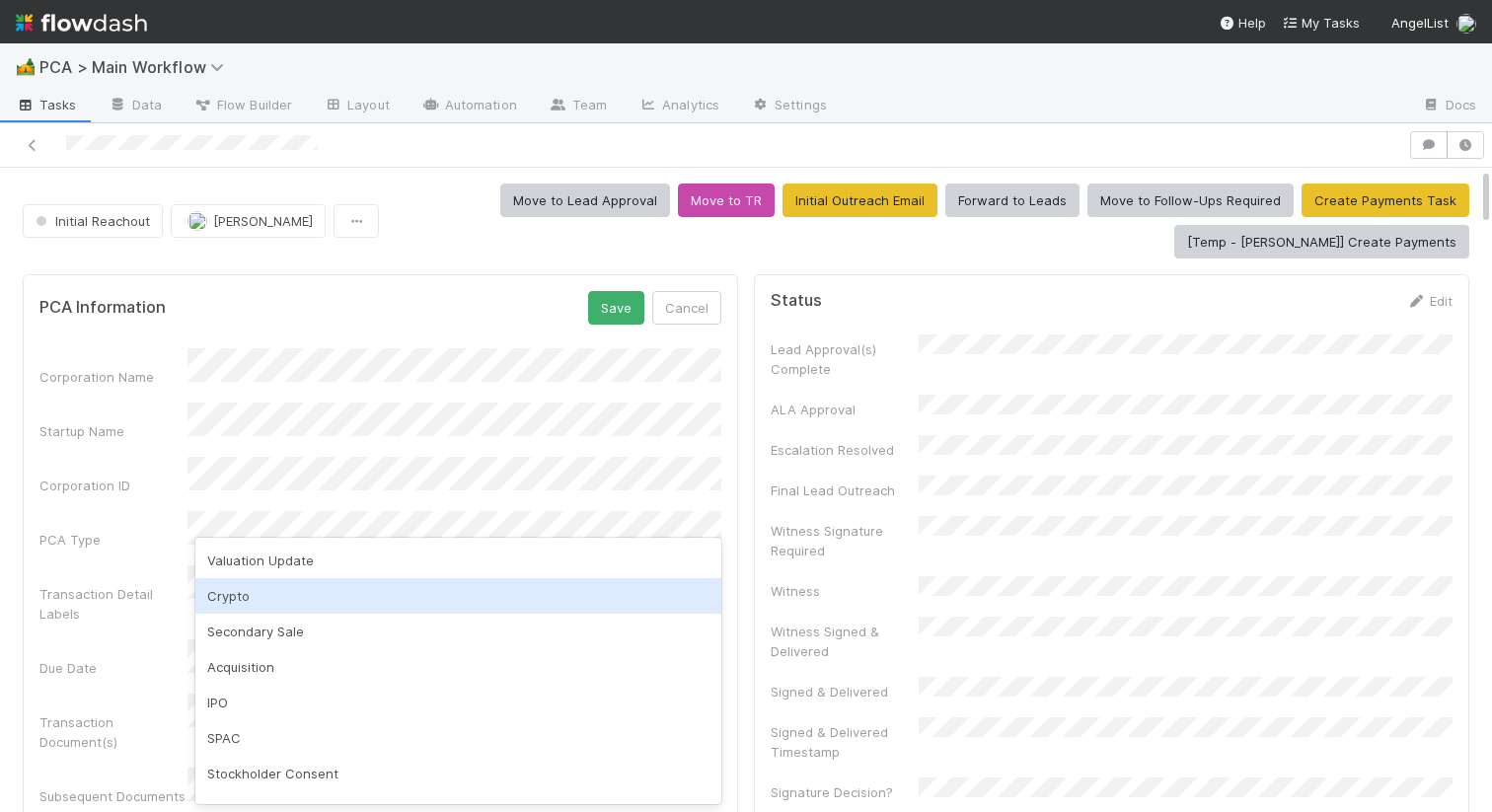 scroll, scrollTop: 36, scrollLeft: 0, axis: vertical 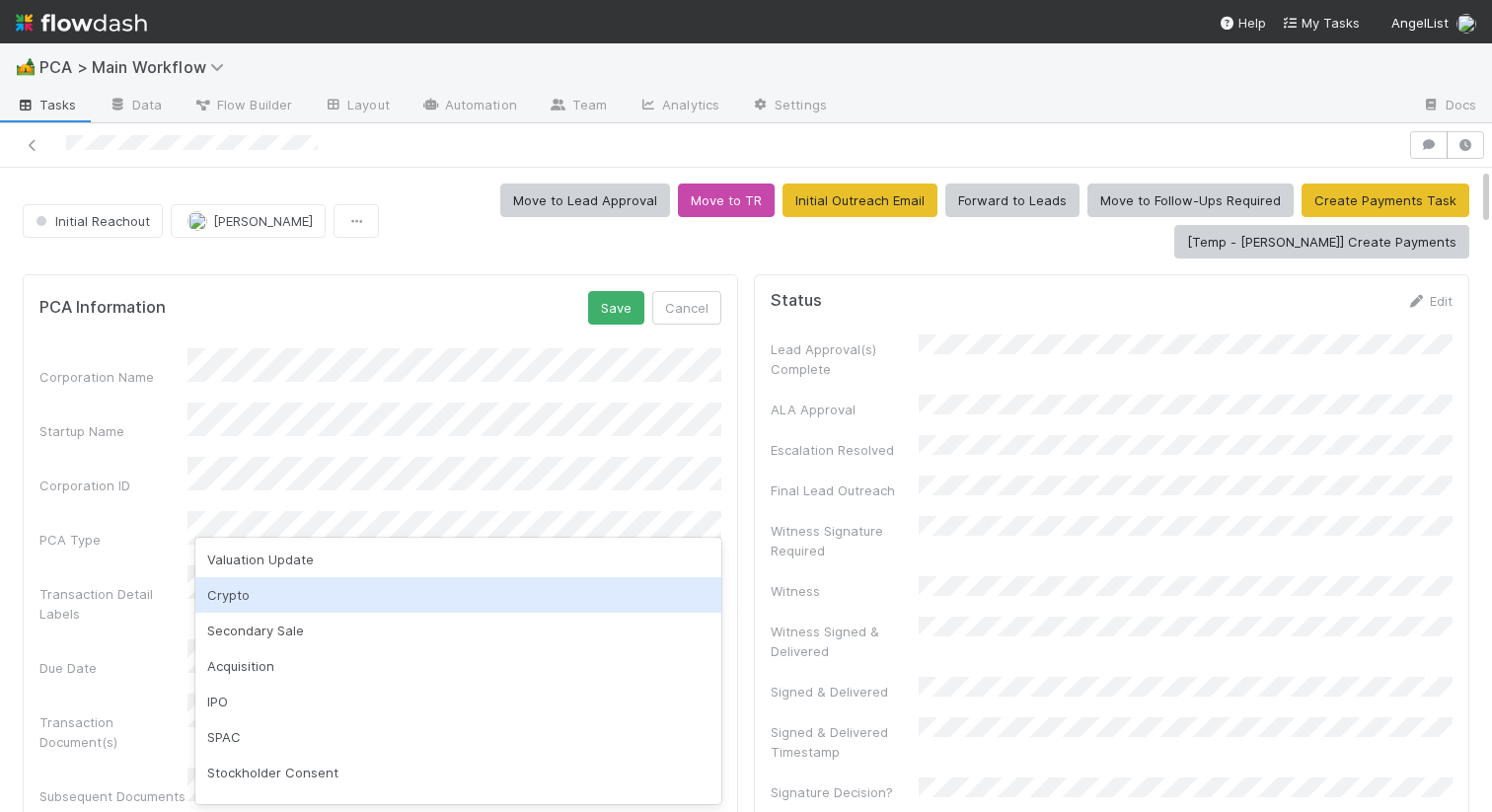 click on "Crypto" at bounding box center (458, 595) 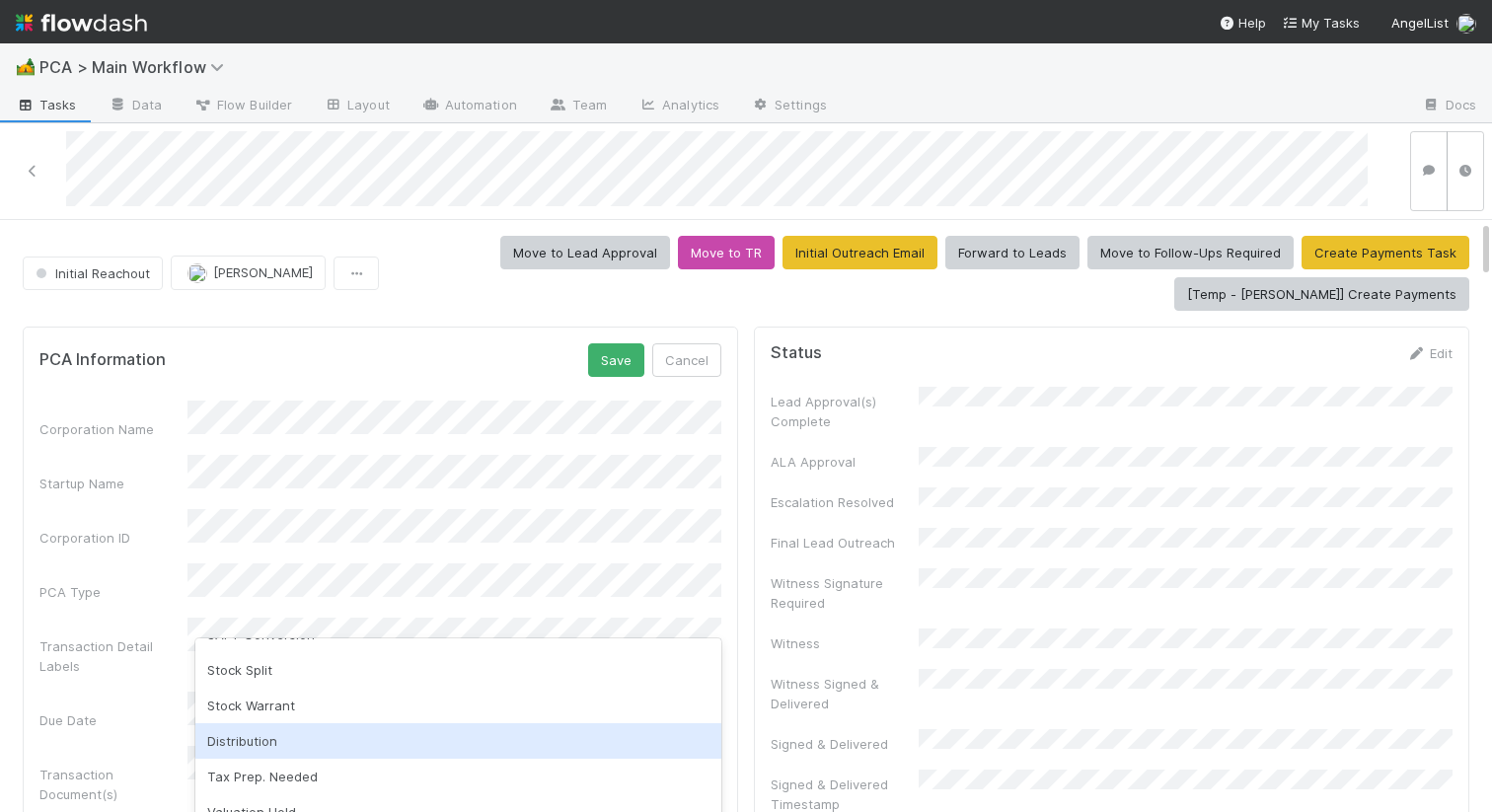 scroll, scrollTop: 256, scrollLeft: 0, axis: vertical 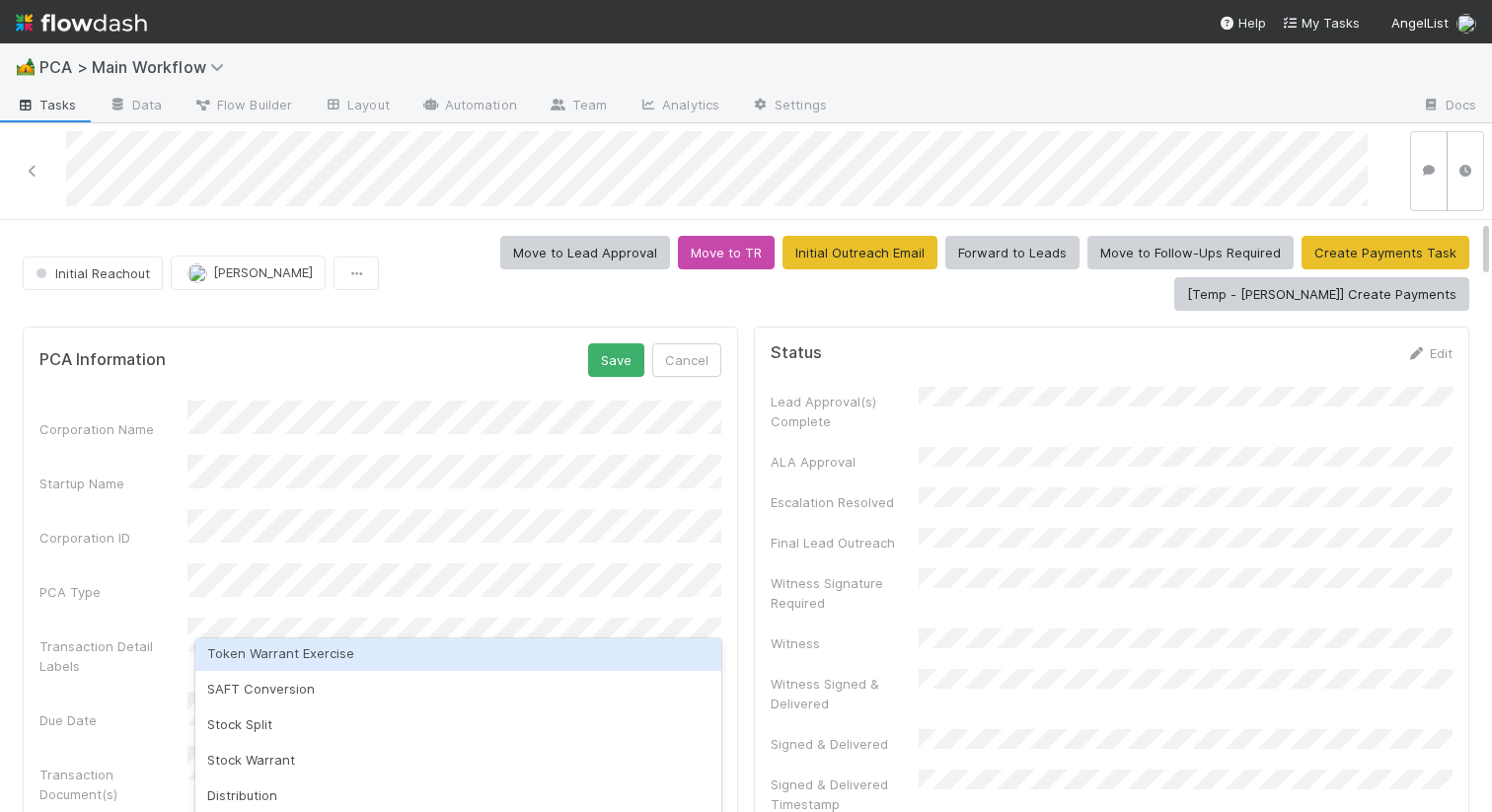 click on "Token Warrant Exercise" at bounding box center [458, 653] 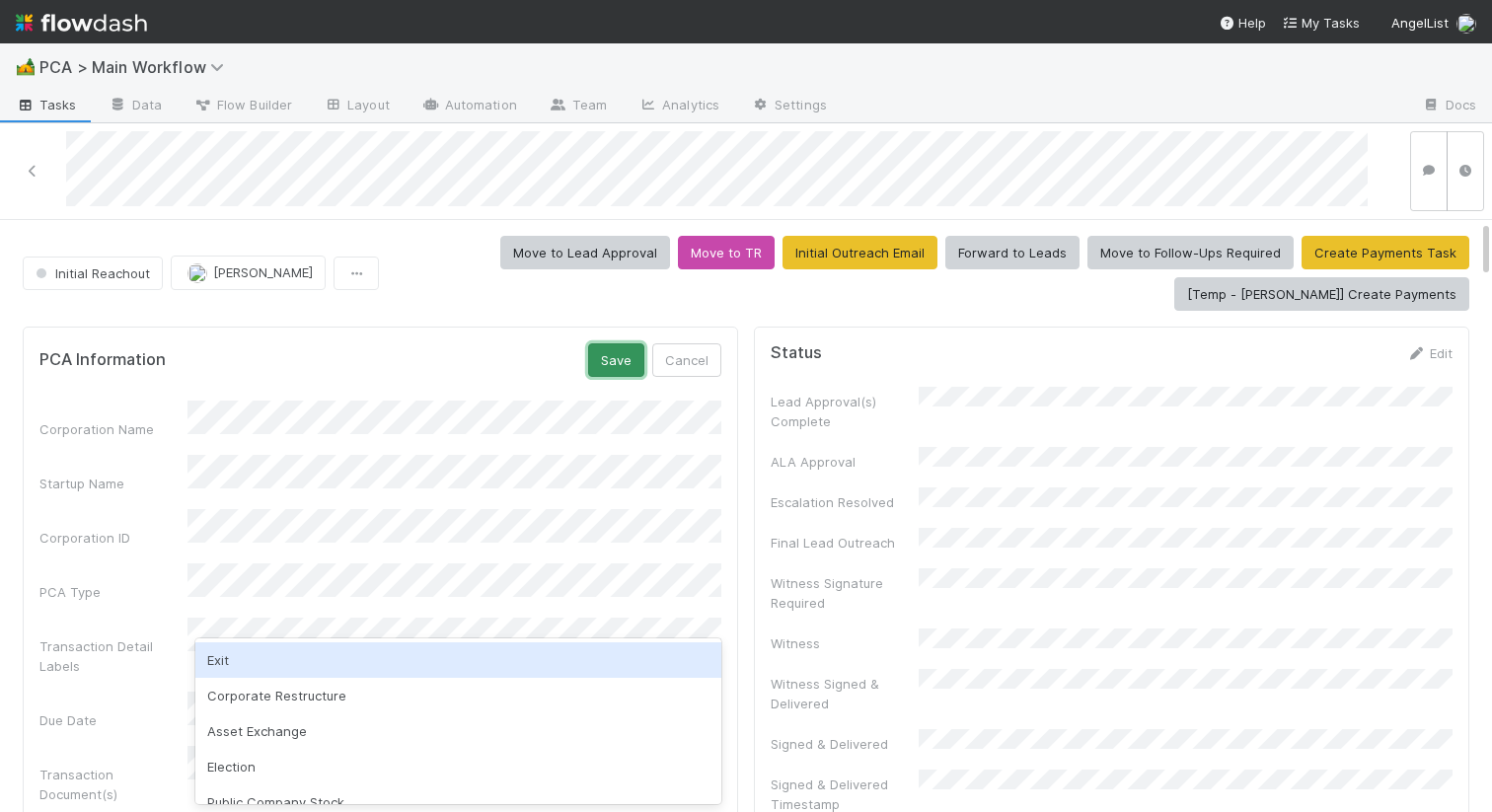 click on "Save" at bounding box center (616, 360) 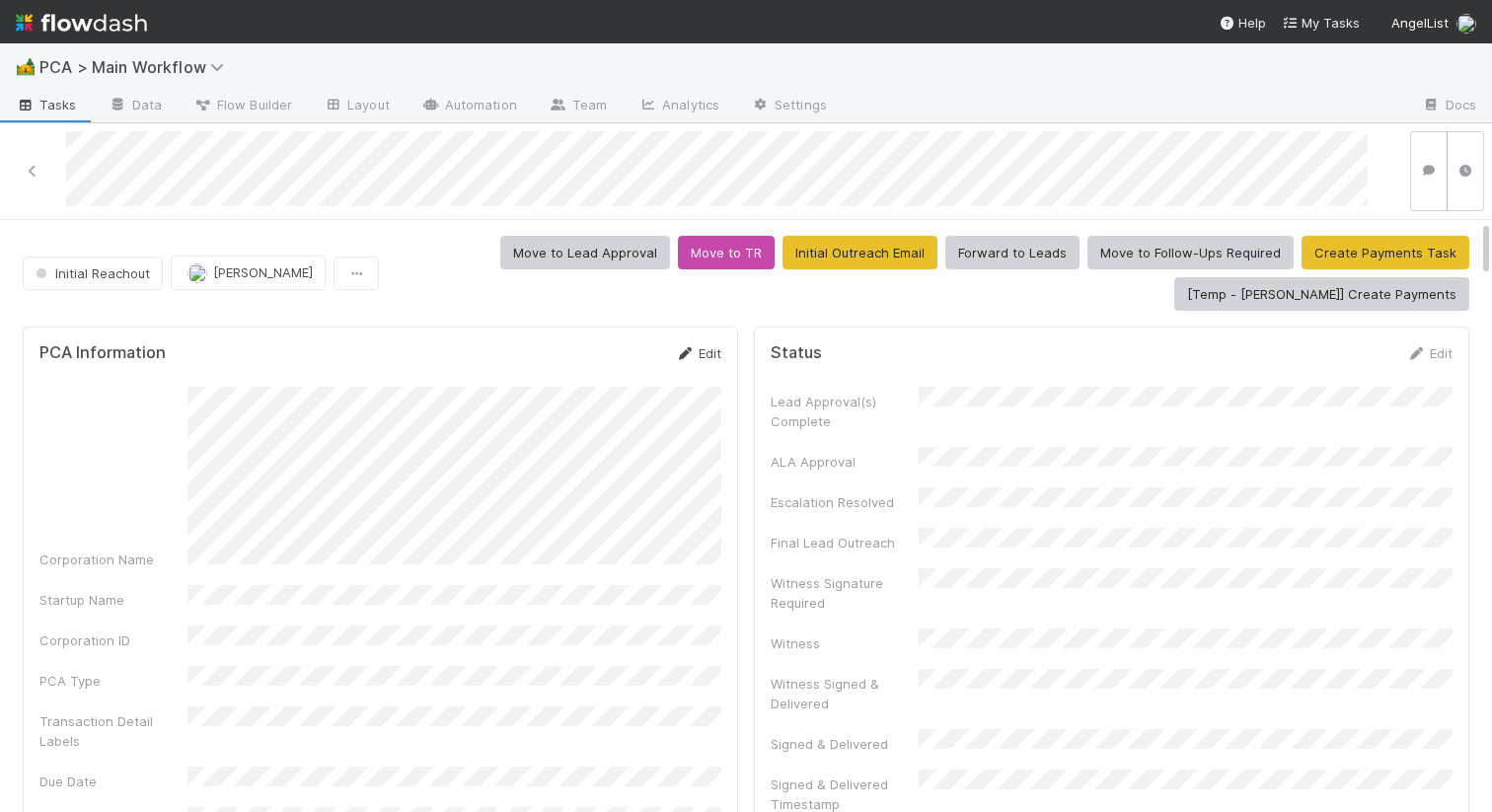 scroll, scrollTop: 1, scrollLeft: 1, axis: both 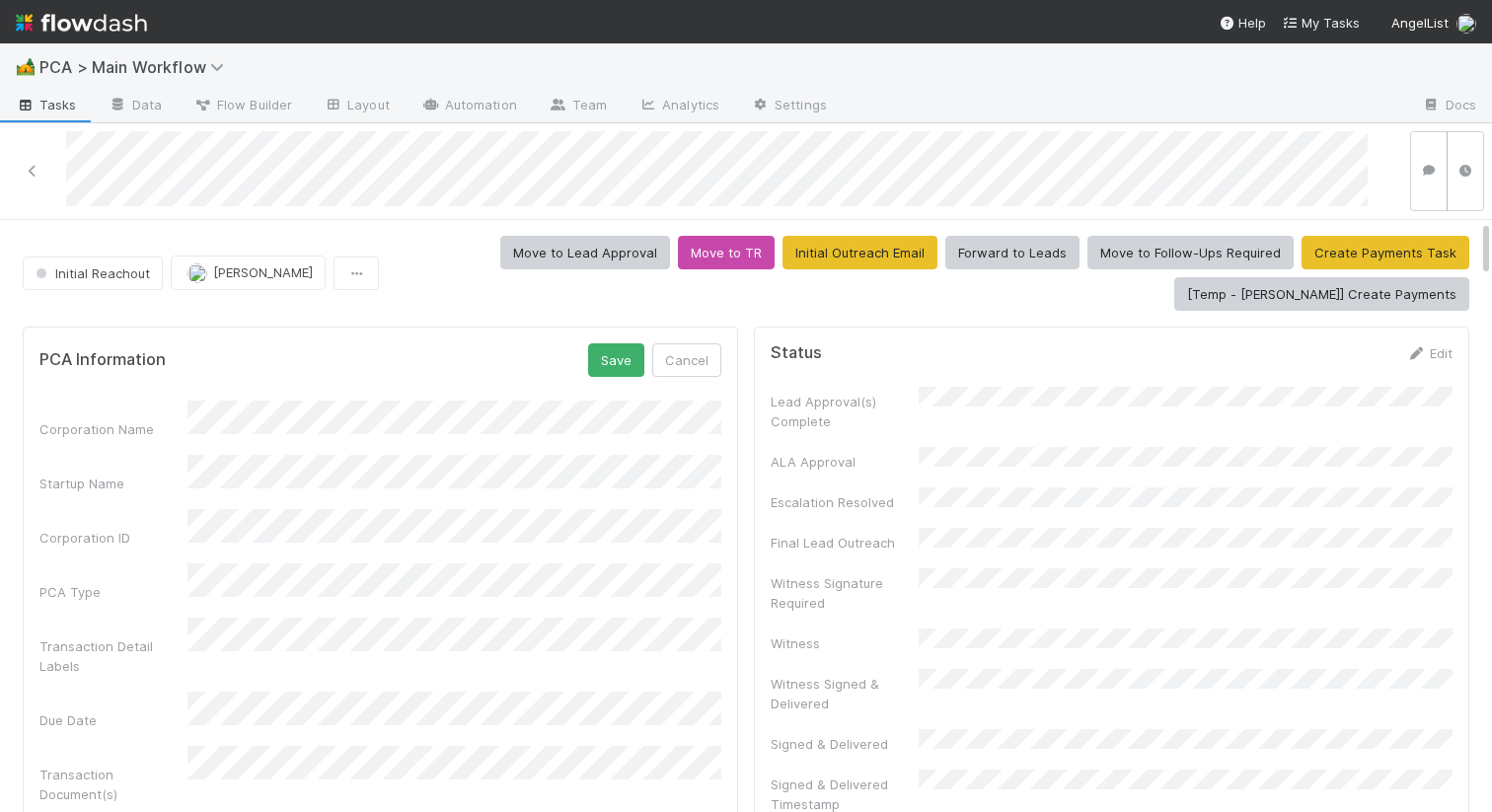 click on "PCA Information Save Cancel Corporation Name  Startup Name  Corporation ID  PCA Type  Transaction Detail Labels  Due Date  Transaction Document(s)  Subsequent Documents  ID  Subsequent Documents (2)  Signature Request(s)  Rush Notif Sent  Company Event Id  Signatures Returned Offline  Signed Offline Document  Backoffice Task Link Flag  Company Contacts  Lead Approval Edit Lead Approvals Requested  Lead Approvals Confirmed  Select Funds:  Test Check Lead Approval  Crypto Wallet Requirements Edit Crypto: Wallet Requirements  SR Tracking Download CSV Fund Name Signed Offline Exercising Wire Needed Offline/New Money Related Funds Download CSV Fund ID Fund Name Lead Contact Name Lead Contact Email Has Annual Audited FS Has Annual Unaudited FS Coporation Matches Download CSV id name type Further Details Edit Tax Labels  Front Conversation ID  Front Conversation Link  Transaction Type  Front Subject  Created On Transaction Reviewer  Priority Queue  Standard Queue  Task Creation DRI  Urgent Transaction Review  Edit" at bounding box center (746, 4275) 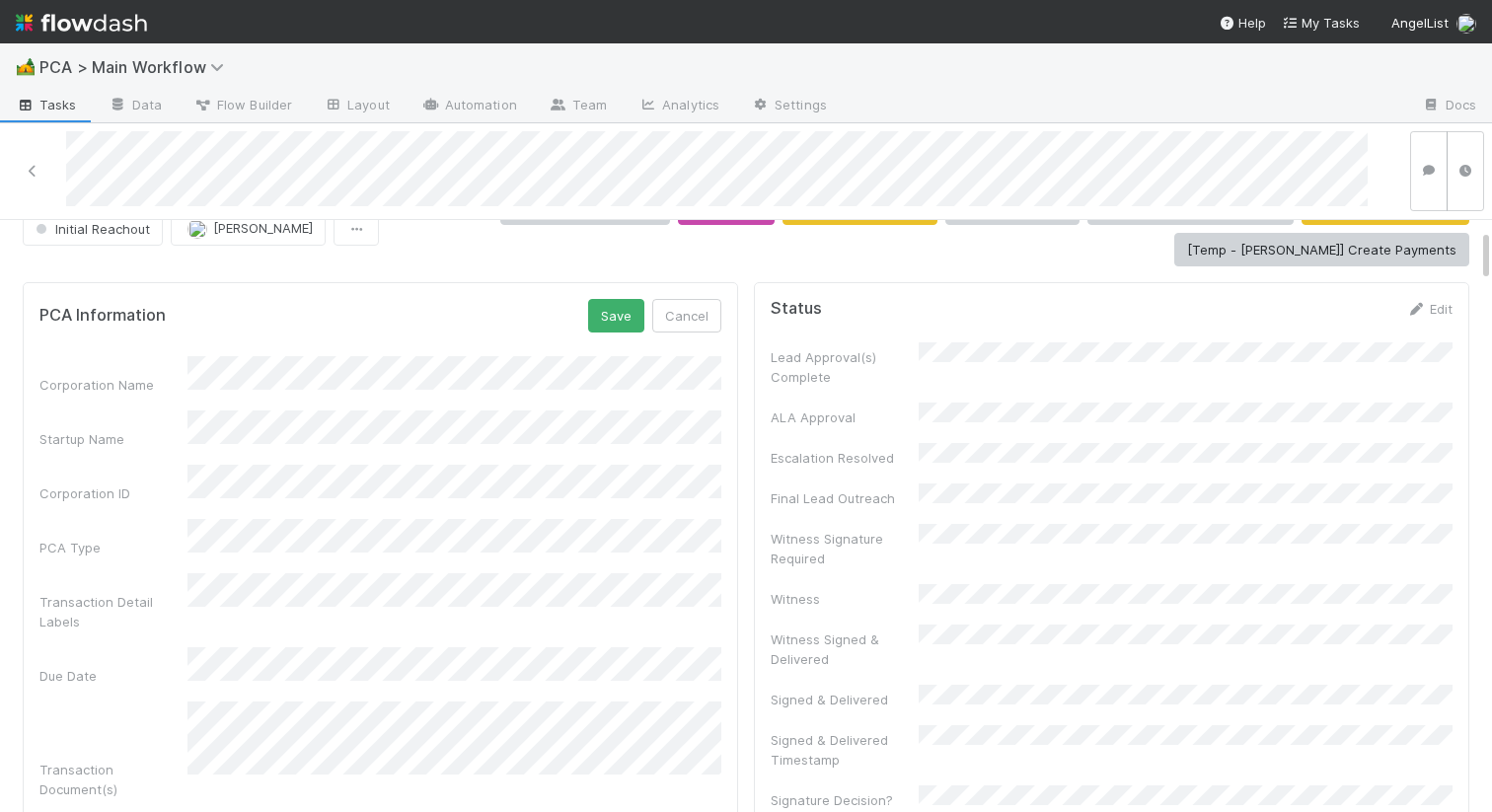 scroll, scrollTop: 0, scrollLeft: 0, axis: both 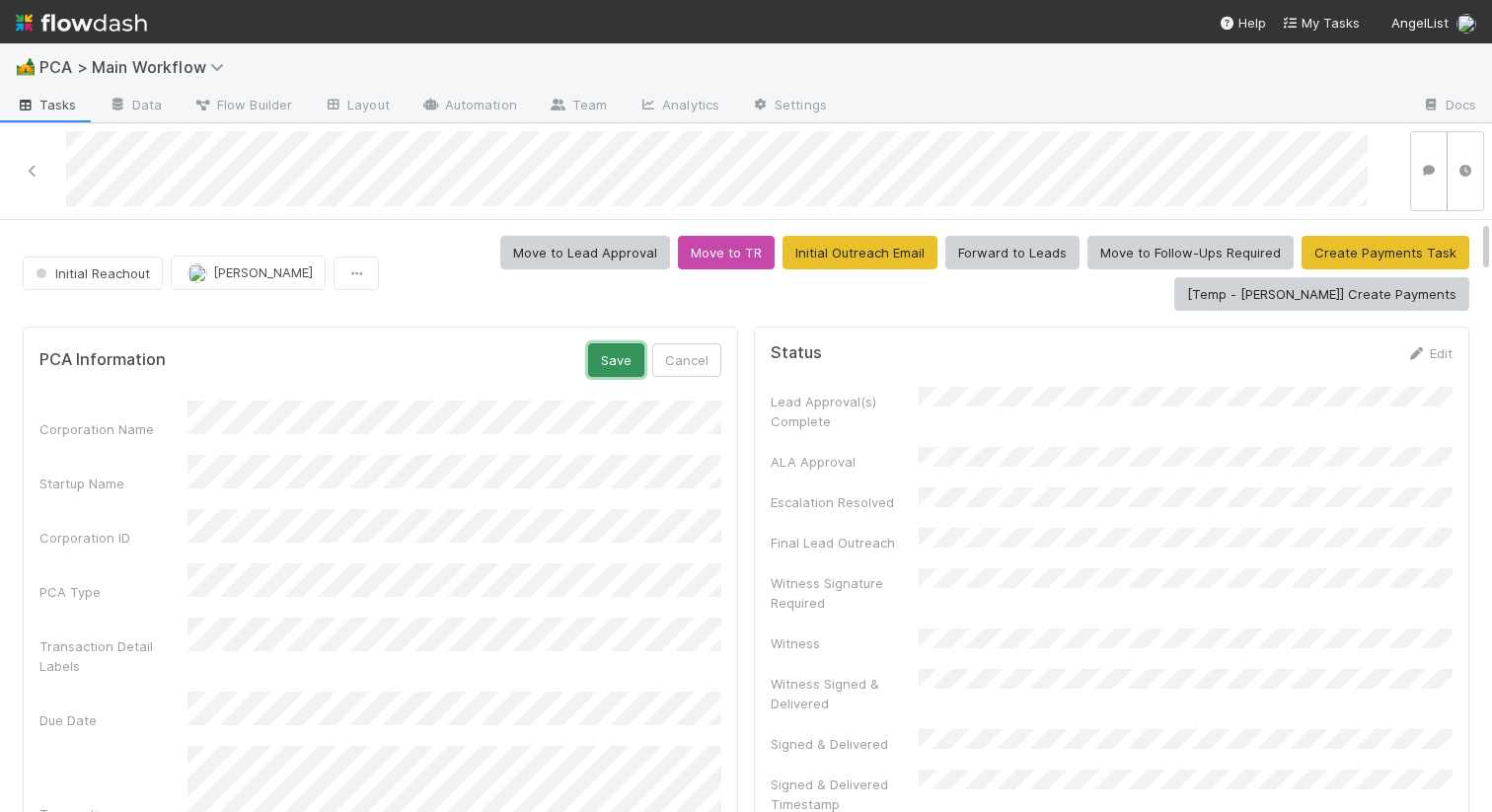 click on "Save" at bounding box center [616, 360] 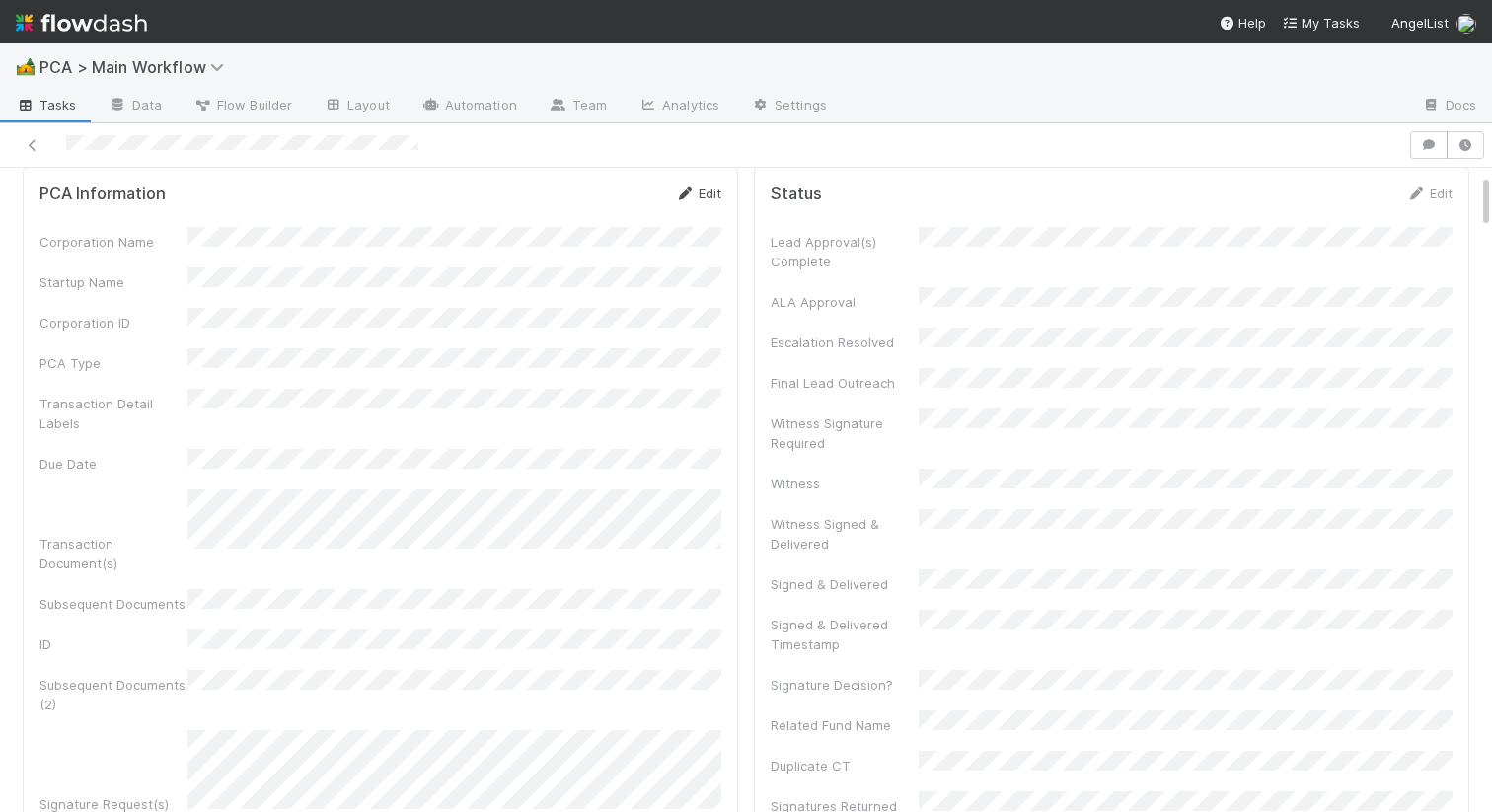 click on "Edit" at bounding box center [698, 193] 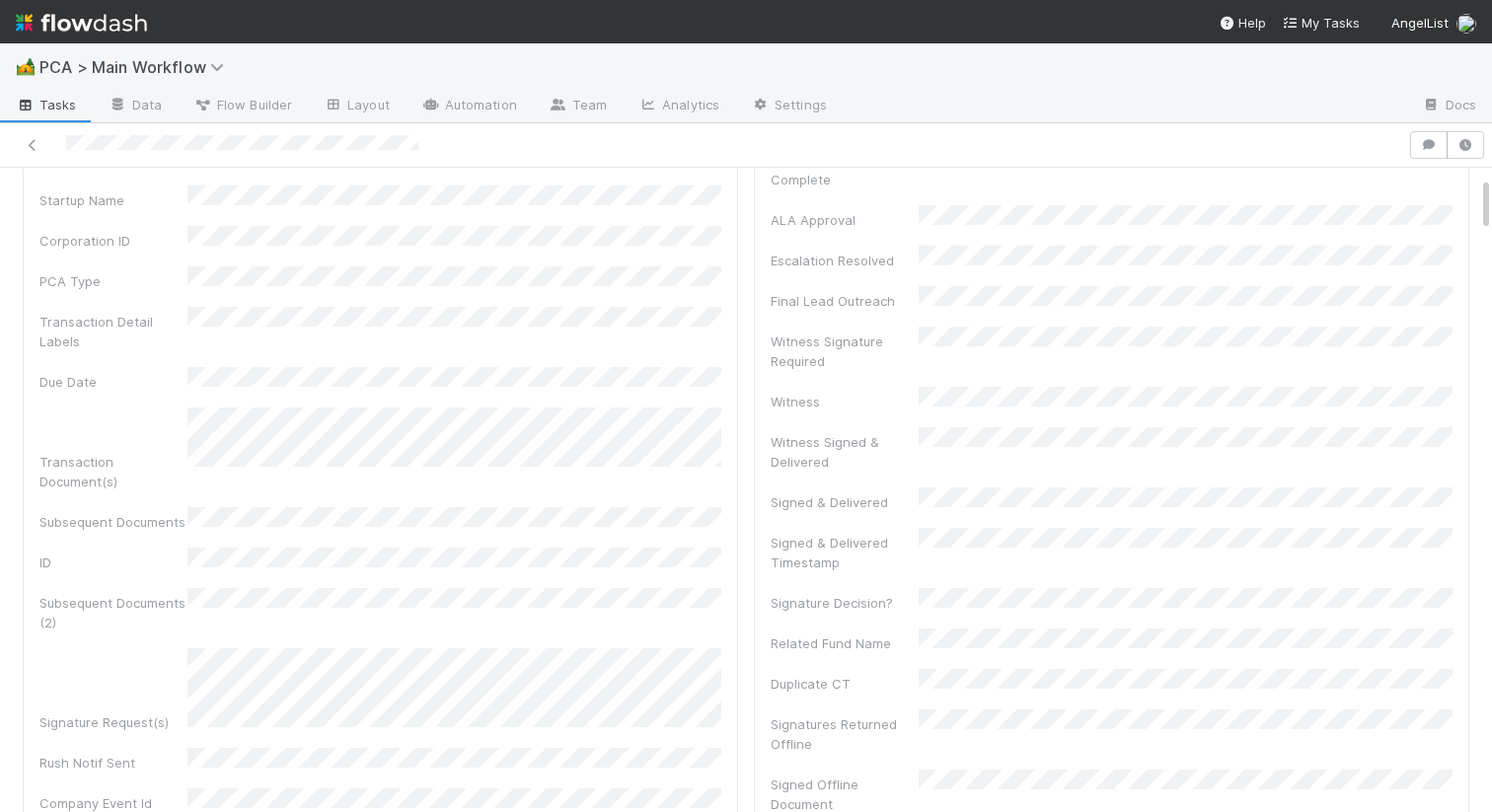 scroll, scrollTop: 0, scrollLeft: 0, axis: both 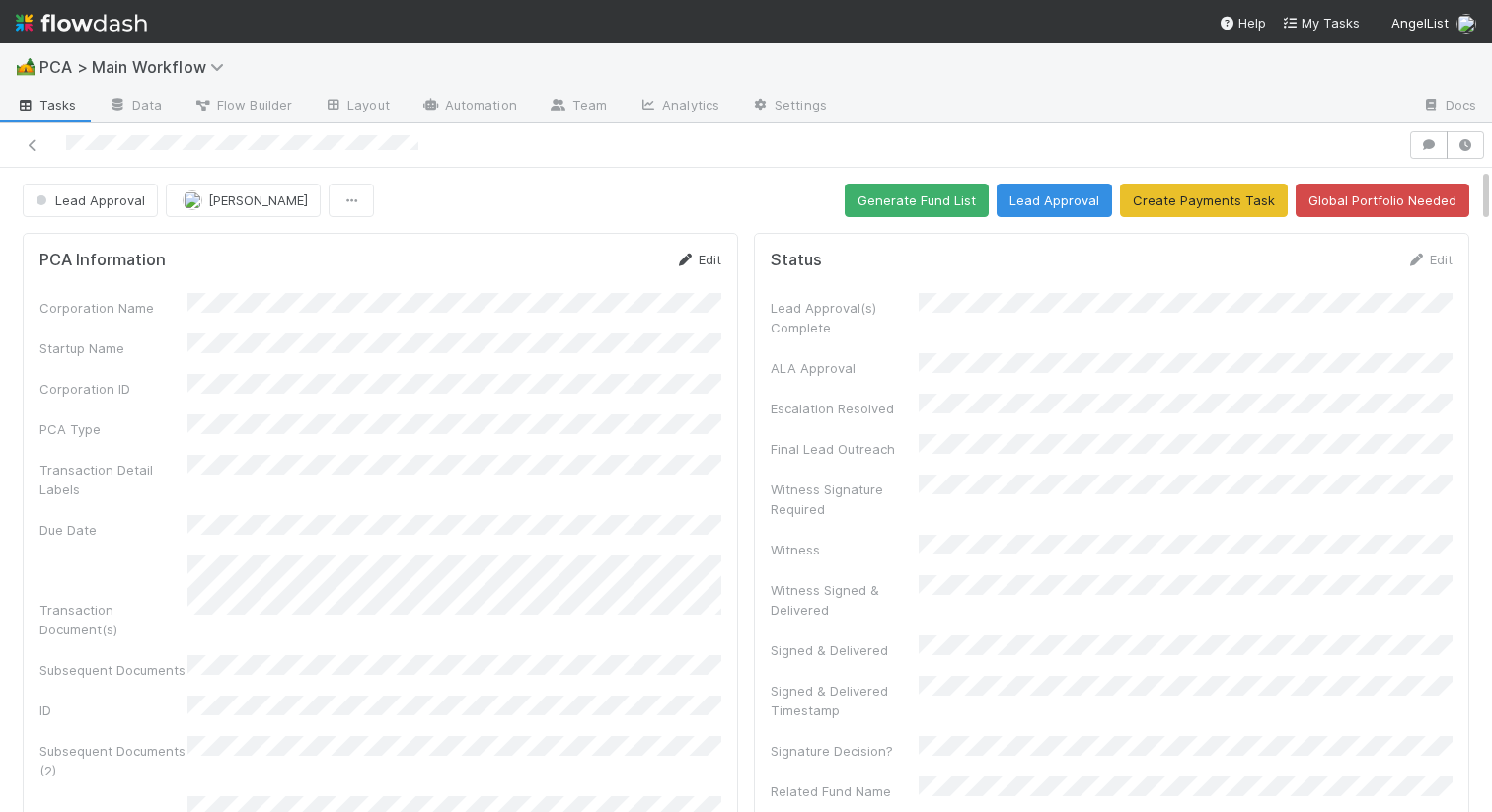 click on "Edit" at bounding box center [698, 259] 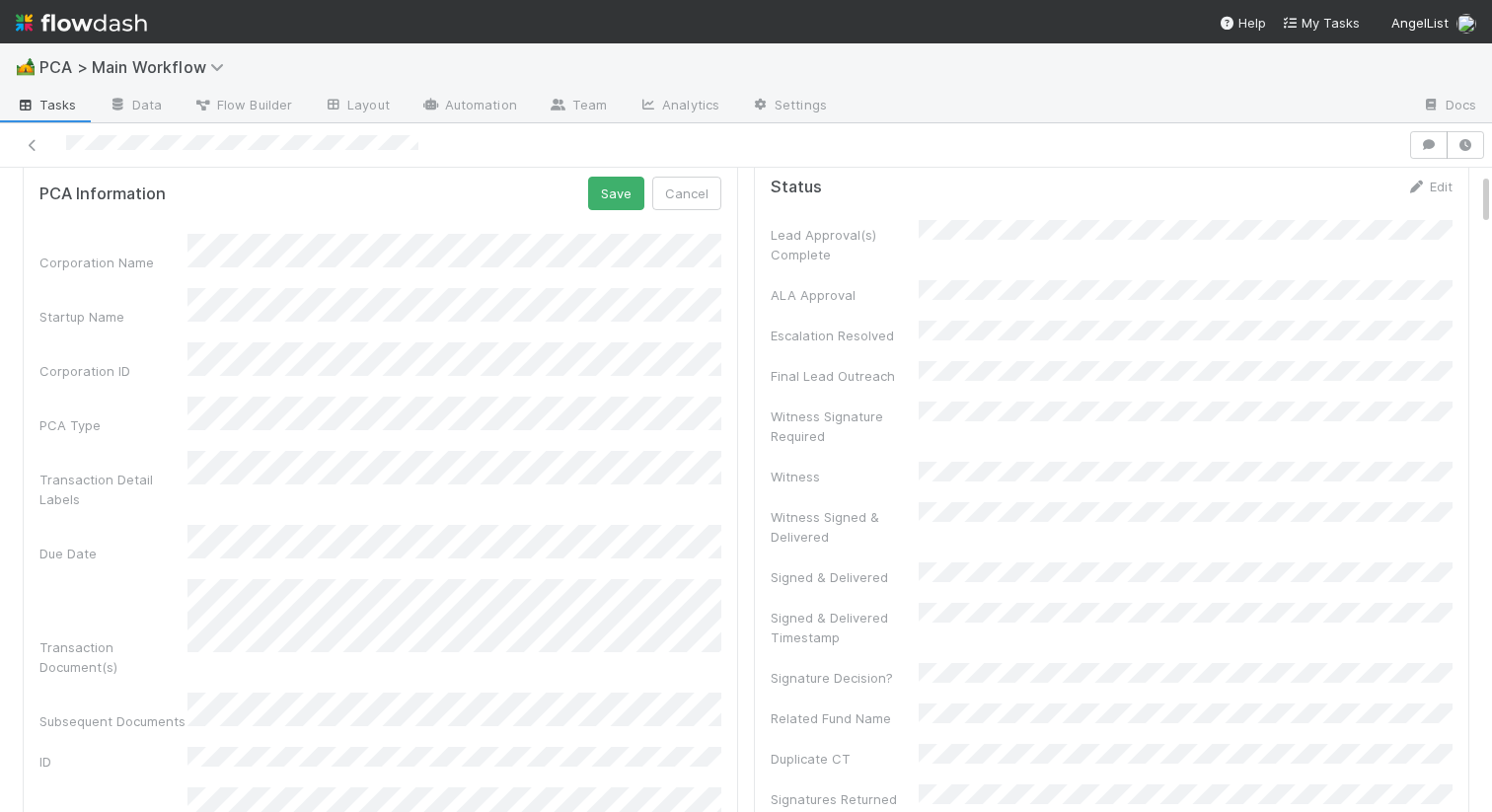 scroll, scrollTop: 62, scrollLeft: 0, axis: vertical 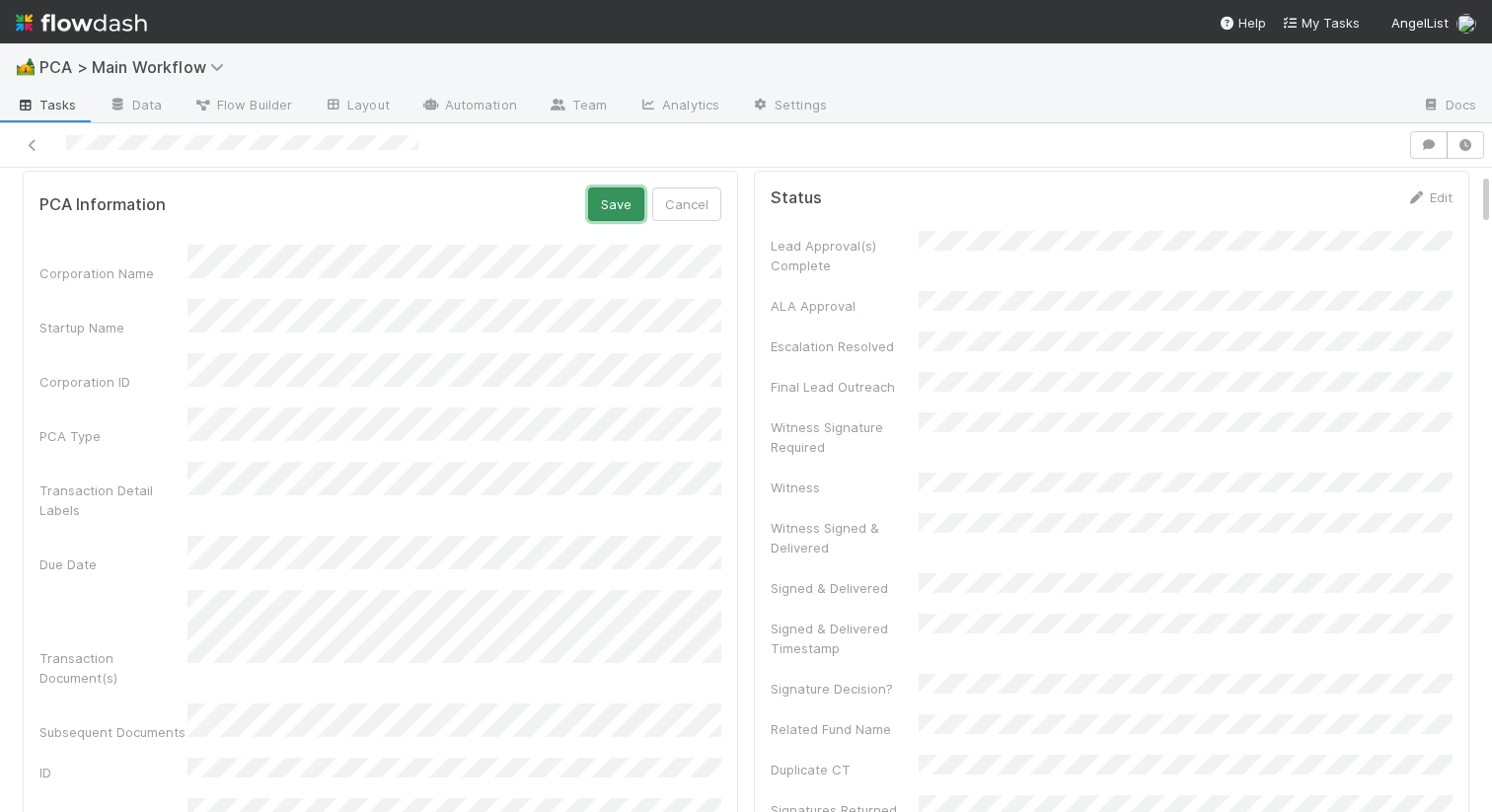 click on "Save" at bounding box center (616, 204) 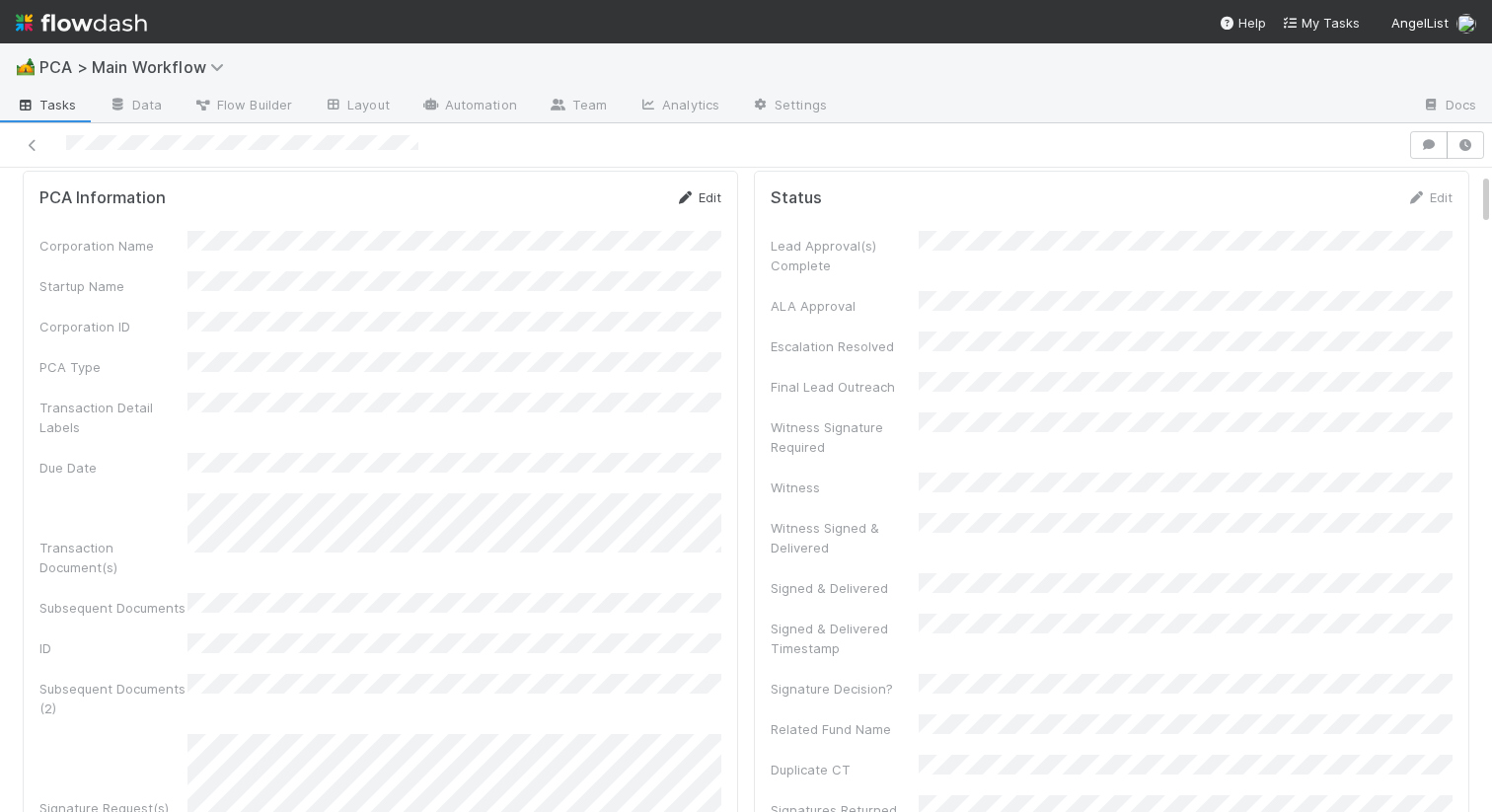 click on "Edit" at bounding box center [698, 197] 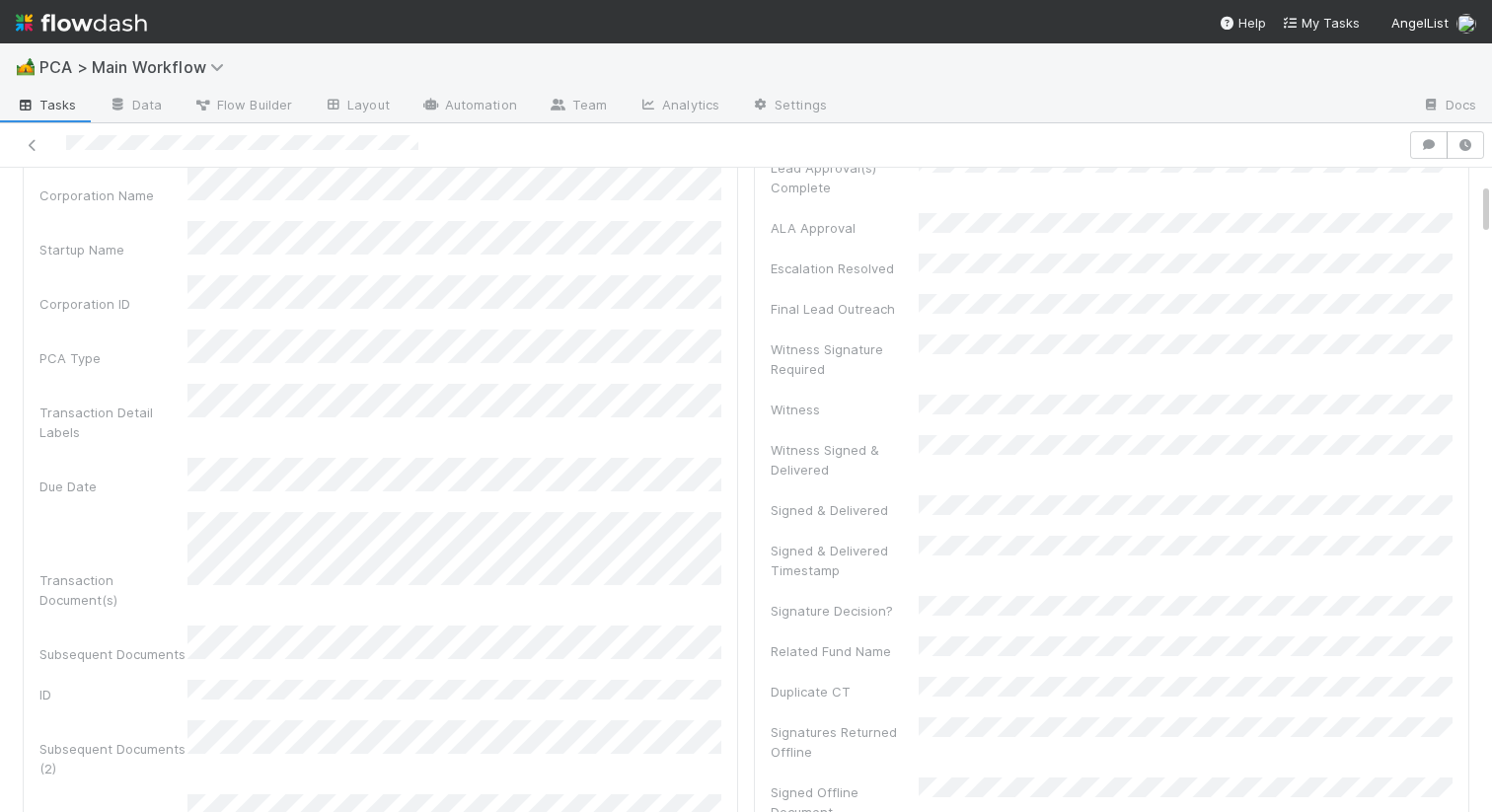 scroll, scrollTop: 0, scrollLeft: 0, axis: both 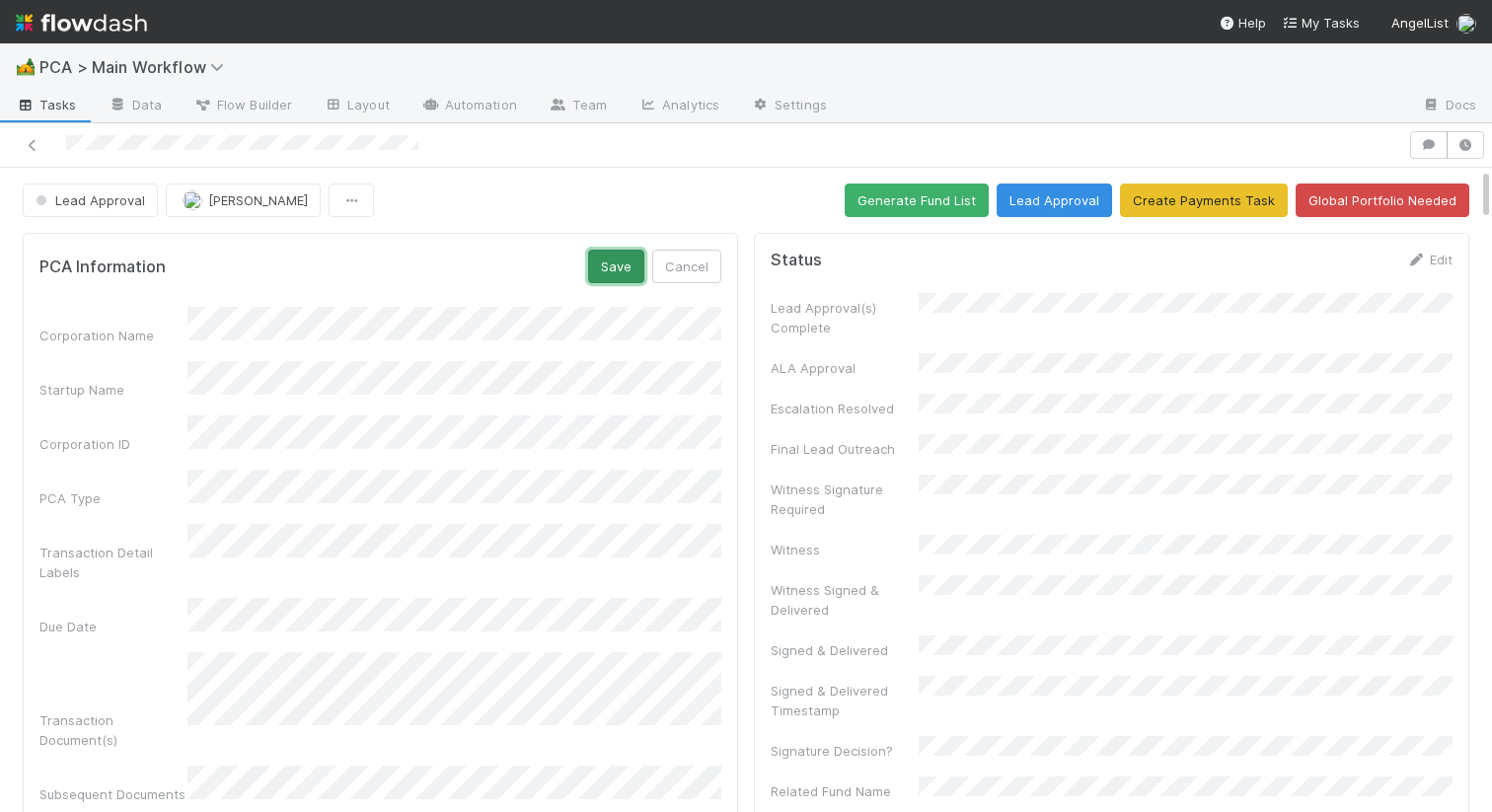 click on "Save" at bounding box center (616, 266) 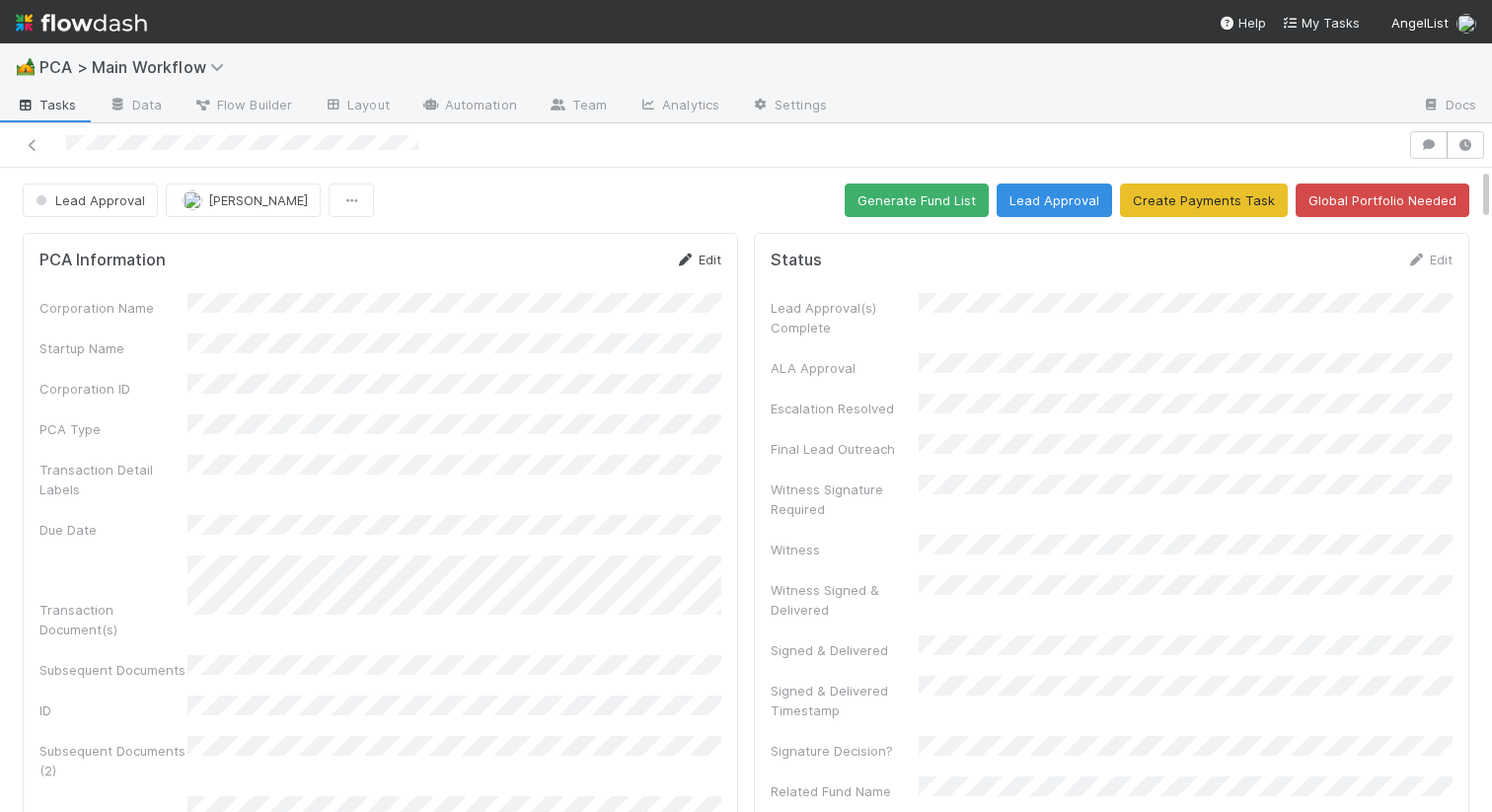 click on "Edit" at bounding box center (698, 259) 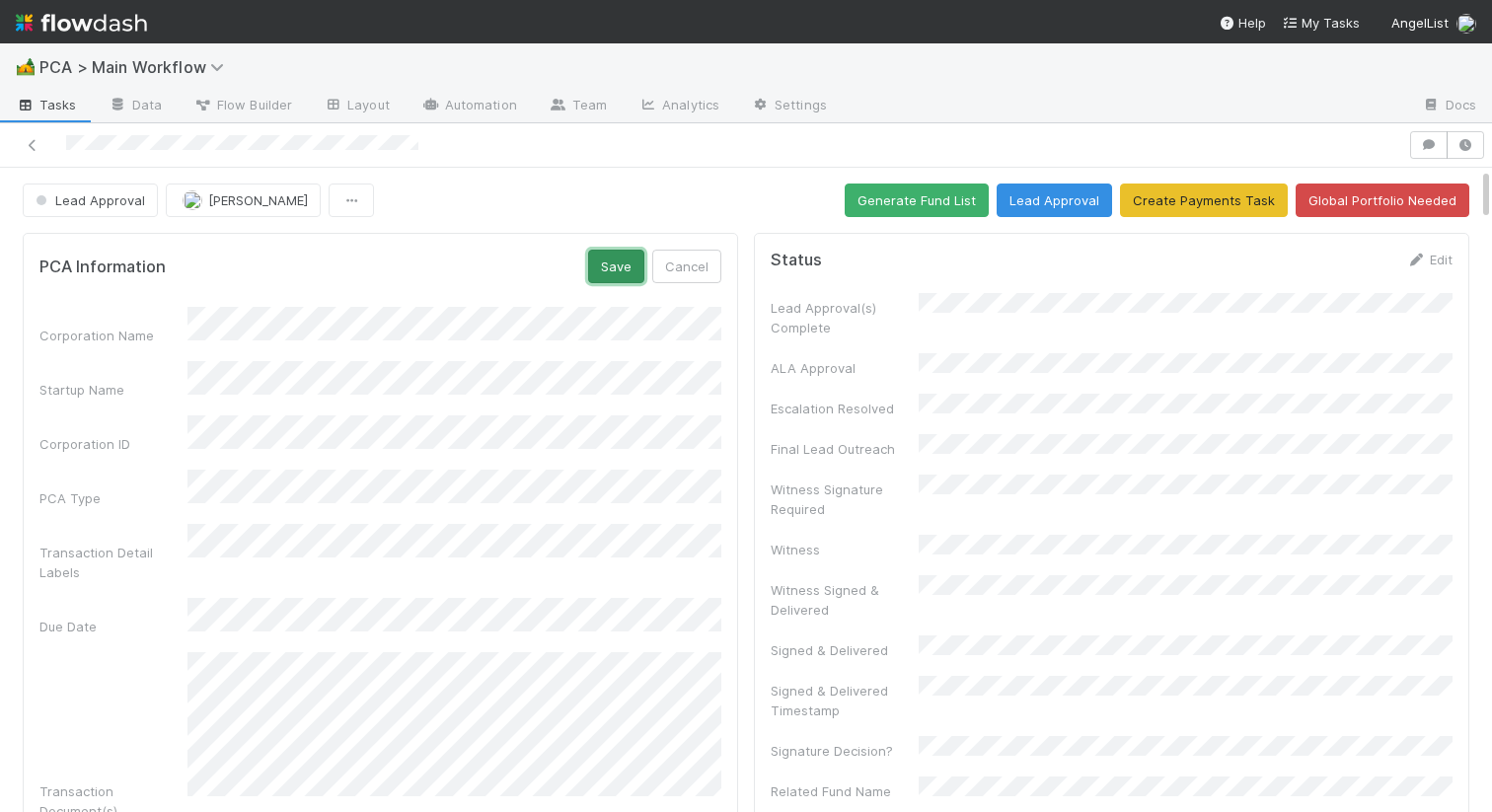click on "Save" at bounding box center [616, 266] 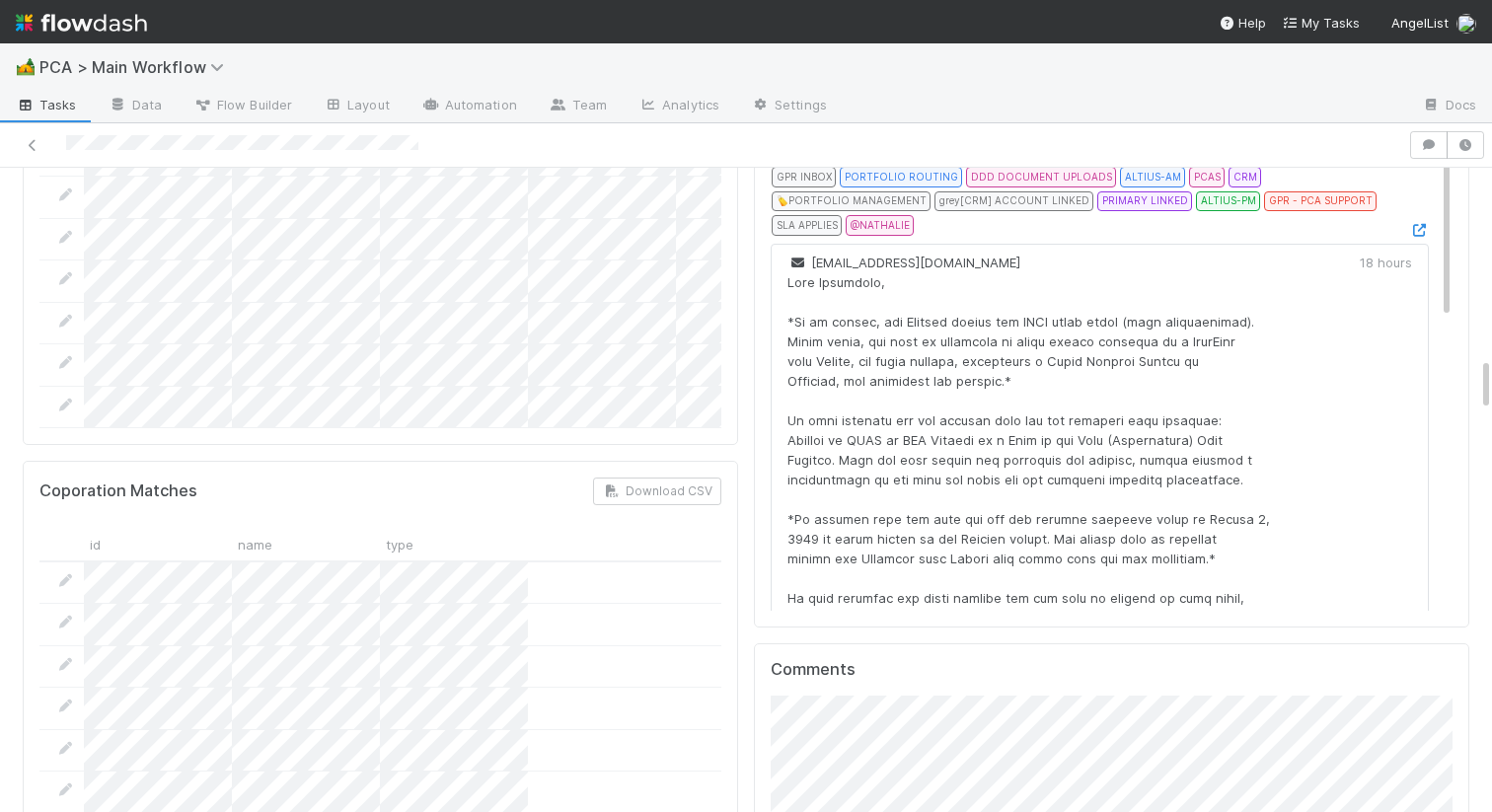 scroll, scrollTop: 2284, scrollLeft: 0, axis: vertical 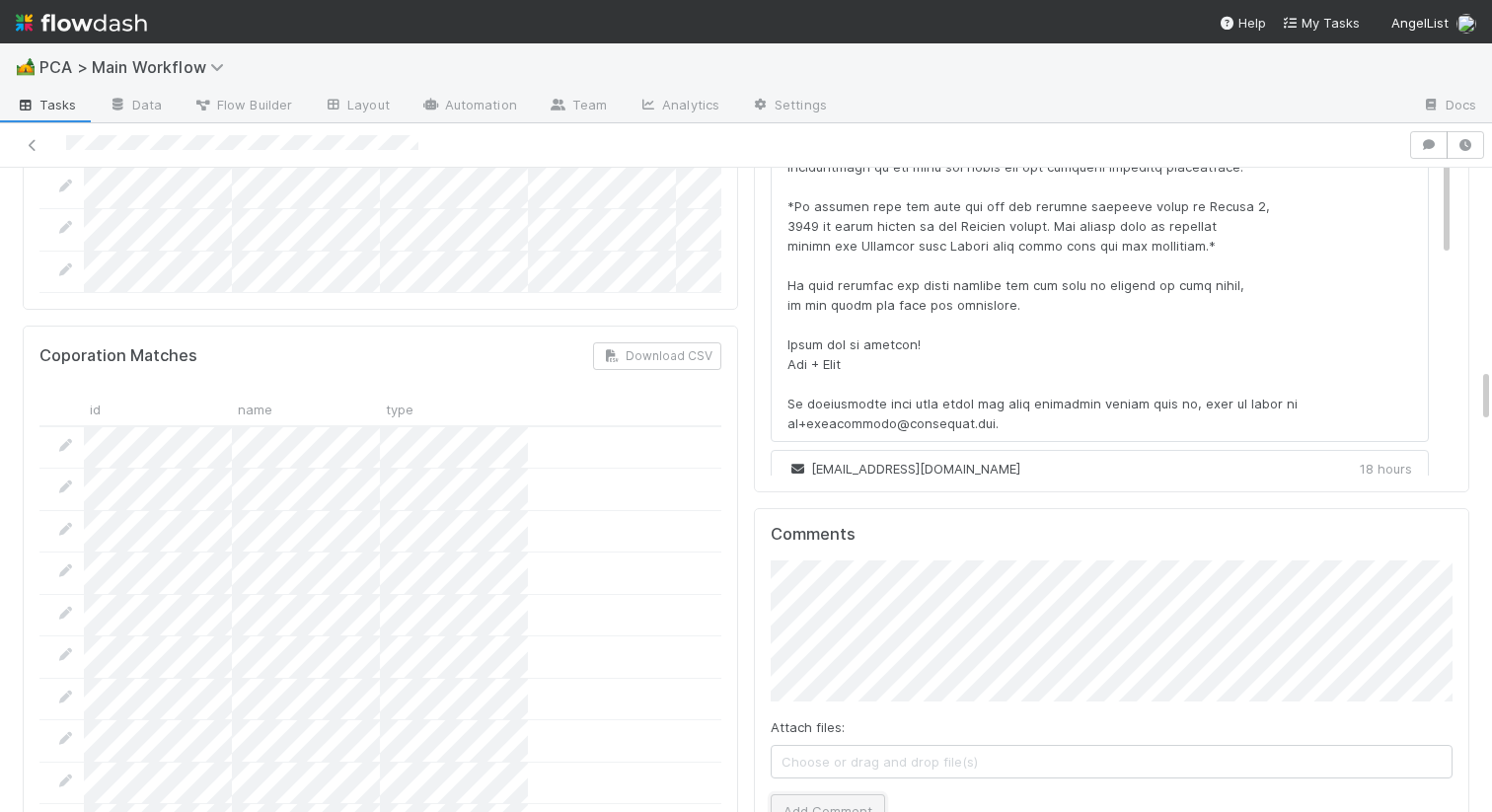 click on "Add Comment" at bounding box center (828, 811) 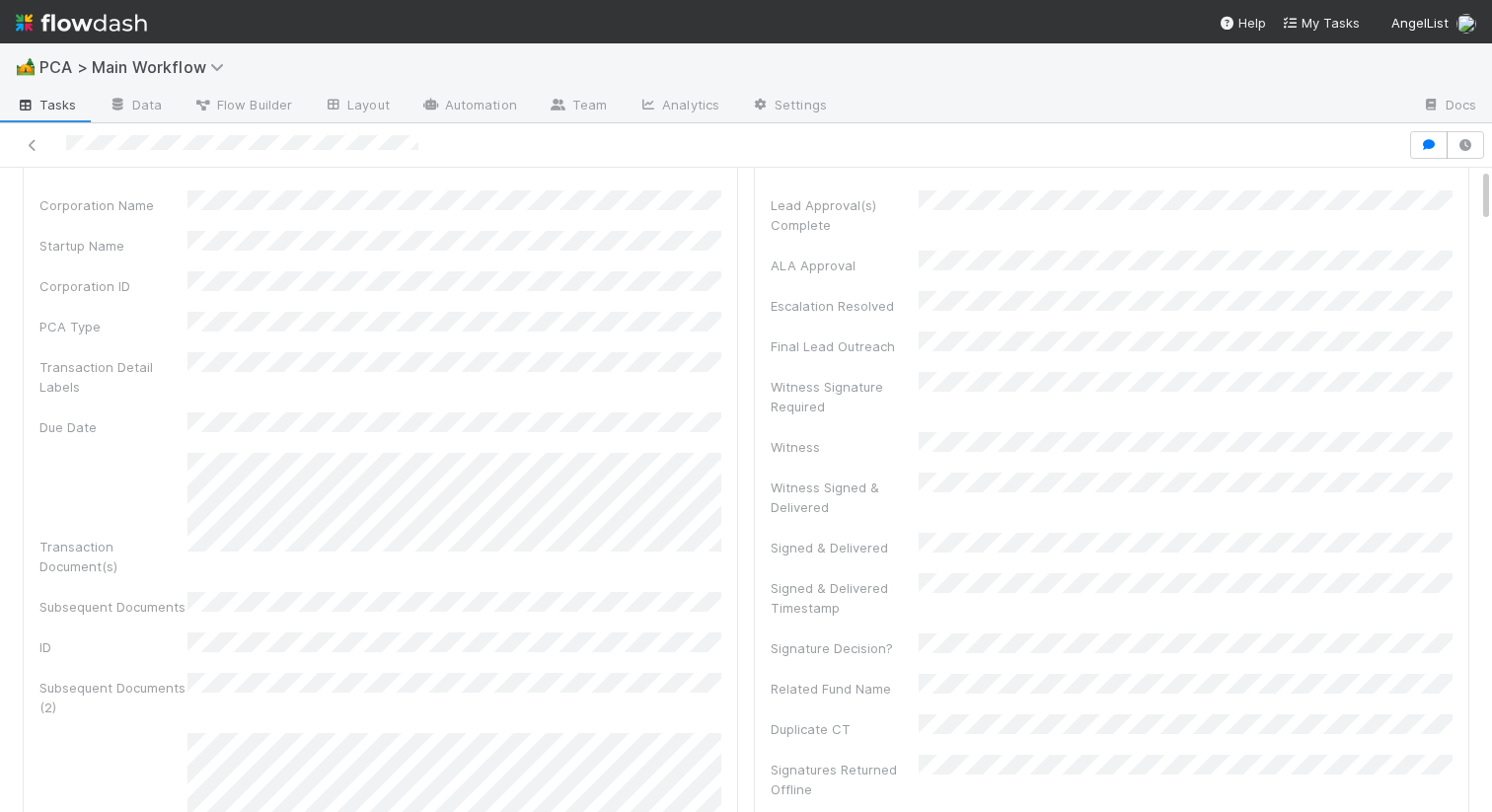 scroll, scrollTop: 0, scrollLeft: 0, axis: both 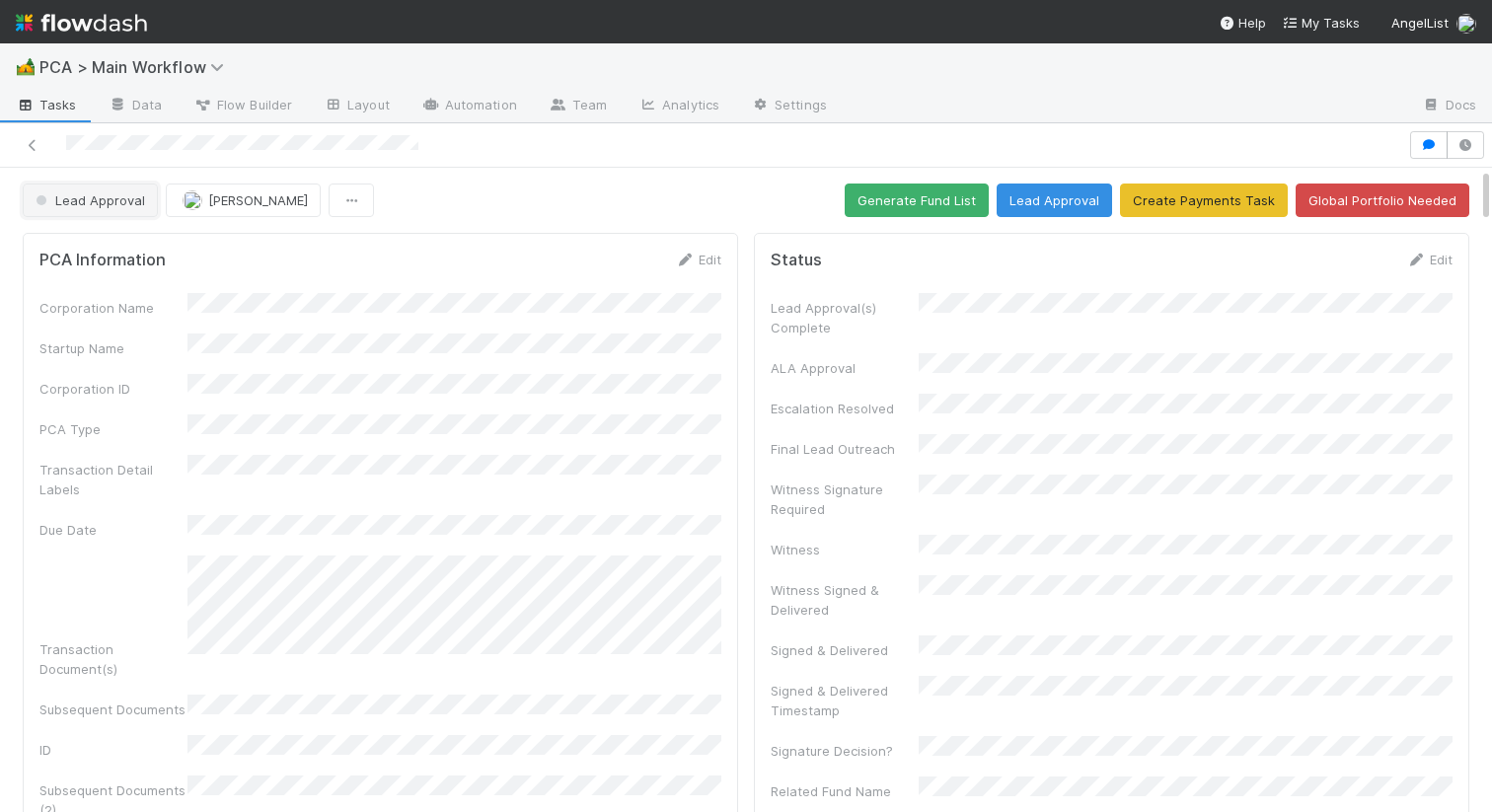 click on "Lead Approval" at bounding box center (88, 200) 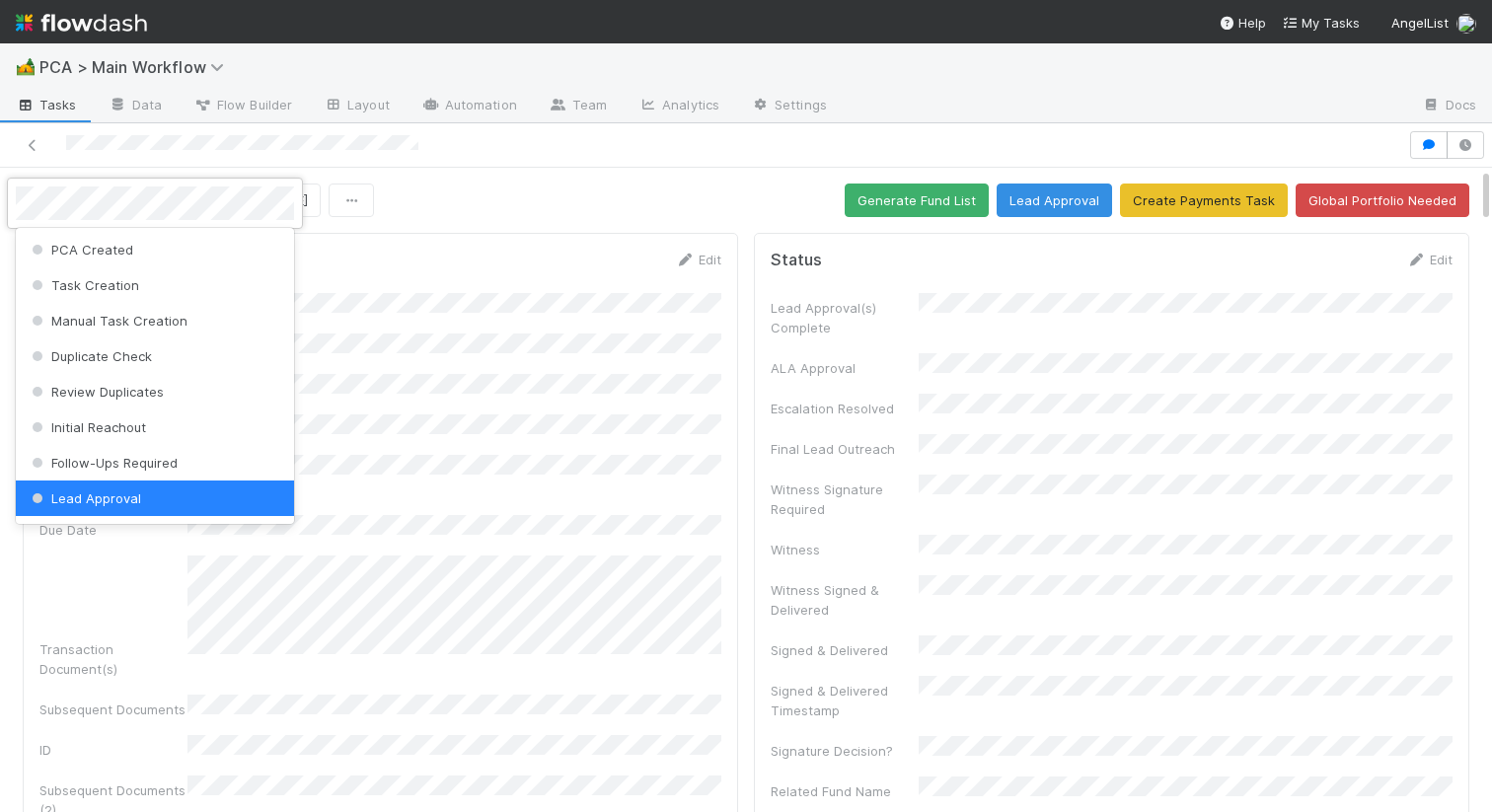 scroll, scrollTop: 4, scrollLeft: 0, axis: vertical 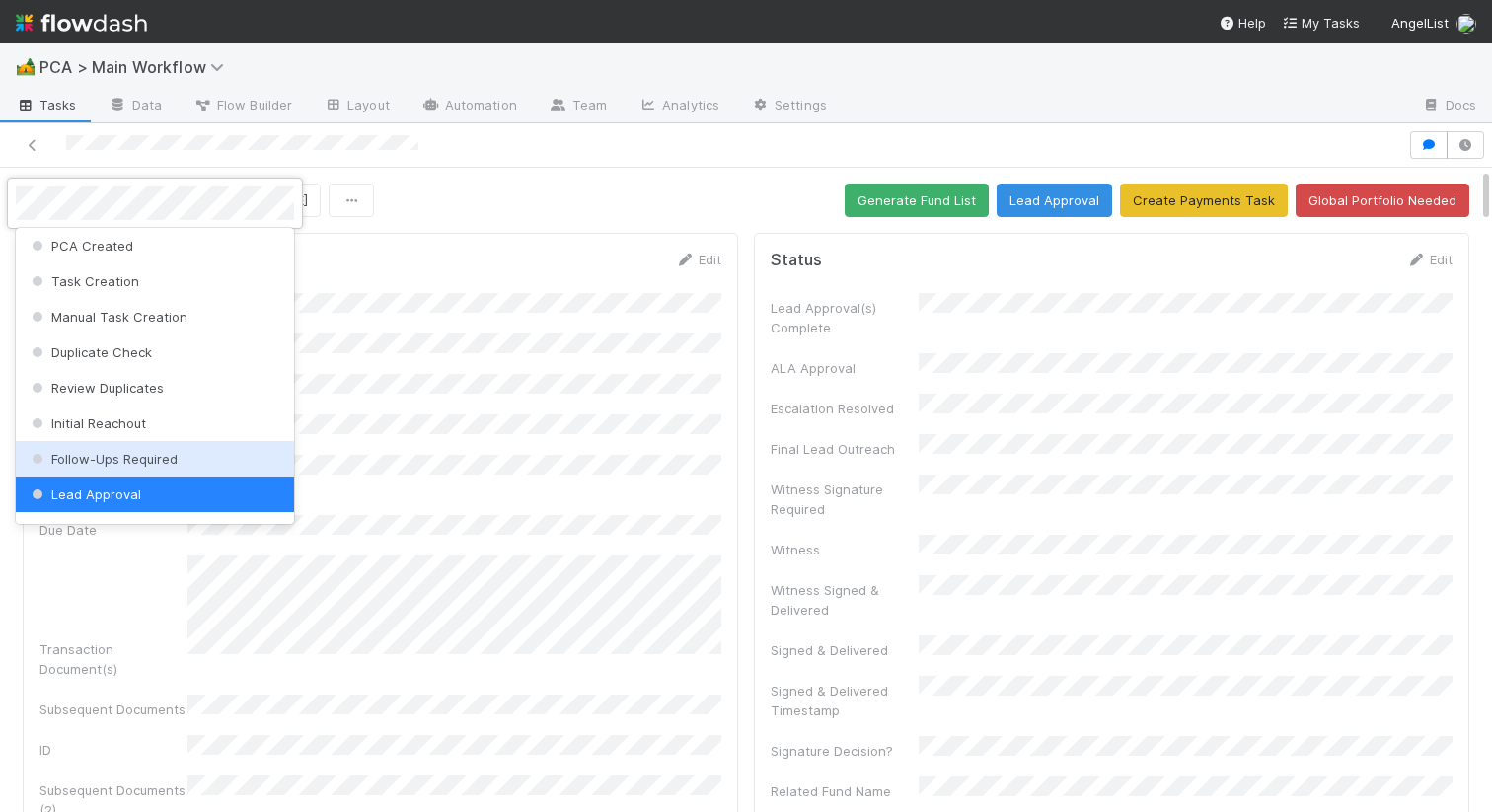 click on "Follow-Ups Required" at bounding box center (103, 459) 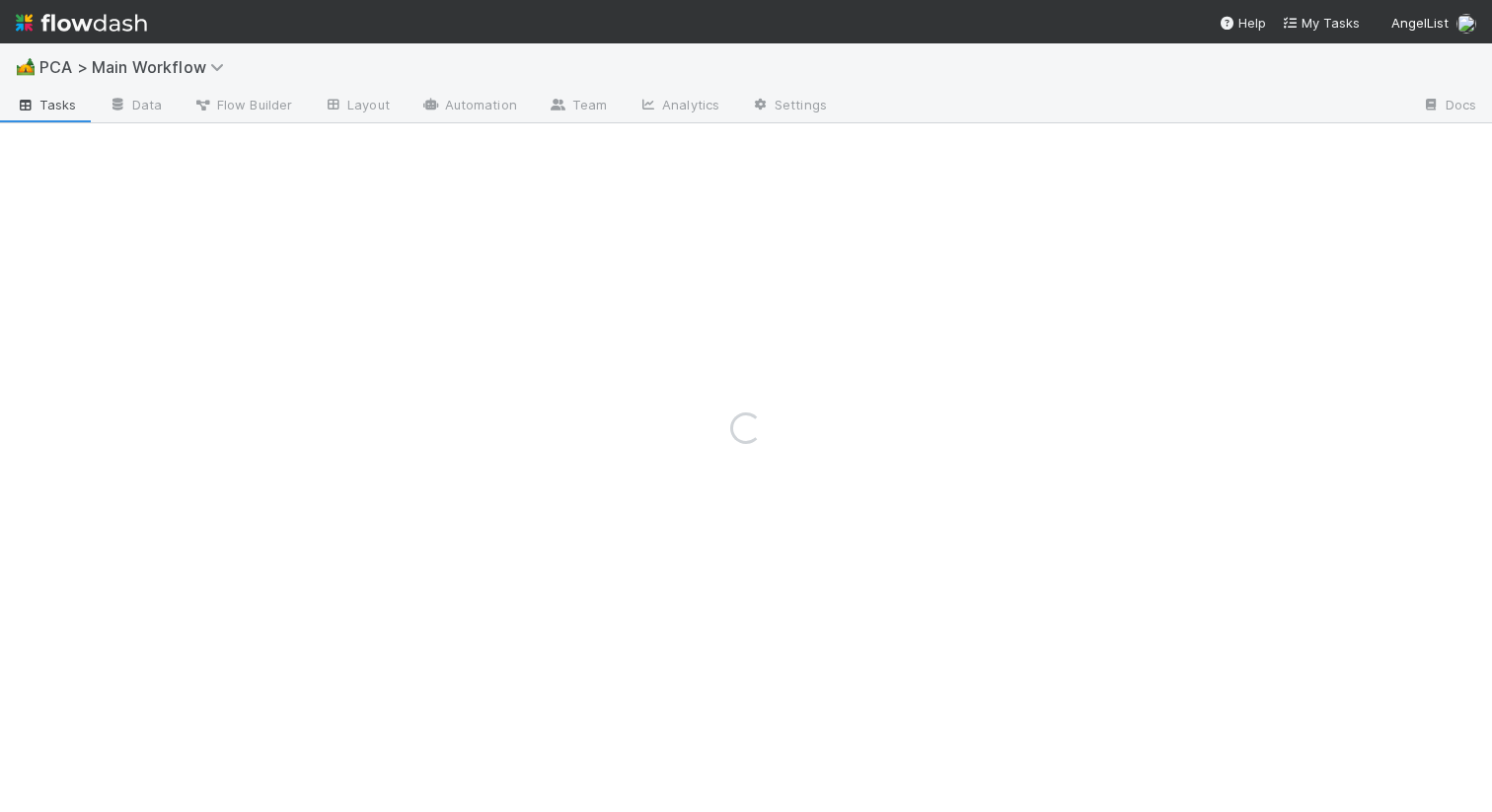 scroll, scrollTop: 0, scrollLeft: 0, axis: both 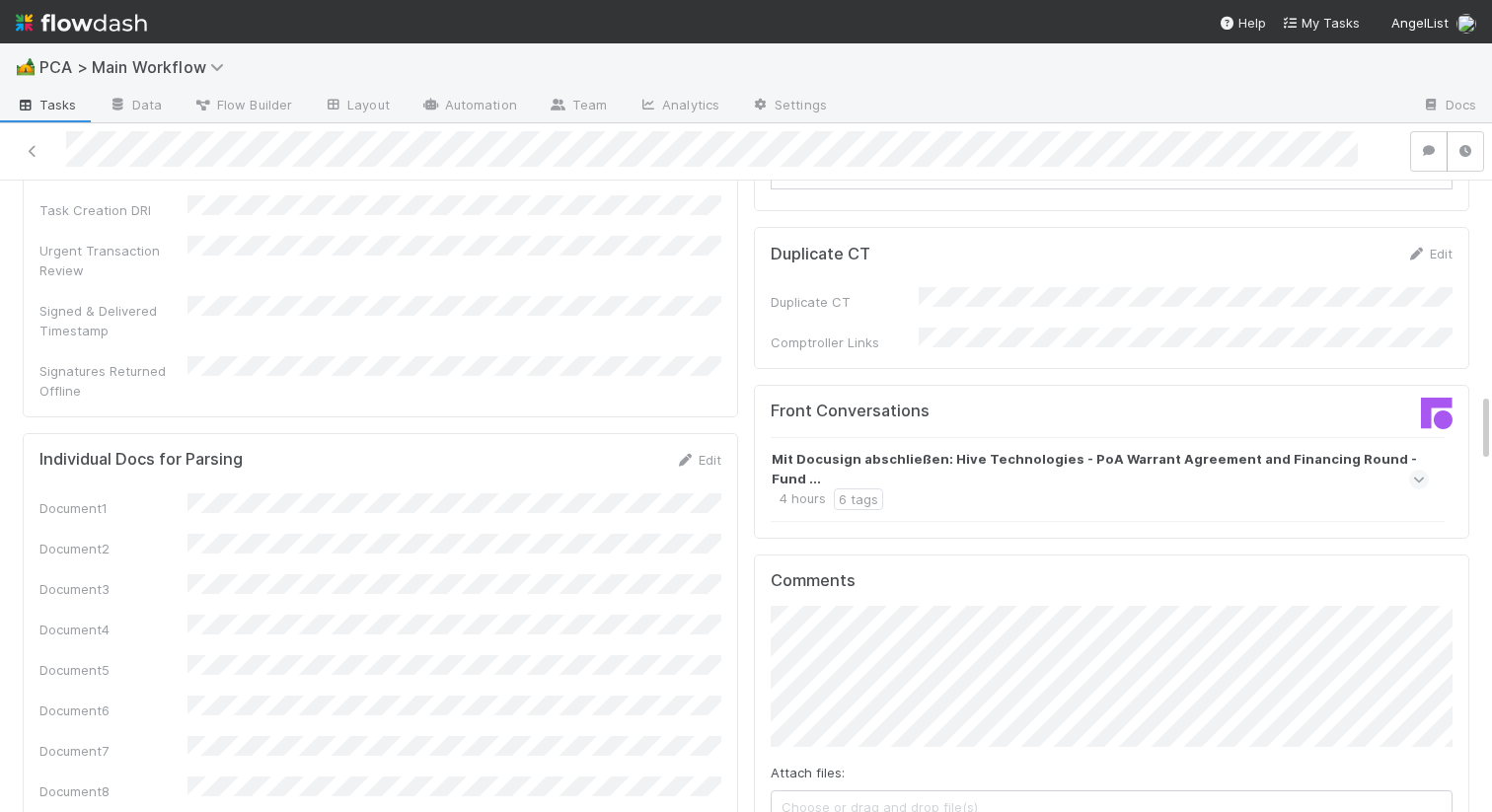click on "Mit Docusign abschließen: Hive Technologies - PoA Warrant Agreement and Financing Round - Fund ... 4 hours 6 tags" at bounding box center [1097, 480] 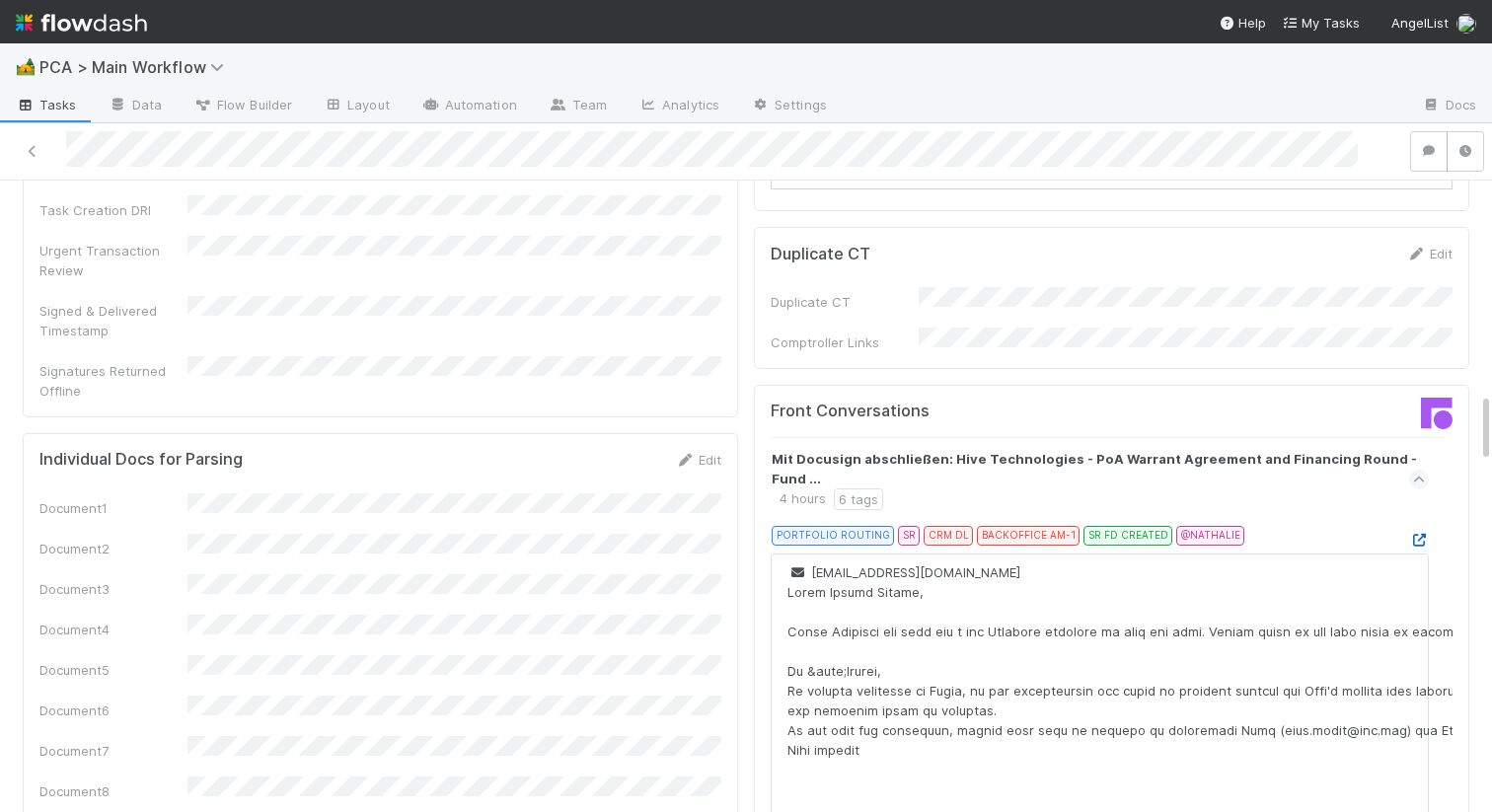 click at bounding box center (1419, 540) 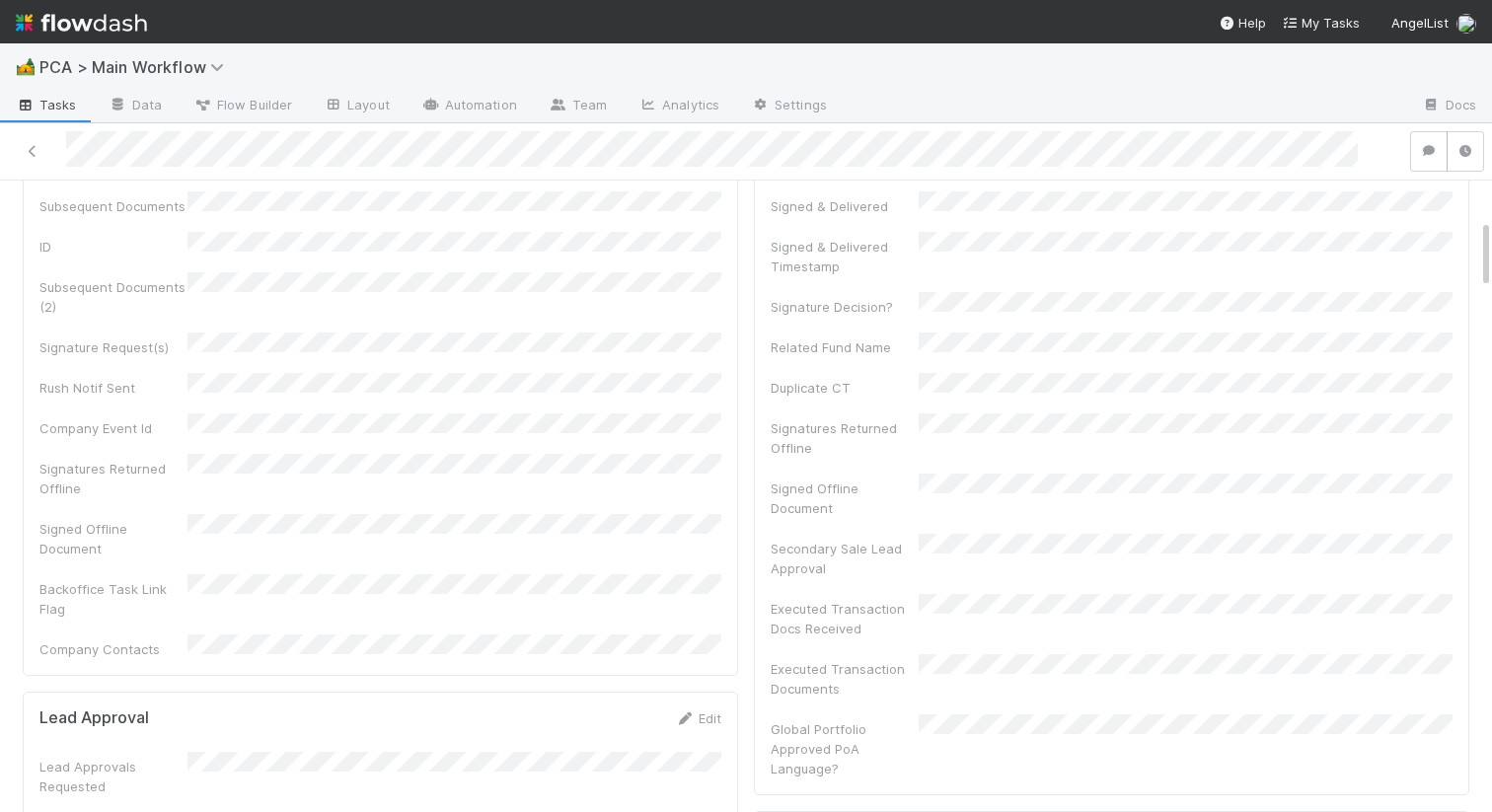 scroll, scrollTop: 0, scrollLeft: 0, axis: both 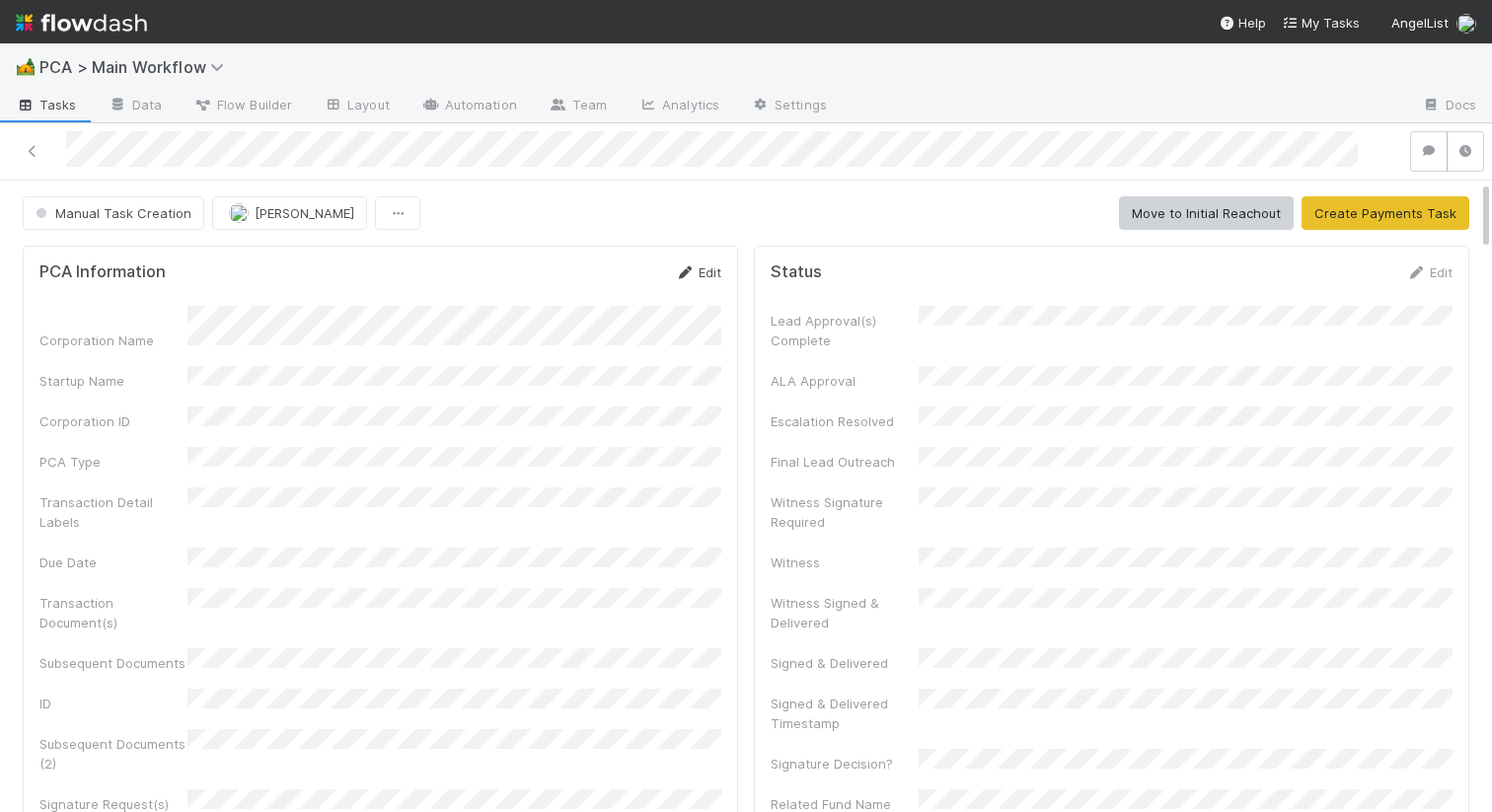 click on "Edit" at bounding box center [698, 272] 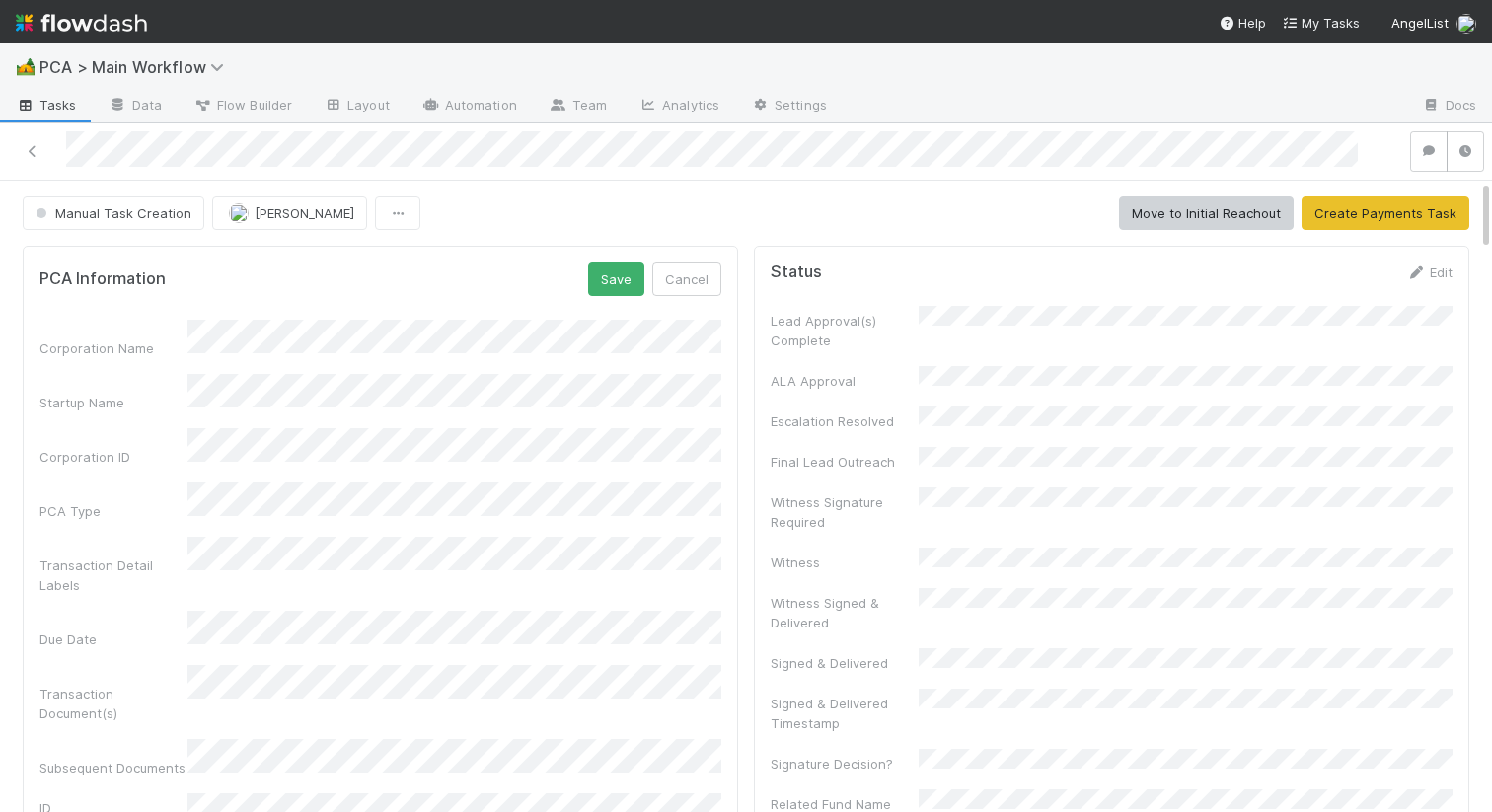 click on "PCA Information Save Cancel Corporation Name  Startup Name  Corporation ID  PCA Type  Transaction Detail Labels  Due Date  Transaction Document(s)  Subsequent Documents  ID  Subsequent Documents (2)  Signature Request(s)  Rush Notif Sent  Company Event Id  Signatures Returned Offline  Signed Offline Document  Backoffice Task Link Flag  Company Contacts  Lead Approval Edit Lead Approvals Requested  Lead Approvals Confirmed  Select Funds:  Test Check Lead Approval  SR Tracking Invalid JSON. Related Funds Invalid JSON. Further Details Edit Tax Labels  Front Conversation ID  Front Conversation Link  Transaction Type  Front Subject  Created On Transaction Reviewer  Priority Queue  Standard Queue  Task Creation DRI  Urgent Transaction Review  Signed & Delivered Timestamp   Signatures Returned Offline  Individual Docs for Parsing Edit Document1  Document2  Document3  Document4  Document5  Document6  Document7  Document8  Document9  Document10  Subsequent Document1  Subsequent Document2  Subsequent Document3" at bounding box center (746, 3324) 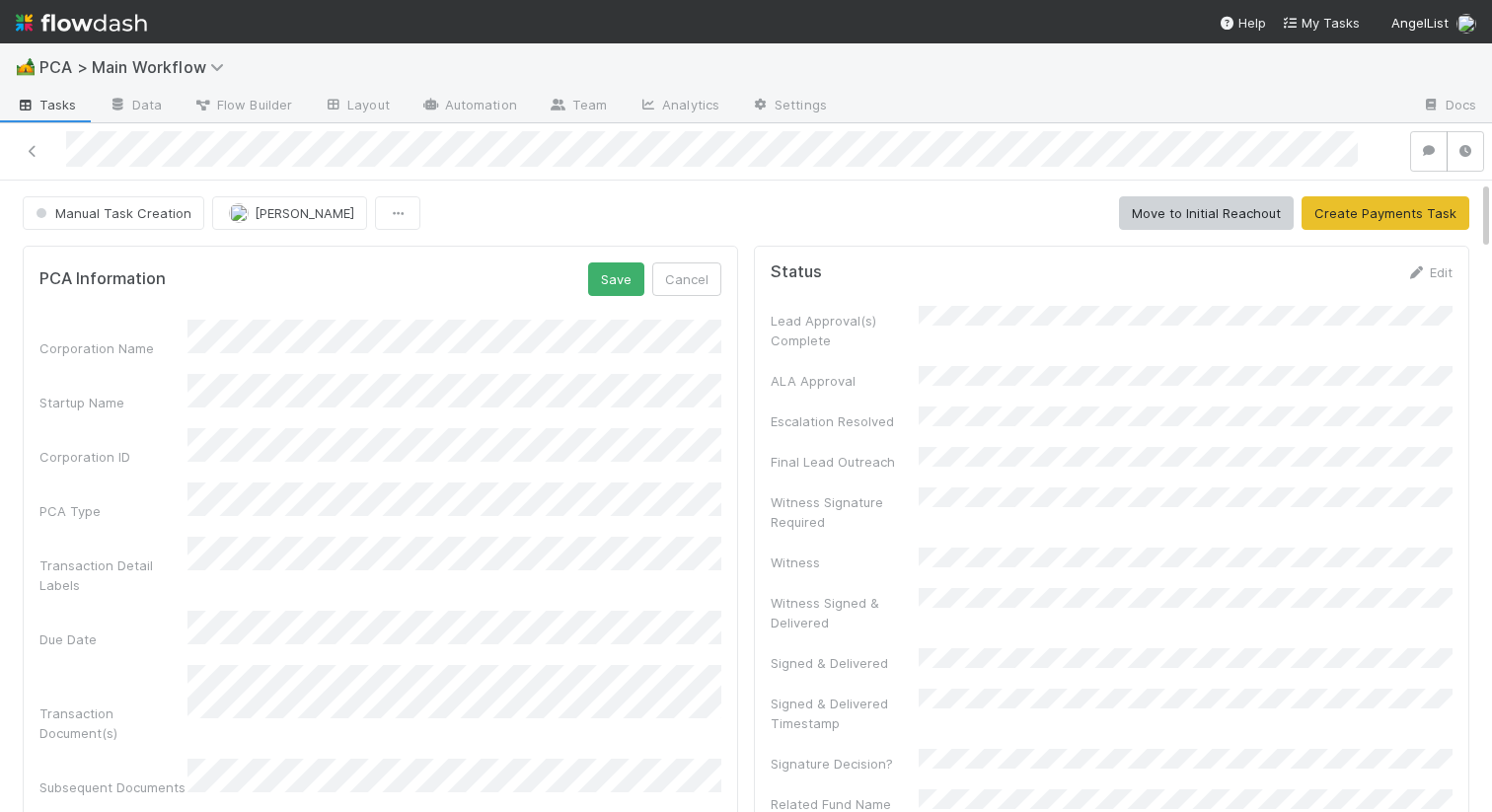 click on "Startup Name" at bounding box center (380, 393) 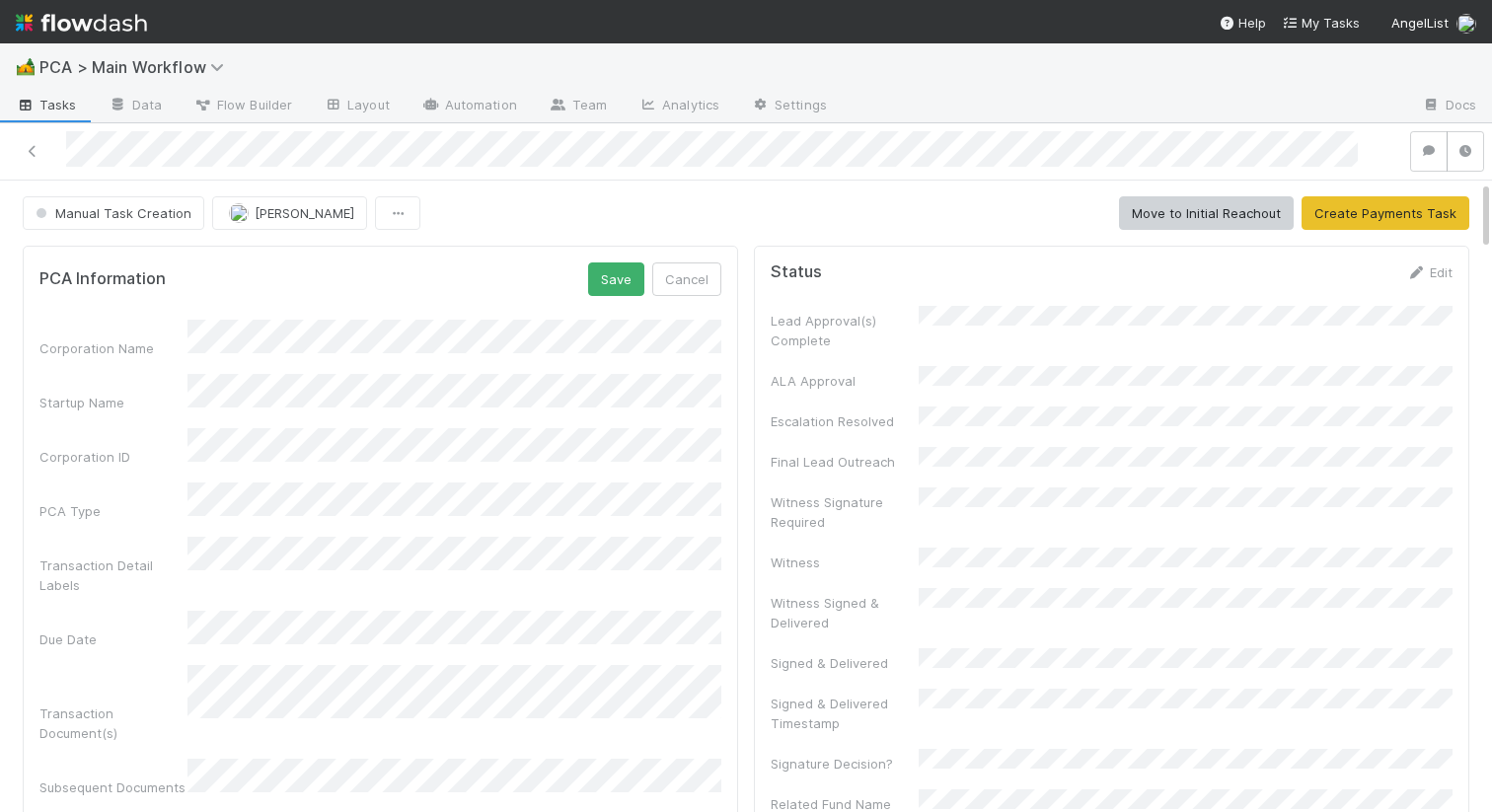 click on "Corporation Name  Startup Name  Corporation ID  PCA Type  Transaction Detail Labels  Due Date  Transaction Document(s)  Subsequent Documents  ID  Subsequent Documents (2)  Signature Request(s)  Rush Notif Sent  Company Event Id  Signatures Returned Offline  Signed Offline Document  Backoffice Task Link Flag  Company Contacts" at bounding box center [380, 834] 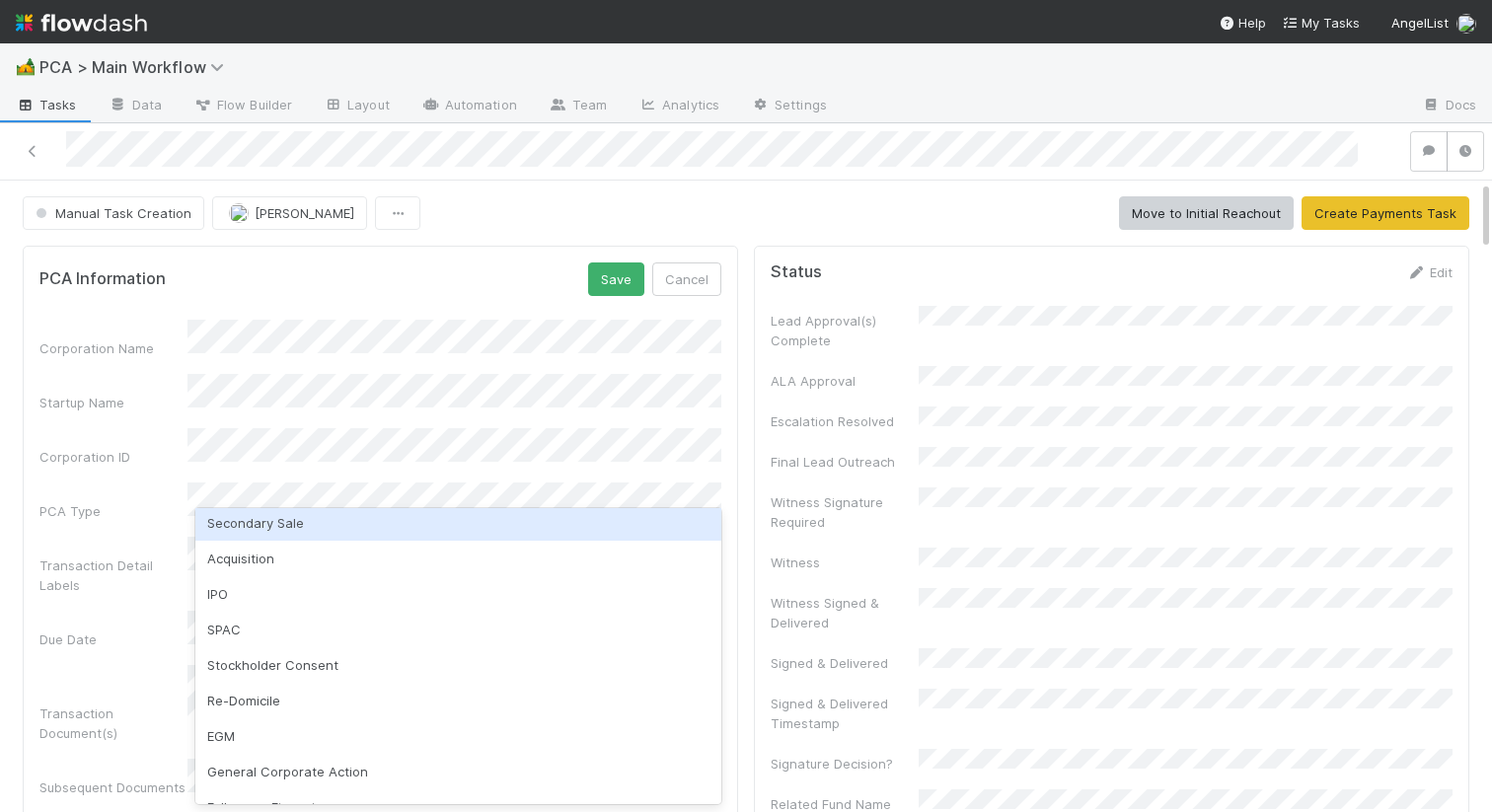 scroll, scrollTop: 351, scrollLeft: 0, axis: vertical 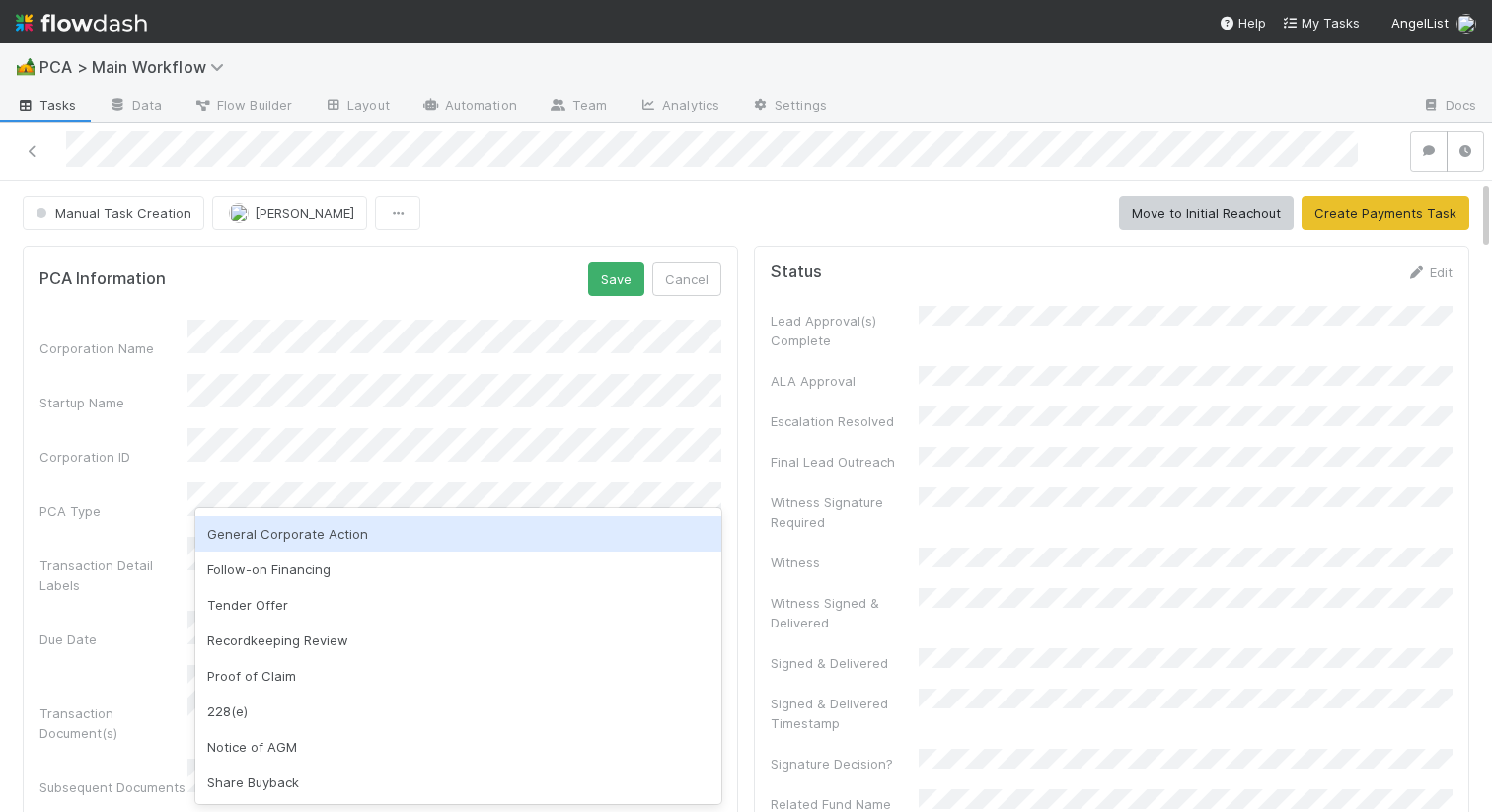 click on "General Corporate Action" at bounding box center [458, 534] 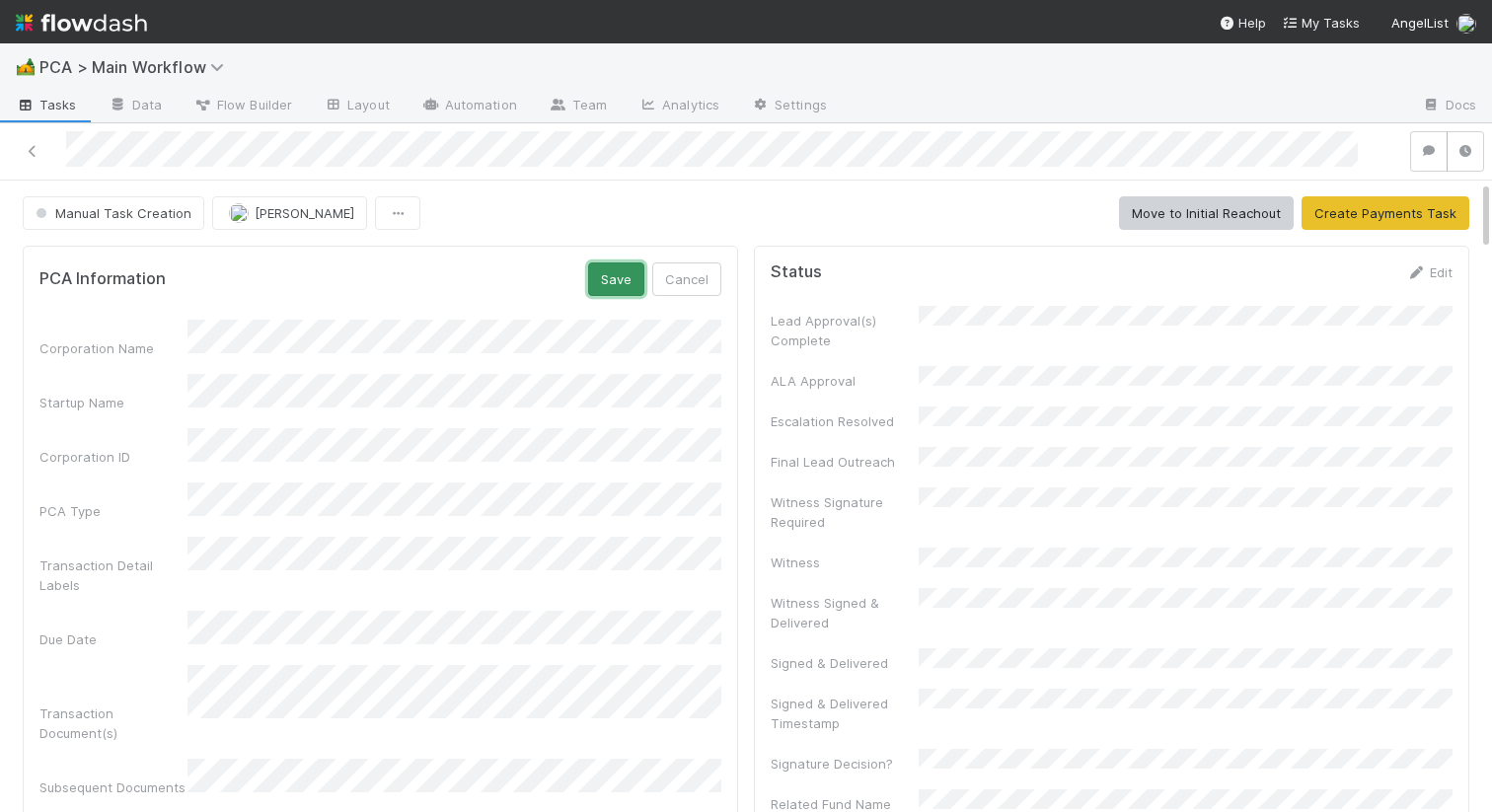click on "Save" at bounding box center (616, 279) 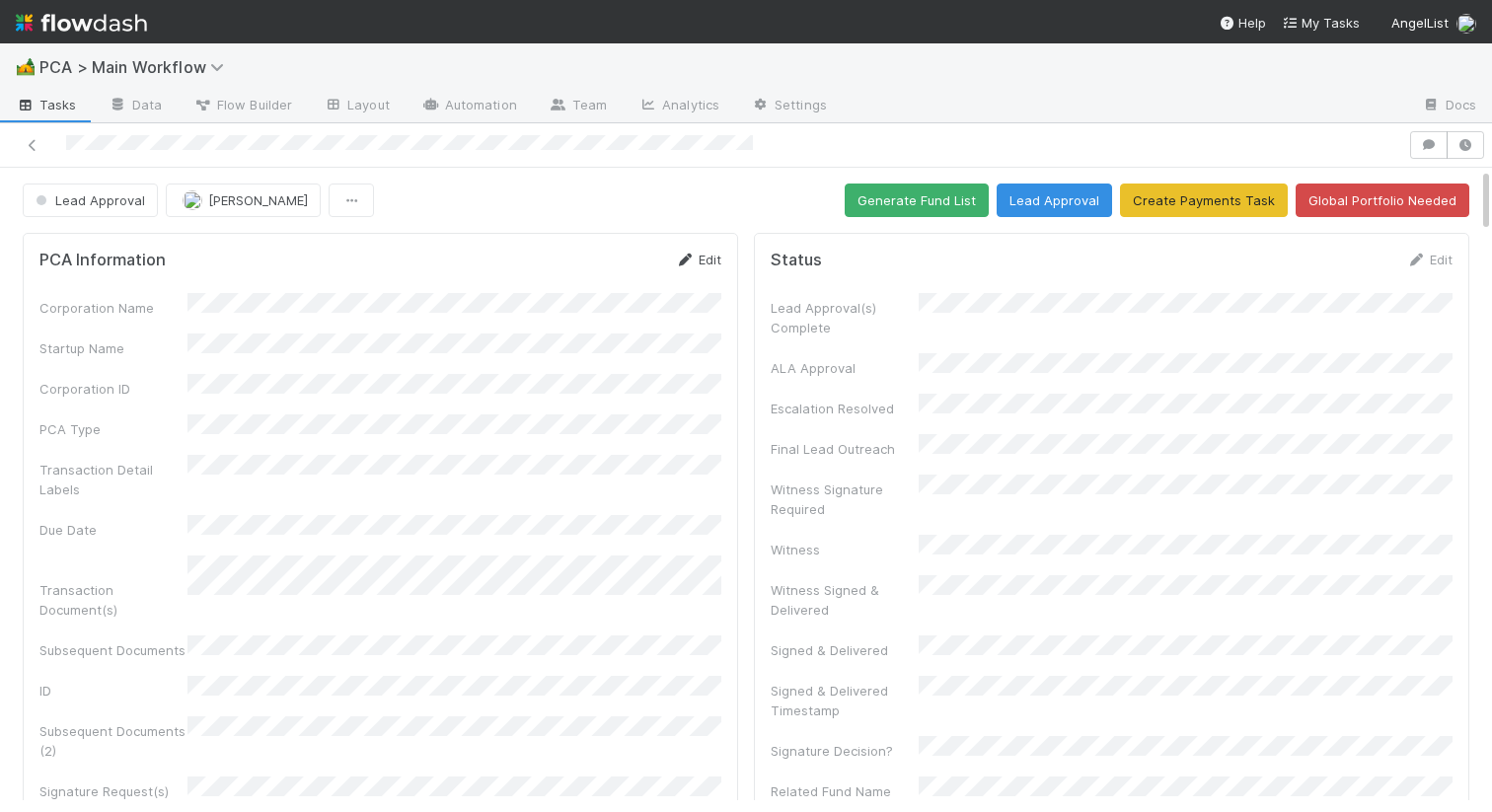 click on "Edit" at bounding box center [698, 259] 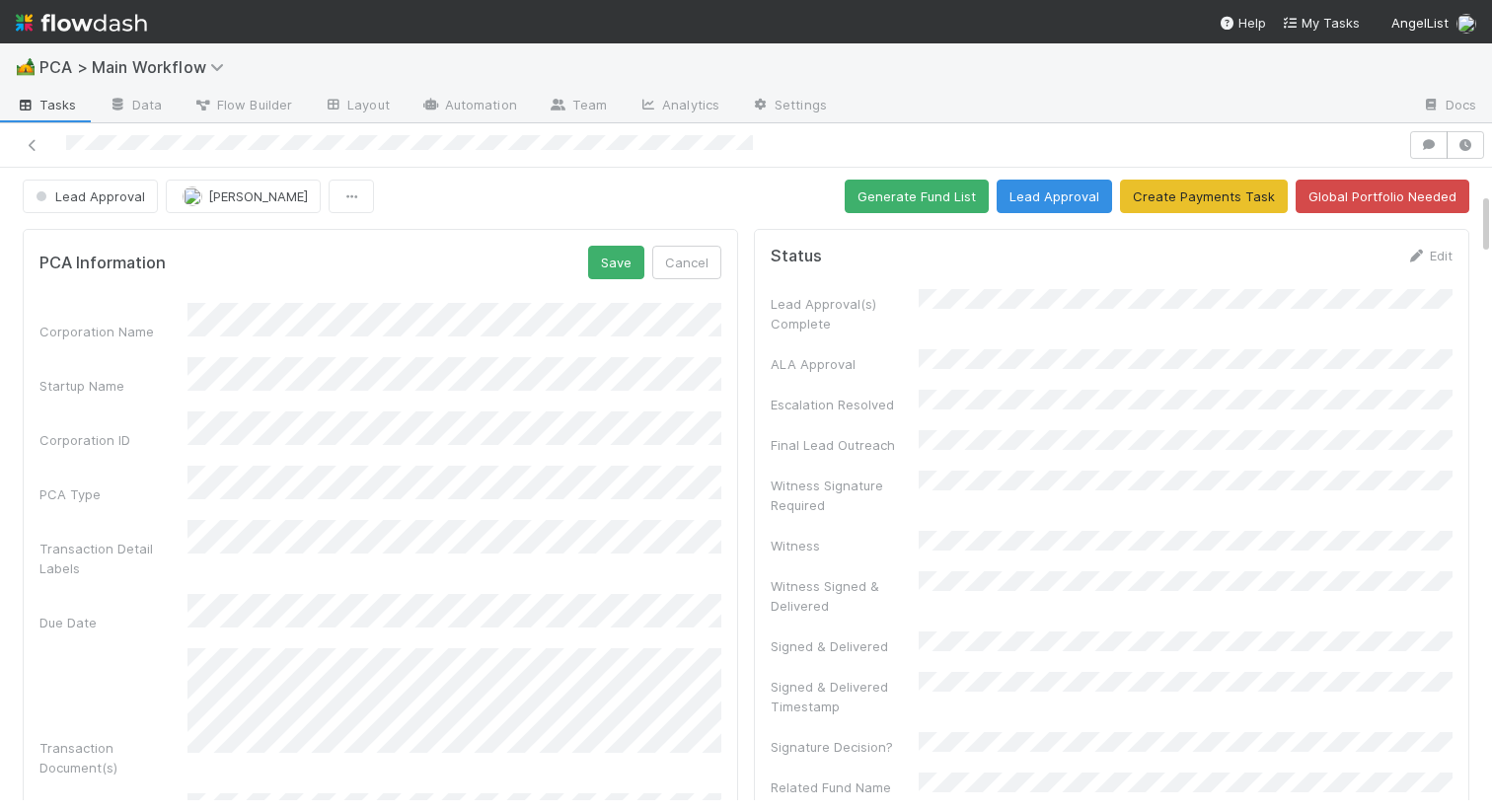 scroll, scrollTop: 0, scrollLeft: 0, axis: both 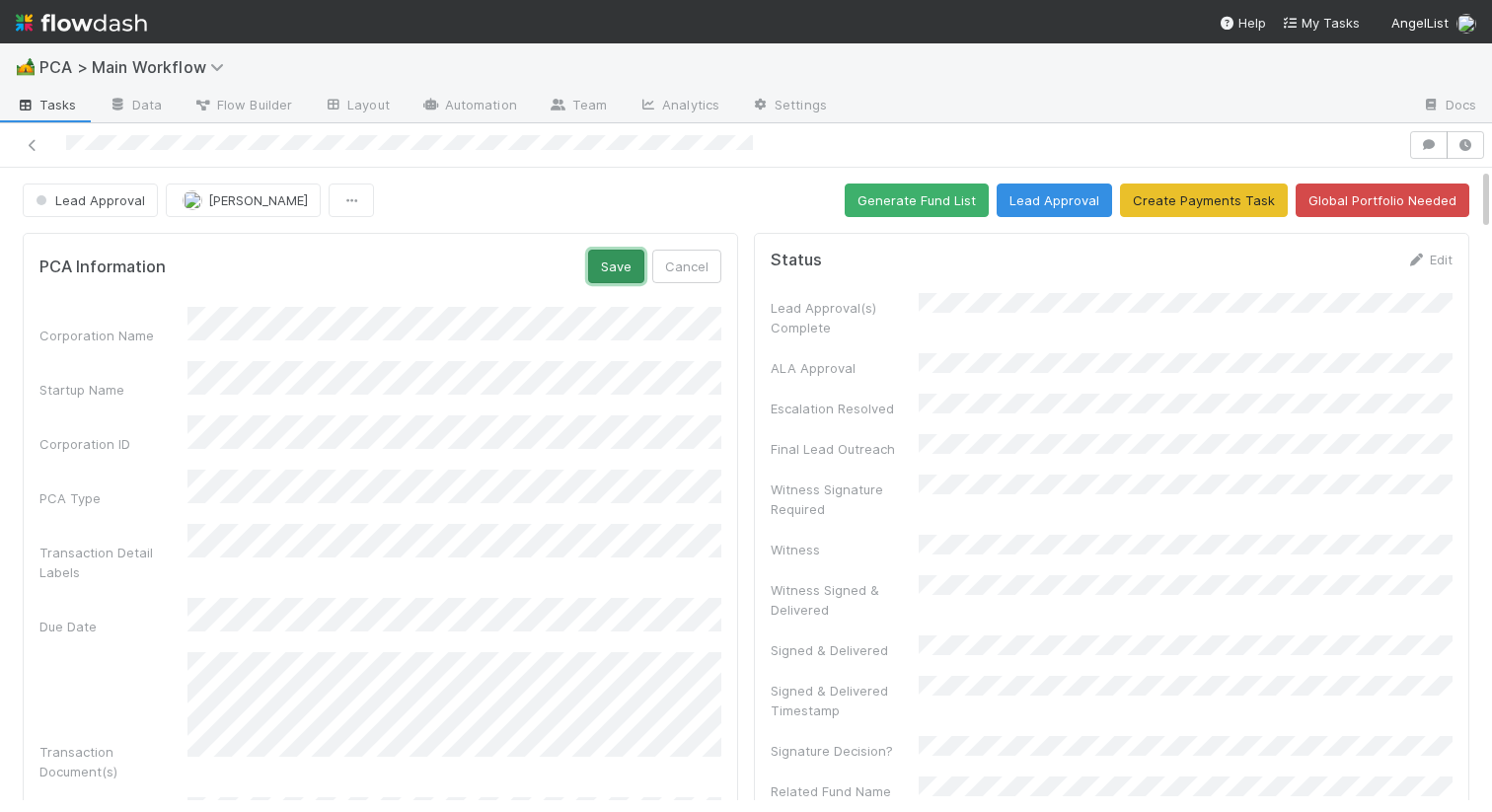 click on "Save" at bounding box center (616, 266) 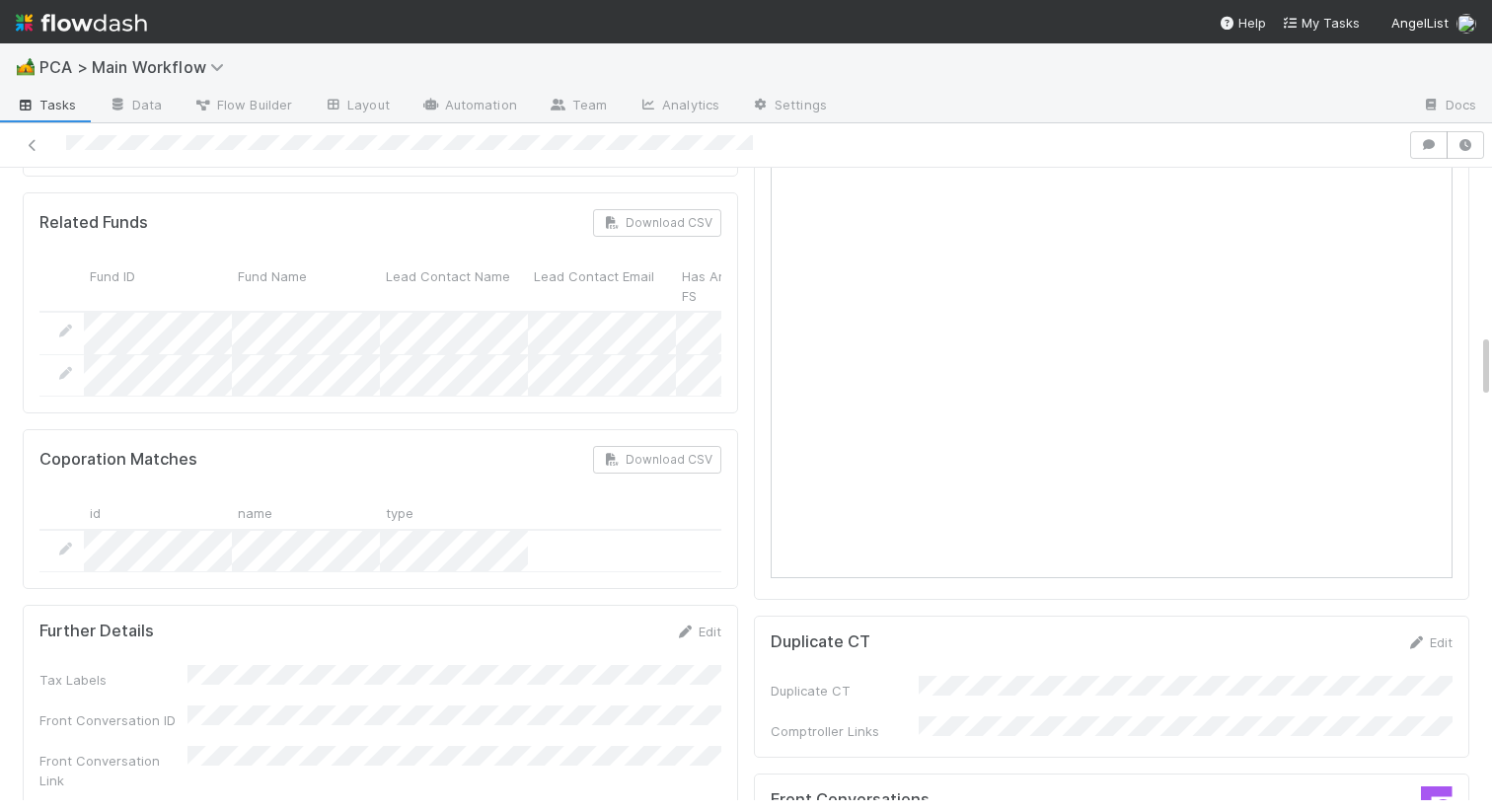 scroll, scrollTop: 1744, scrollLeft: 0, axis: vertical 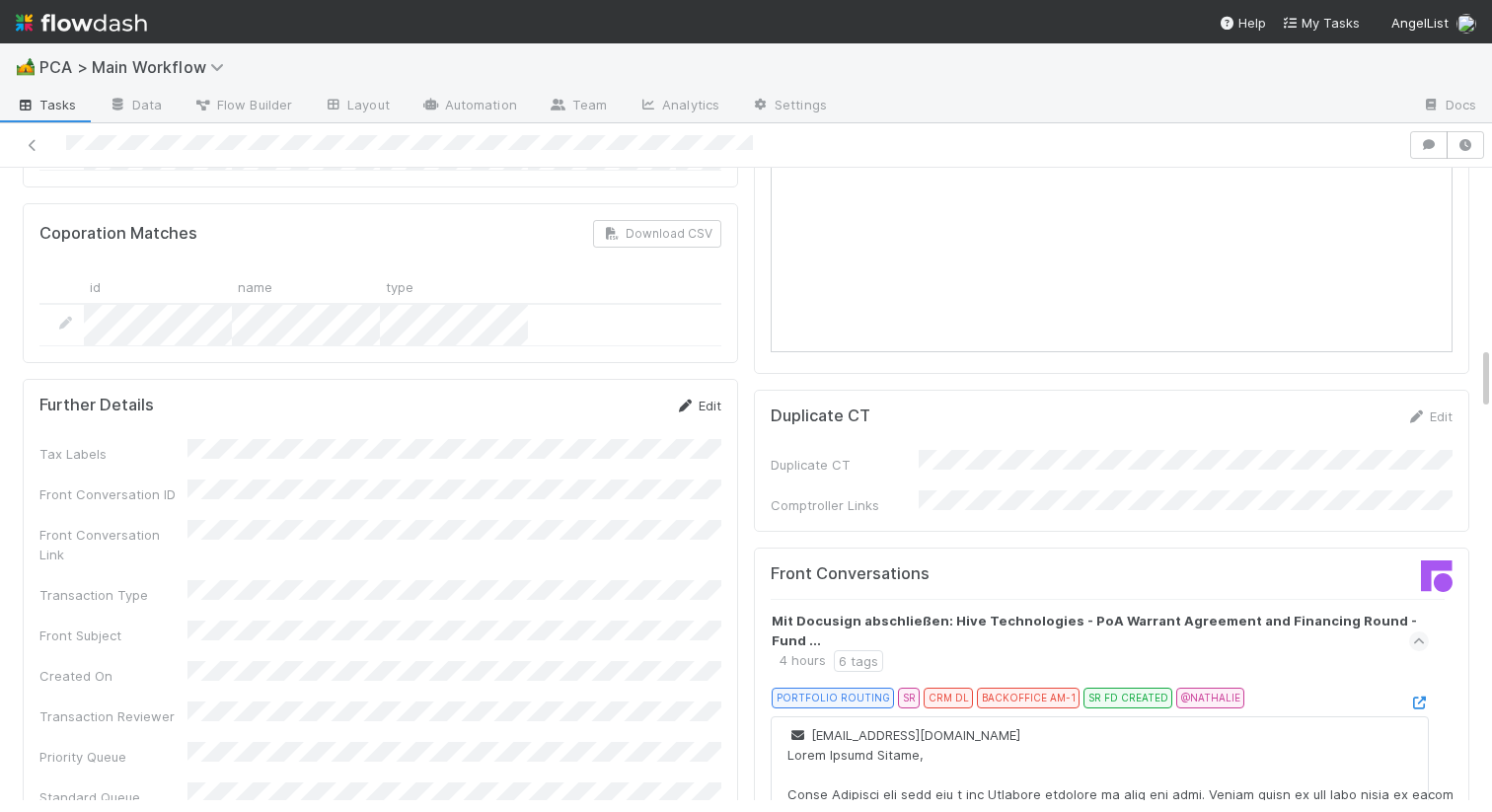 click at bounding box center [685, 406] 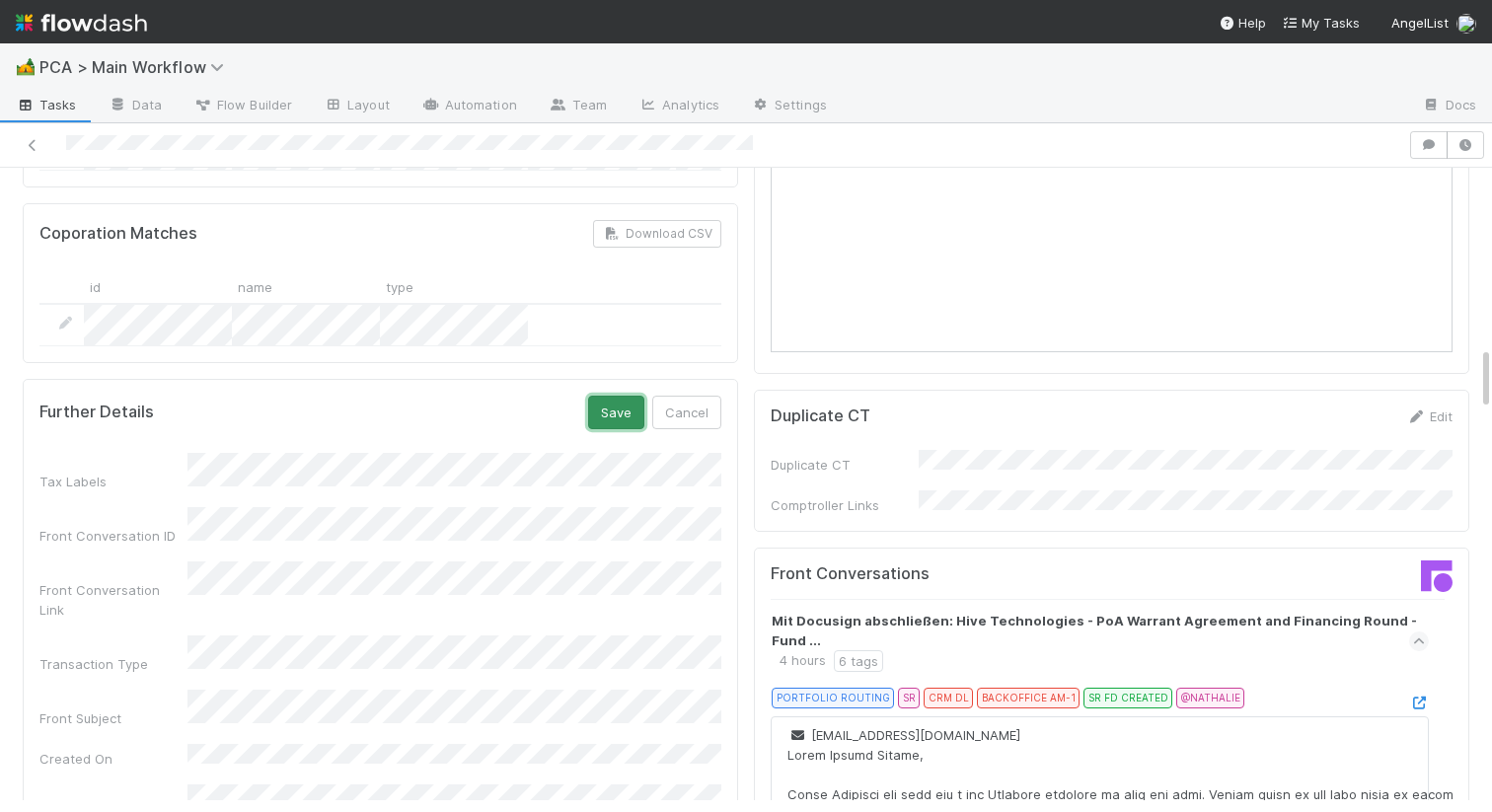 click on "Save" at bounding box center (616, 412) 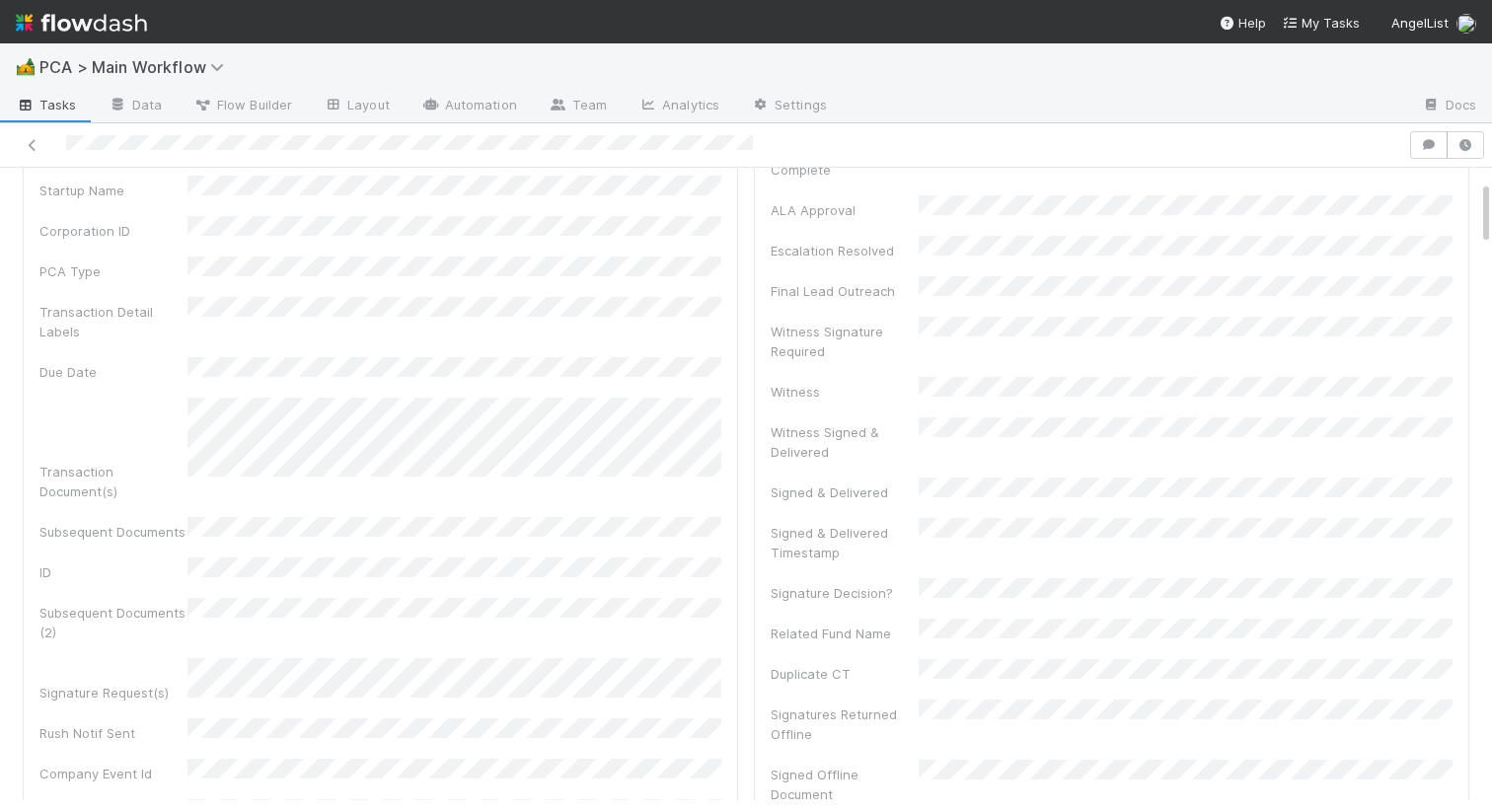 scroll, scrollTop: 0, scrollLeft: 0, axis: both 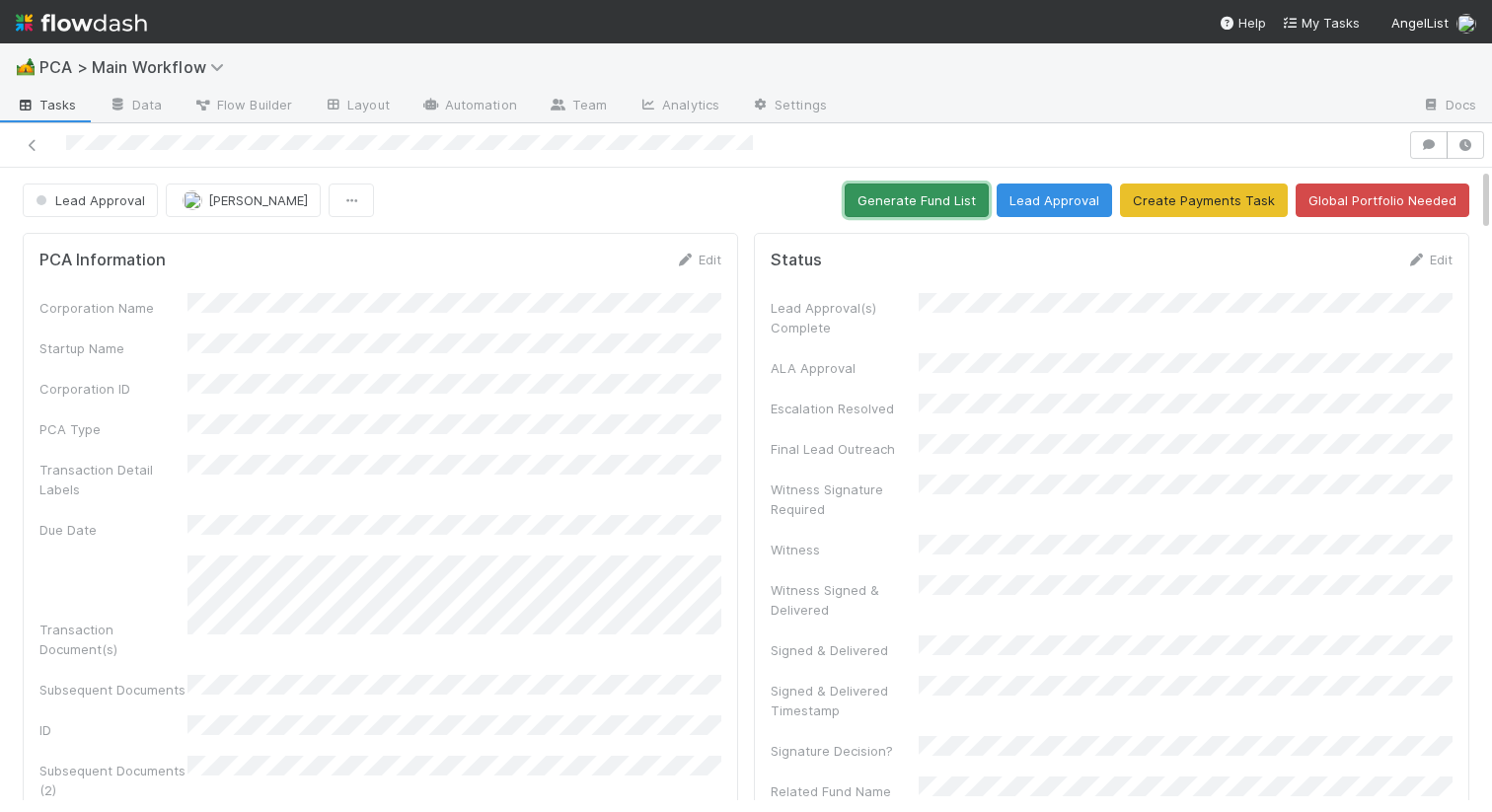 click on "Generate Fund List" at bounding box center [917, 200] 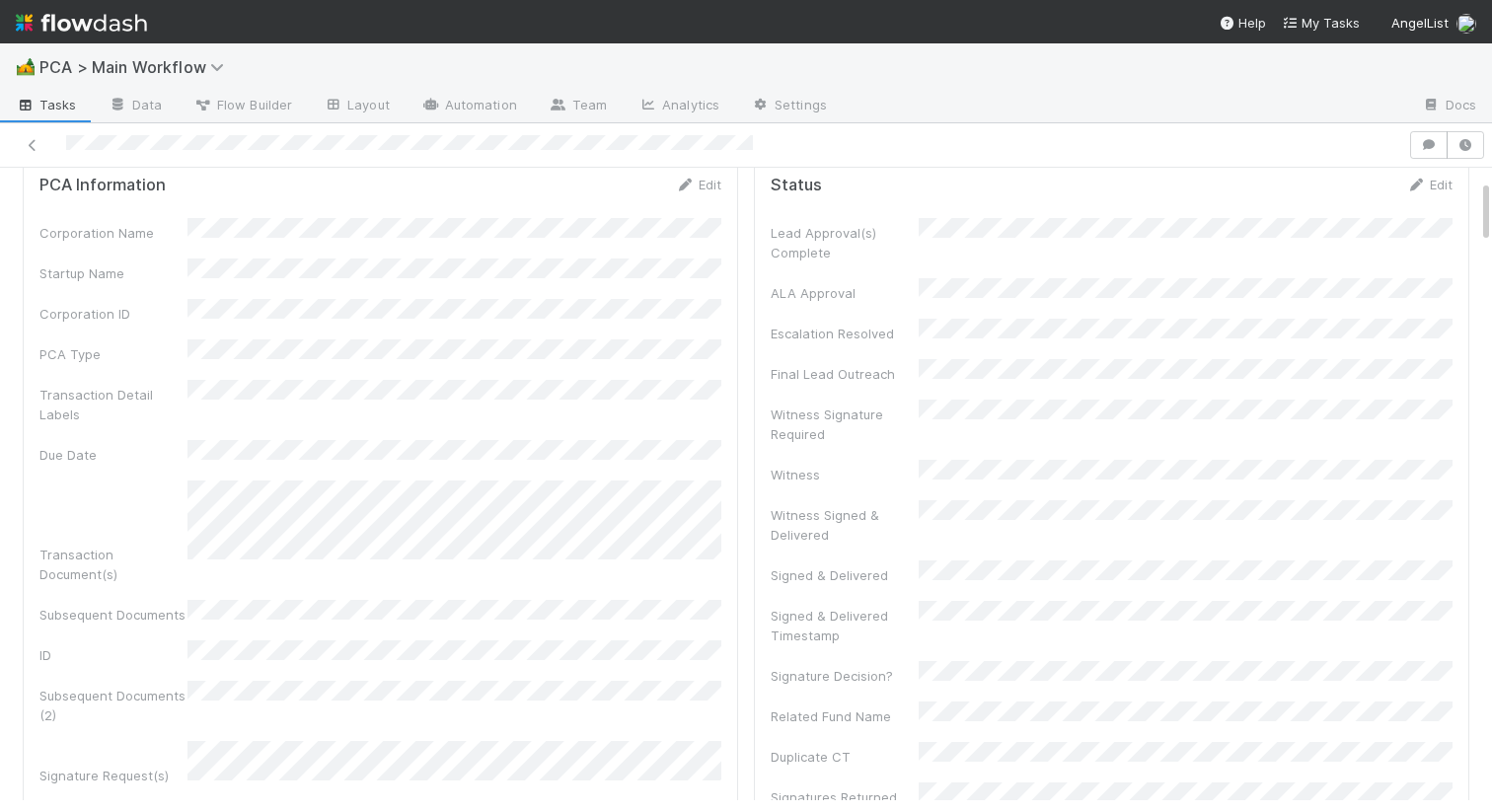 scroll, scrollTop: 0, scrollLeft: 0, axis: both 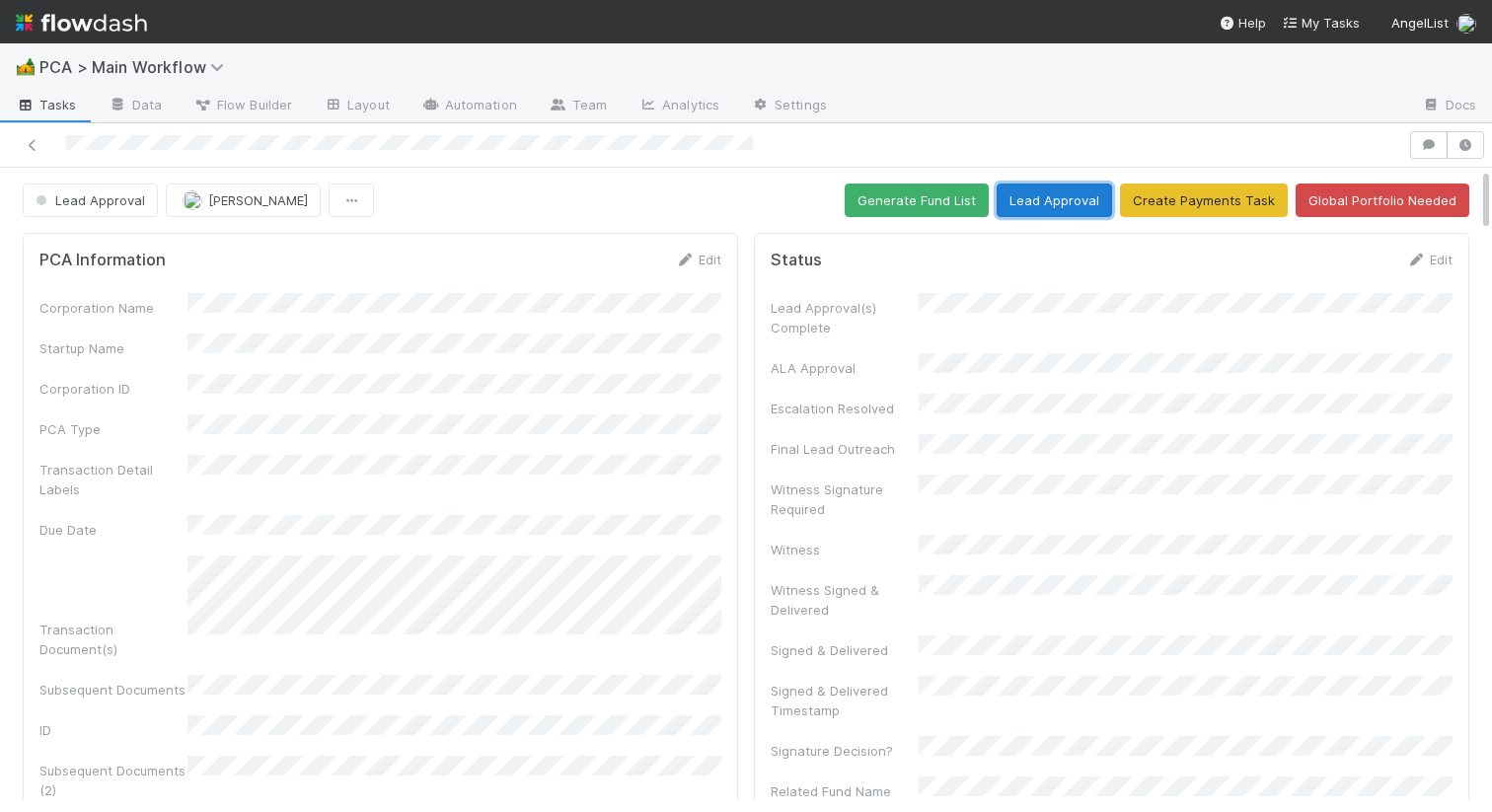 click on "Lead Approval" at bounding box center [1054, 200] 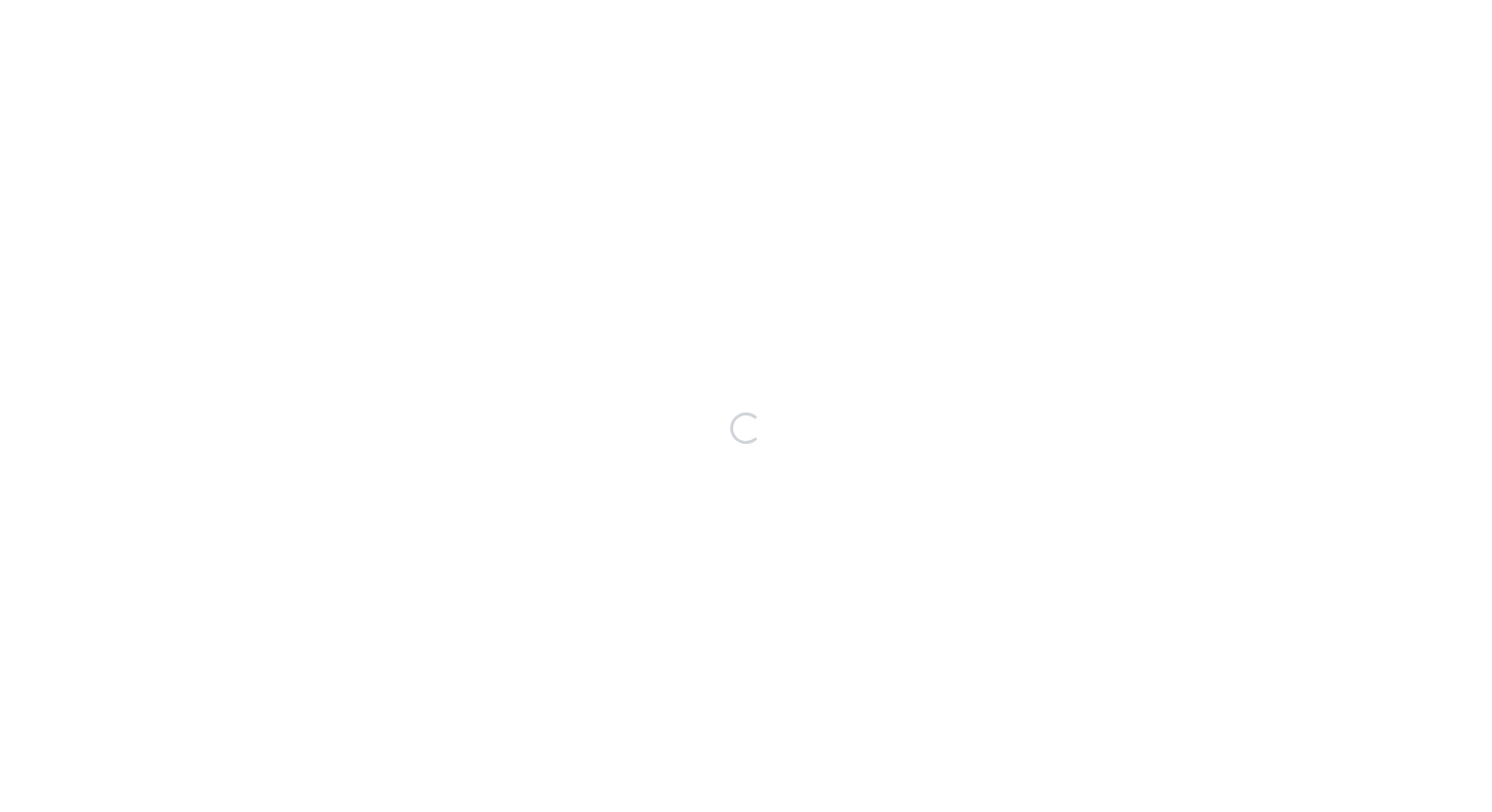 scroll, scrollTop: 0, scrollLeft: 0, axis: both 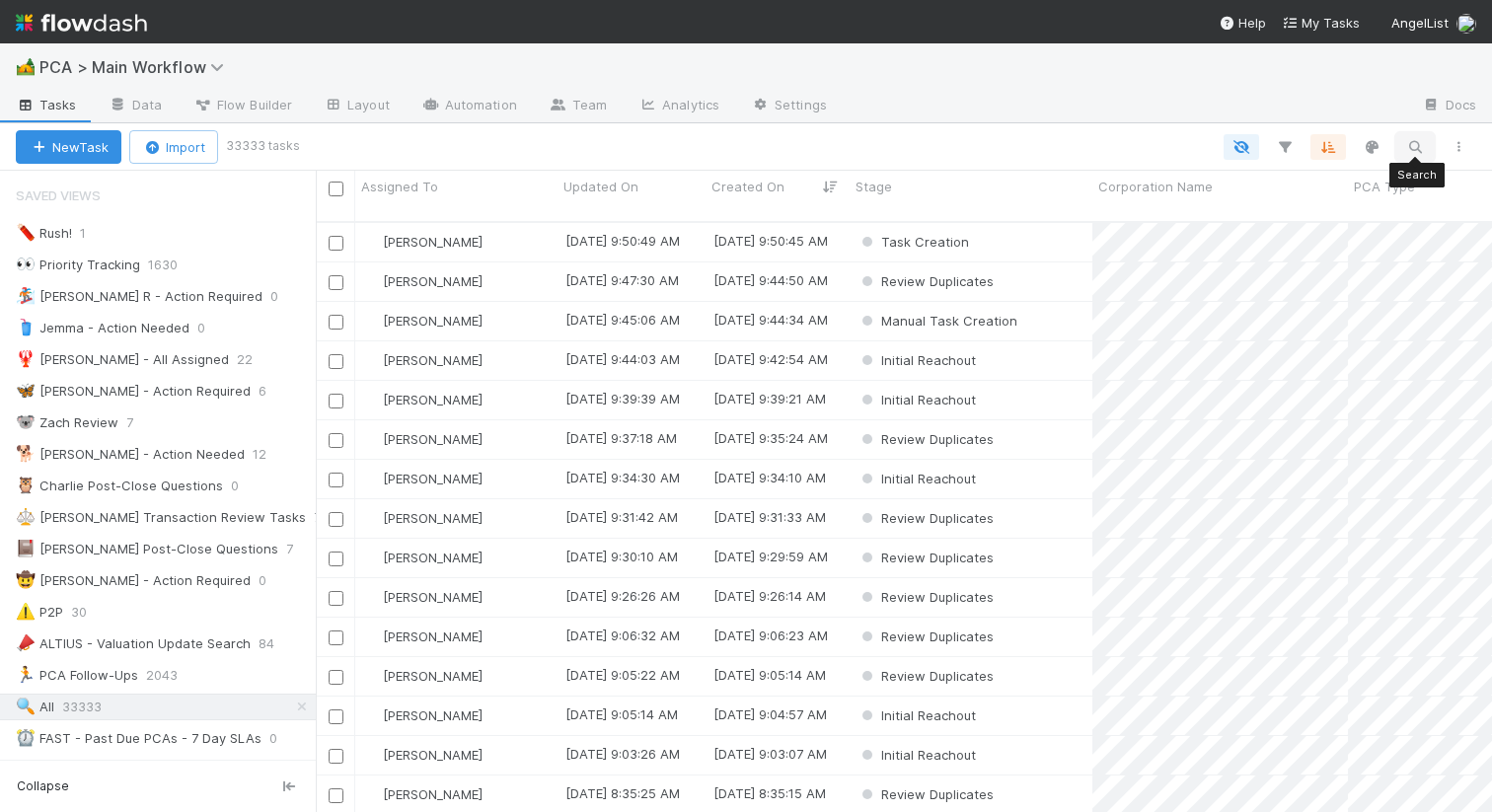 click at bounding box center (1415, 147) 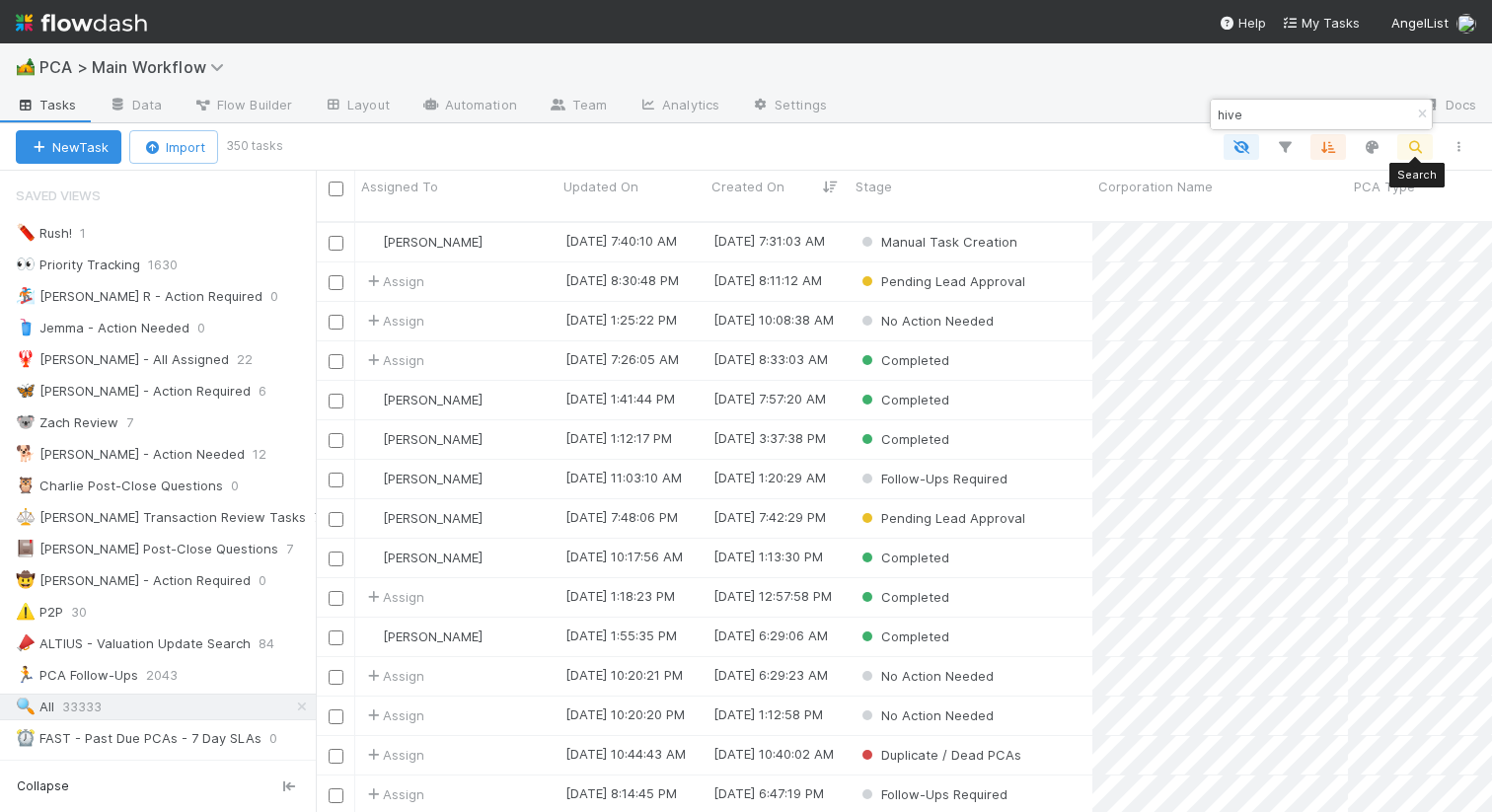 scroll, scrollTop: 0, scrollLeft: 1, axis: horizontal 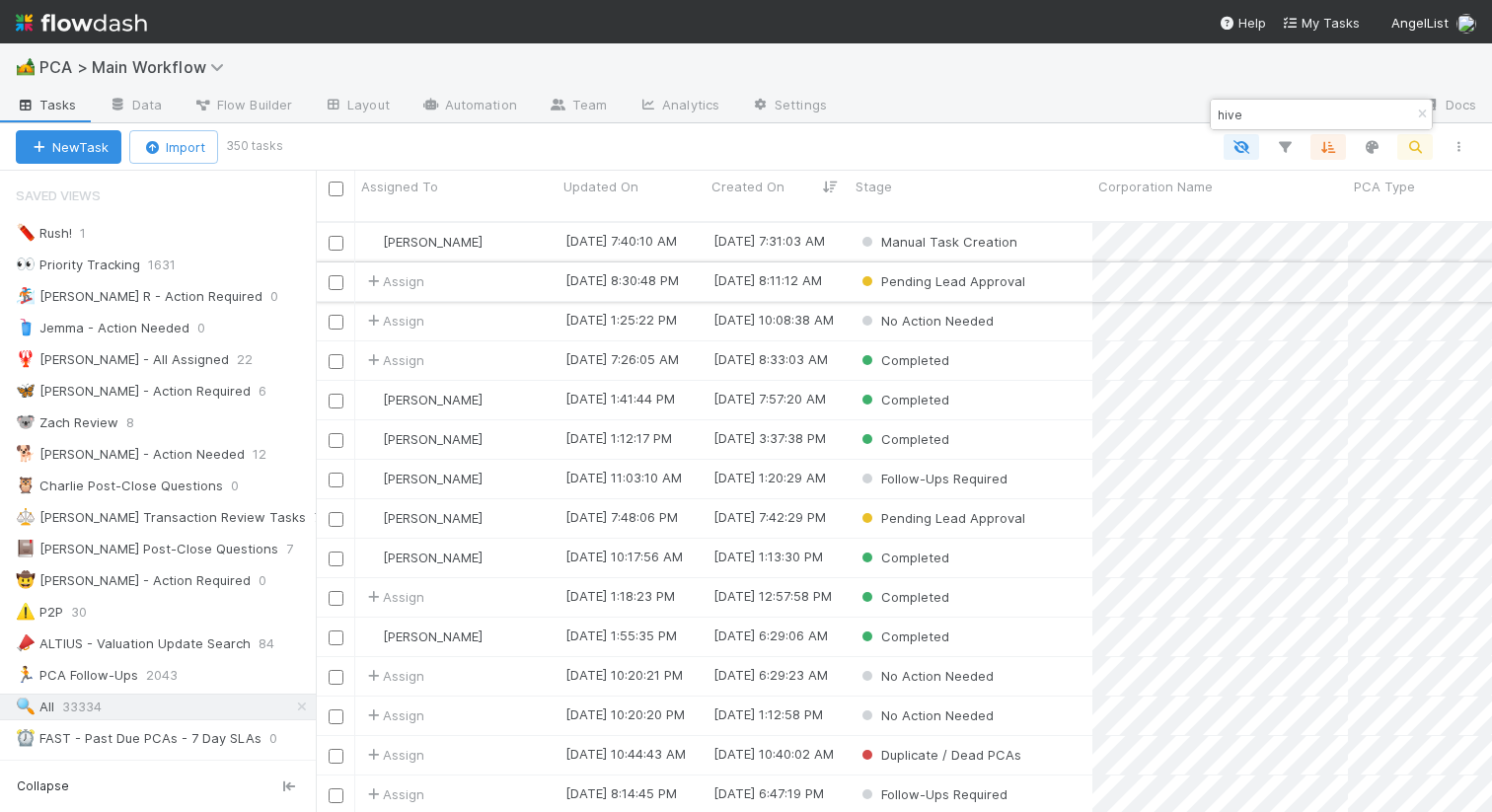 type on "hive" 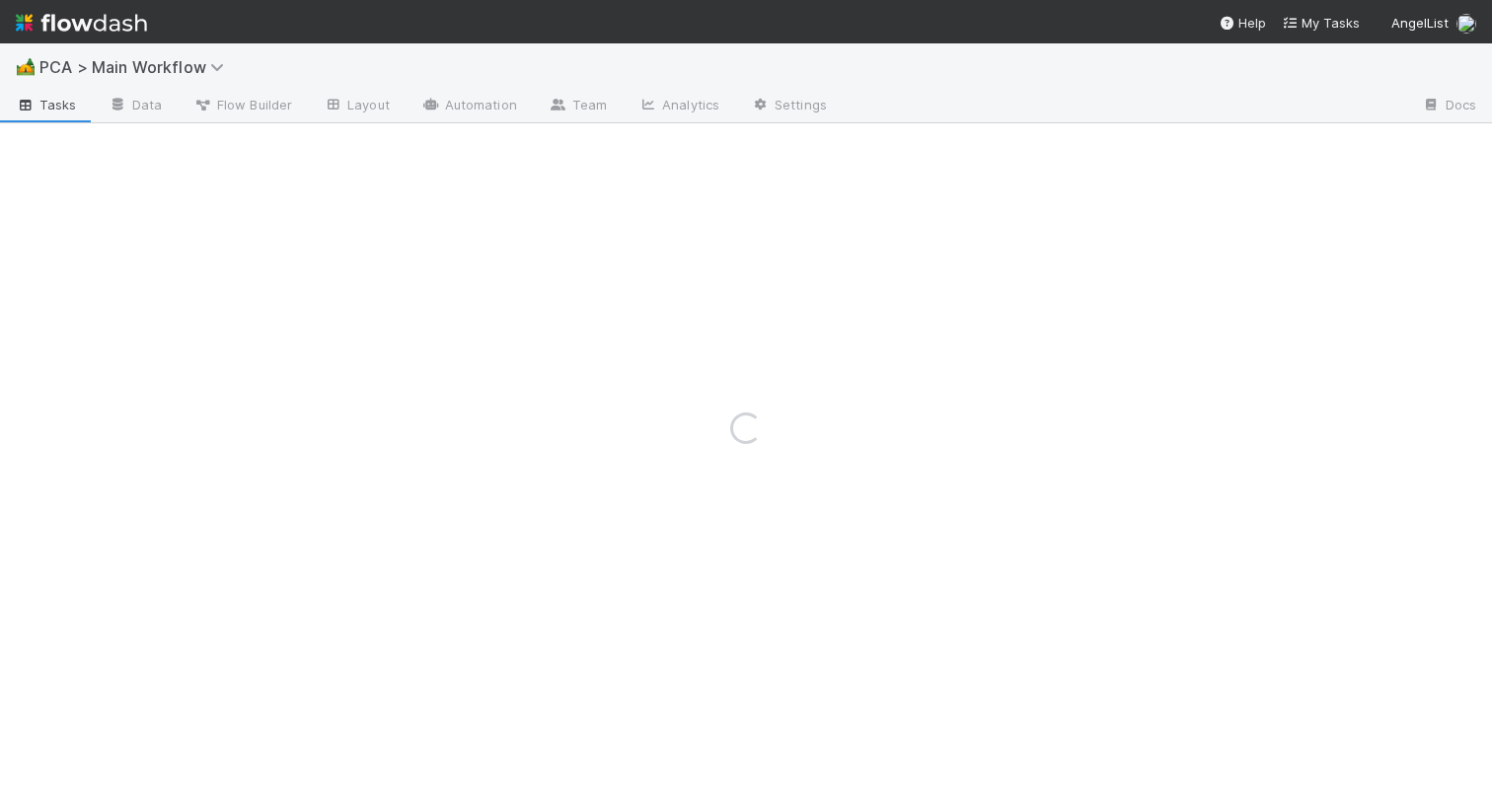 scroll, scrollTop: 0, scrollLeft: 0, axis: both 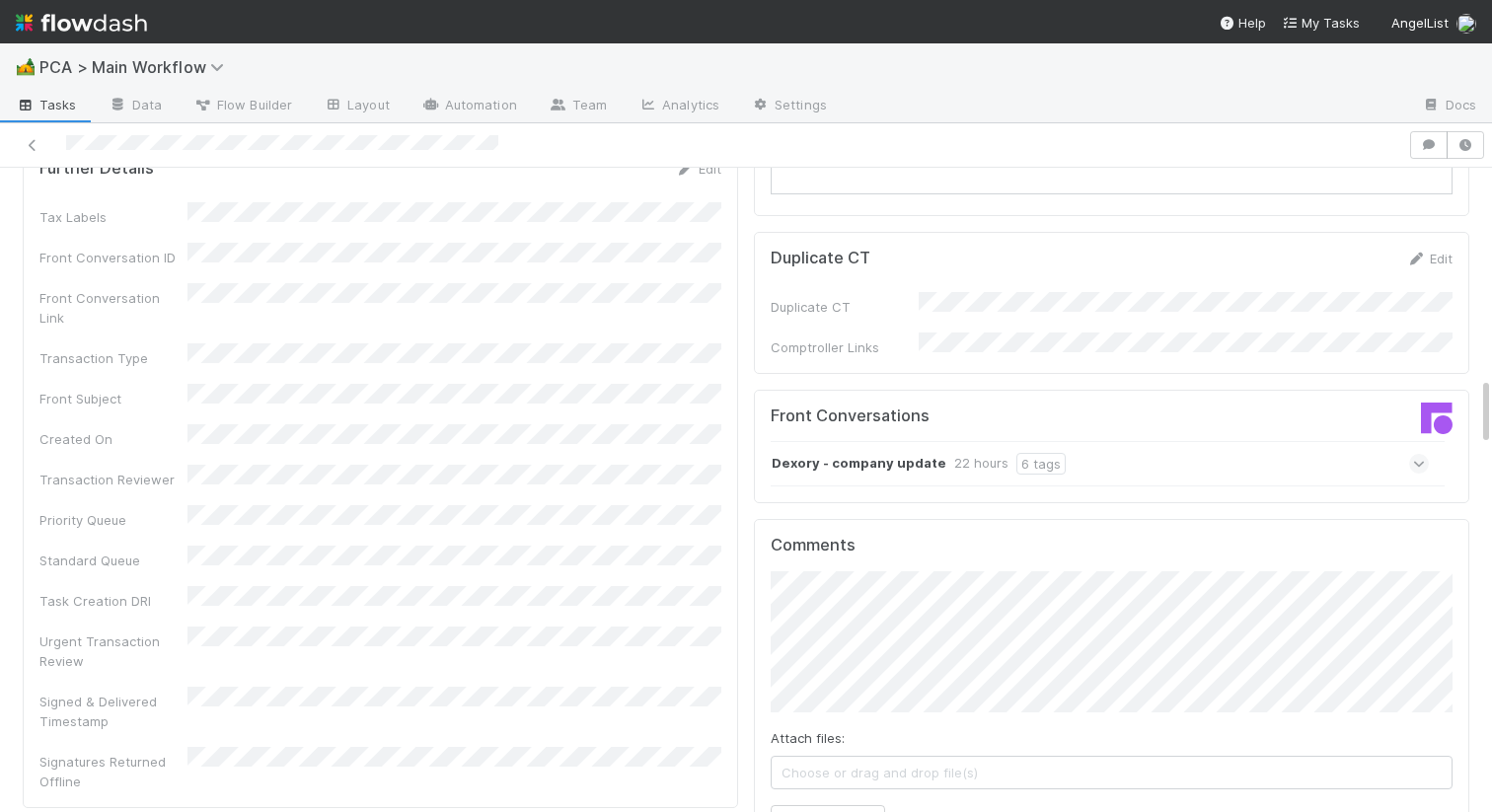 click on "Dexory - company update" at bounding box center [858, 464] 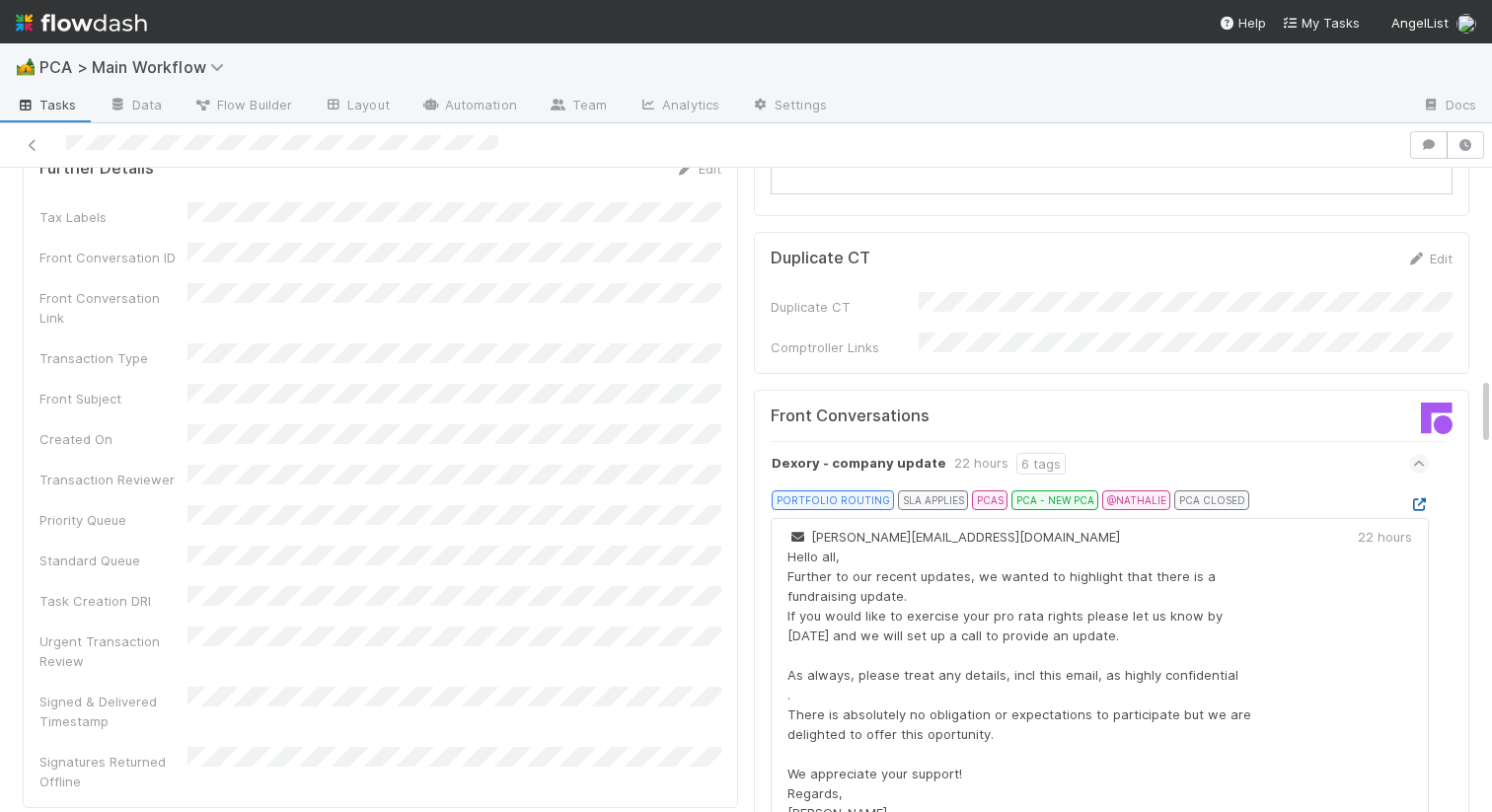 click at bounding box center (1419, 504) 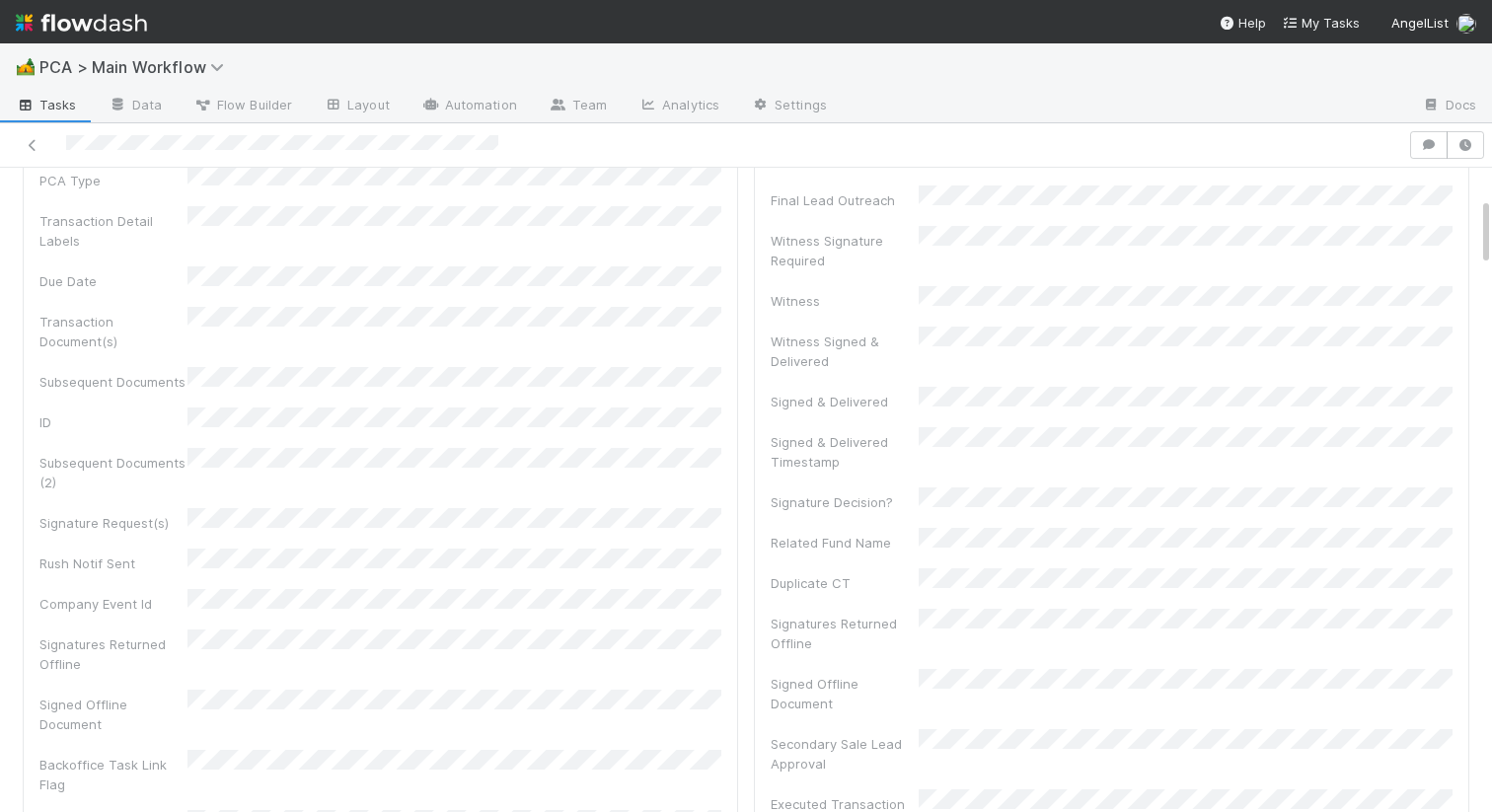 scroll, scrollTop: 0, scrollLeft: 0, axis: both 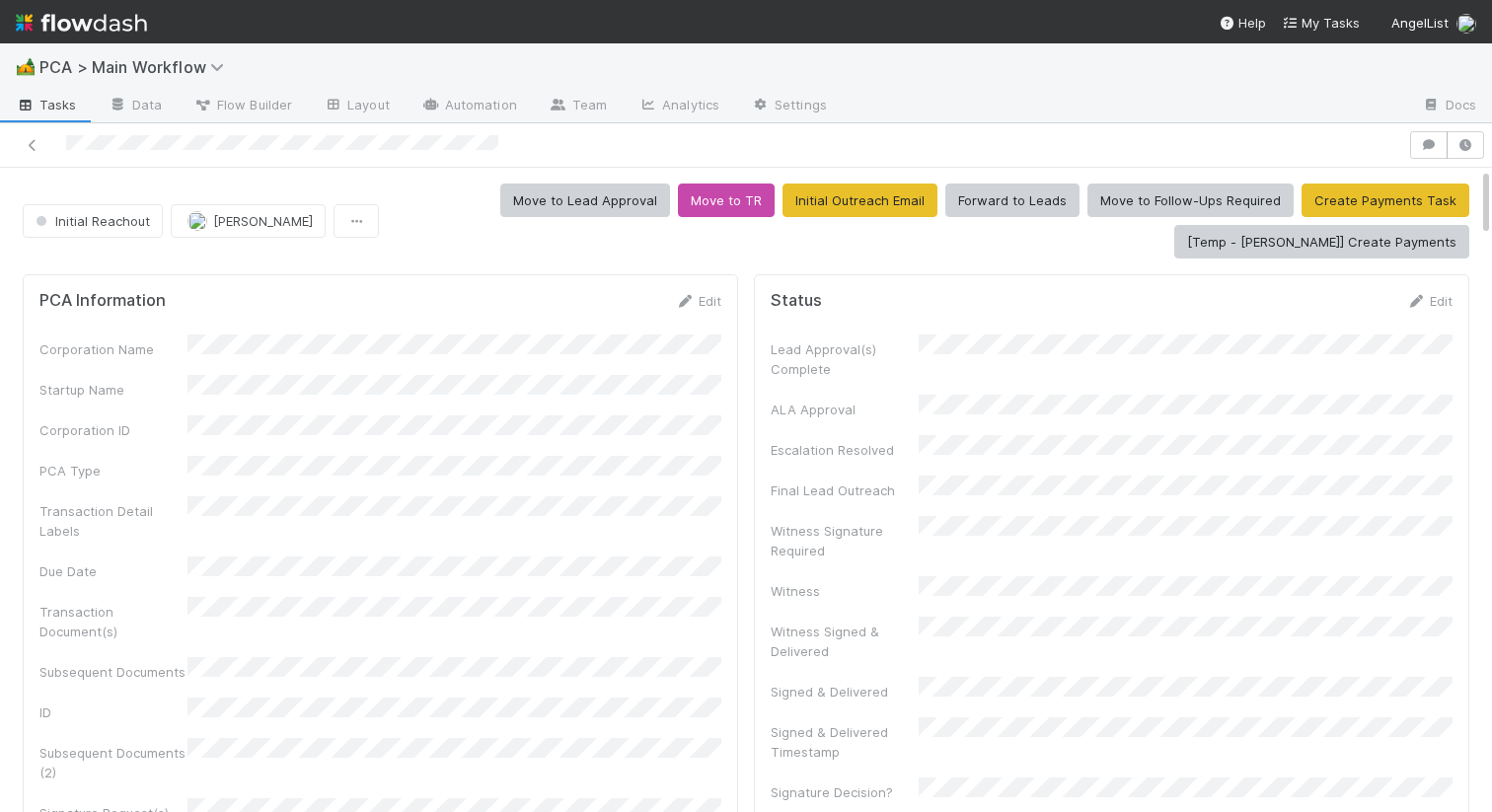 click on "PCA Information Edit Corporation Name  Startup Name  Corporation ID  PCA Type  Transaction Detail Labels  Due Date  Transaction Document(s)  Subsequent Documents  ID  Subsequent Documents (2)  Signature Request(s)  Rush Notif Sent  Company Event Id  Signatures Returned Offline  Signed Offline Document  Backoffice Task Link Flag  Company Contacts" at bounding box center (380, 707) 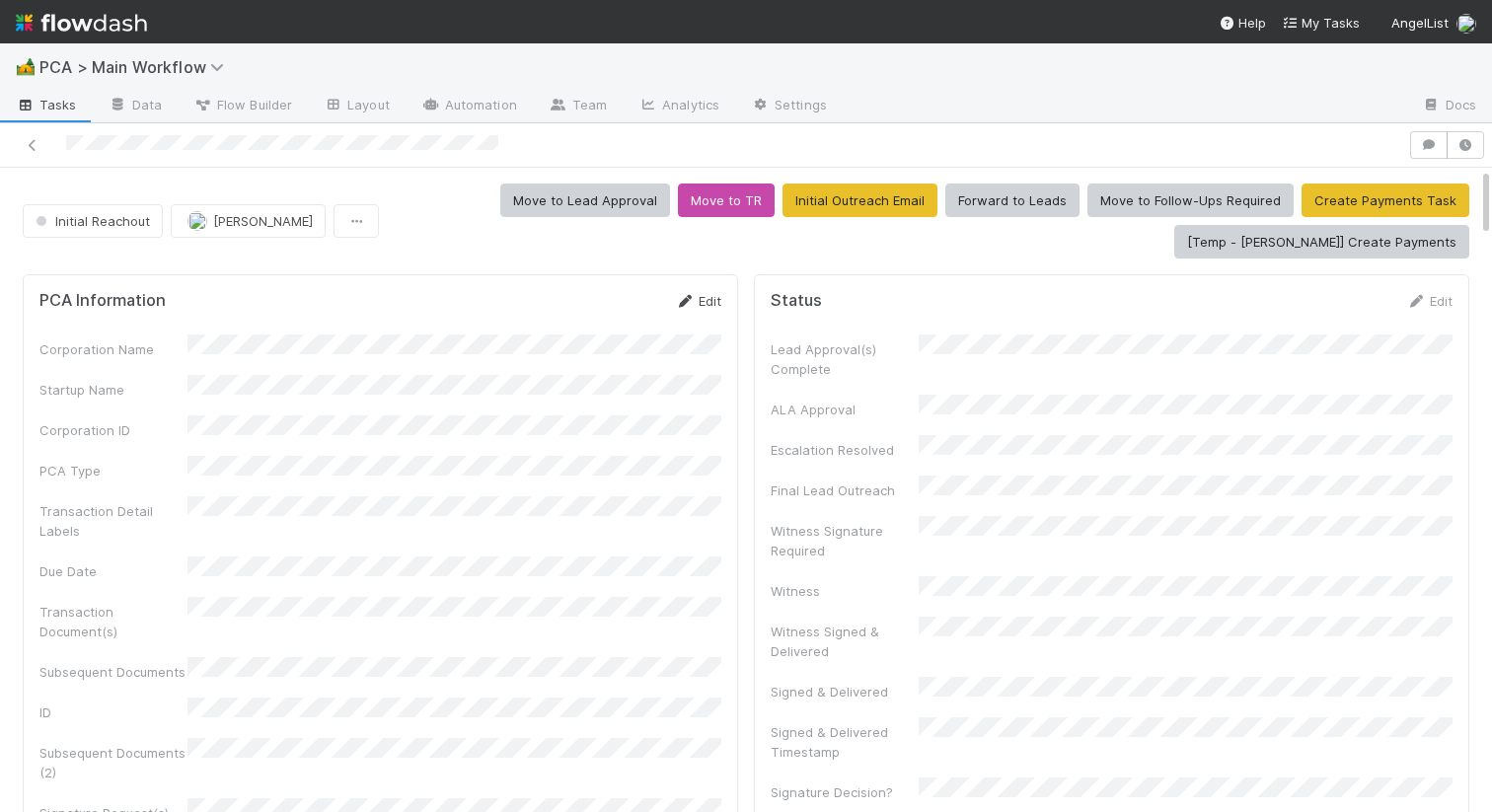 click on "Edit" at bounding box center [698, 301] 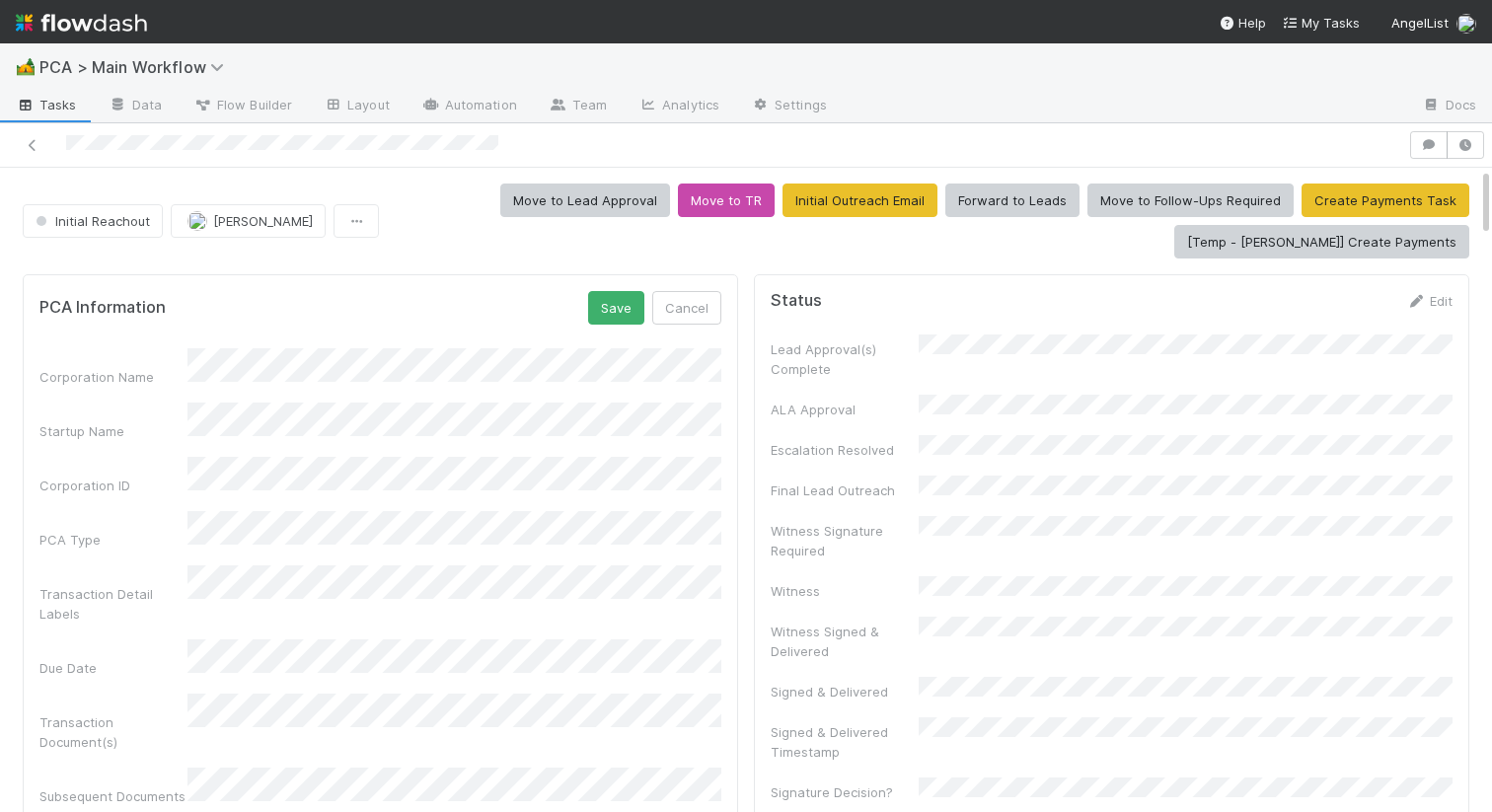 click on "Corporation Name  Startup Name  Corporation ID  PCA Type  Transaction Detail Labels  Due Date  Transaction Document(s)  Subsequent Documents  ID  Subsequent Documents (2)  Signature Request(s)  Rush Notif Sent  Company Event Id  Signatures Returned Offline  Signed Offline Document  Backoffice Task Link Flag  Company Contacts" at bounding box center (380, 852) 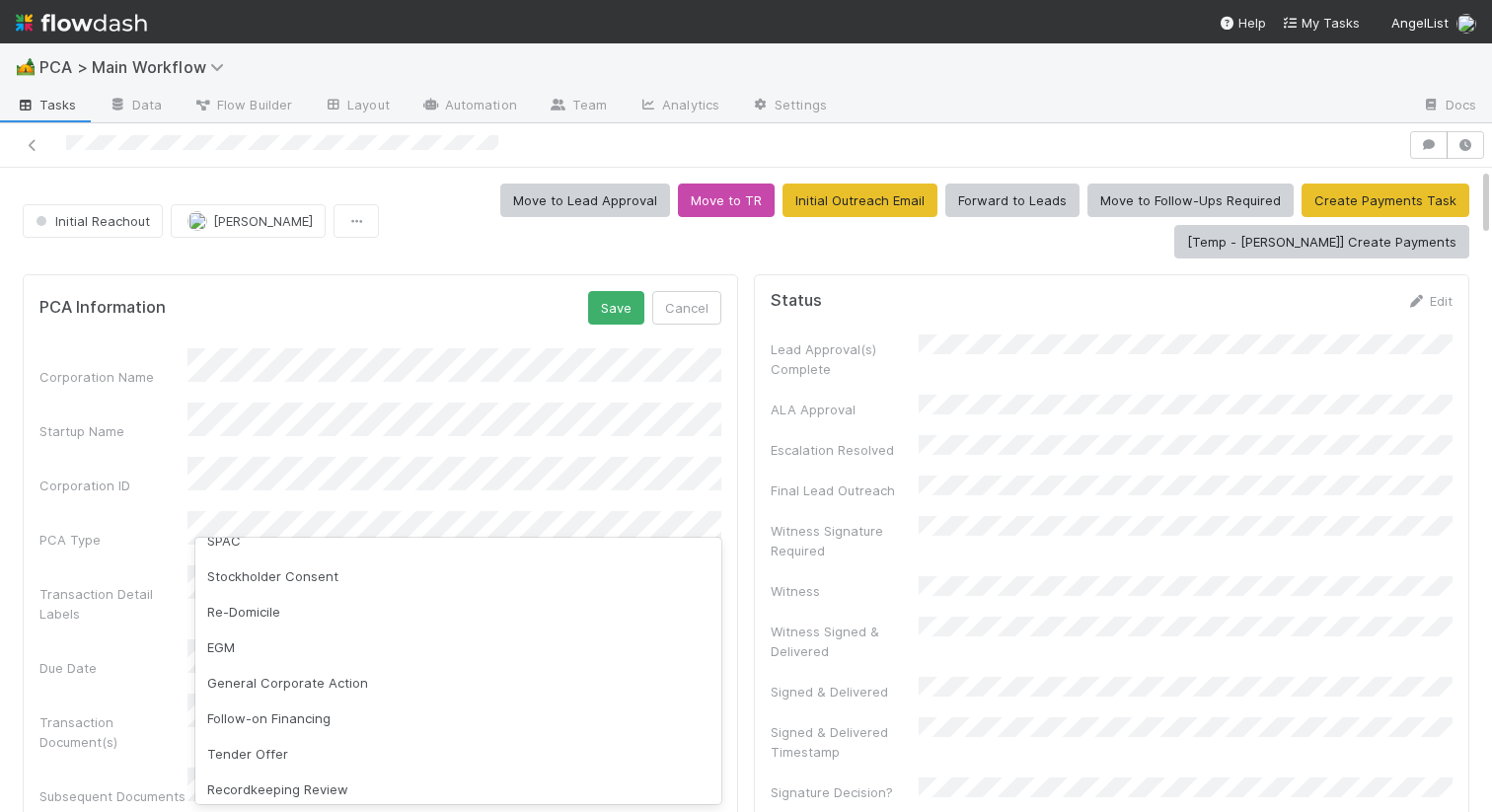 scroll, scrollTop: 200, scrollLeft: 0, axis: vertical 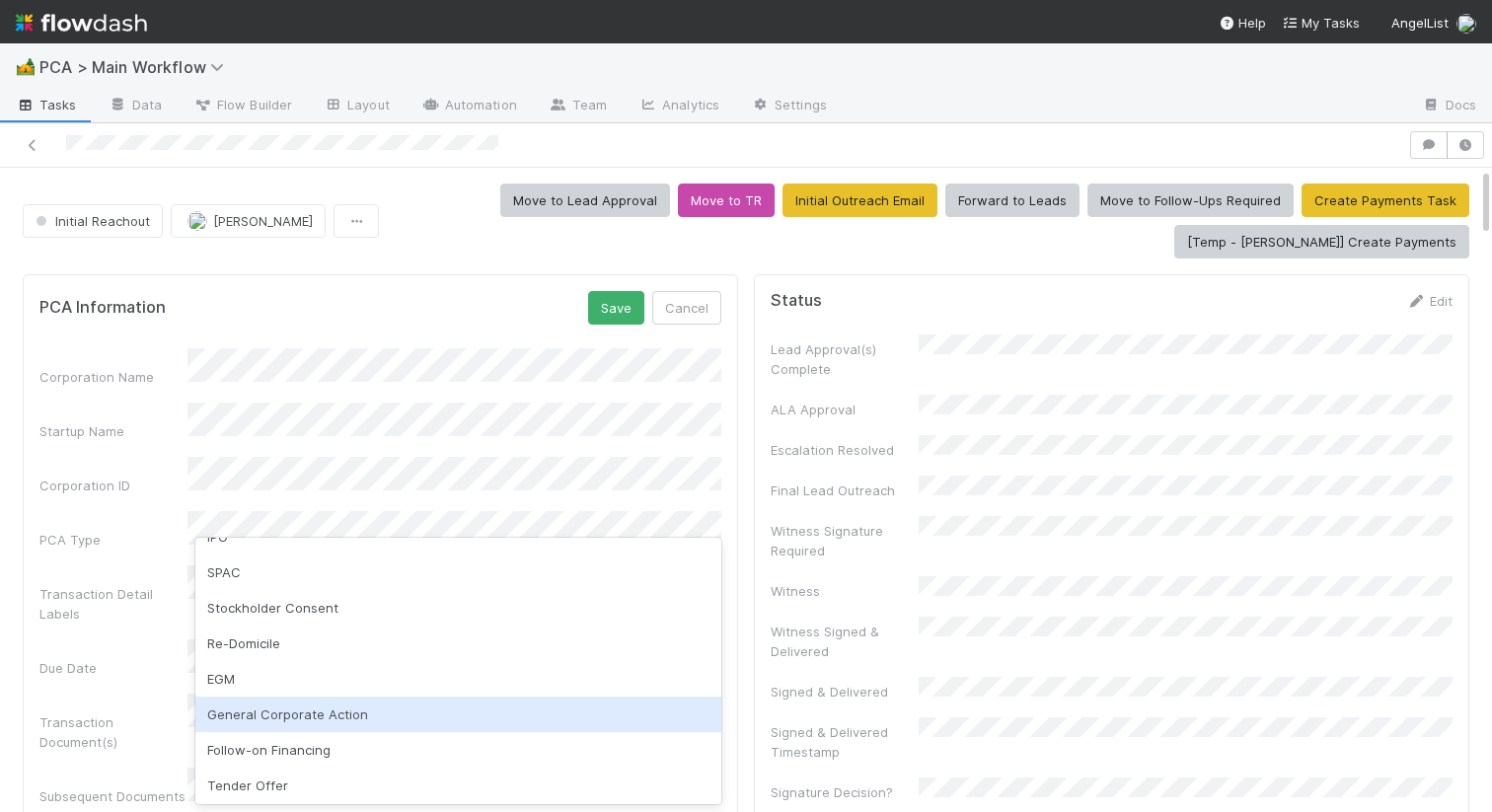 click on "General Corporate Action" at bounding box center (458, 714) 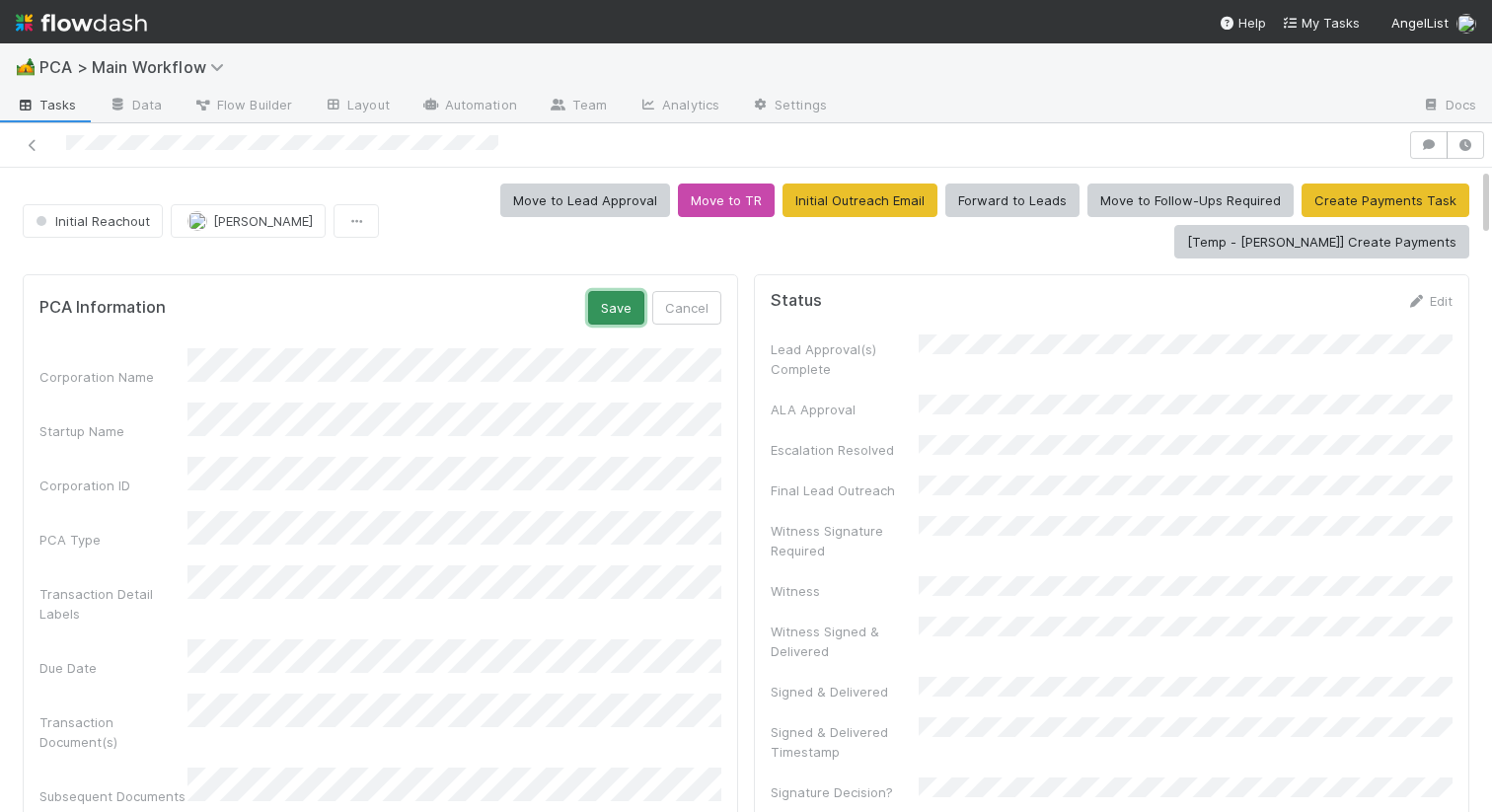 click on "Save" at bounding box center (616, 308) 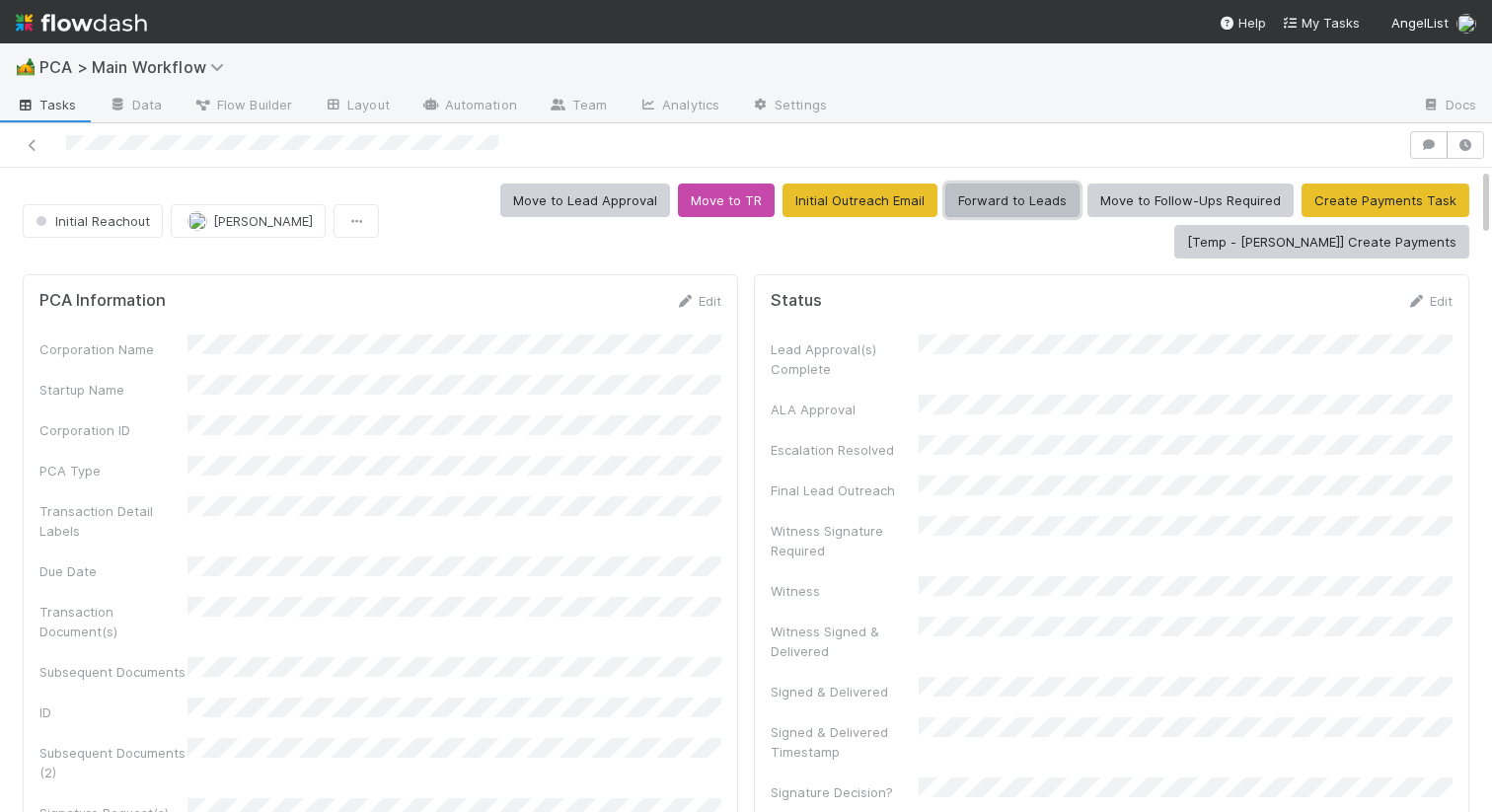 click on "Forward to Leads" at bounding box center [1012, 200] 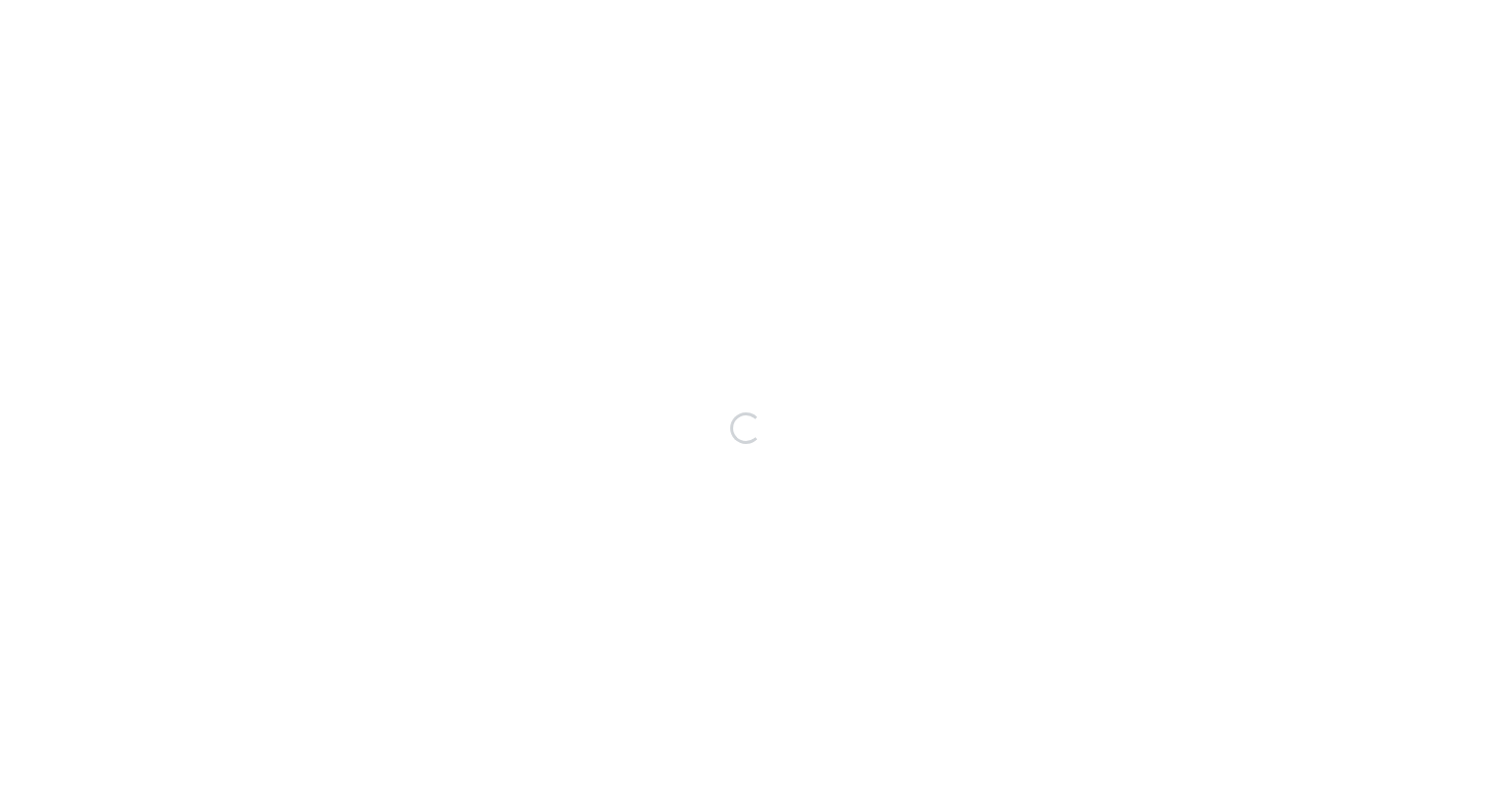 scroll, scrollTop: 0, scrollLeft: 0, axis: both 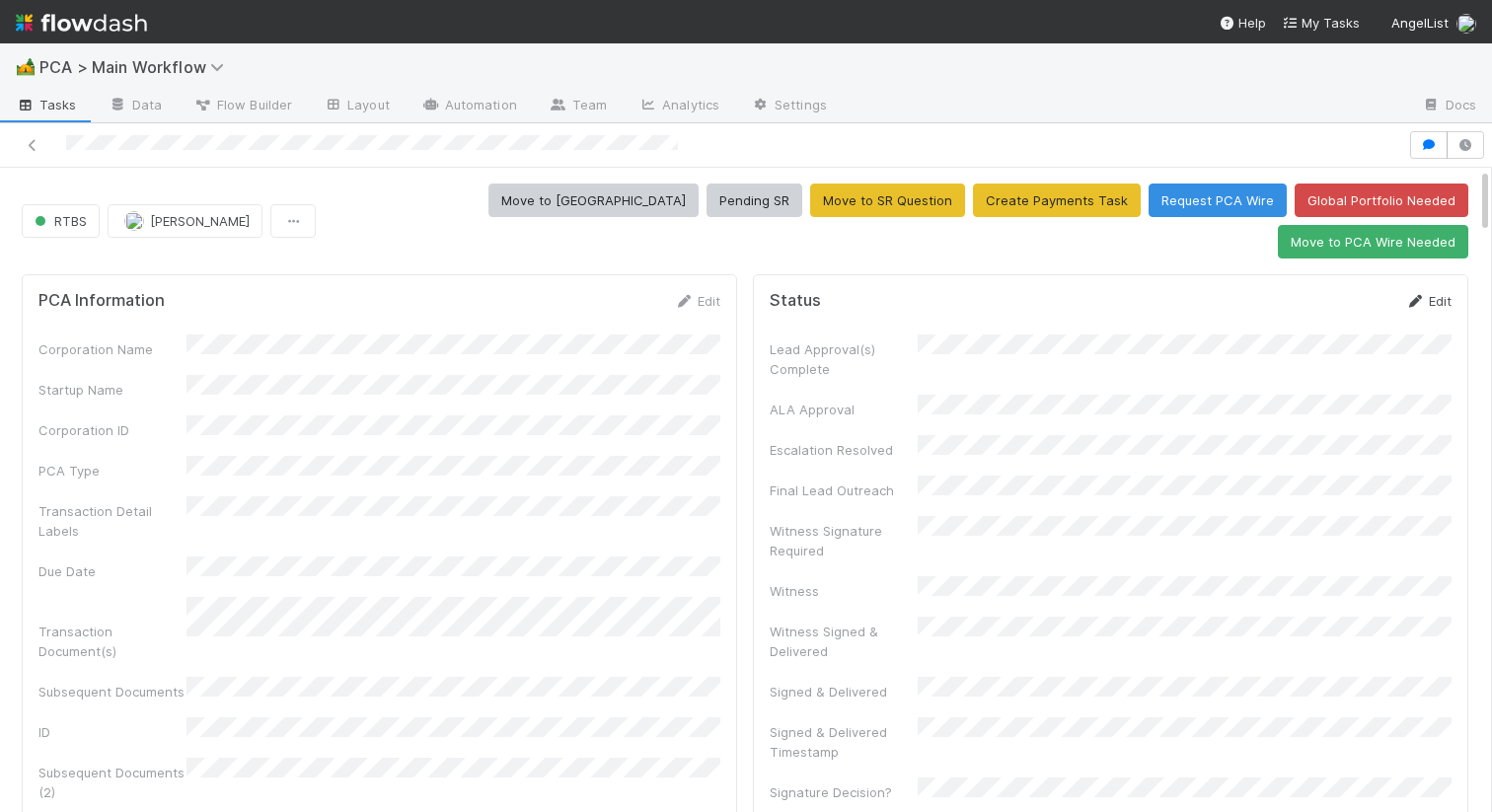click at bounding box center (1415, 301) 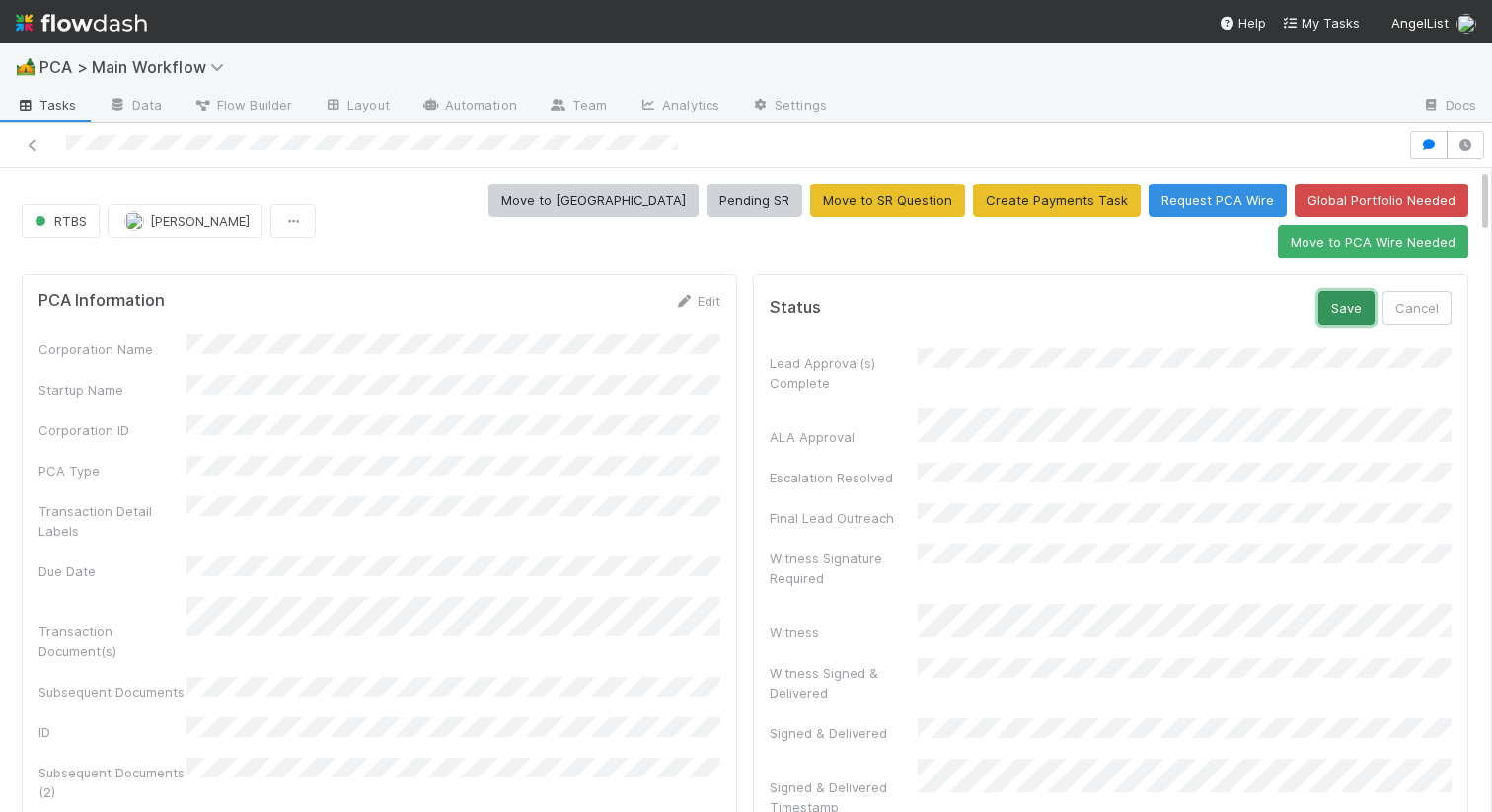 click on "Save" at bounding box center (1346, 308) 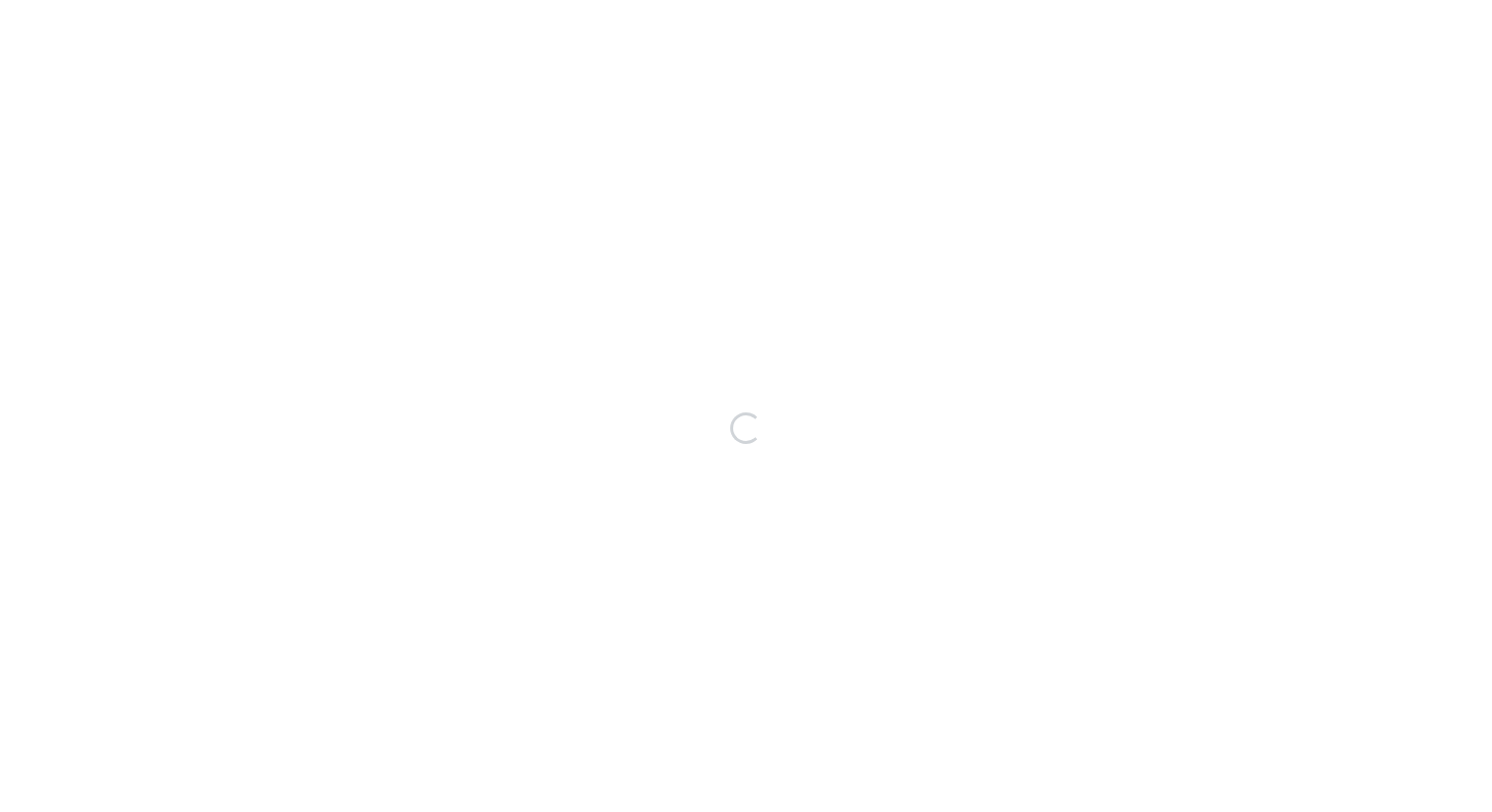 scroll, scrollTop: 0, scrollLeft: 0, axis: both 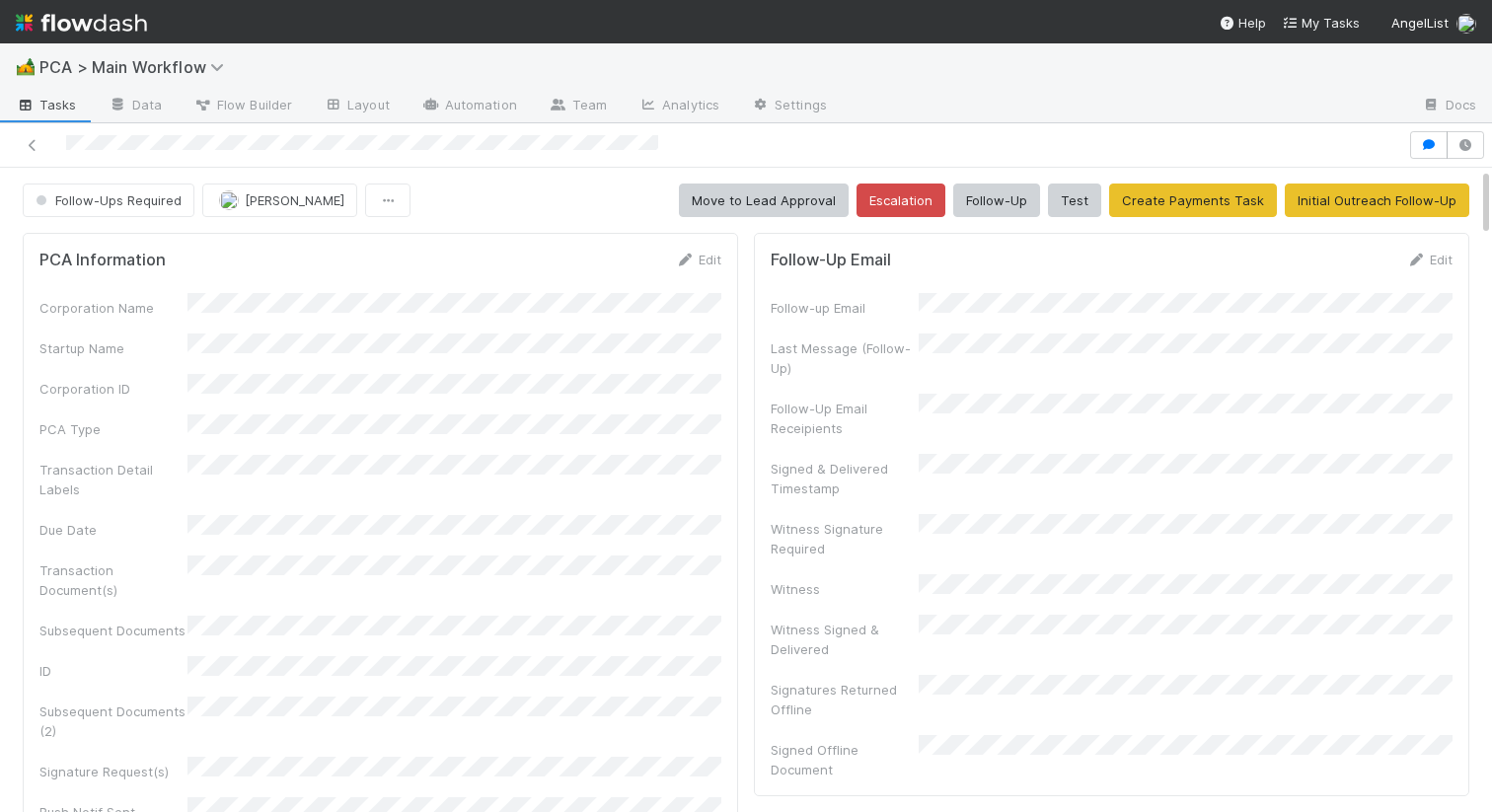 click on "Edit" at bounding box center [698, 259] 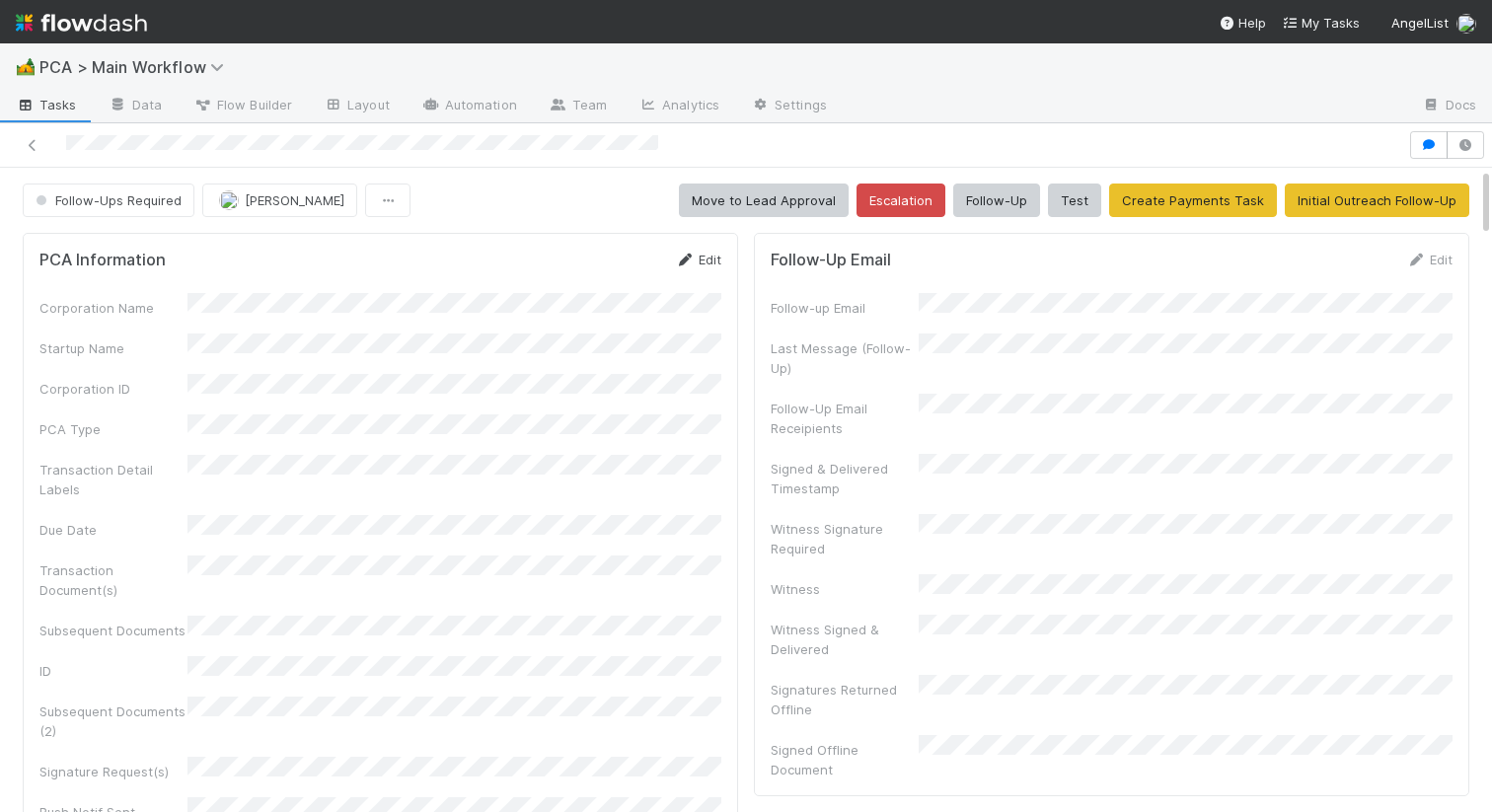 click on "Edit" at bounding box center (698, 259) 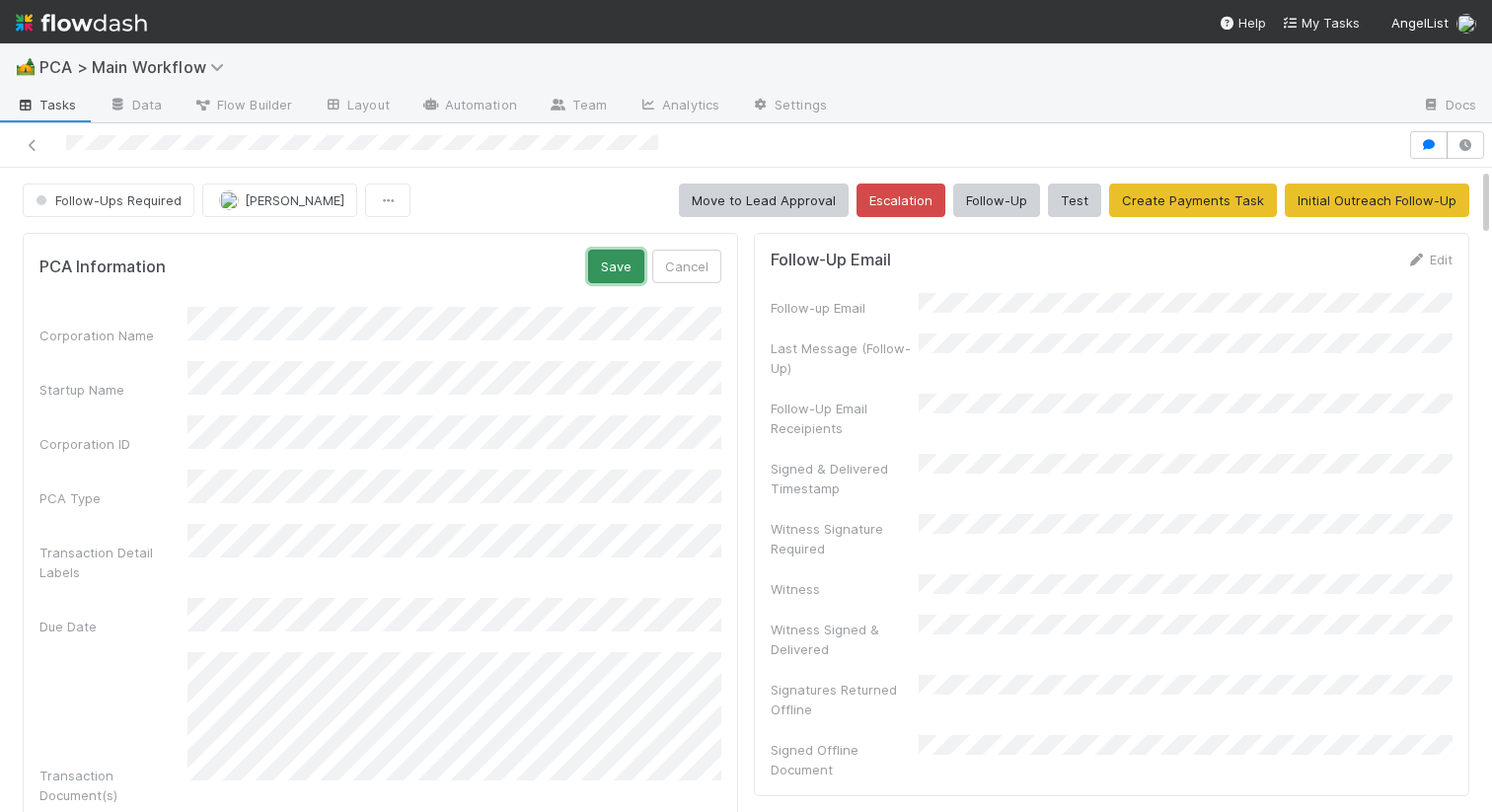 click on "Save" at bounding box center (616, 266) 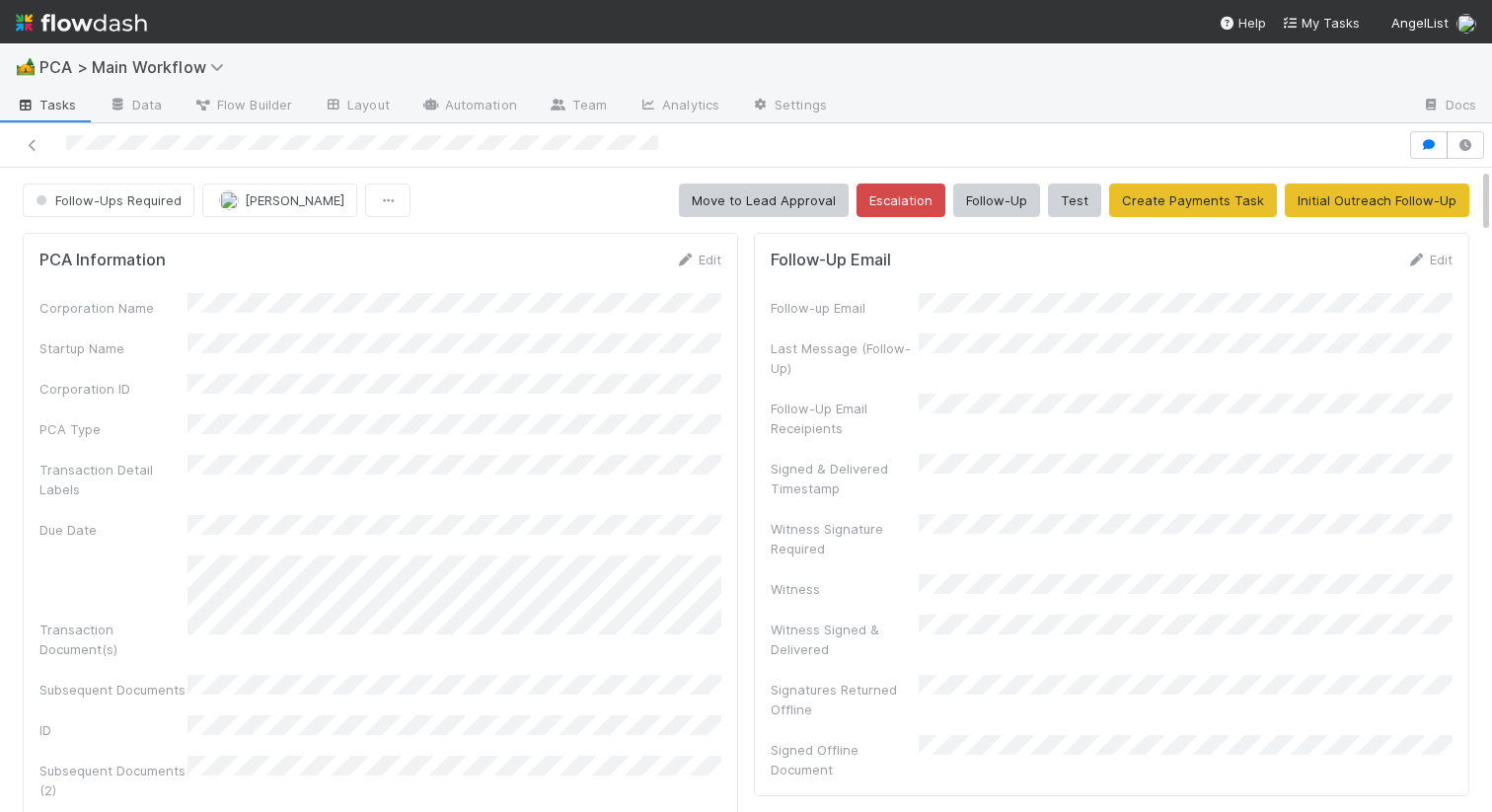 click at bounding box center [1124, 107] 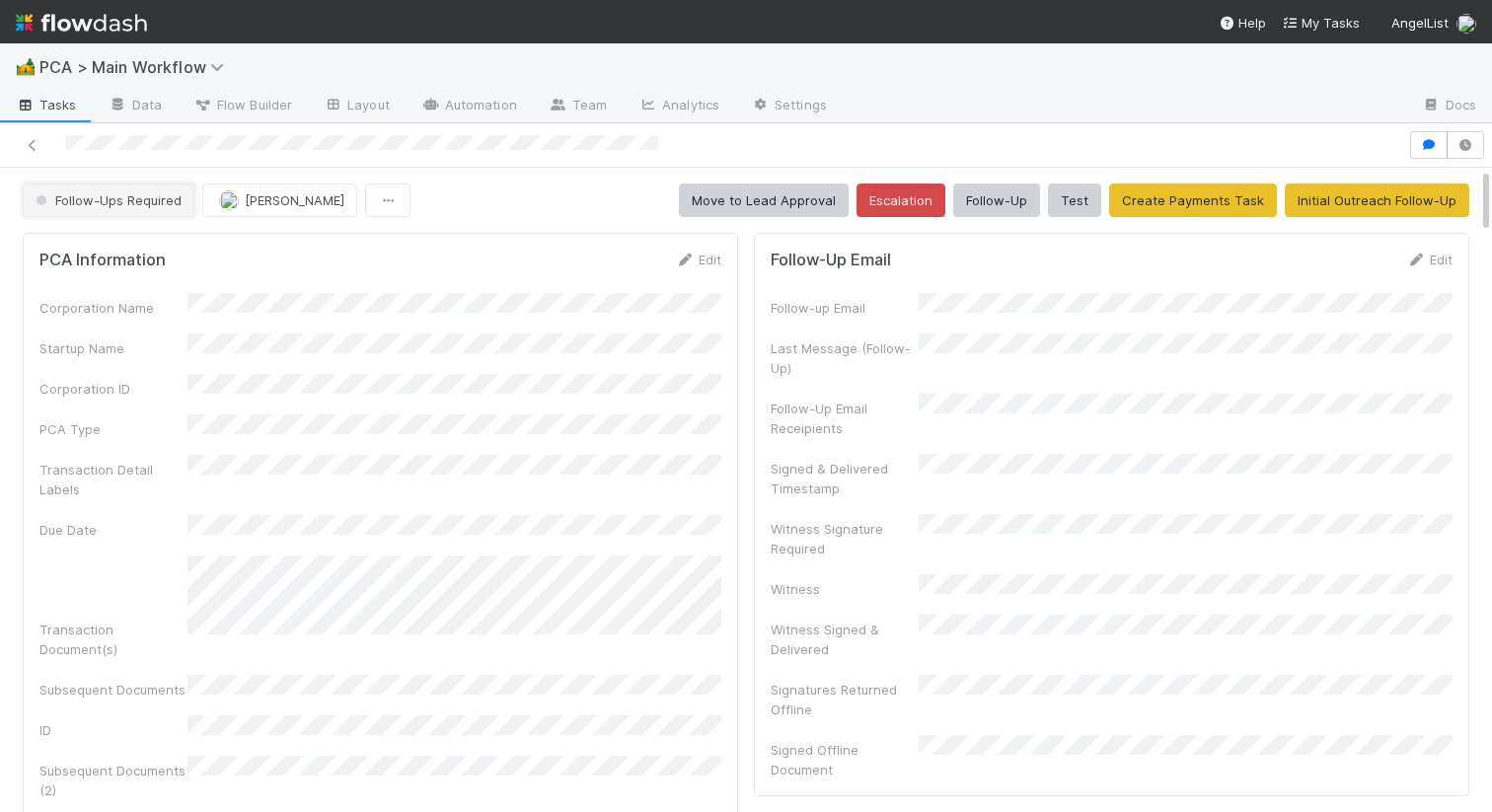 click on "Follow-Ups Required" at bounding box center [107, 200] 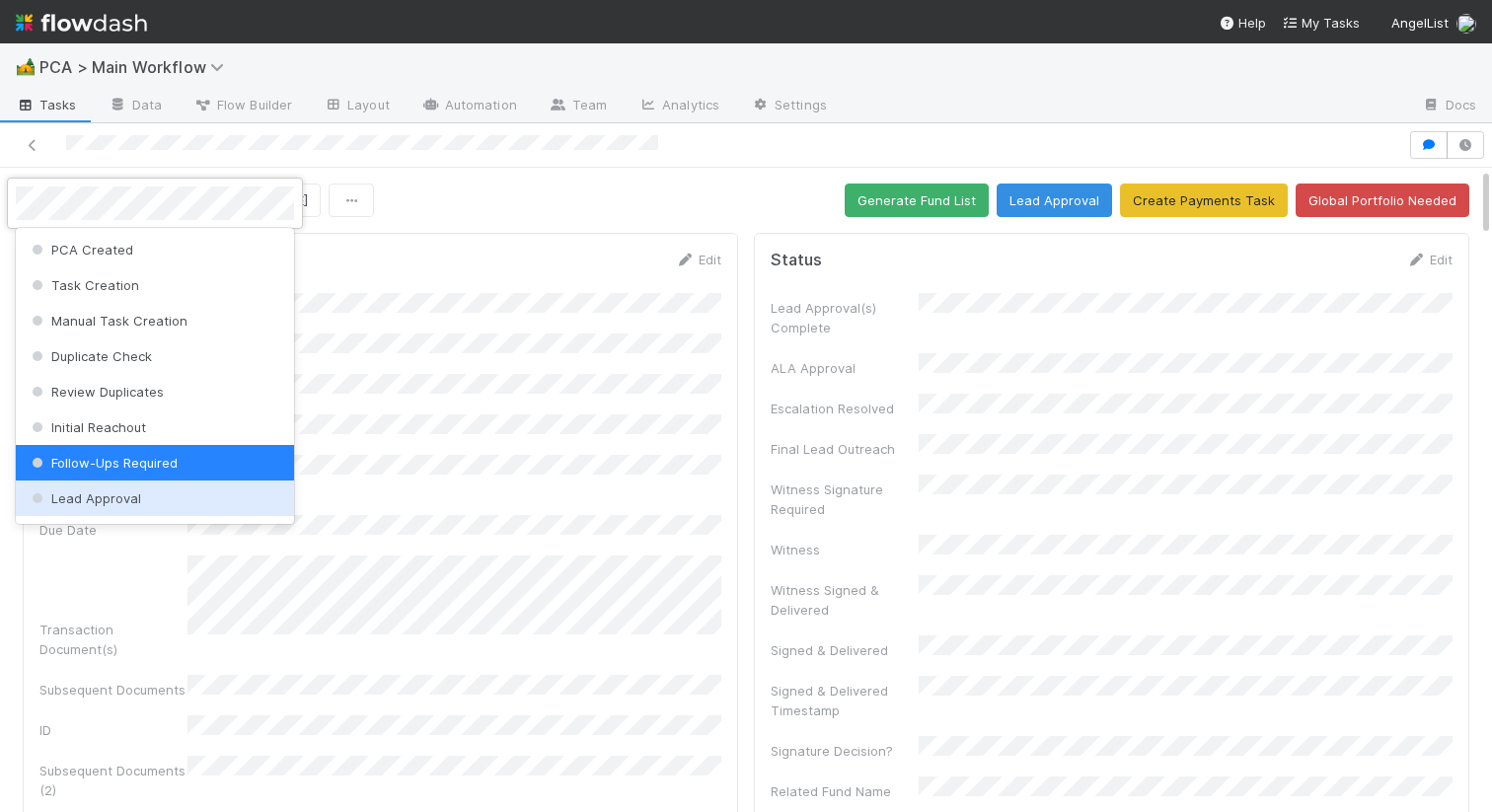 click on "Lead Approval" at bounding box center (84, 498) 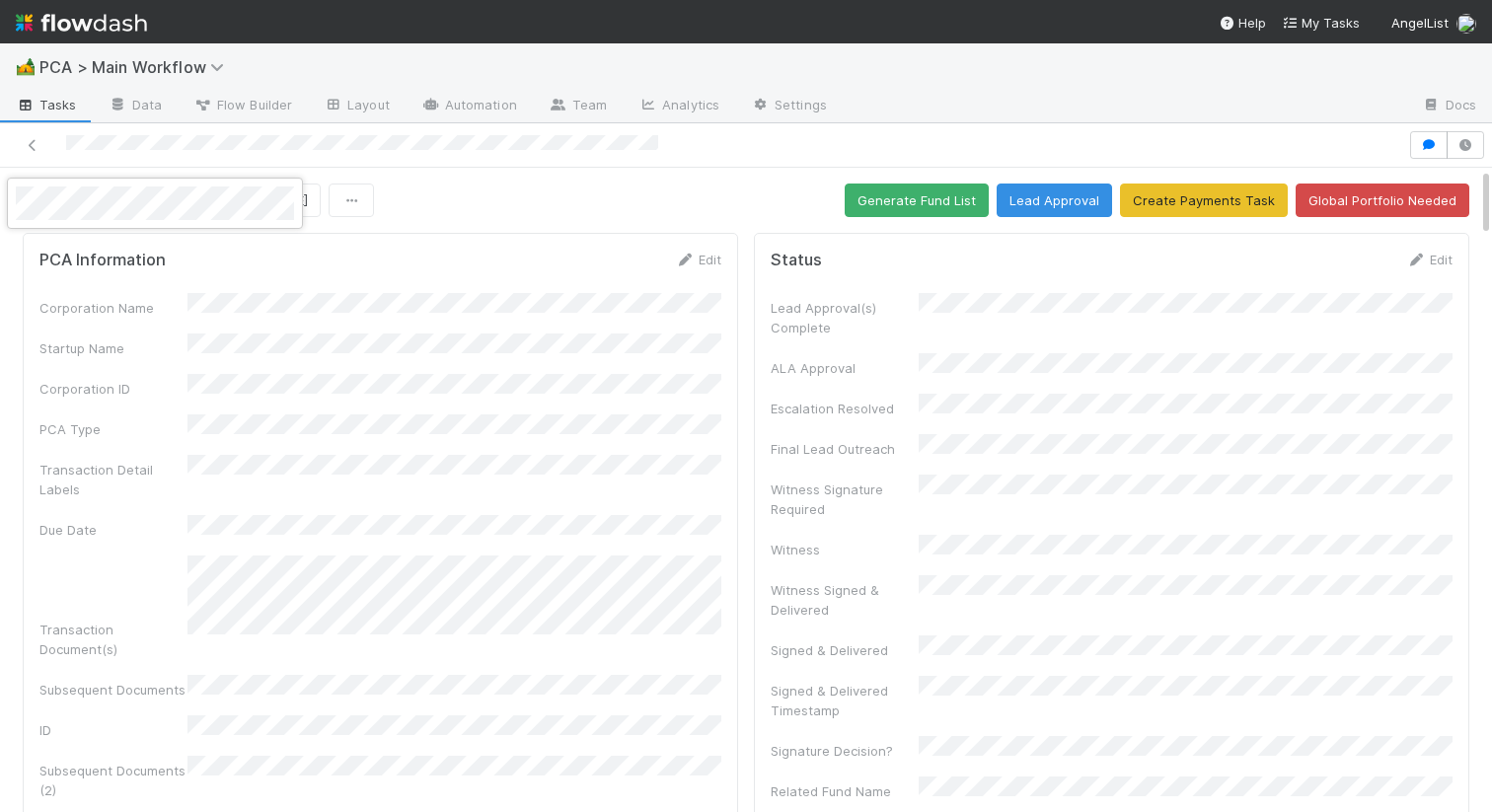 click at bounding box center (746, 406) 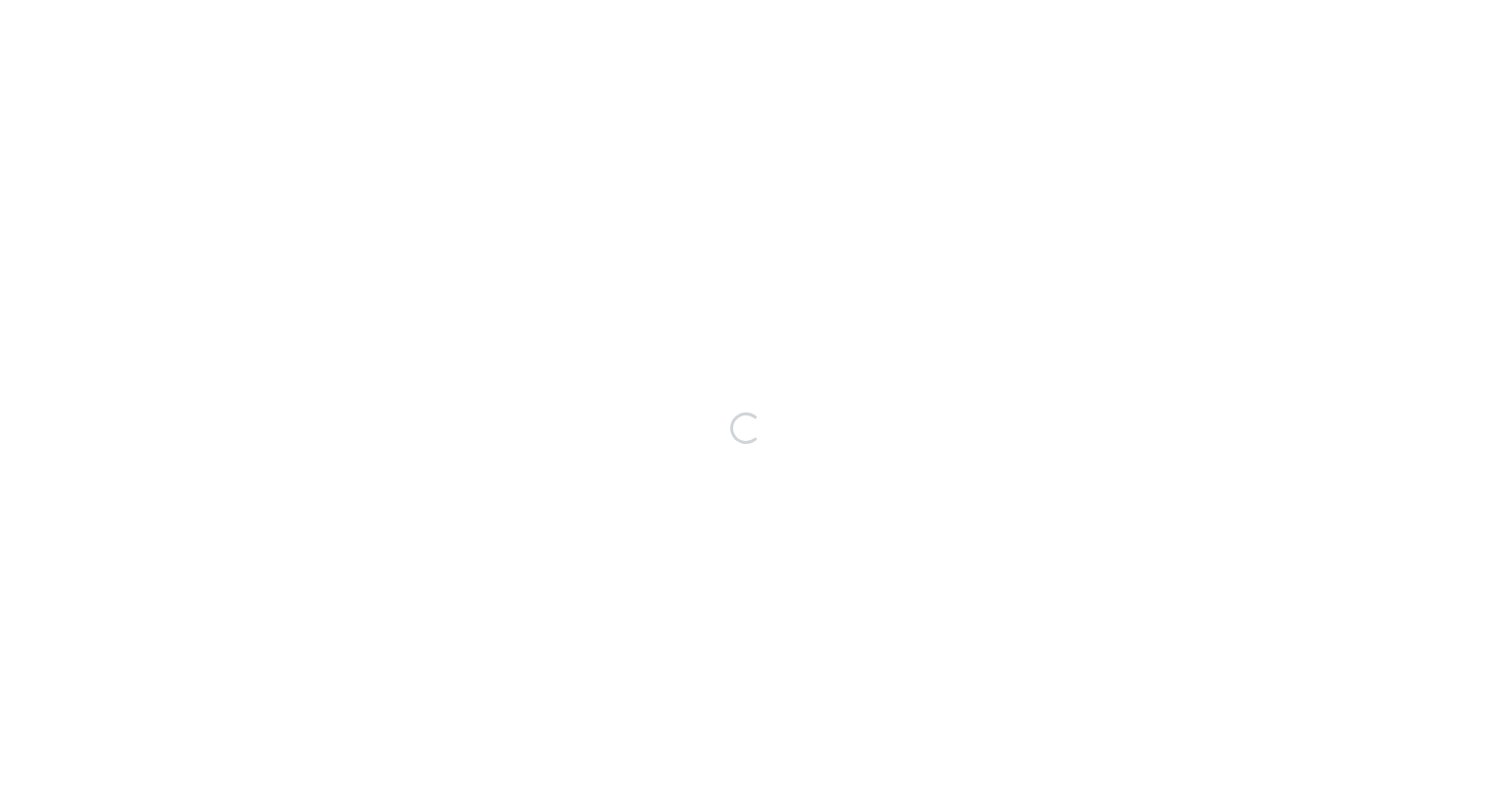 scroll, scrollTop: 0, scrollLeft: 0, axis: both 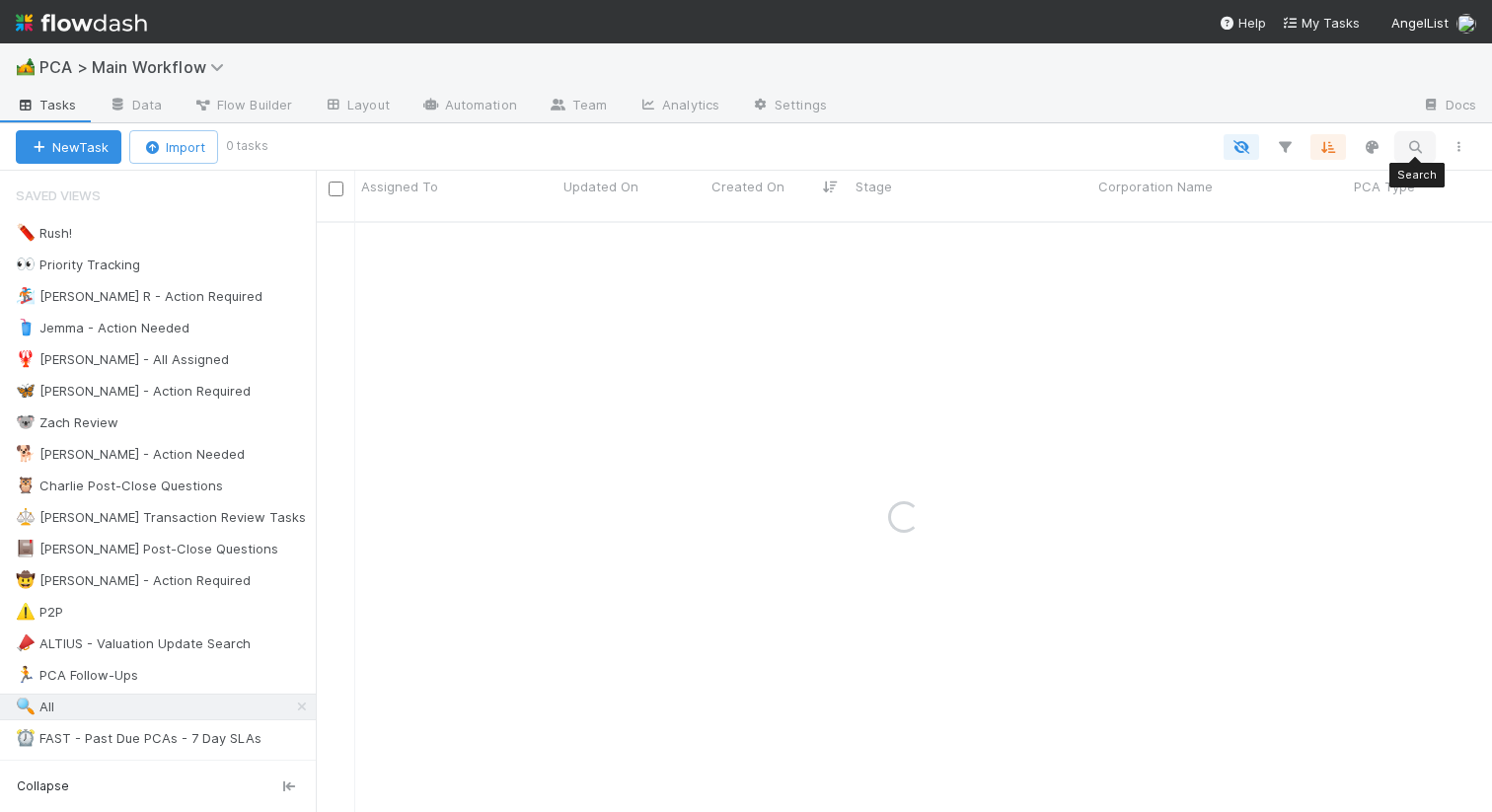 click at bounding box center (1415, 147) 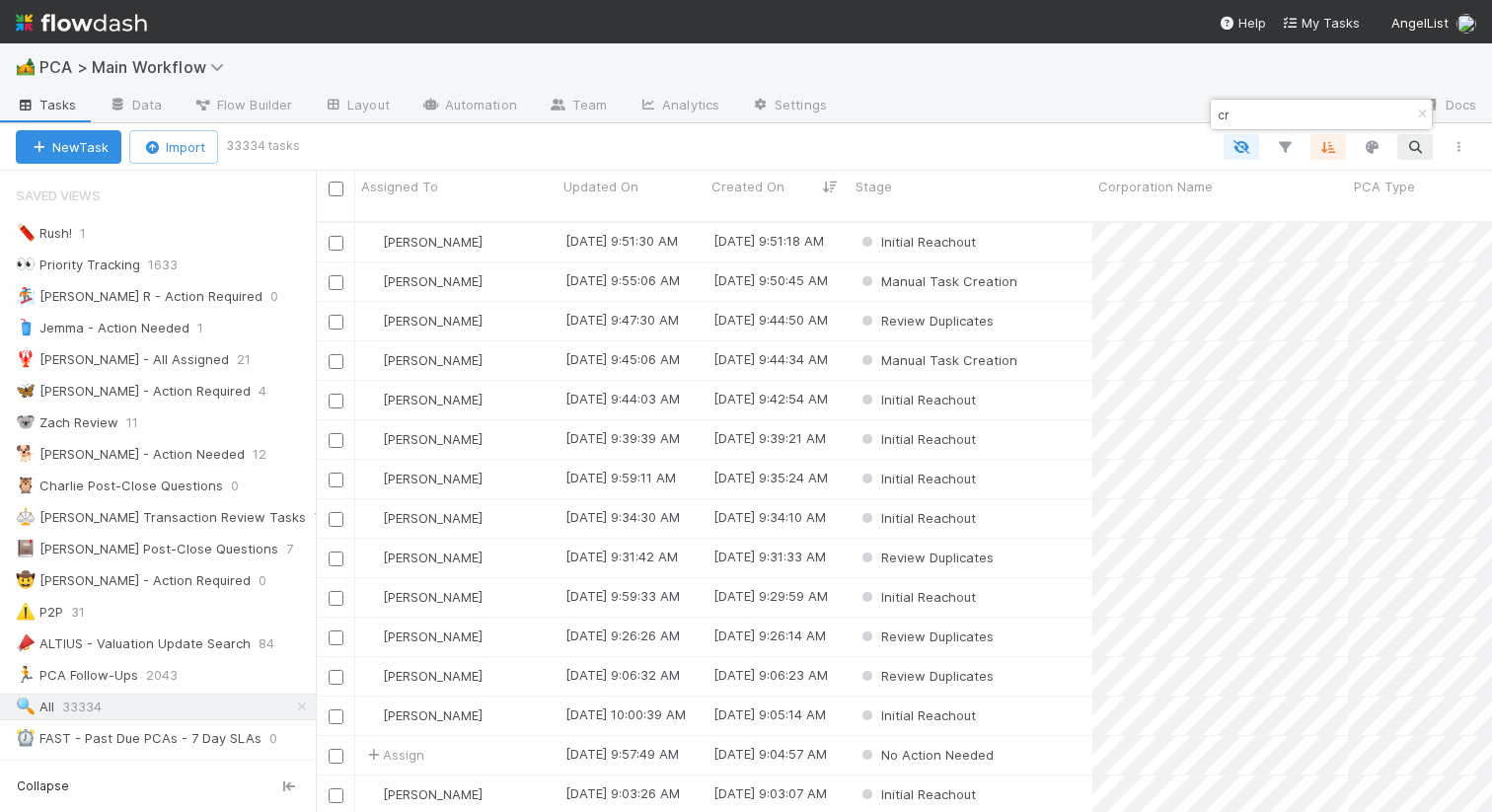 scroll, scrollTop: 0, scrollLeft: 1, axis: horizontal 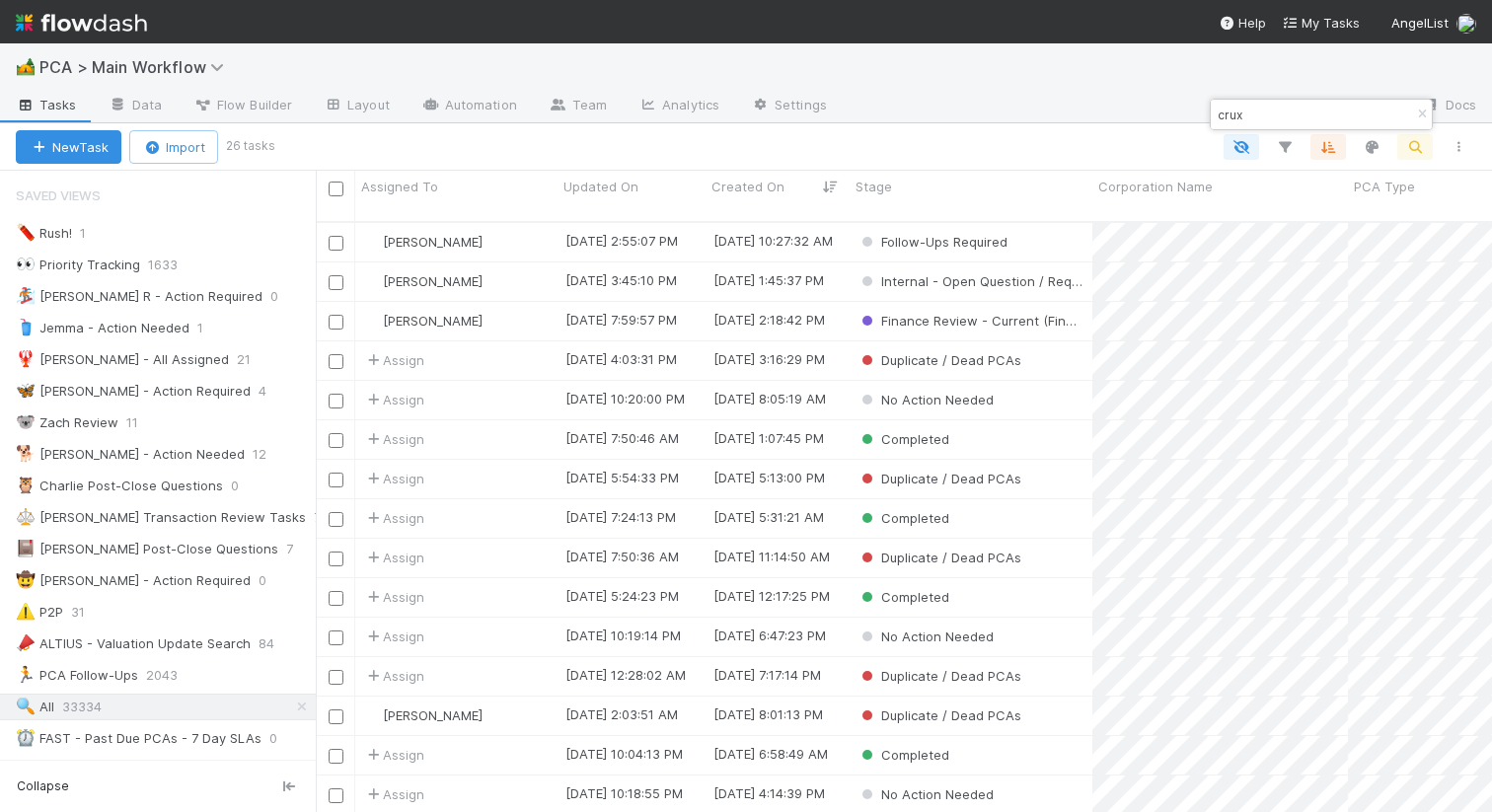 type on "crux" 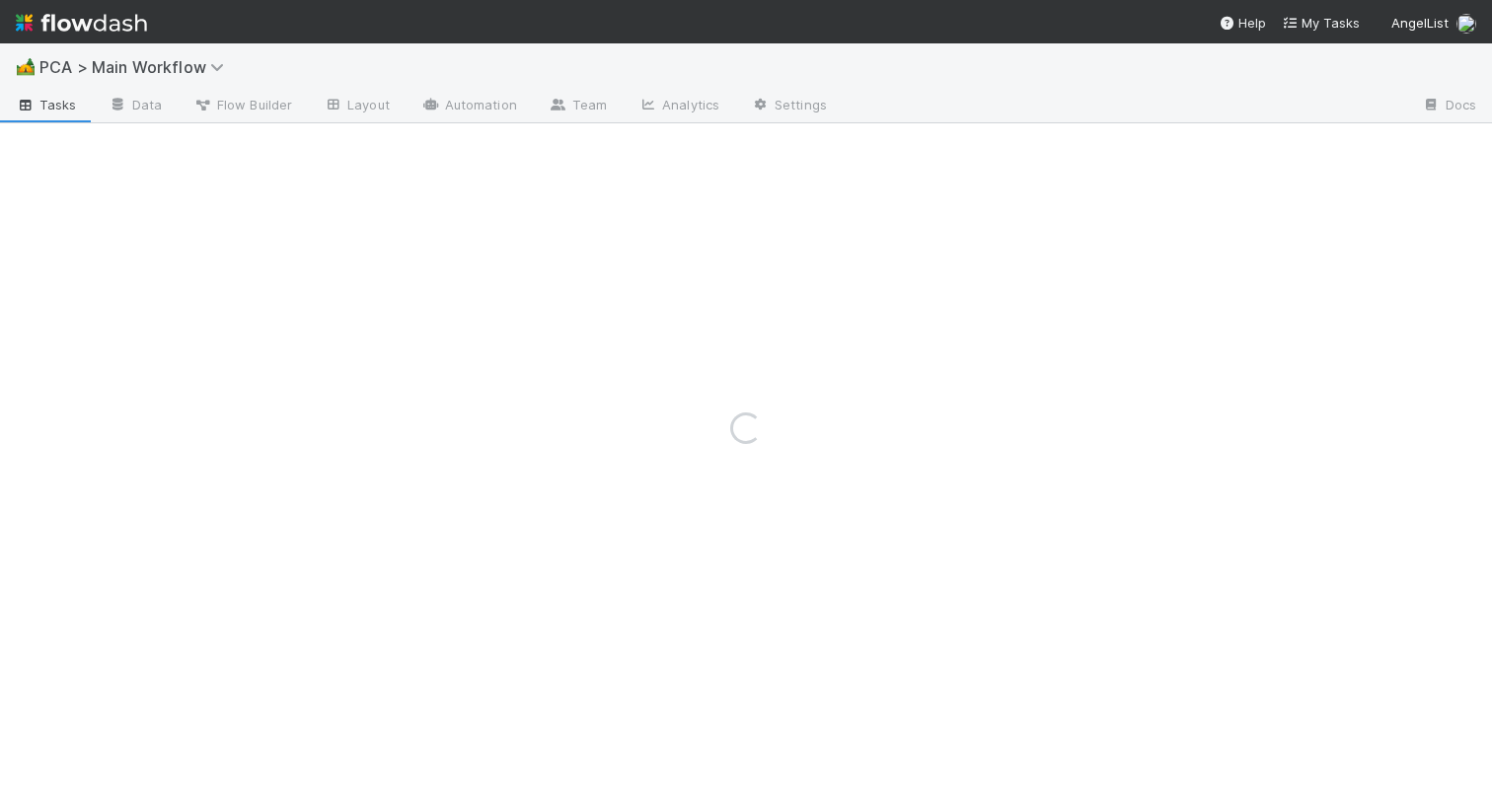 scroll, scrollTop: 0, scrollLeft: 0, axis: both 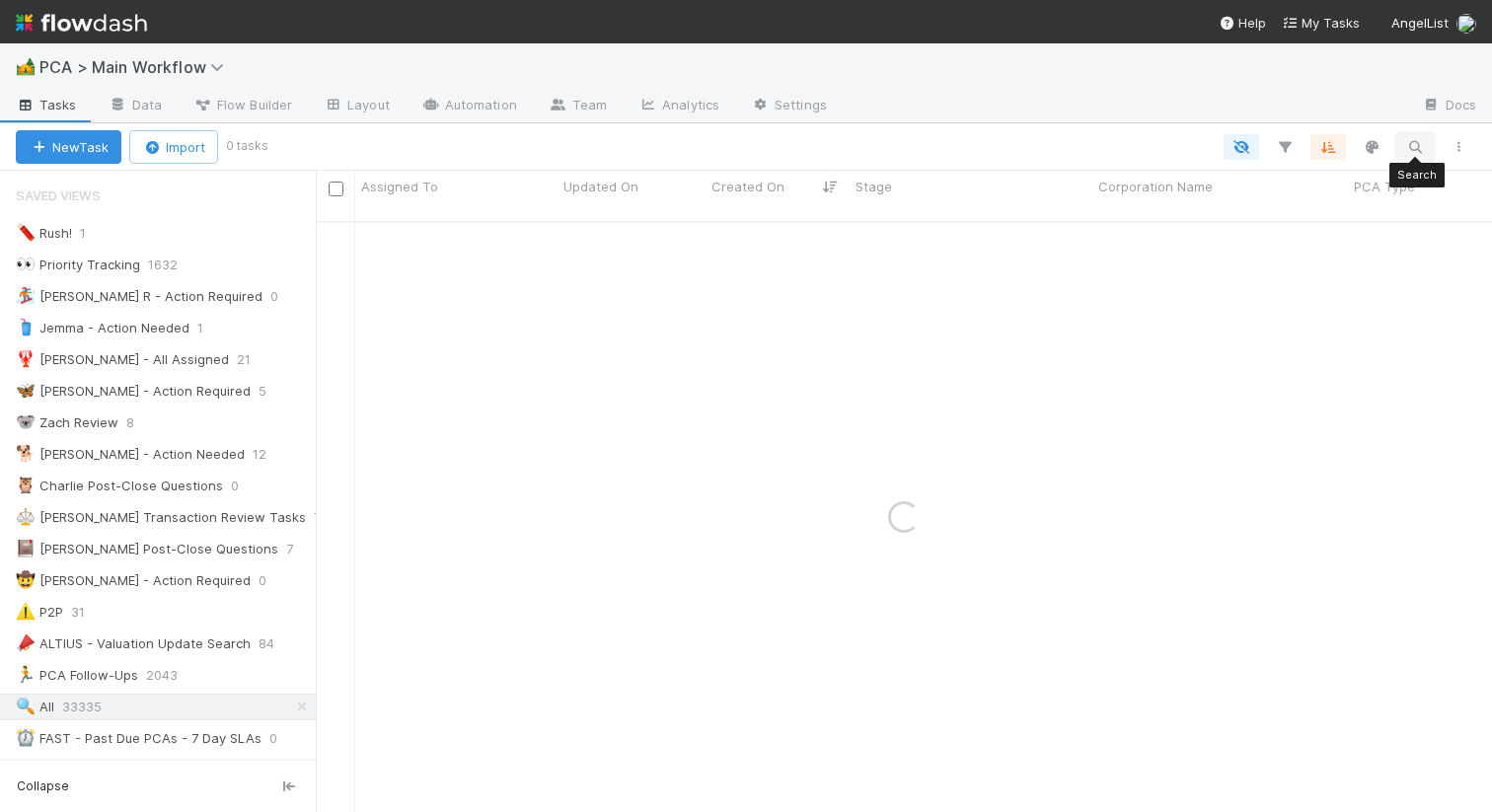 click at bounding box center (1415, 147) 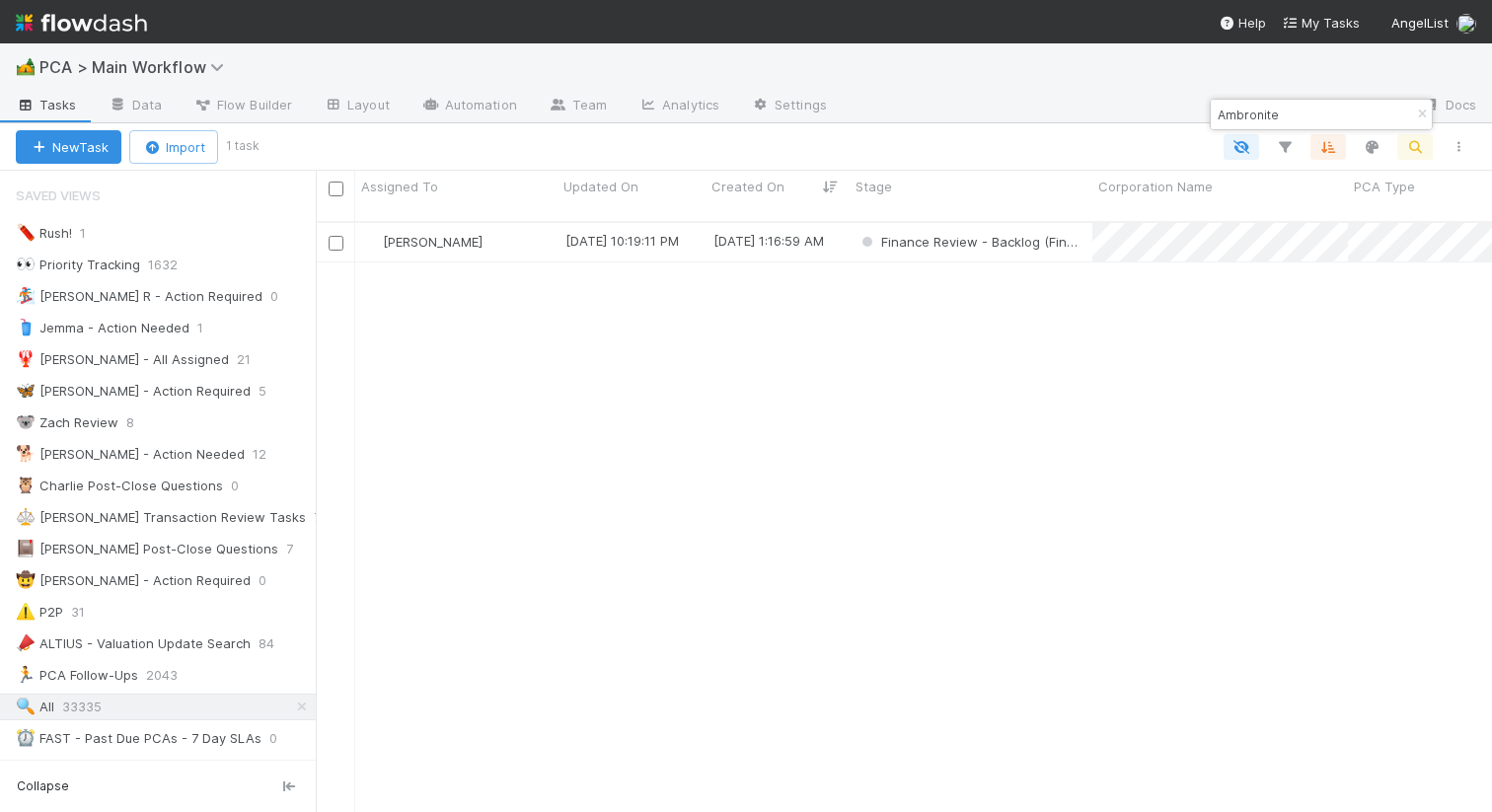 scroll, scrollTop: 0, scrollLeft: 1, axis: horizontal 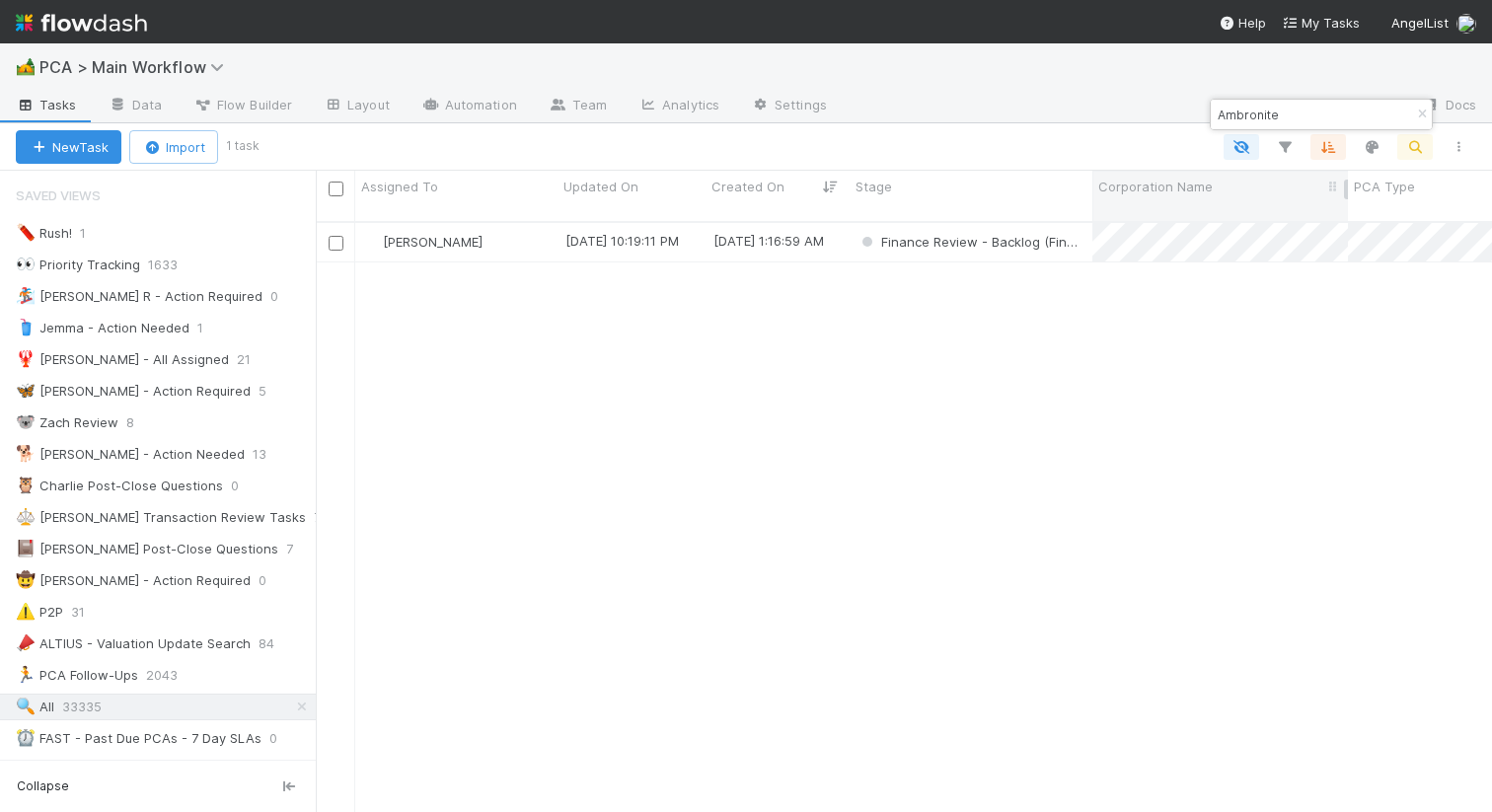 type on "Ambronite" 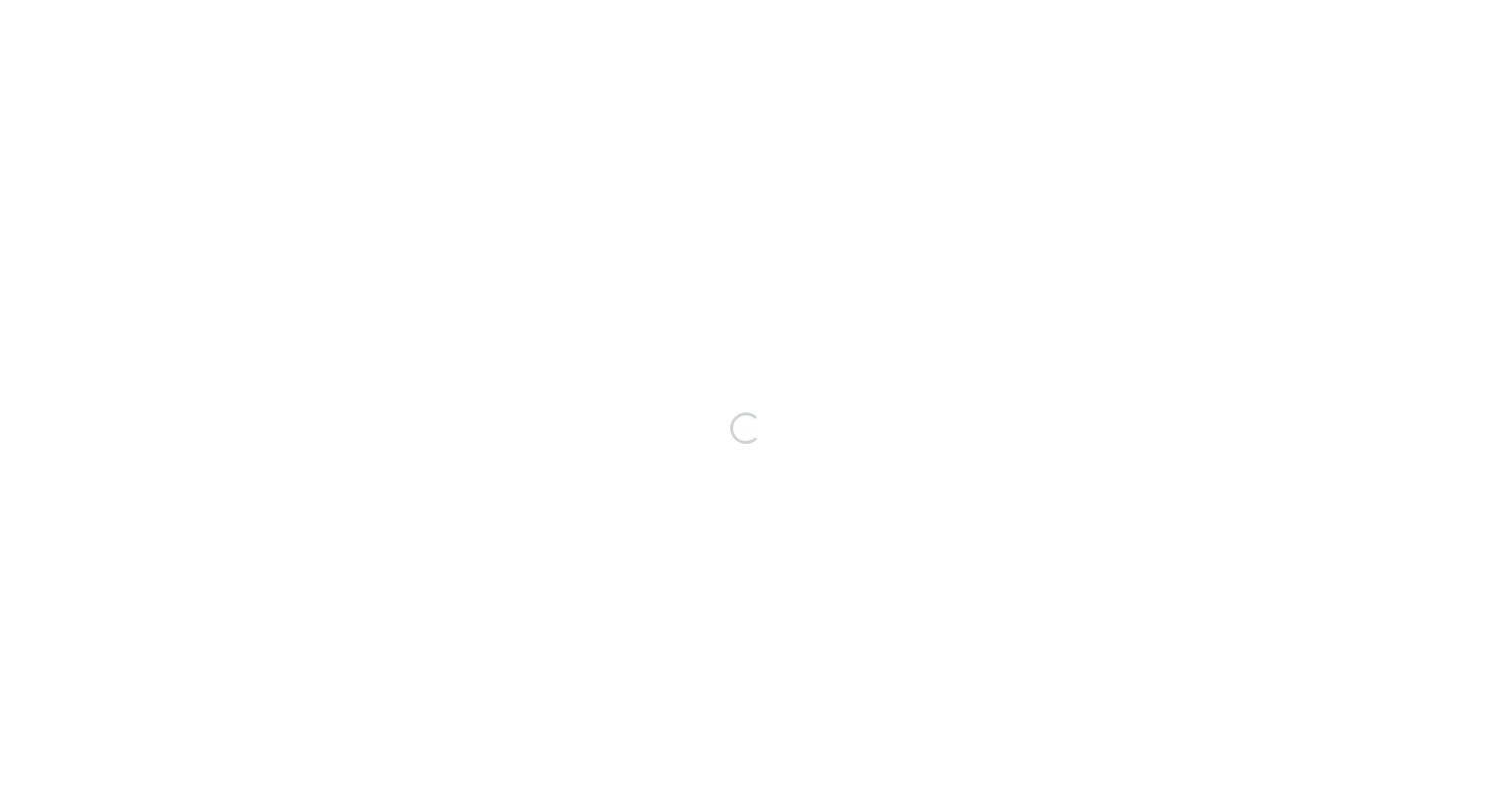 scroll, scrollTop: 0, scrollLeft: 0, axis: both 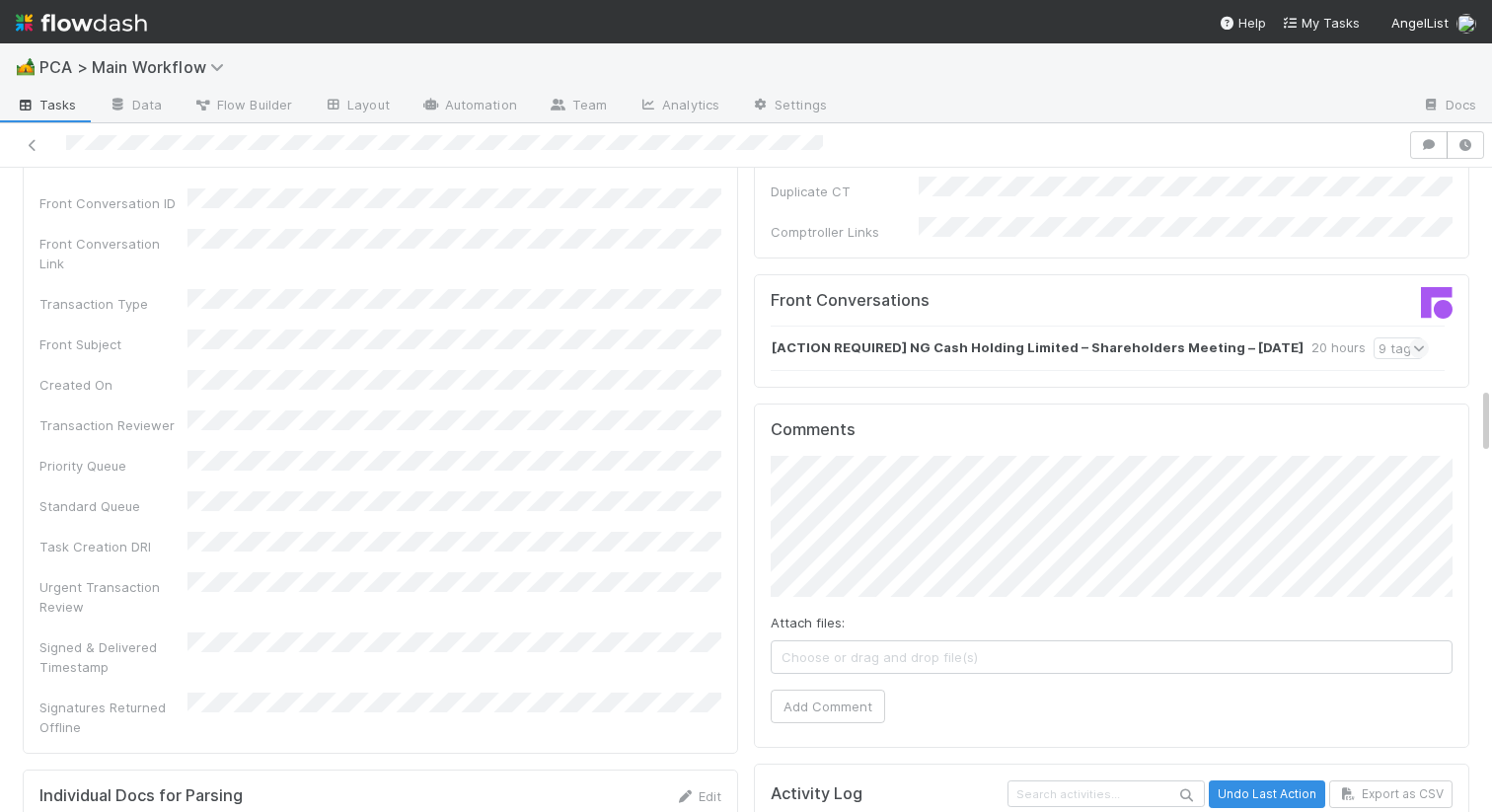 click on "Individual Docs for Parsing Edit" at bounding box center (380, 796) 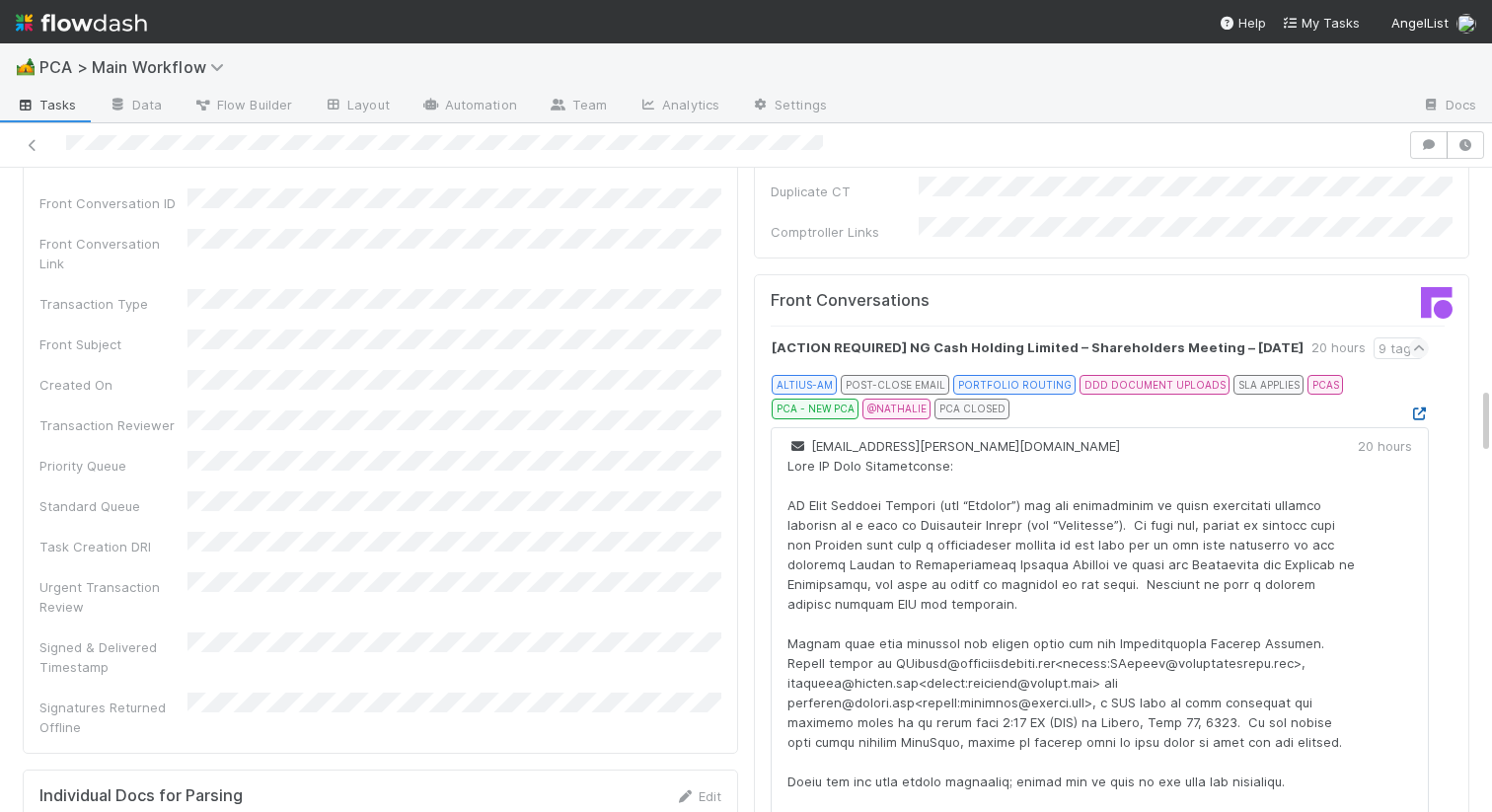 click at bounding box center (1419, 413) 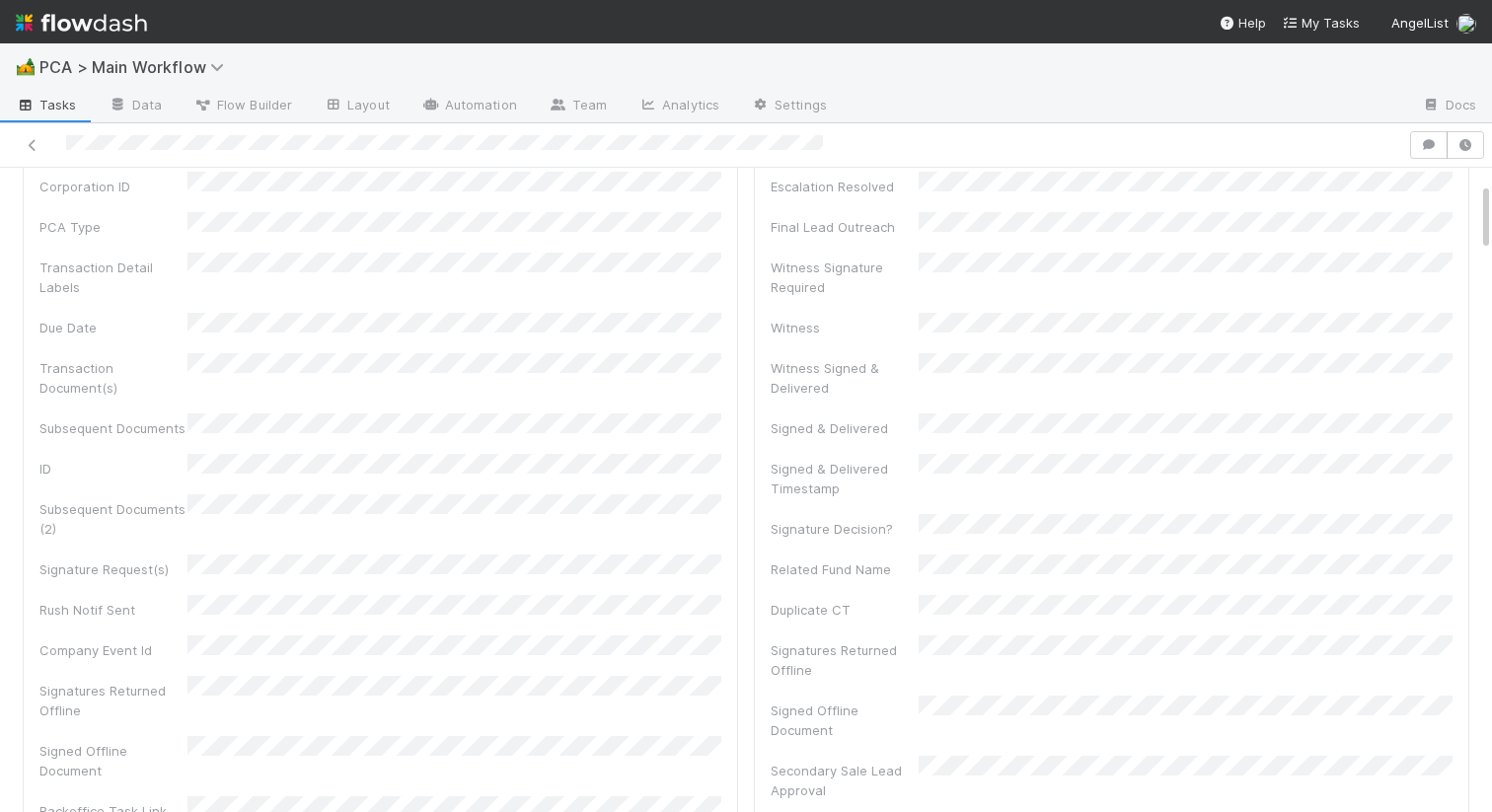 scroll, scrollTop: 0, scrollLeft: 0, axis: both 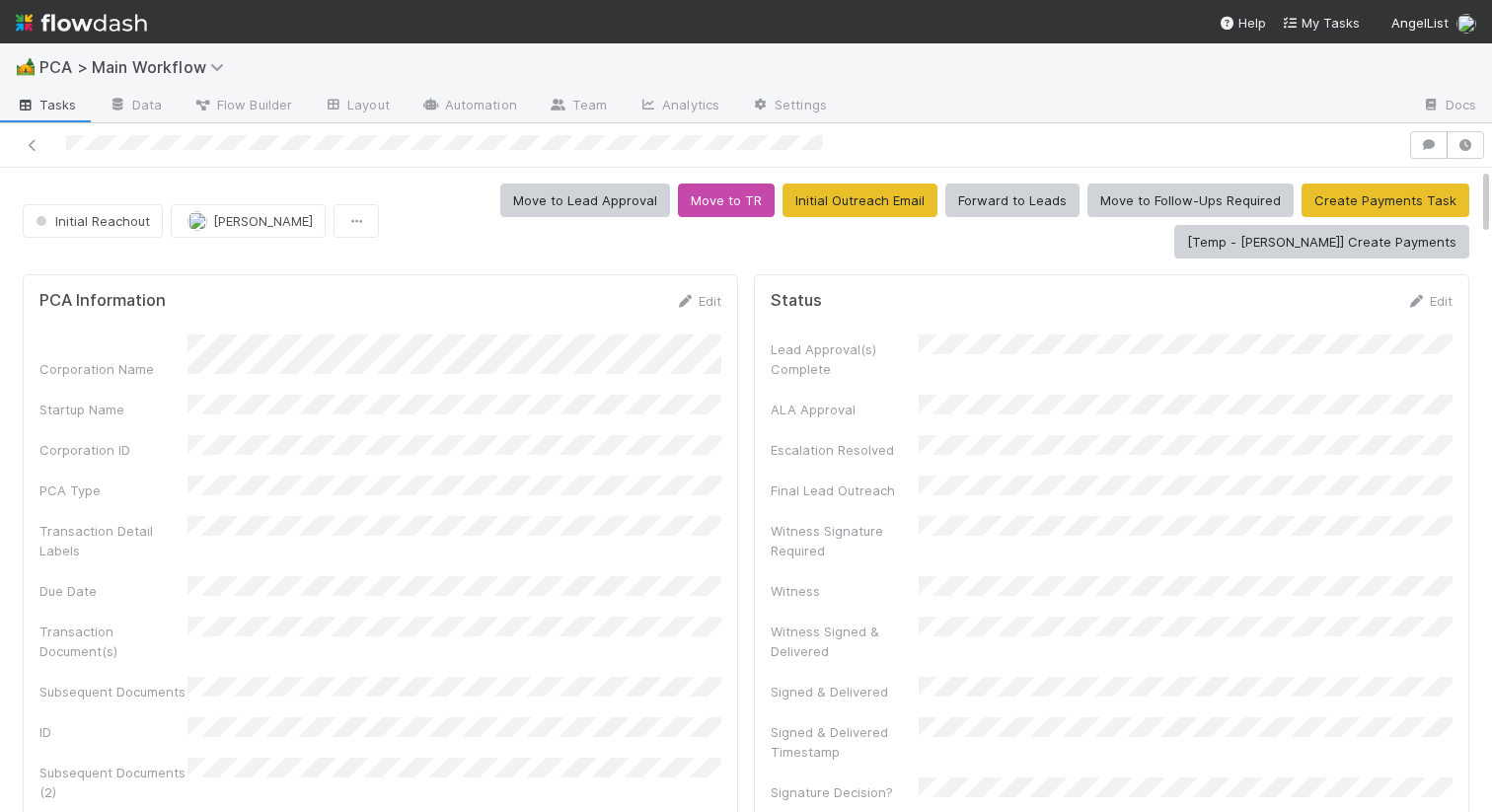 click on "PCA Information Edit Corporation Name  Startup Name  Corporation ID  PCA Type  Transaction Detail Labels  Due Date  Transaction Document(s)  Subsequent Documents  ID  Subsequent Documents (2)  Signature Request(s)  Rush Notif Sent  Company Event Id  Signatures Returned Offline  Signed Offline Document  Backoffice Task Link Flag  Company Contacts" at bounding box center [380, 717] 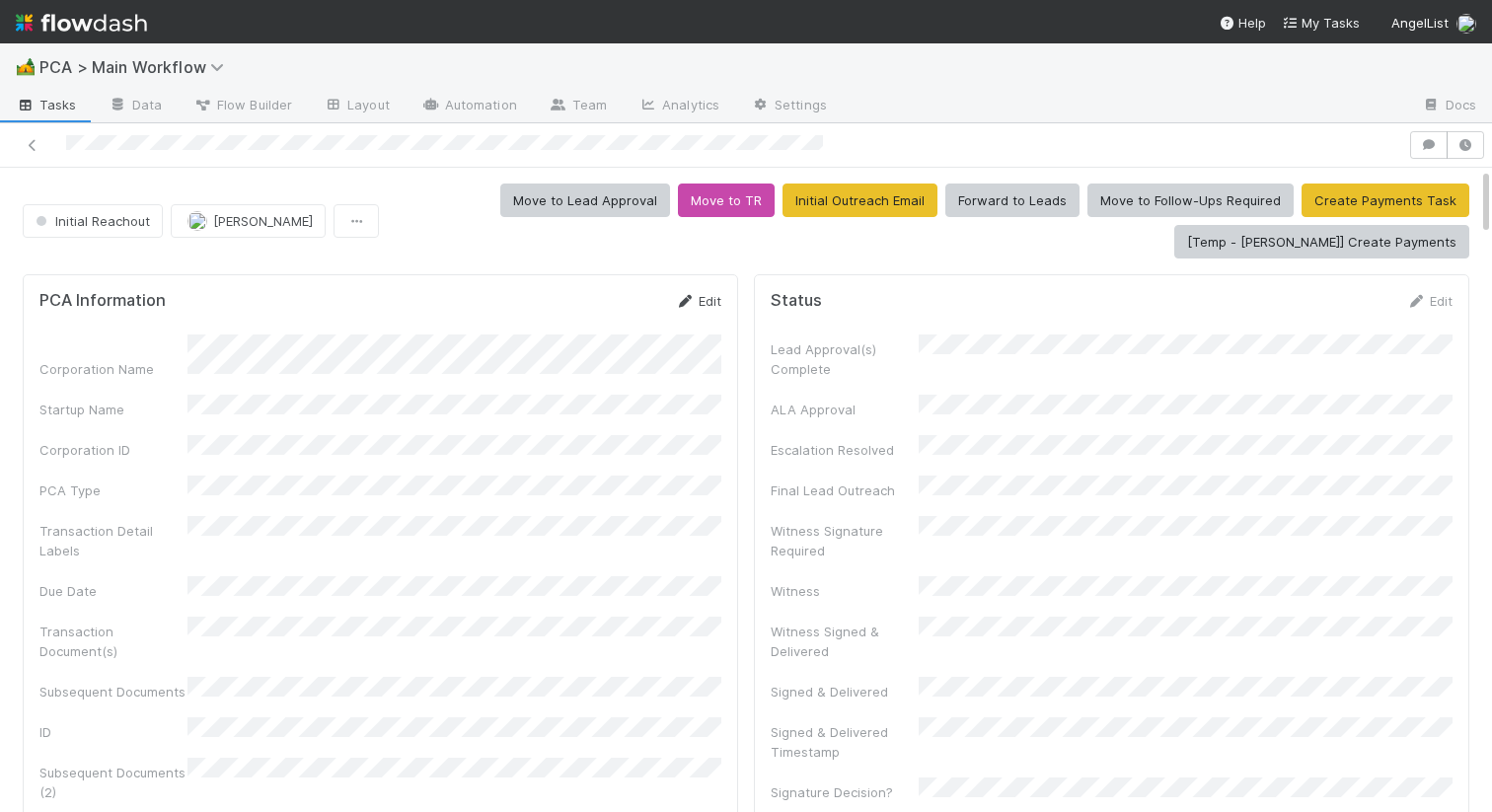 click on "Edit" at bounding box center (698, 301) 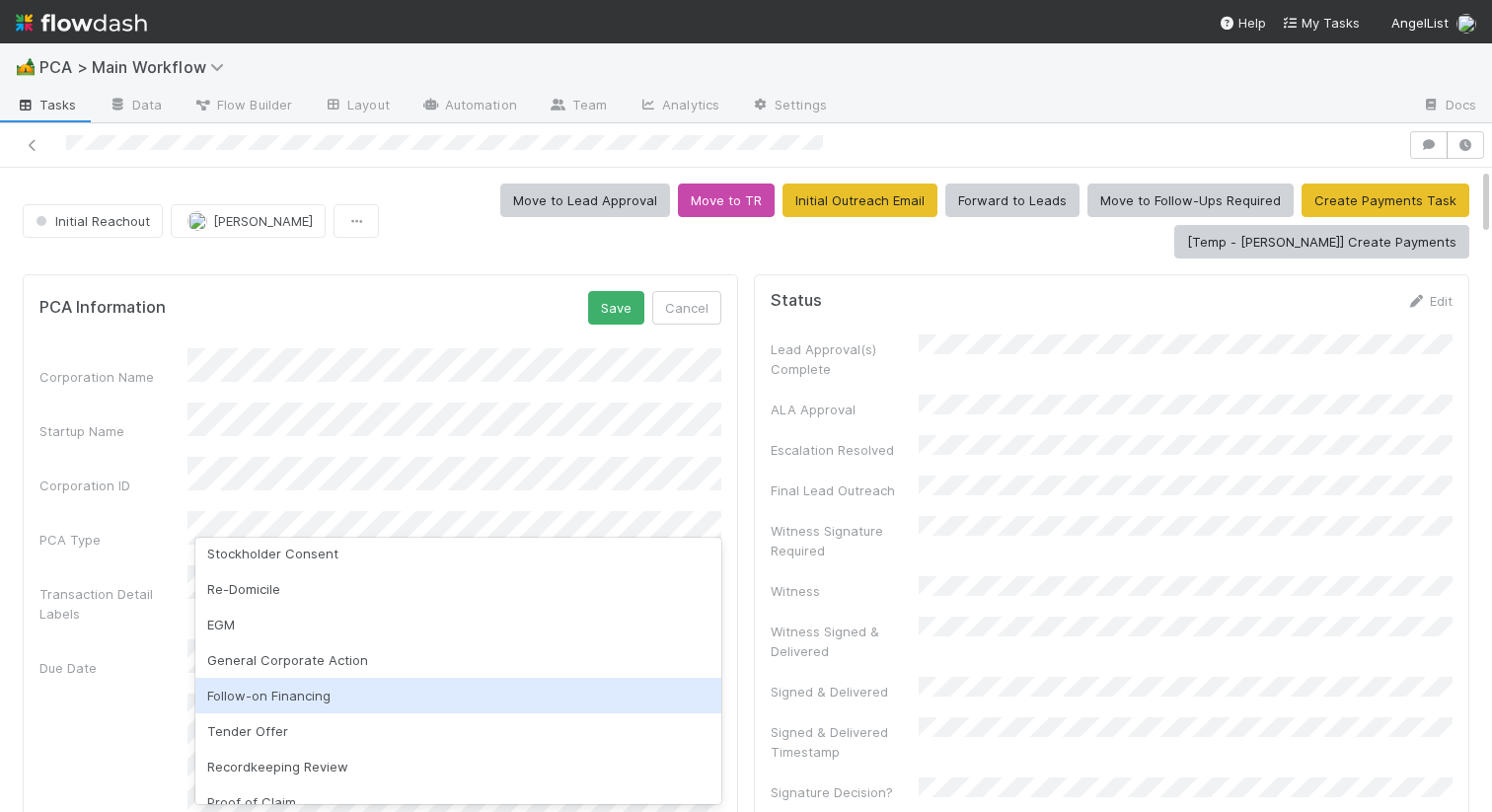 scroll, scrollTop: 241, scrollLeft: 0, axis: vertical 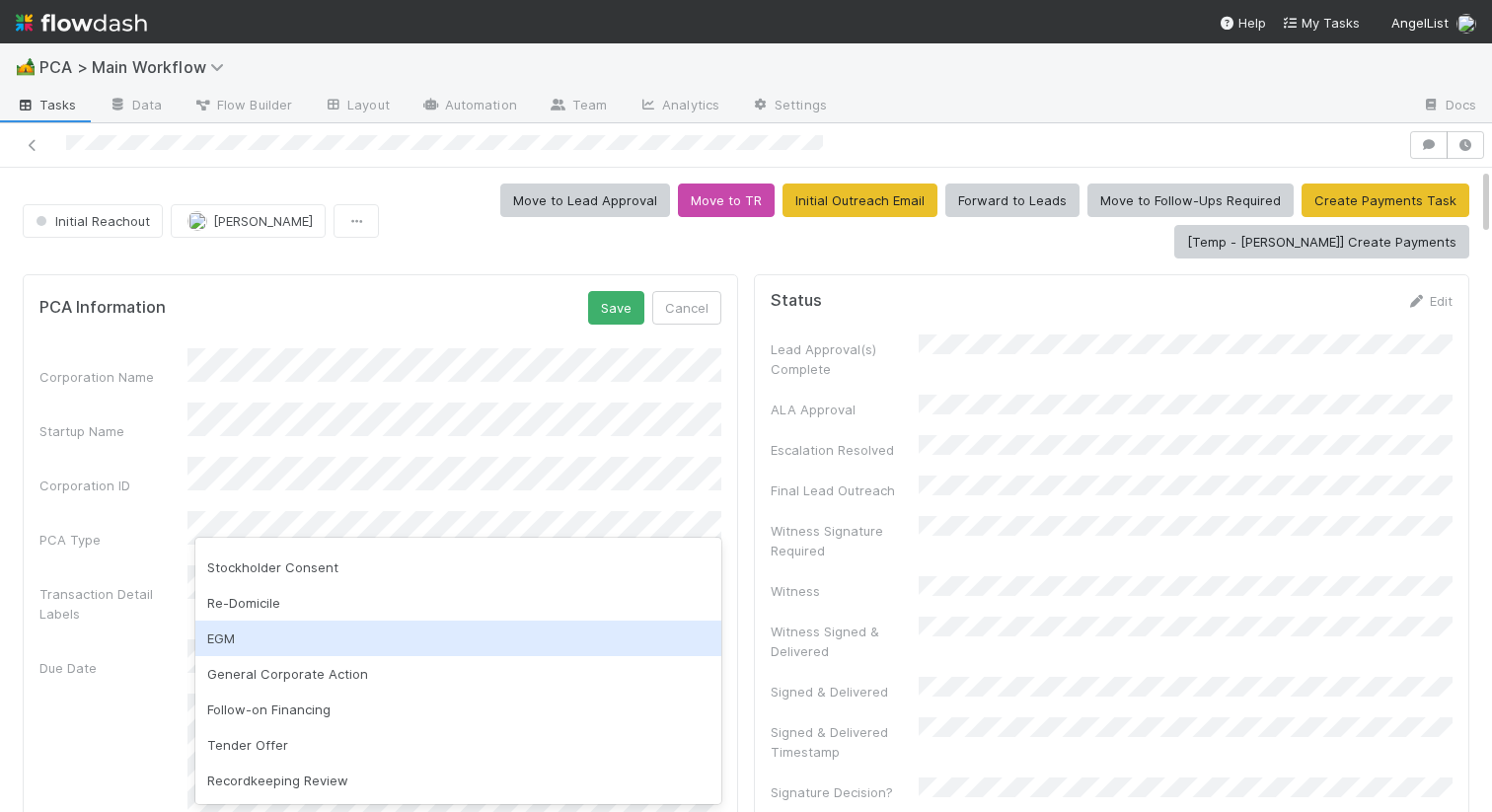 click on "EGM" at bounding box center (458, 638) 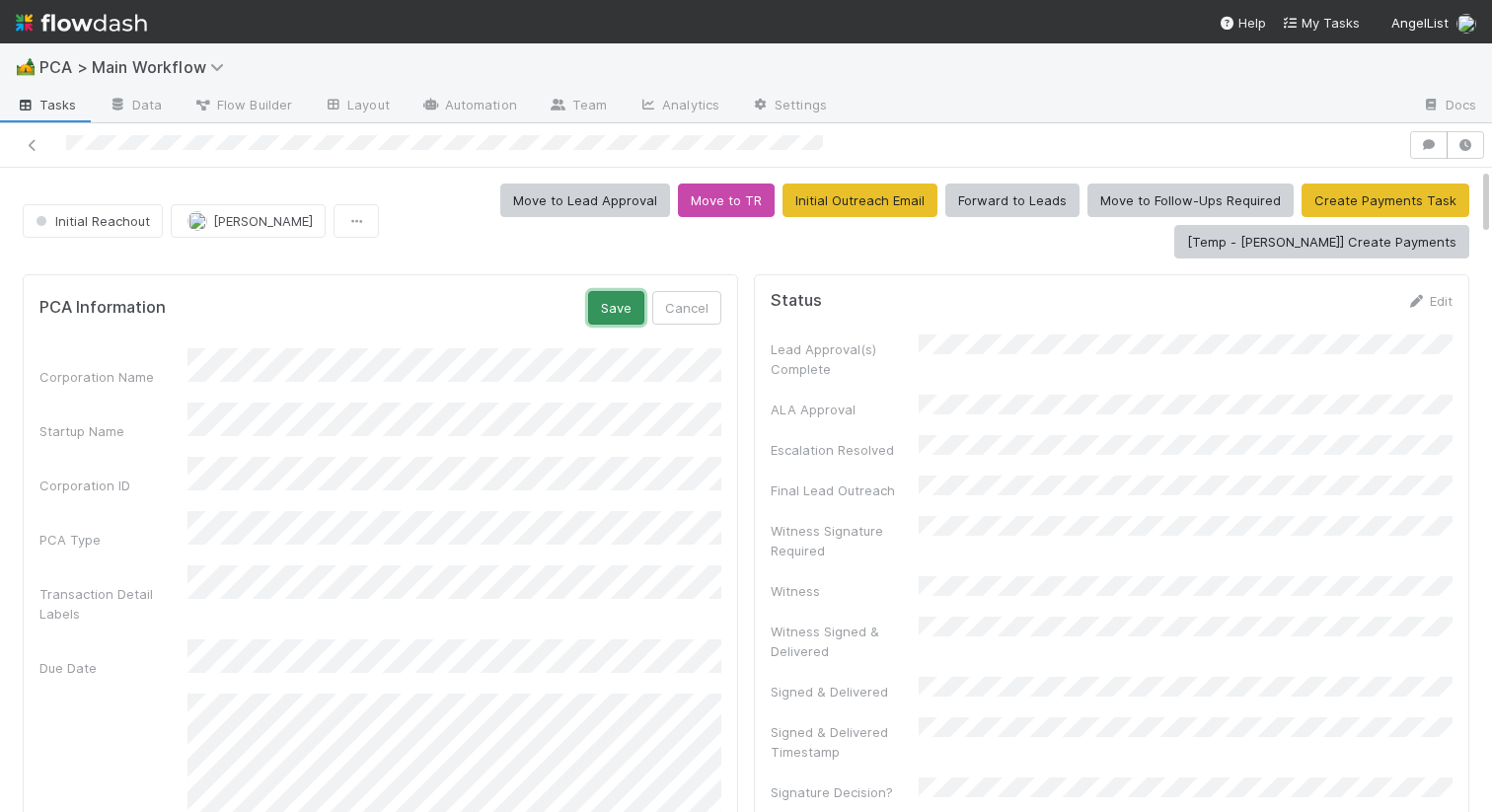 click on "Save" at bounding box center [616, 308] 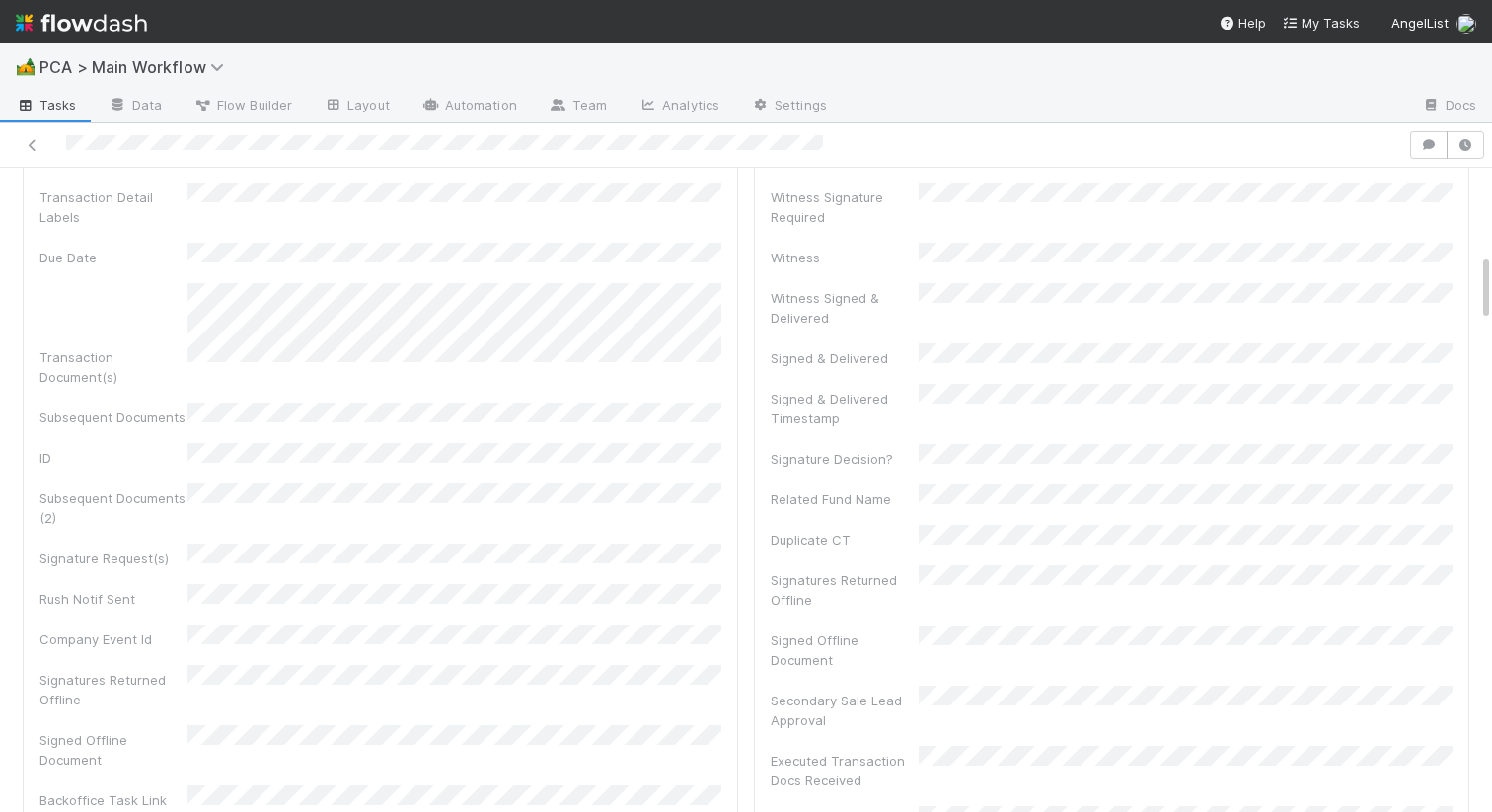 scroll, scrollTop: 0, scrollLeft: 0, axis: both 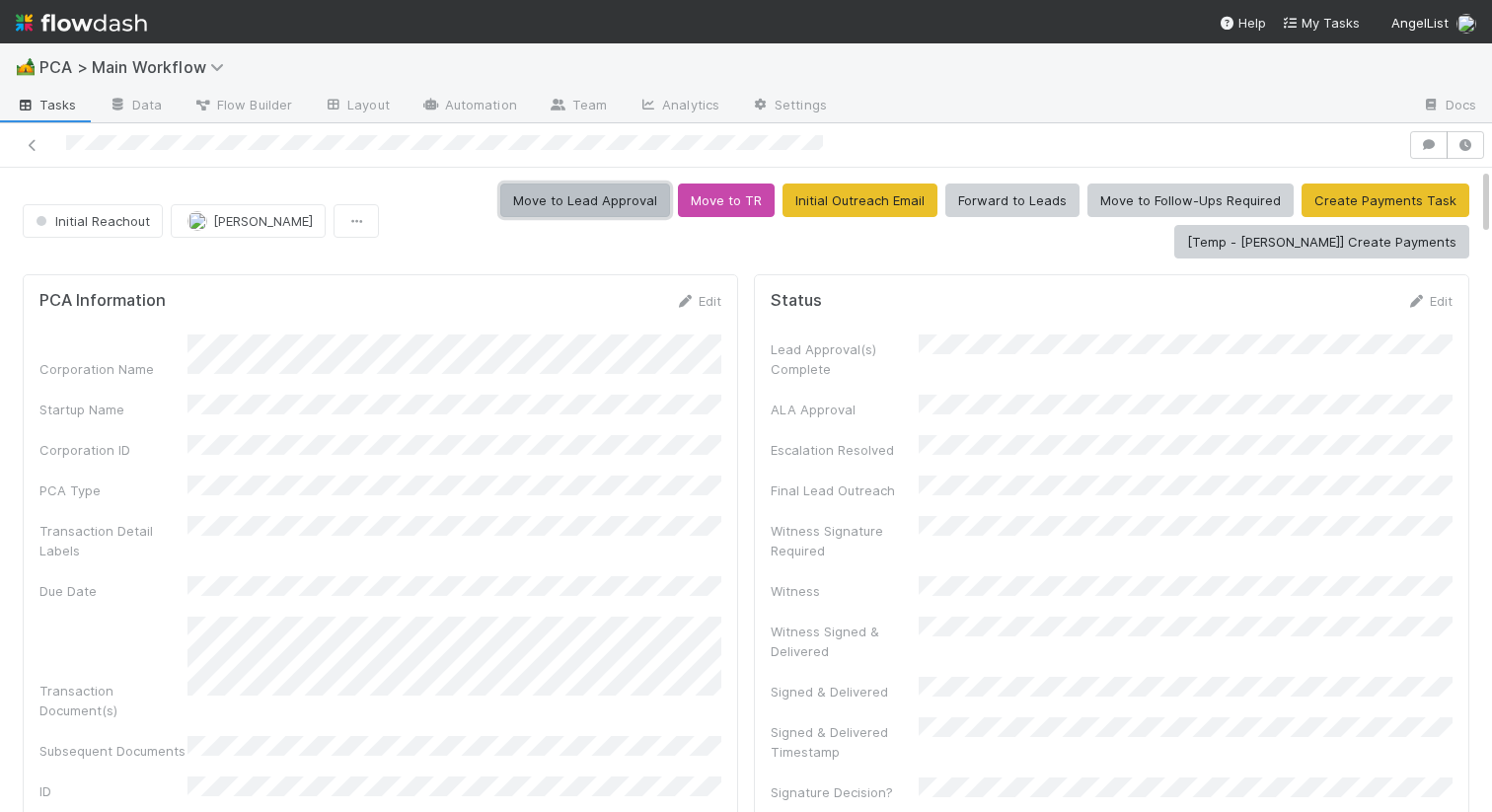 click on "Move to Lead Approval" at bounding box center (585, 200) 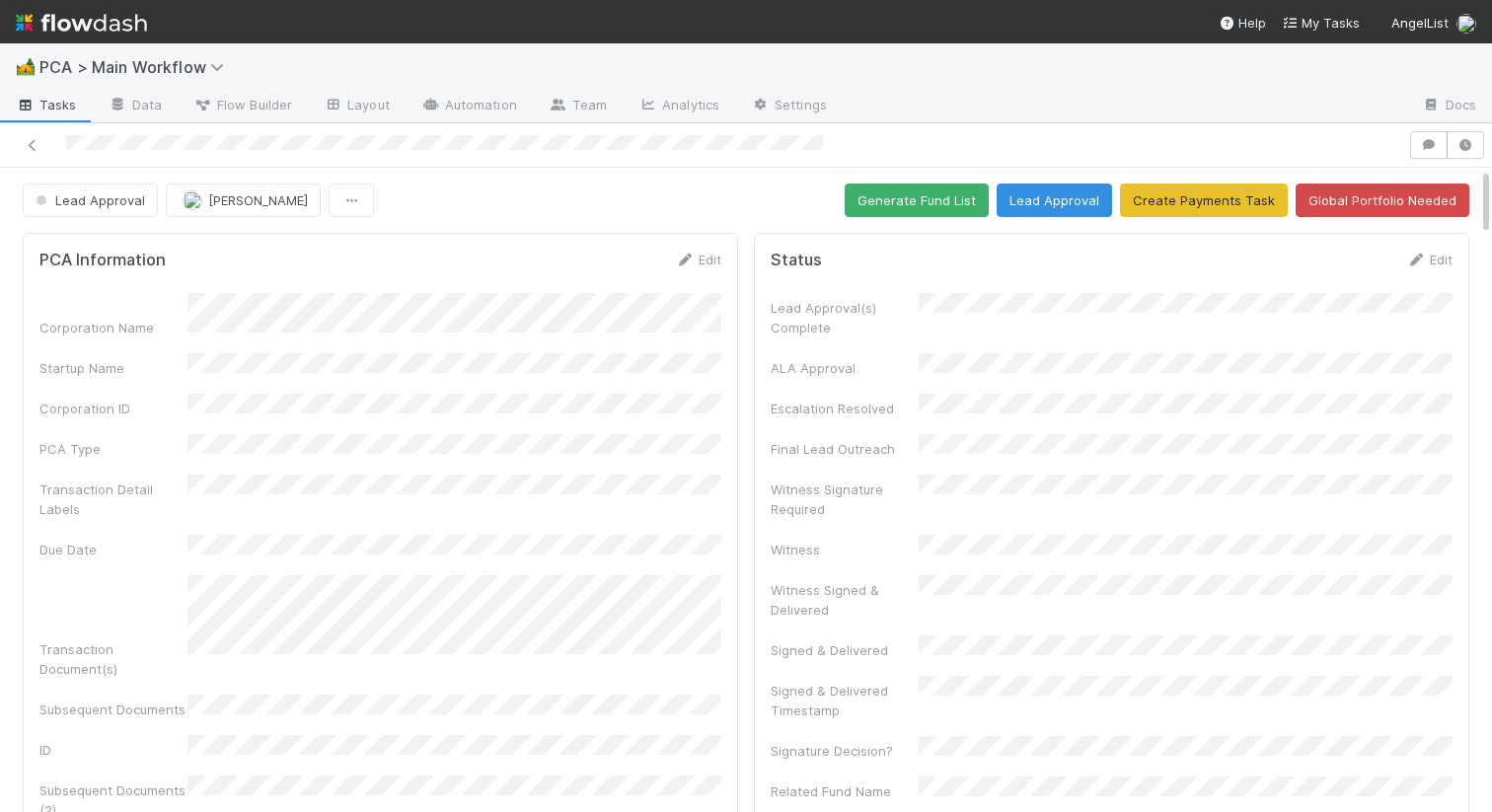 click on "Lead Approval Nathalie Gualito Generate Fund List Lead Approval Create Payments Task Global Portfolio Needed PCA Information Edit Corporation Name  Startup Name  Corporation ID  PCA Type  Transaction Detail Labels  Due Date  Transaction Document(s)  Subsequent Documents  ID  Subsequent Documents (2)  Signature Request(s)  Rush Notif Sent  Company Event Id  Signatures Returned Offline  Signed Offline Document  Backoffice Task Link Flag  Company Contacts  Lead Approval Edit Lead Approvals Requested  Lead Approvals Confirmed  Select Funds:  Test Check Lead Approval  SR Tracking Download CSV Fund Name Signed Offline Exercising Wire Needed Offline/New Money Related Funds Download CSV Fund ID Fund Name Lead Contact Name Lead Contact Email Has Annual Audited FS Has Annual Unaudited FS Coporation Matches Download CSV id name type Further Details Edit Tax Labels  Front Conversation ID  Front Conversation Link  Transaction Type  Front Subject  Created On Transaction Reviewer  Priority Queue  Standard Queue  Edit" at bounding box center (746, 3390) 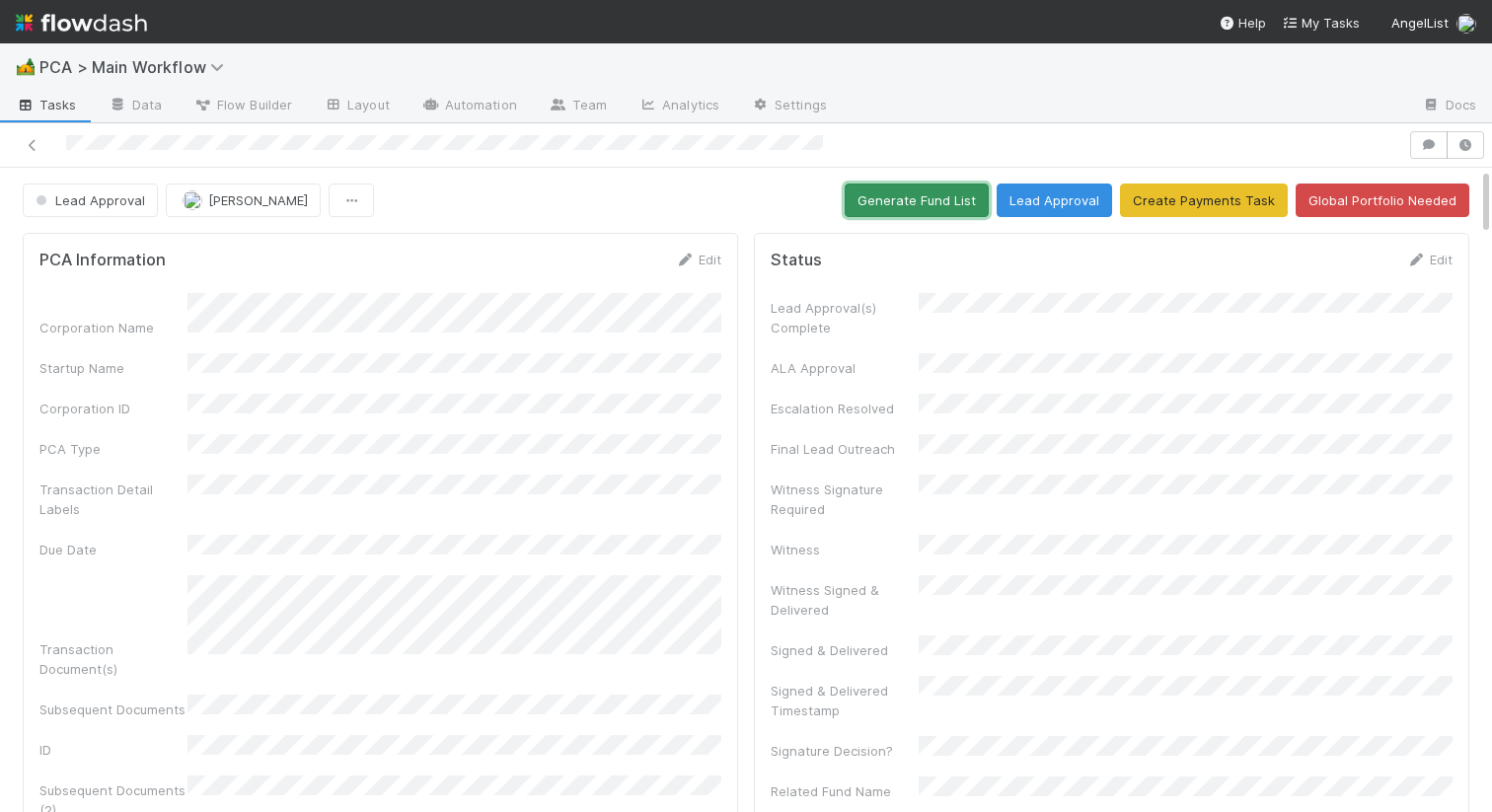 click on "Generate Fund List" at bounding box center [917, 200] 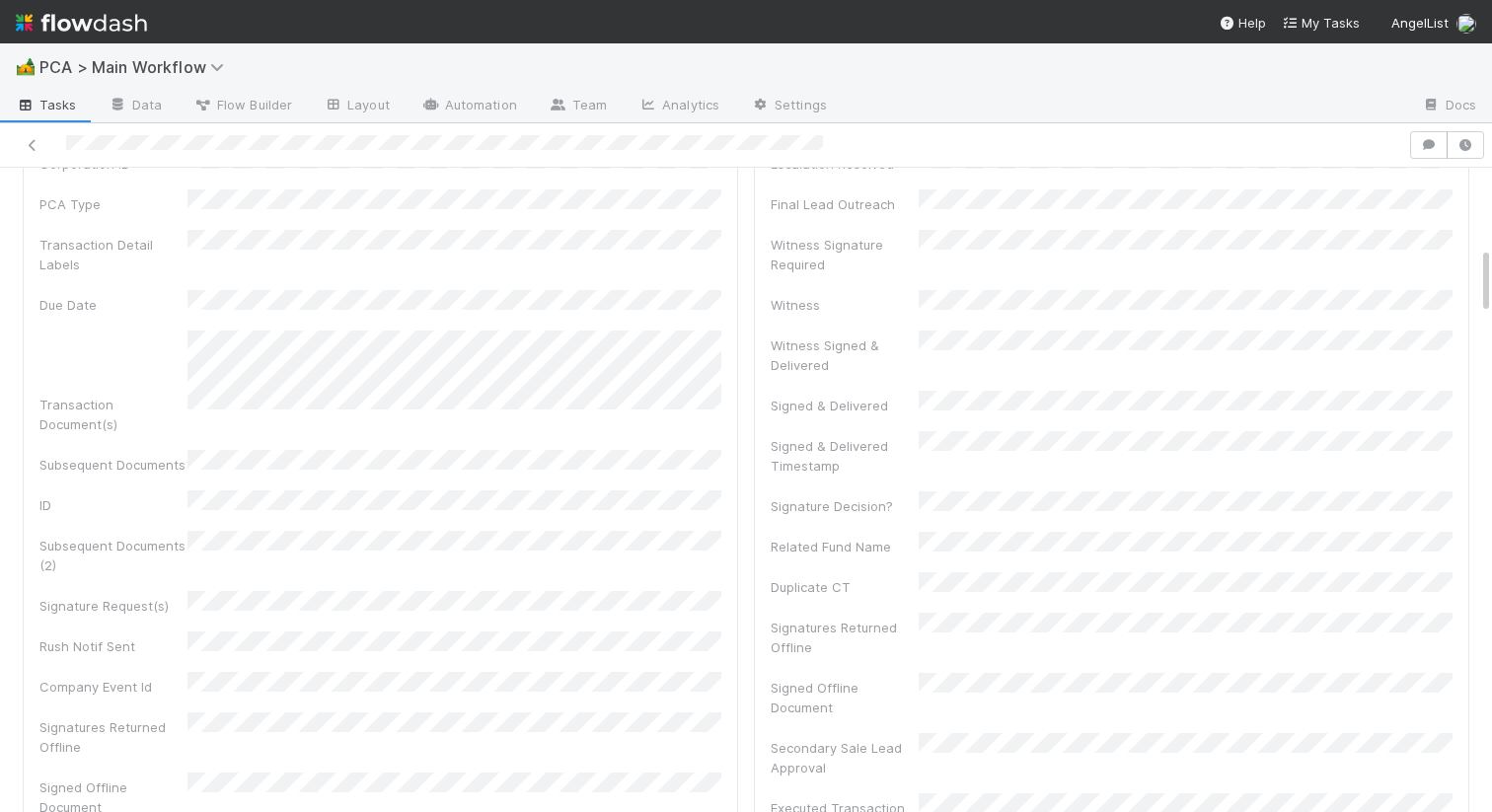 scroll, scrollTop: 0, scrollLeft: 0, axis: both 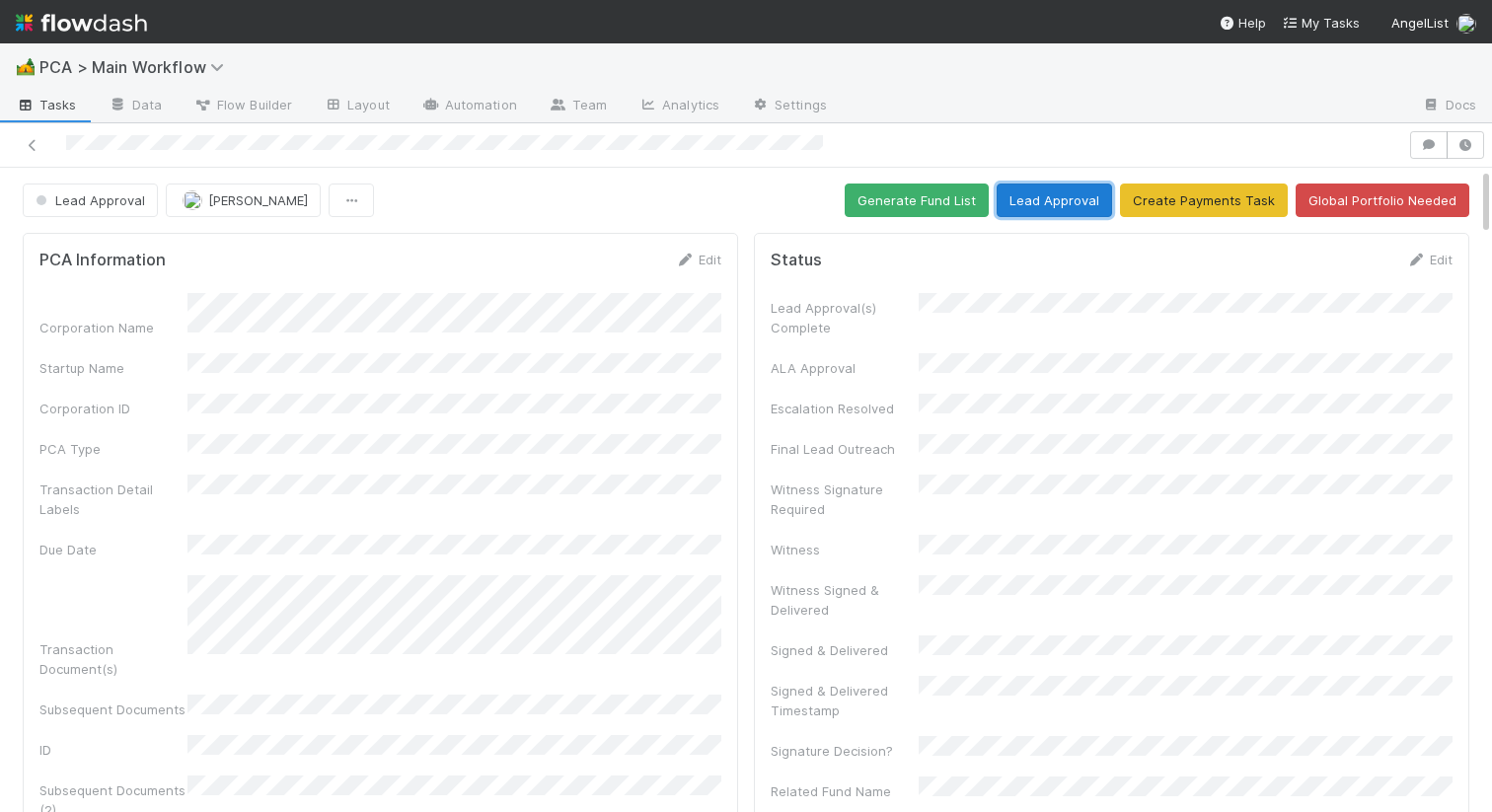 click on "Lead Approval" at bounding box center [1054, 200] 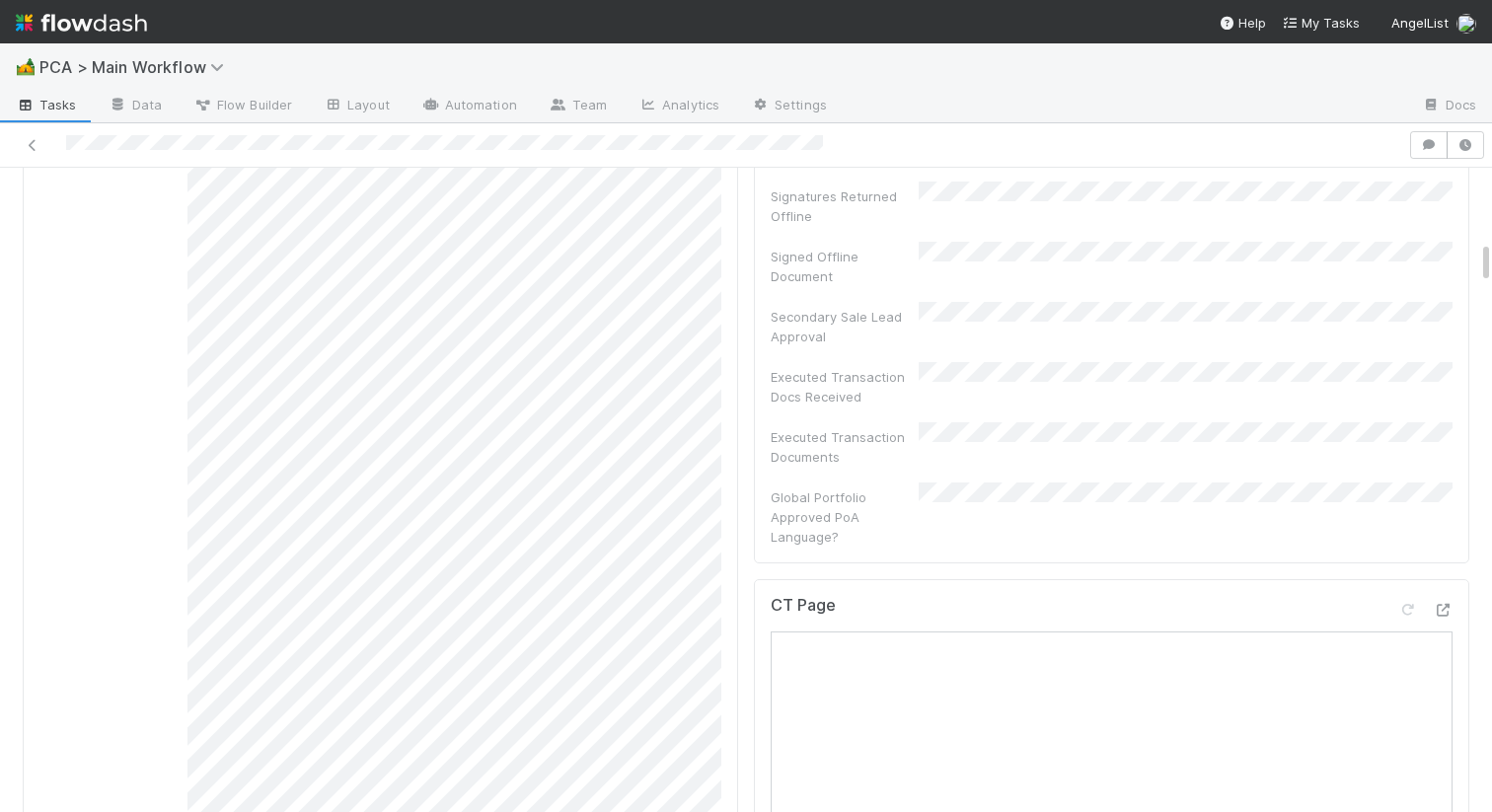 scroll, scrollTop: 484, scrollLeft: 0, axis: vertical 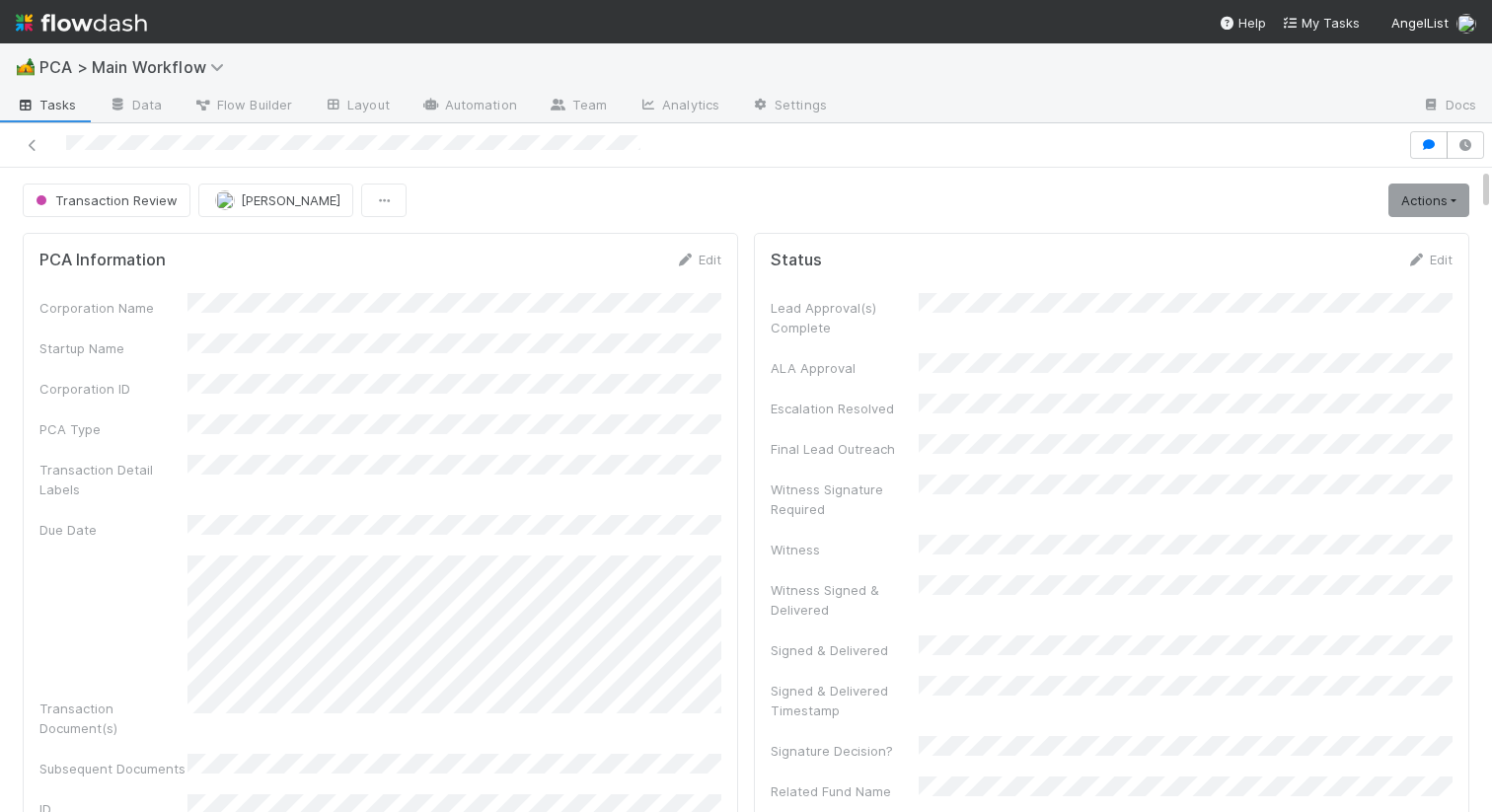 click on "Status Edit Lead Approval(s) Complete  ALA Approval  Escalation Resolved  Final Lead Outreach  Witness Signature Required  Witness   Witness Signed & Delivered  Signed & Delivered   Signed & Delivered Timestamp   Signature Decision?  Related Fund Name  Duplicate CT  Signatures Returned Offline  Signed Offline Document  Secondary Sale Lead Approval  Executed Transaction Docs Received  Executed Transaction Documents  Global Portfolio Approved PoA Language?" at bounding box center (1111, 746) 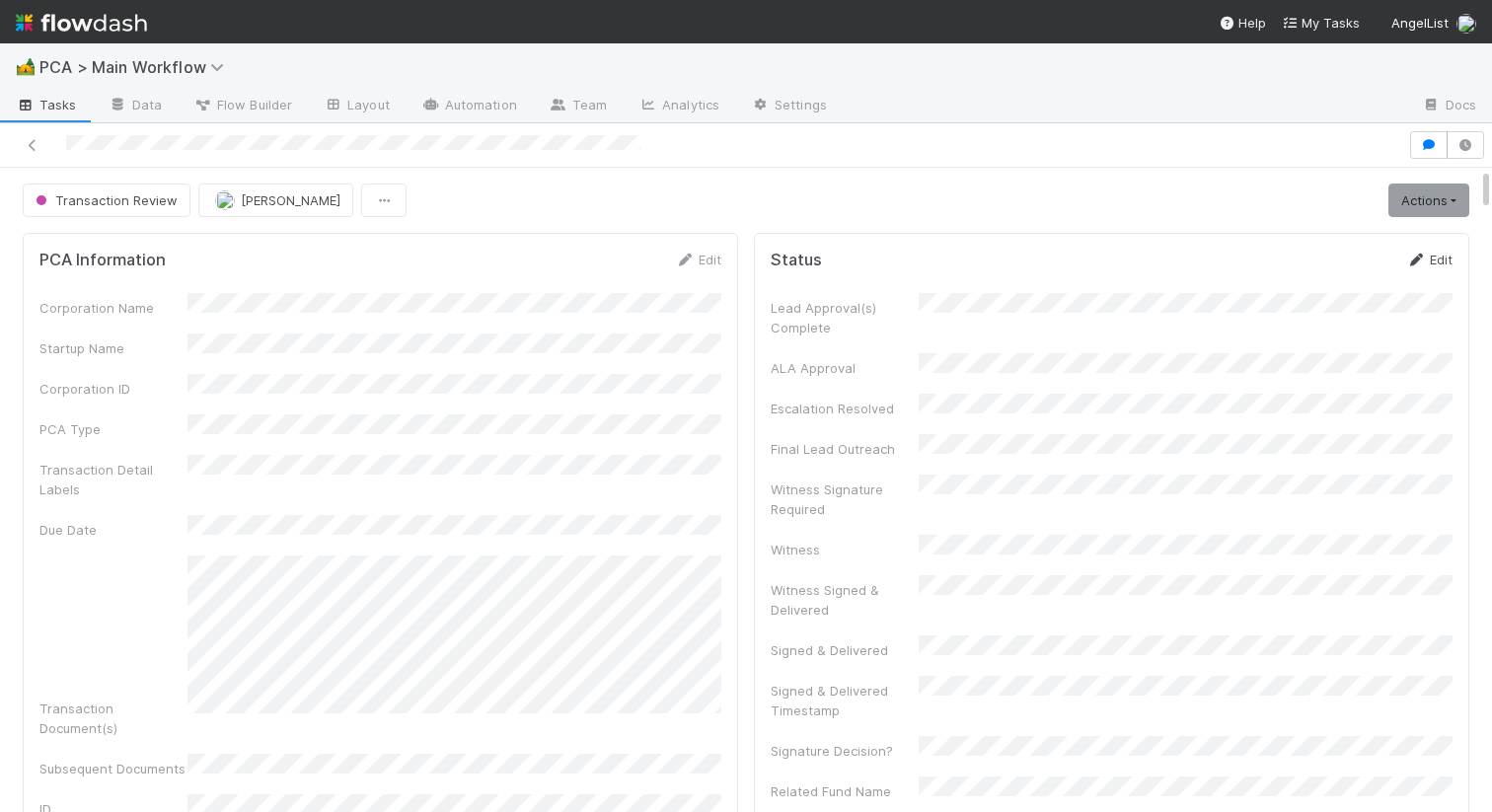 click at bounding box center (1416, 259) 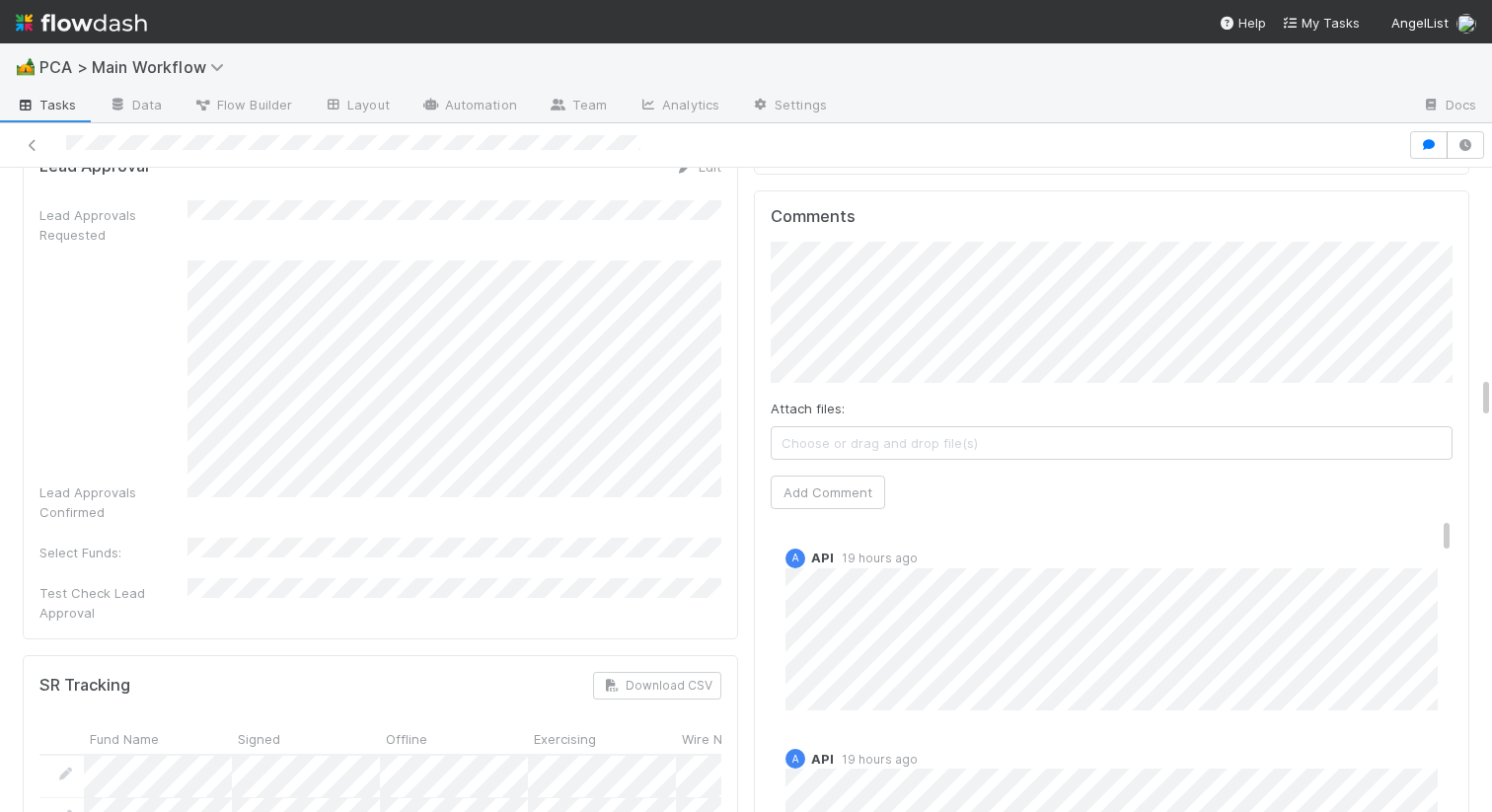 scroll, scrollTop: 3089, scrollLeft: 0, axis: vertical 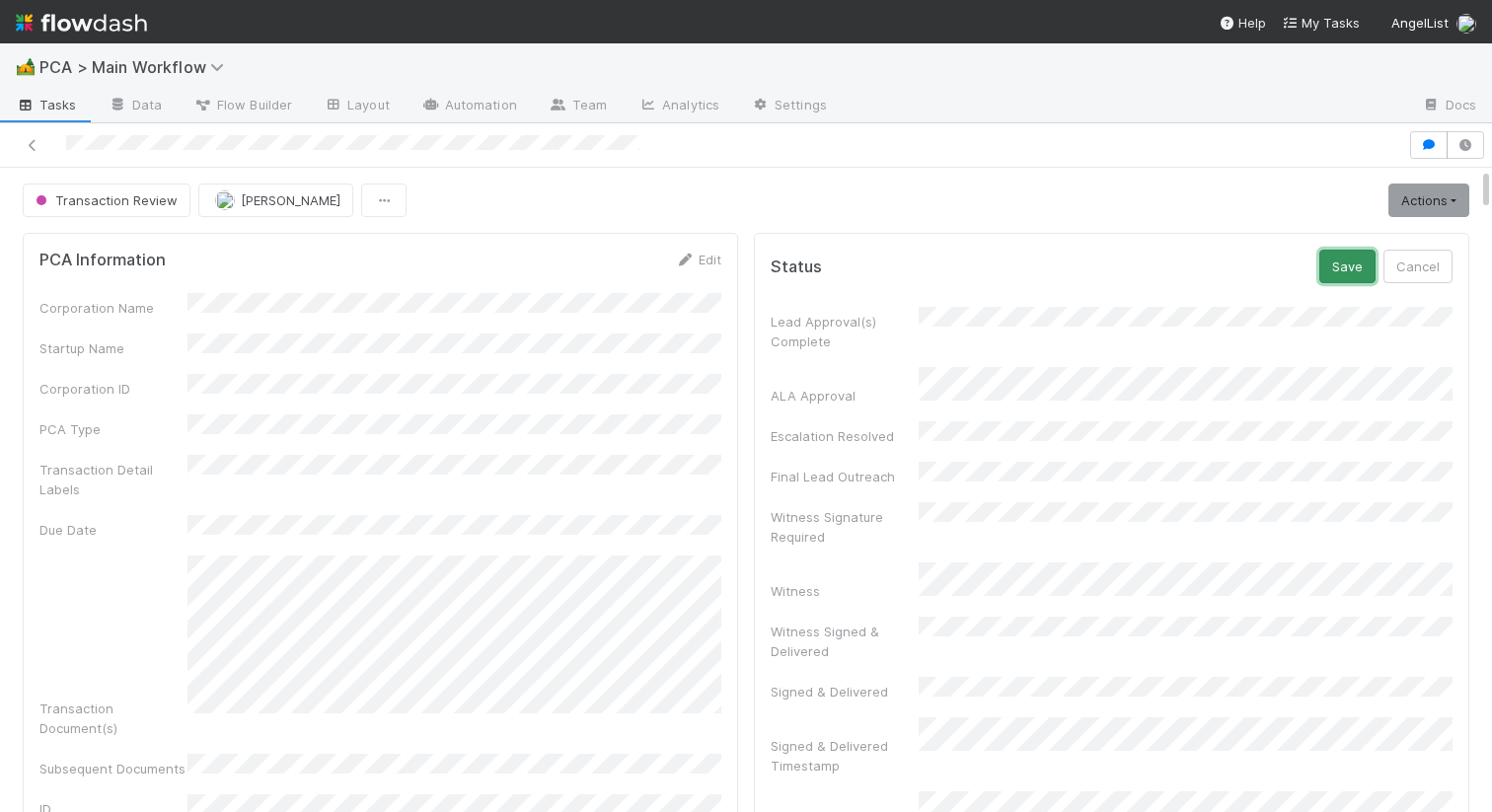 click on "Save" at bounding box center (1347, 266) 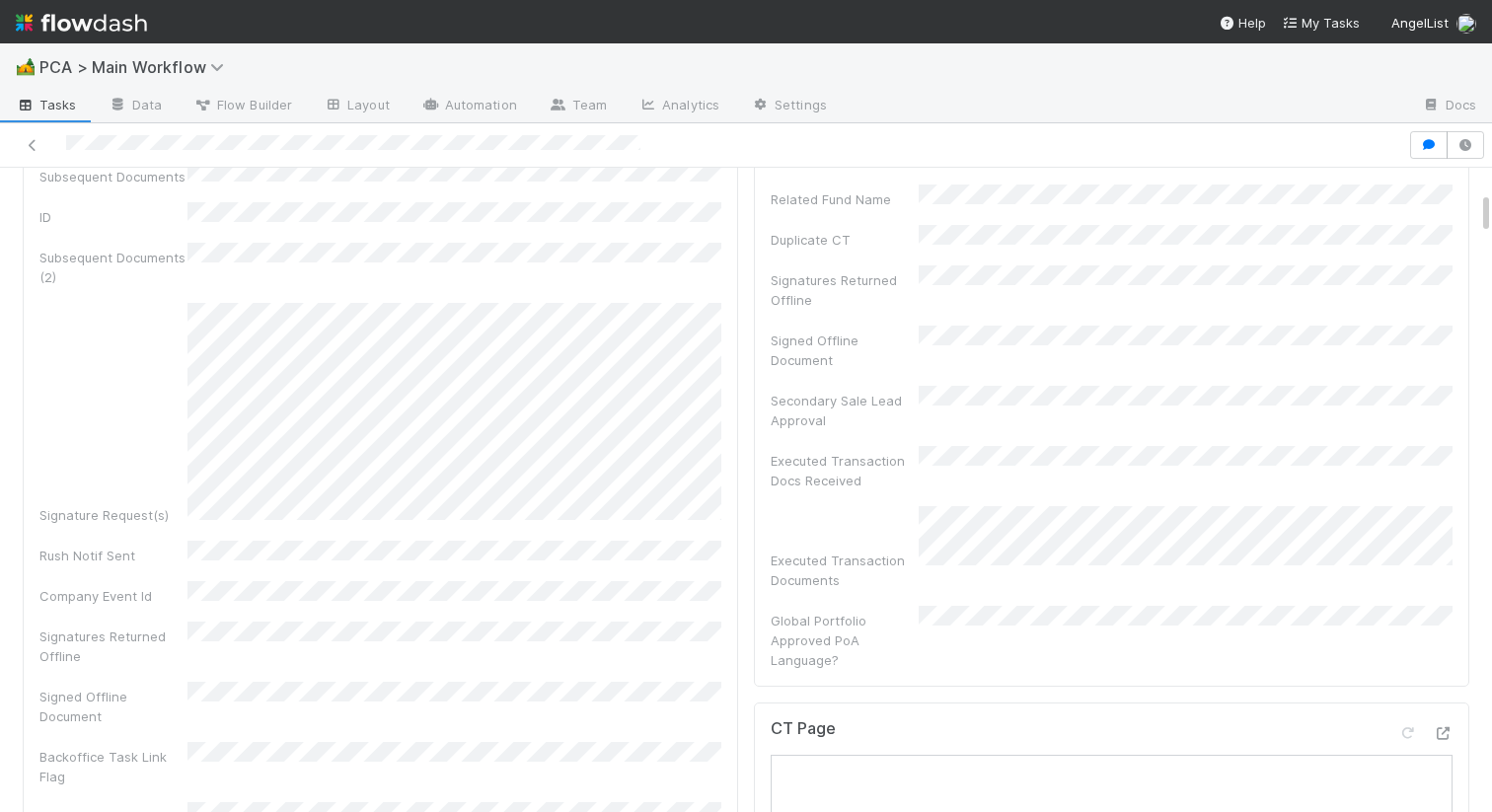 scroll, scrollTop: 0, scrollLeft: 0, axis: both 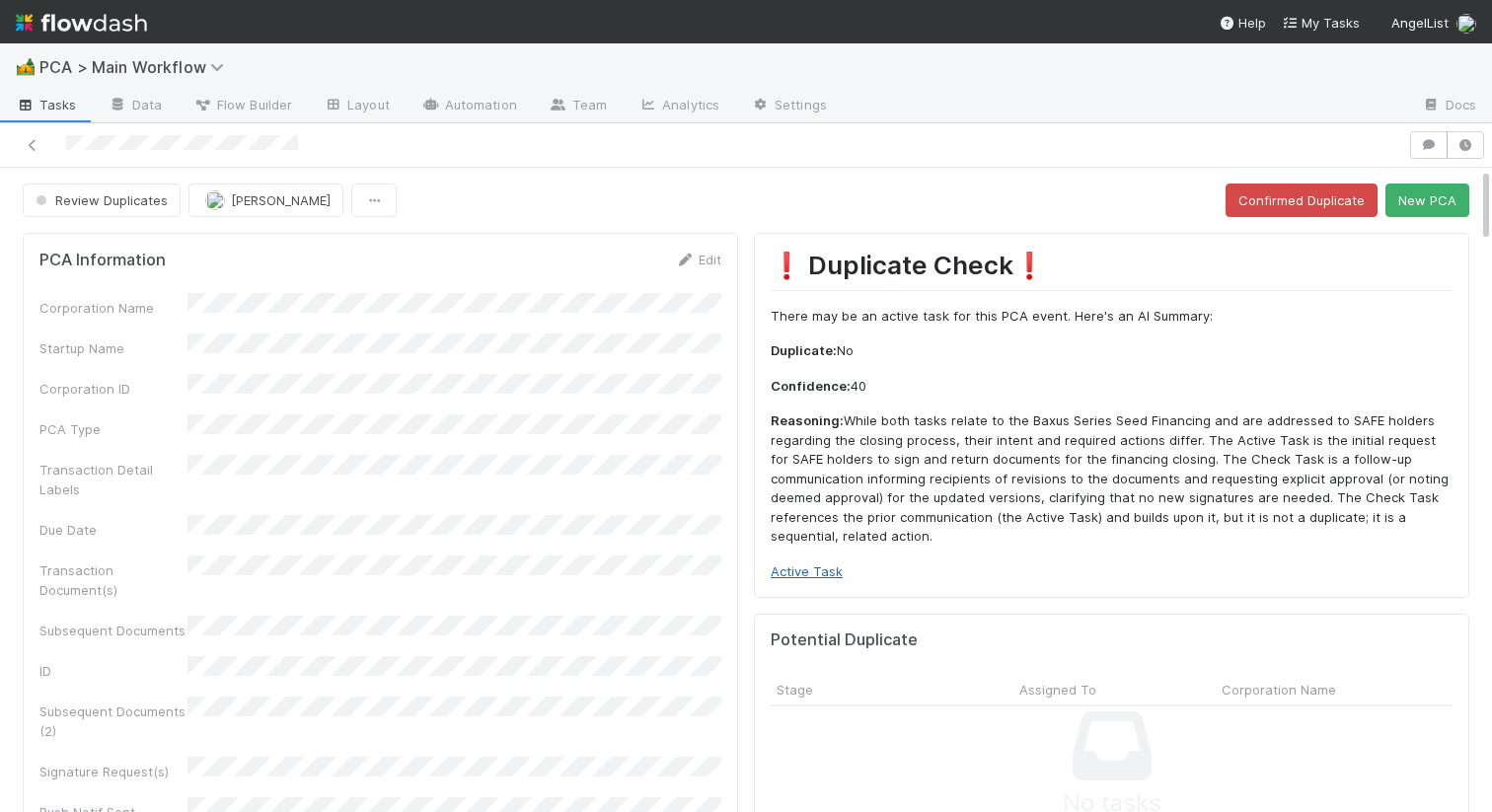 click on "Active Task" at bounding box center (806, 571) 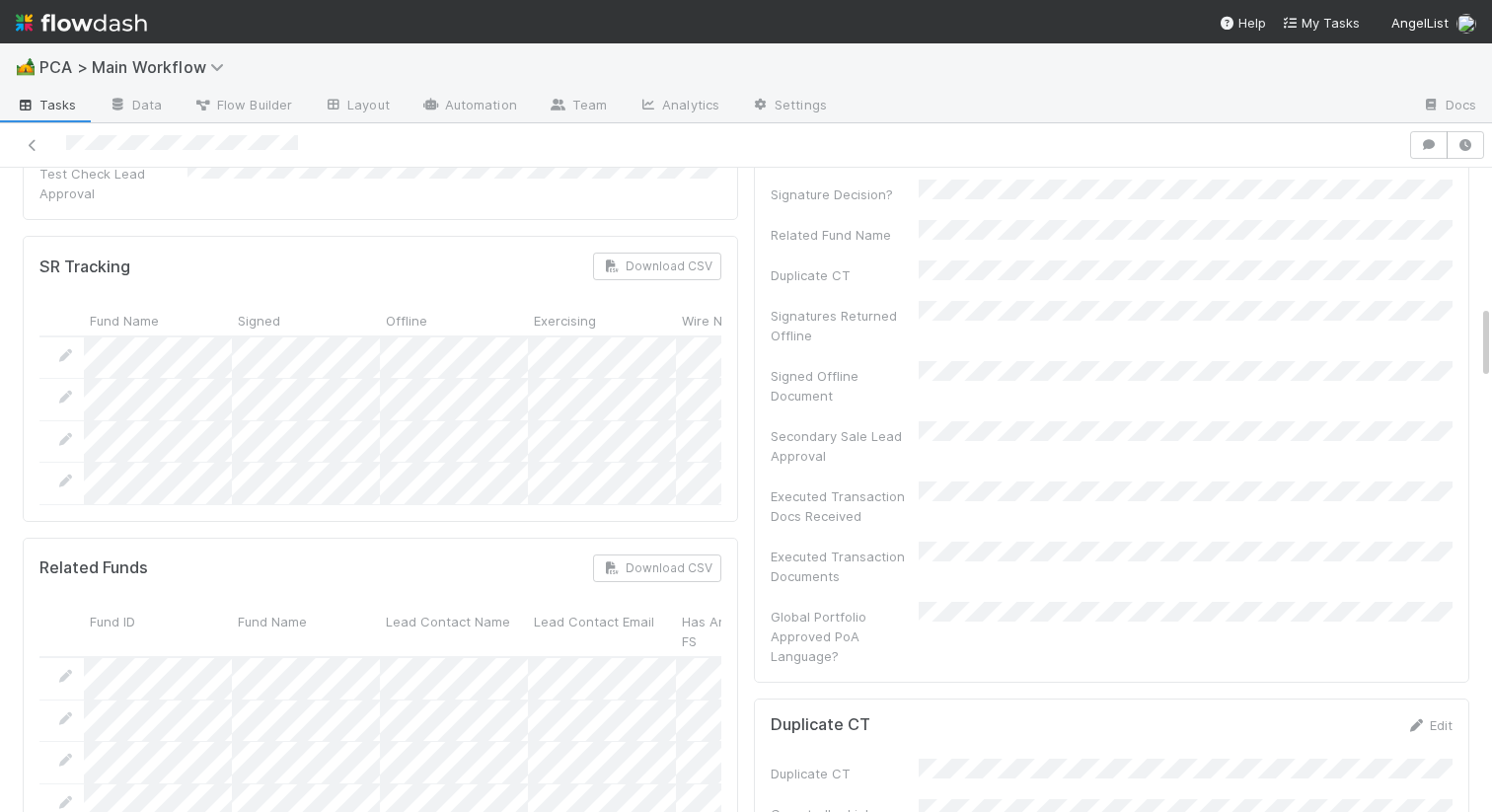 scroll, scrollTop: 1679, scrollLeft: 0, axis: vertical 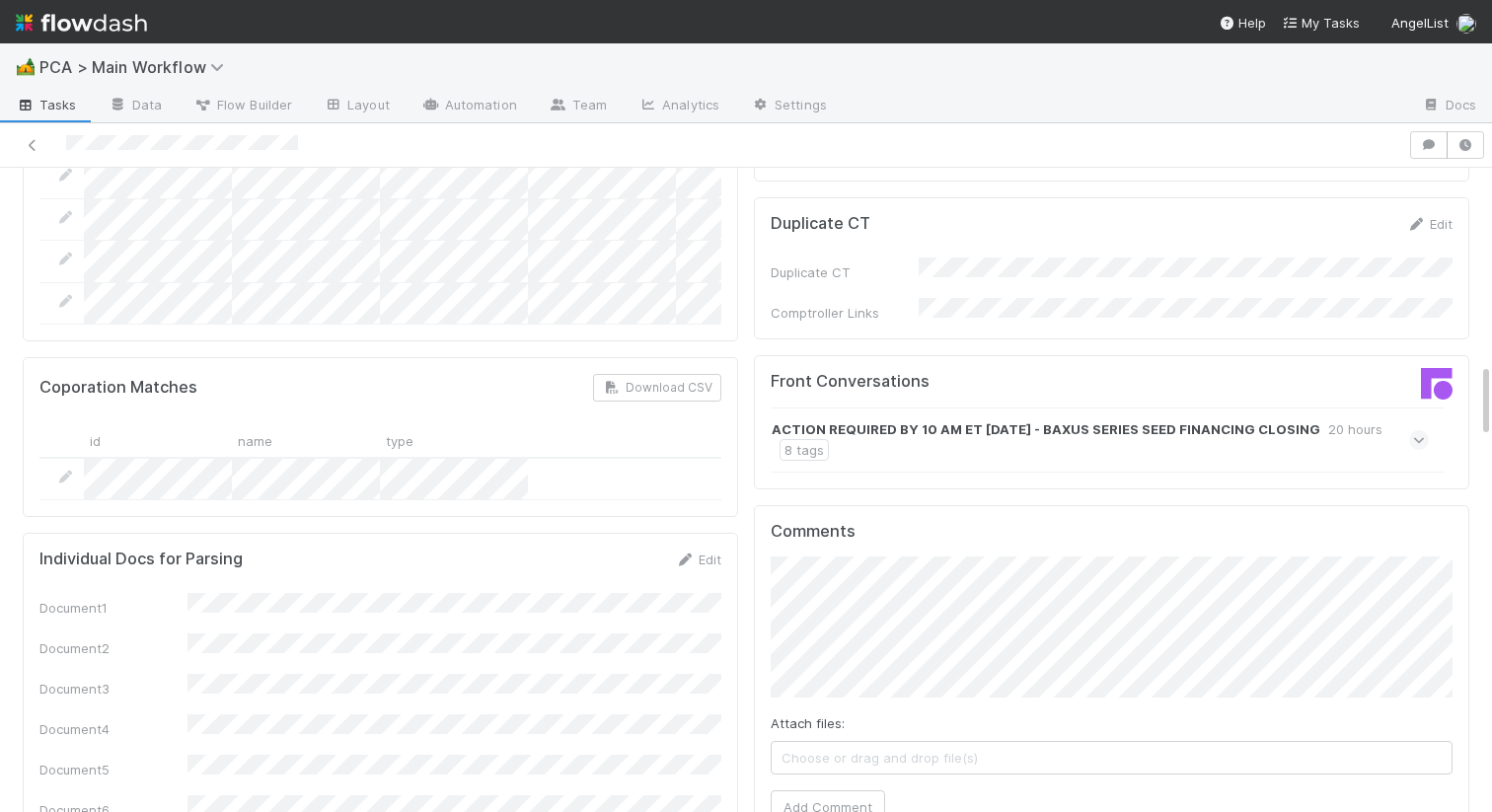 click on "ACTION REQUIRED BY 10 AM ET TOMORROW - BAXUS SERIES SEED FINANCING CLOSING" at bounding box center (1046, 429) 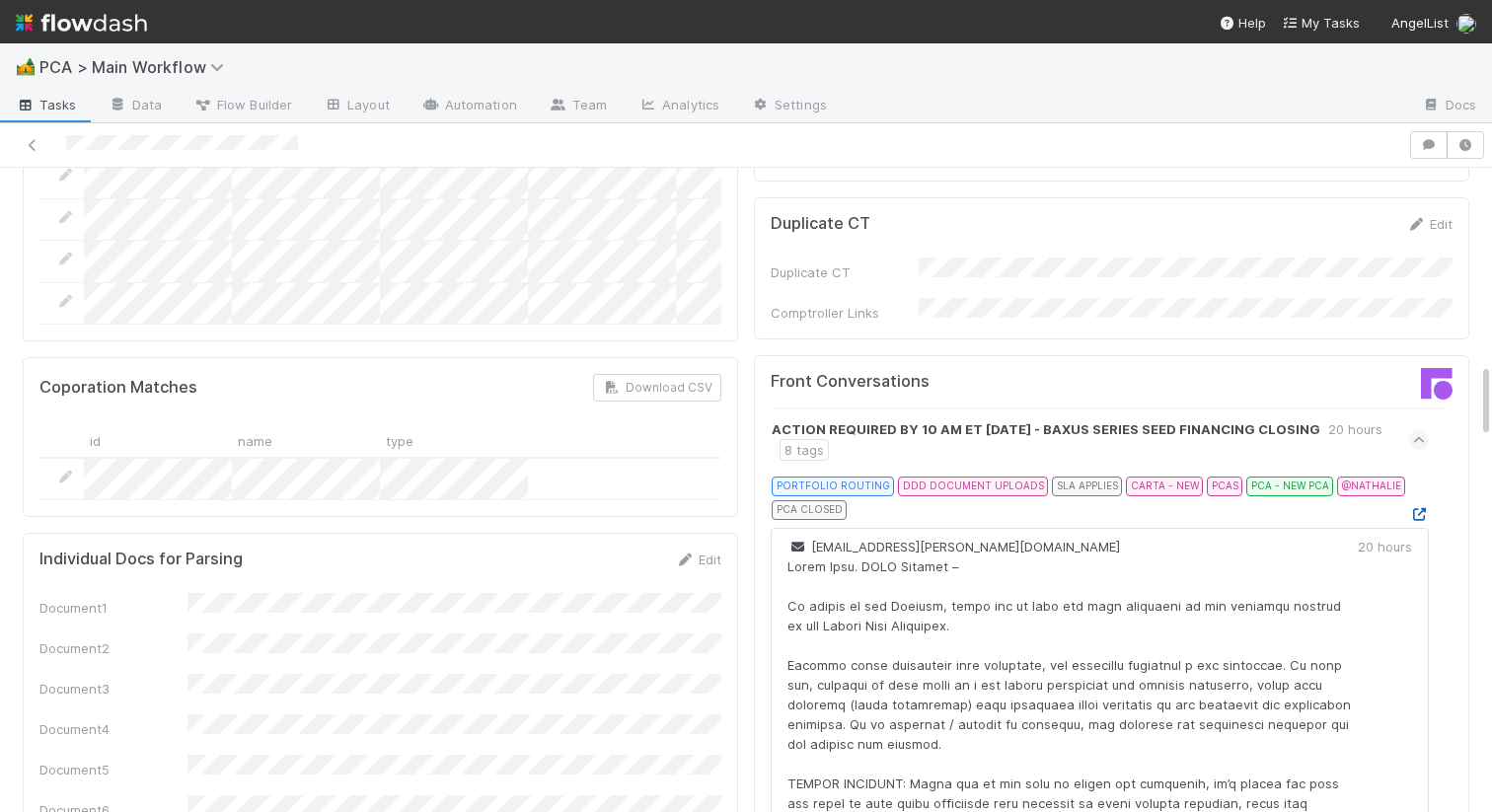 click at bounding box center [1419, 514] 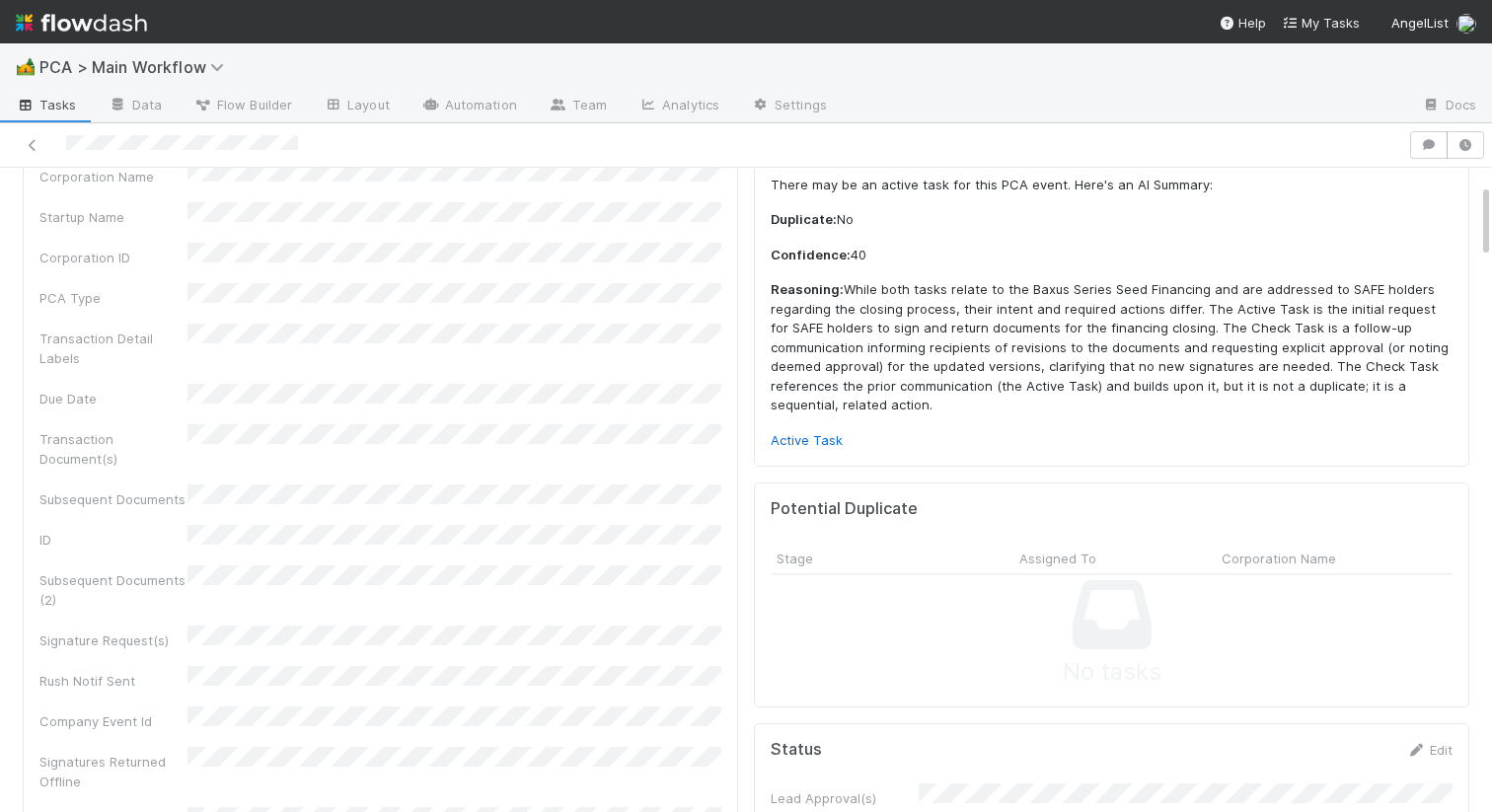 scroll, scrollTop: 0, scrollLeft: 0, axis: both 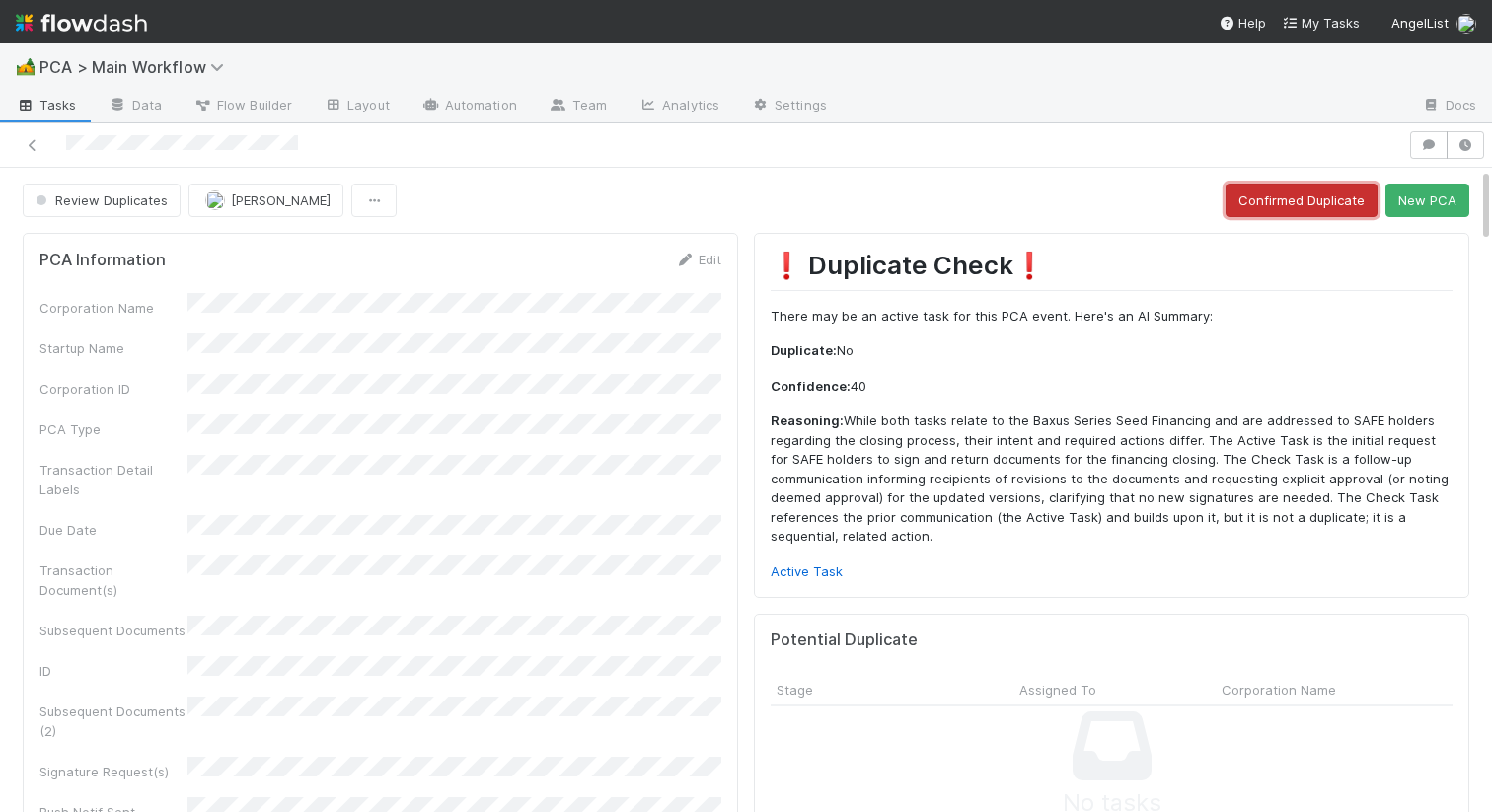 click on "Confirmed Duplicate" at bounding box center [1302, 200] 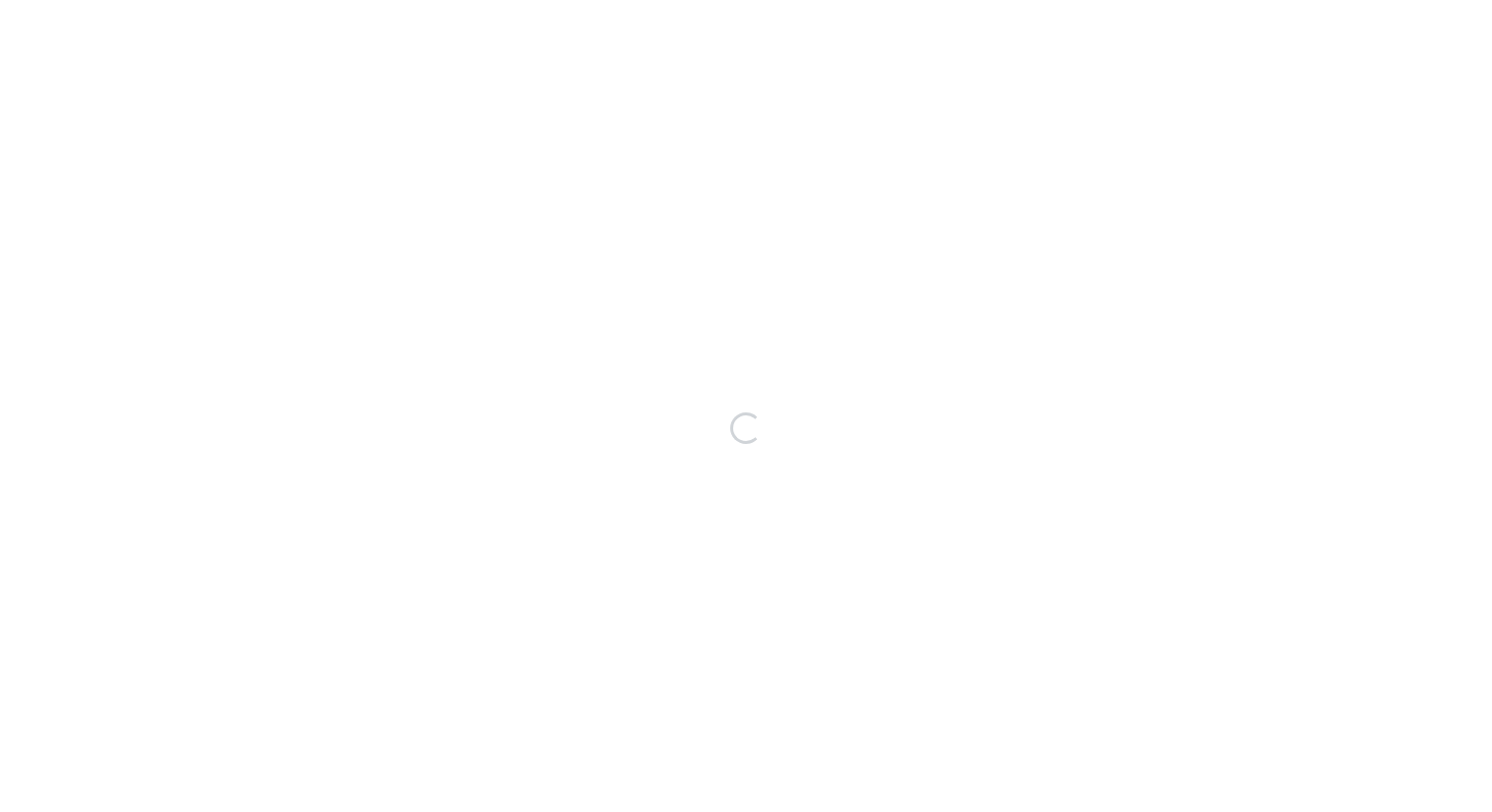 scroll, scrollTop: 0, scrollLeft: 0, axis: both 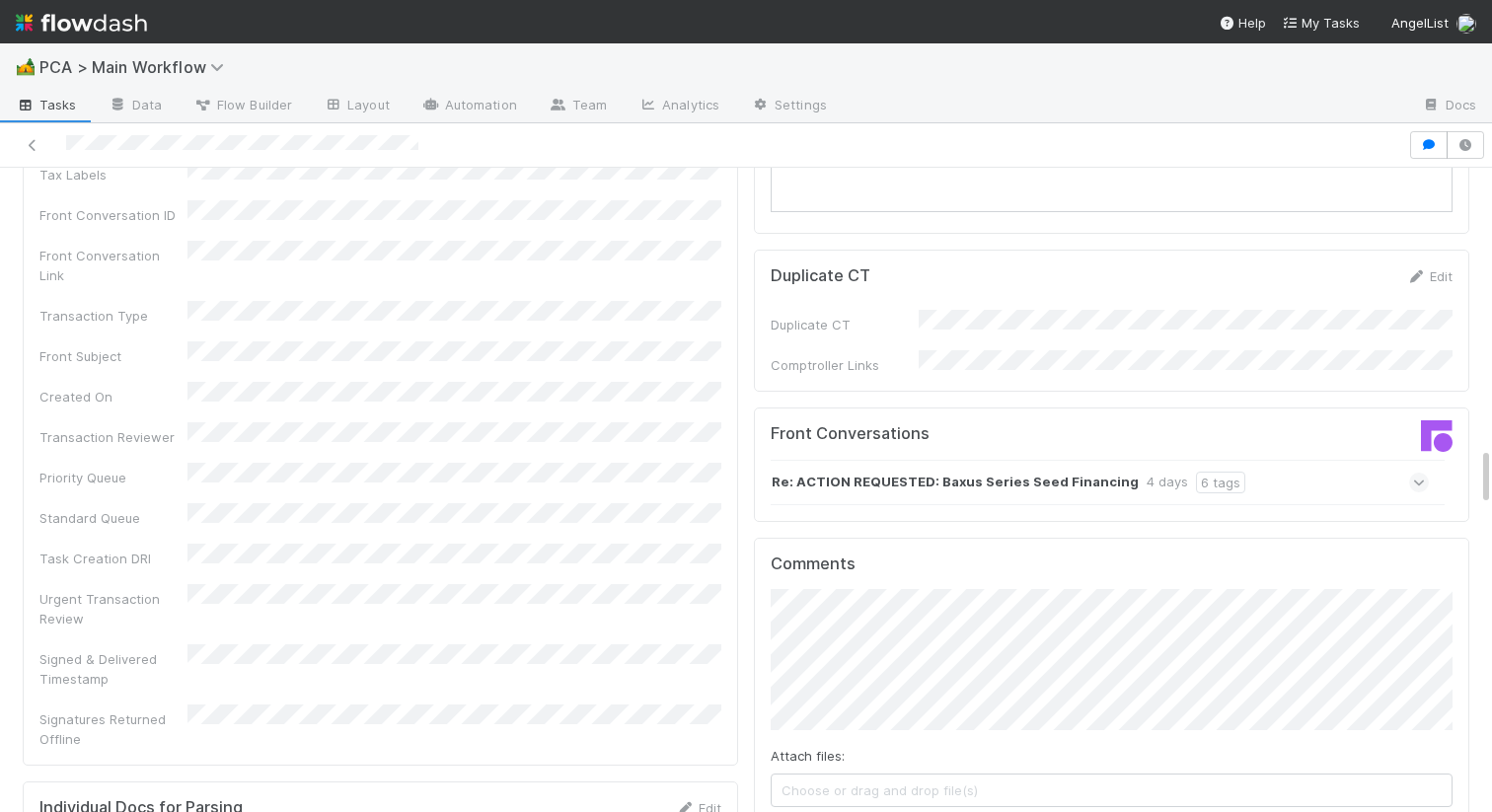 click on "Add Comment" at bounding box center (828, 840) 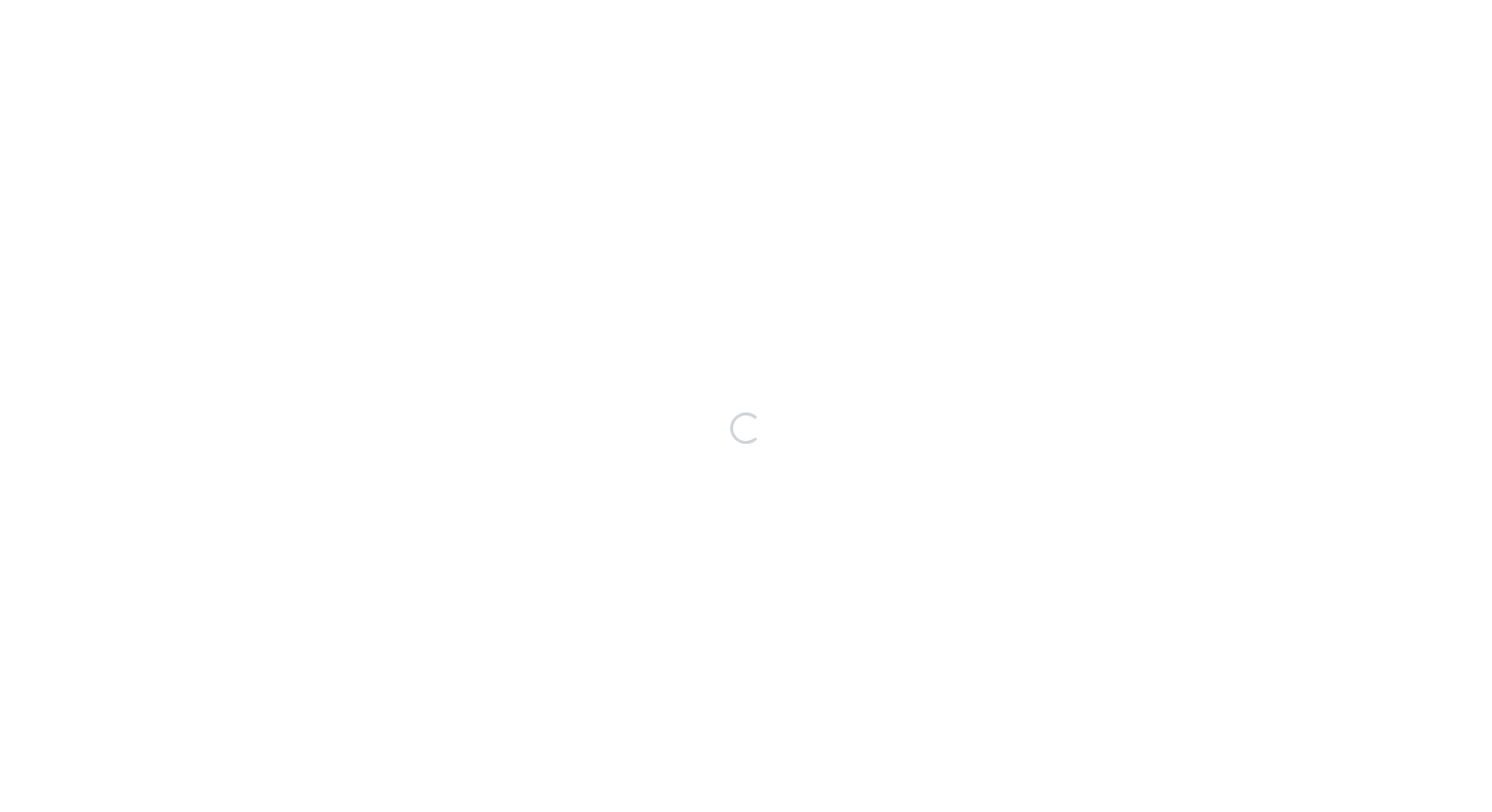 scroll, scrollTop: 0, scrollLeft: 0, axis: both 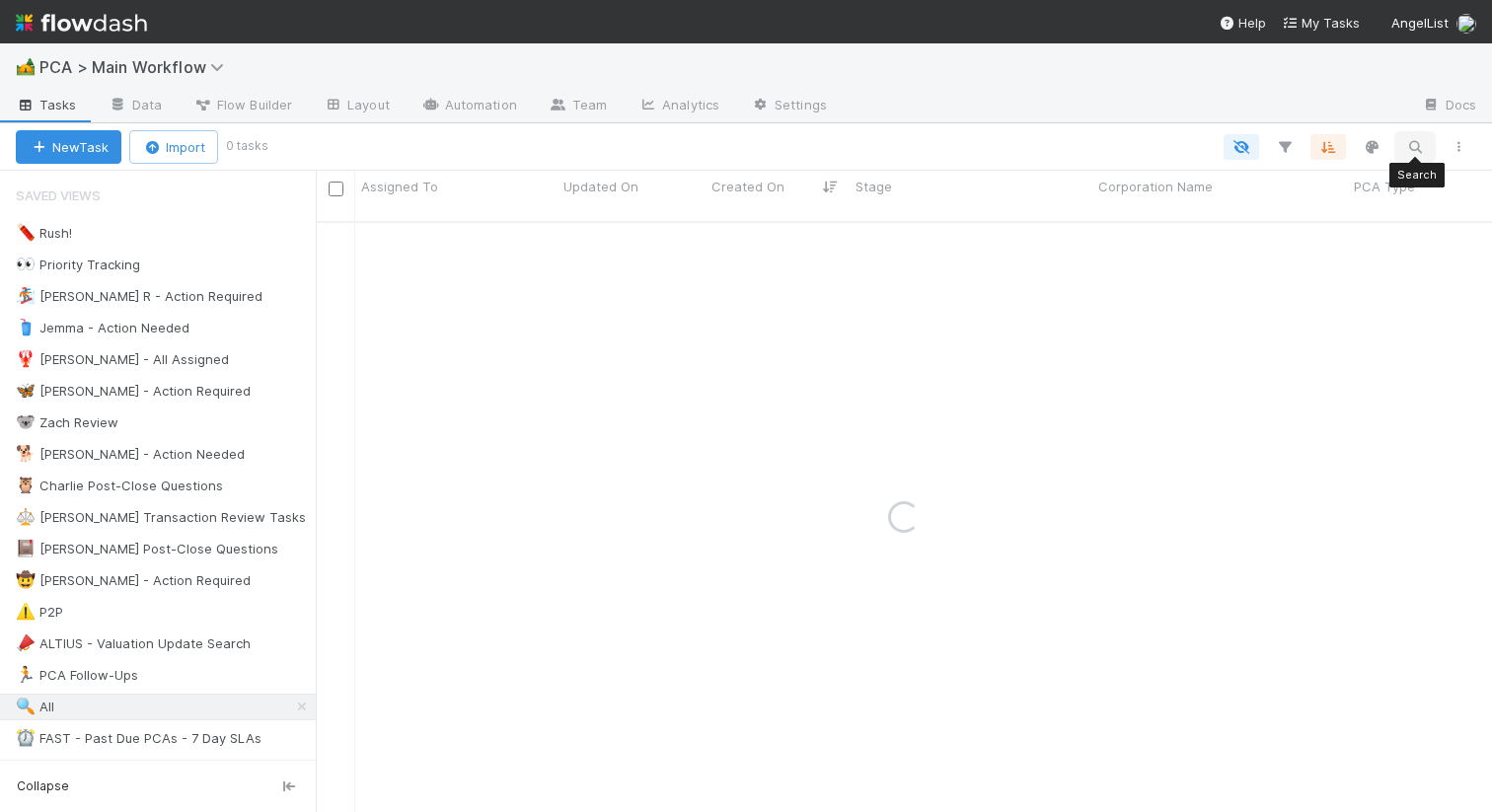 click at bounding box center [1415, 147] 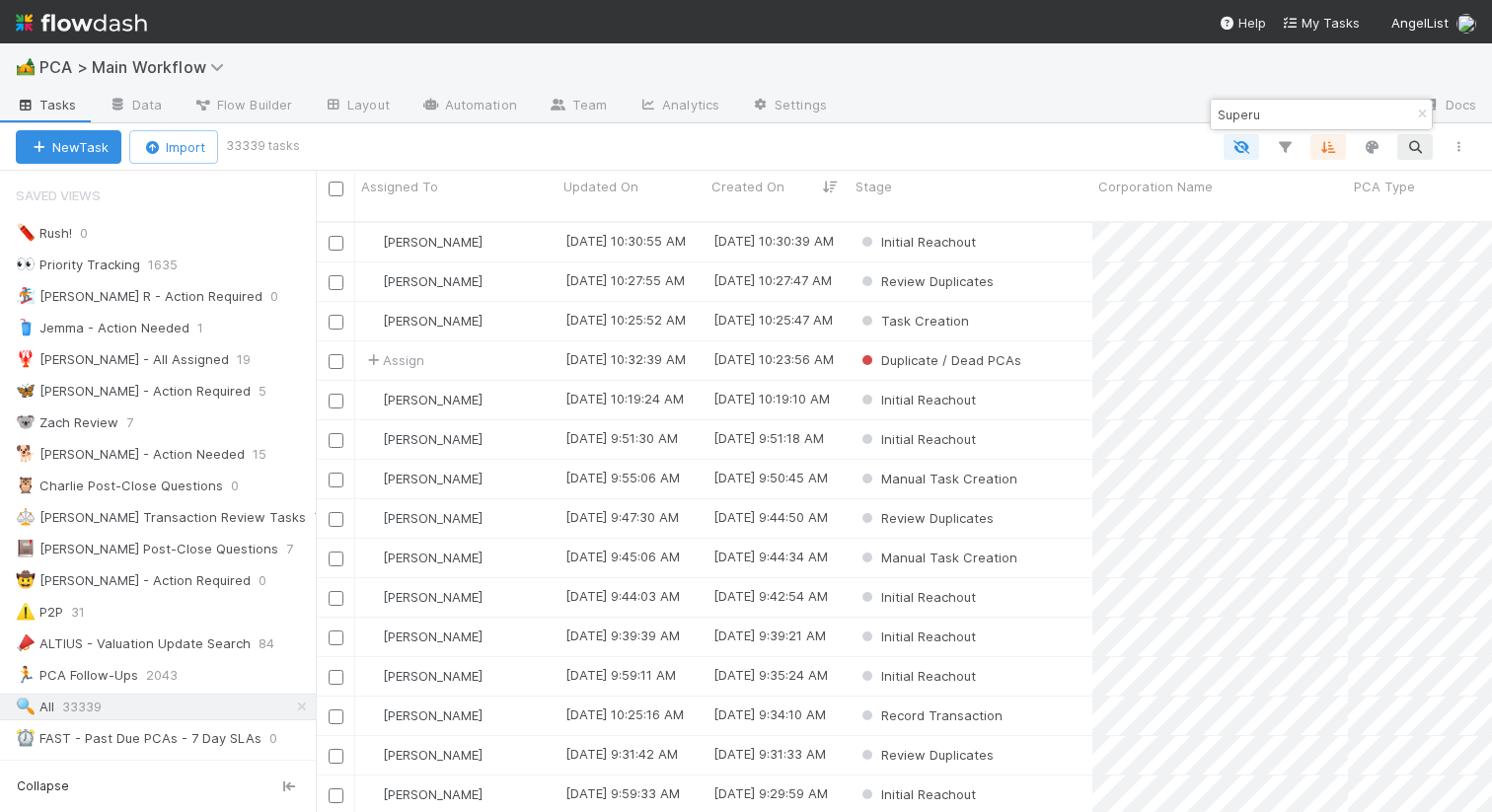 scroll, scrollTop: 0, scrollLeft: 1, axis: horizontal 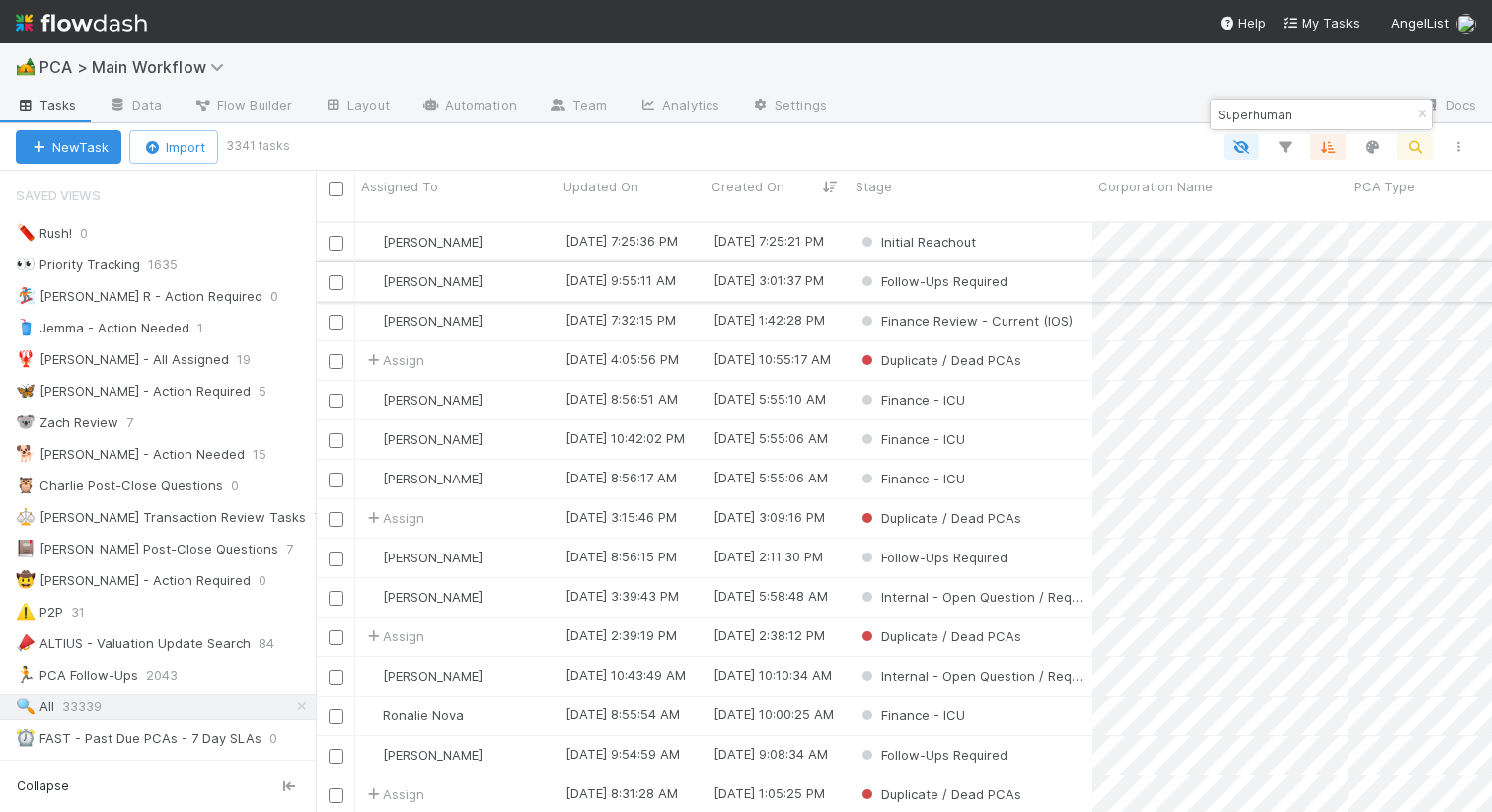type on "Superhuman" 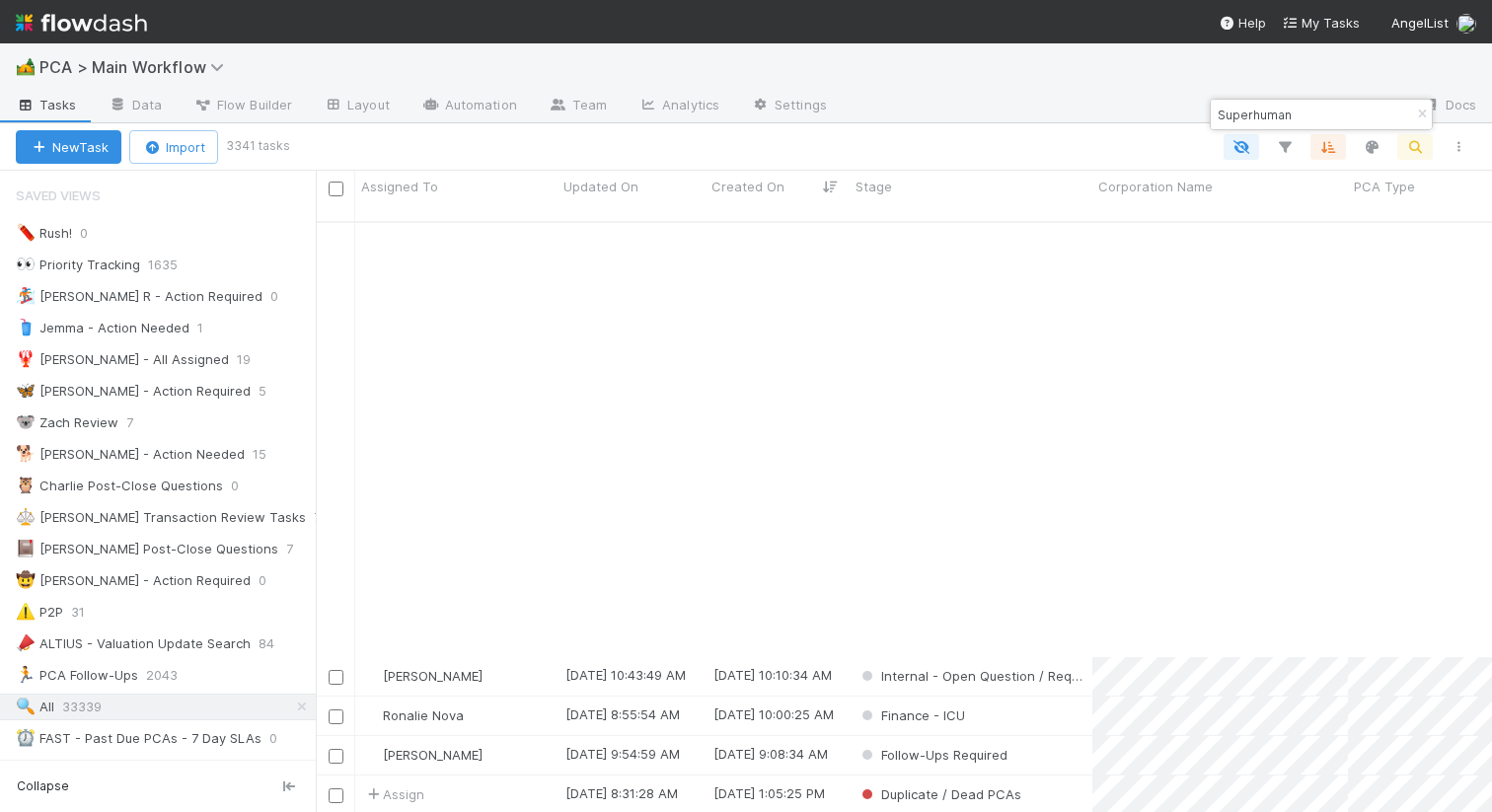 scroll, scrollTop: 499, scrollLeft: 0, axis: vertical 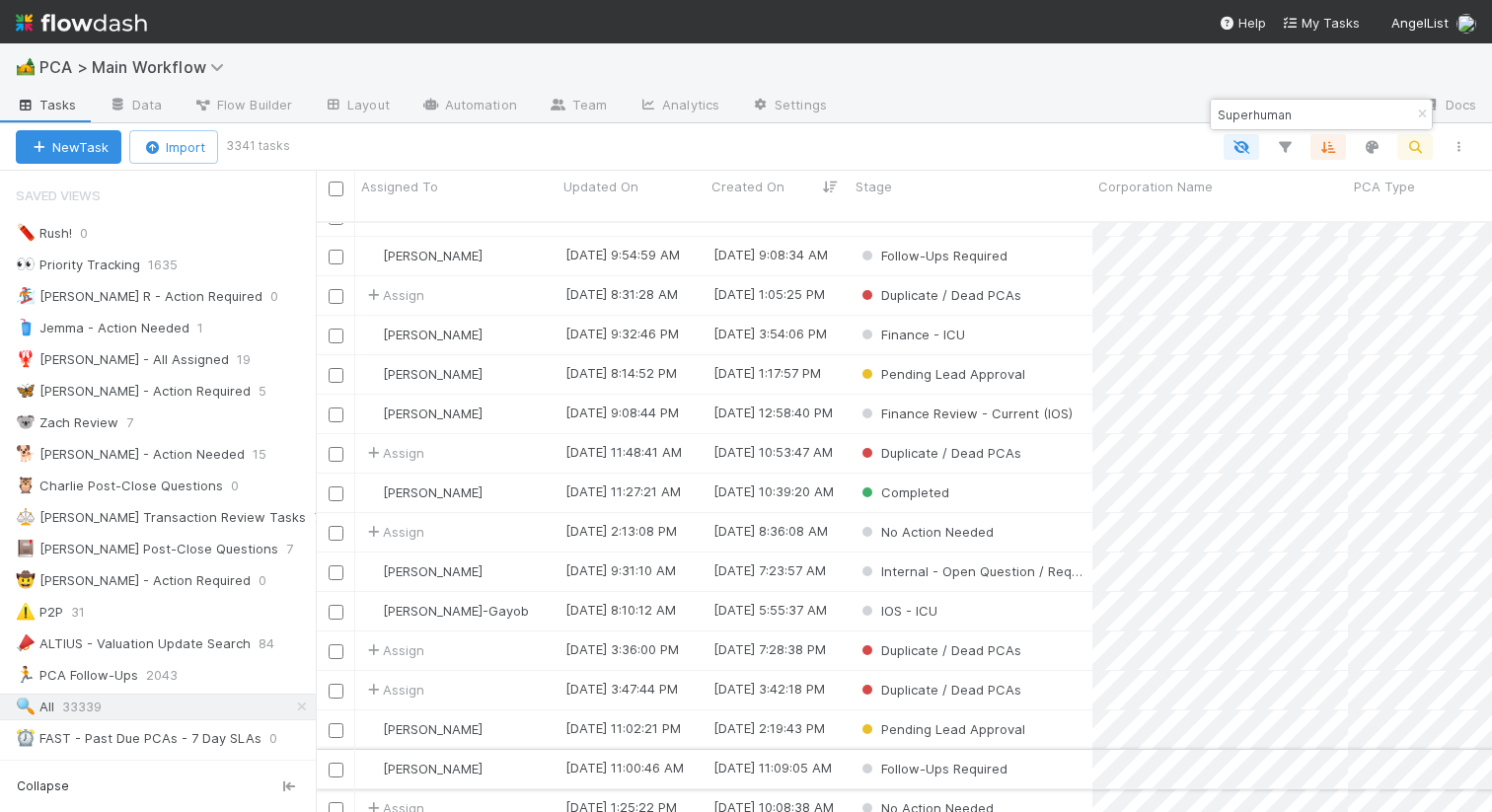 click on "Follow-Ups Required" at bounding box center (971, 769) 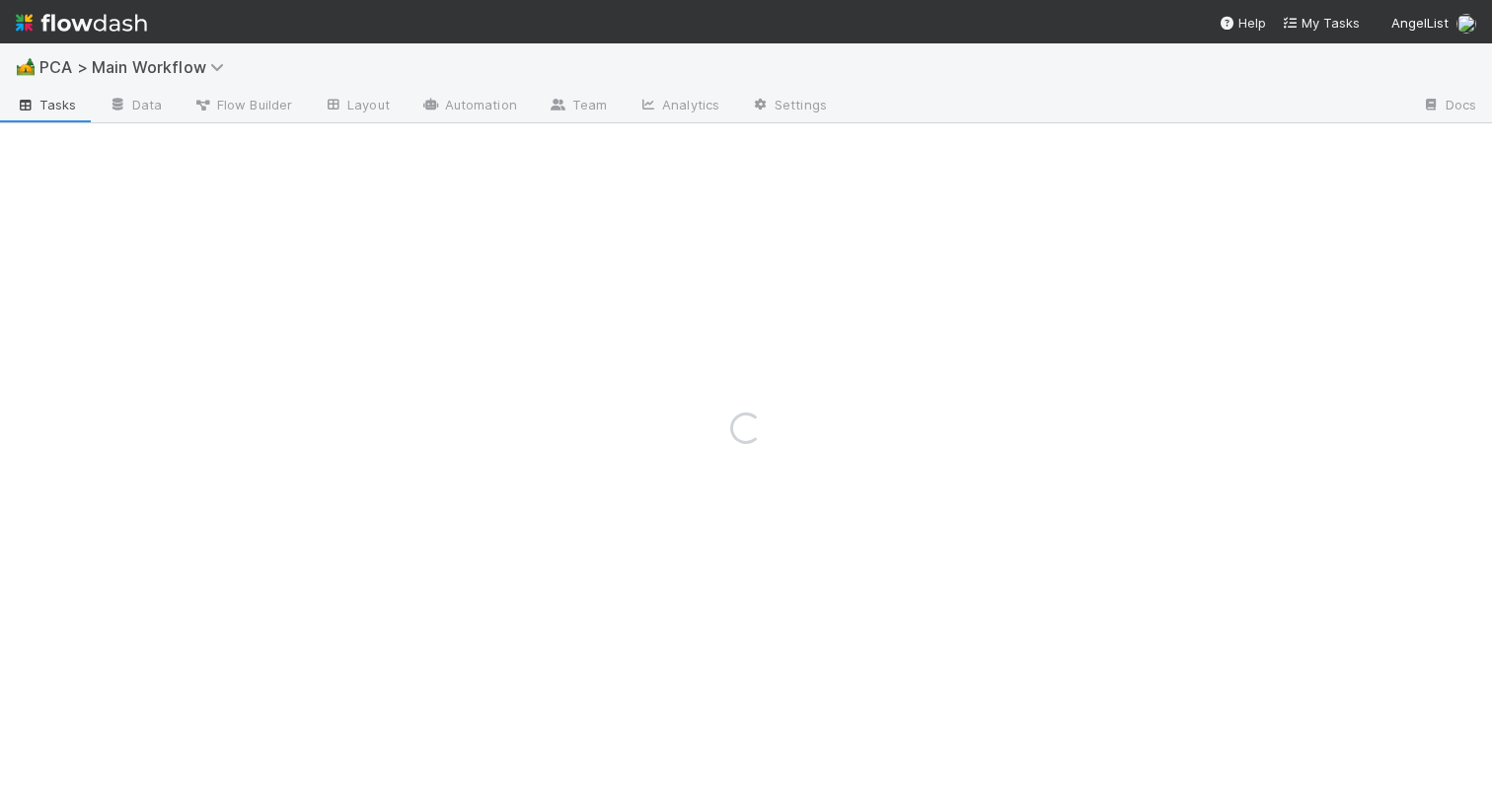 scroll, scrollTop: 0, scrollLeft: 0, axis: both 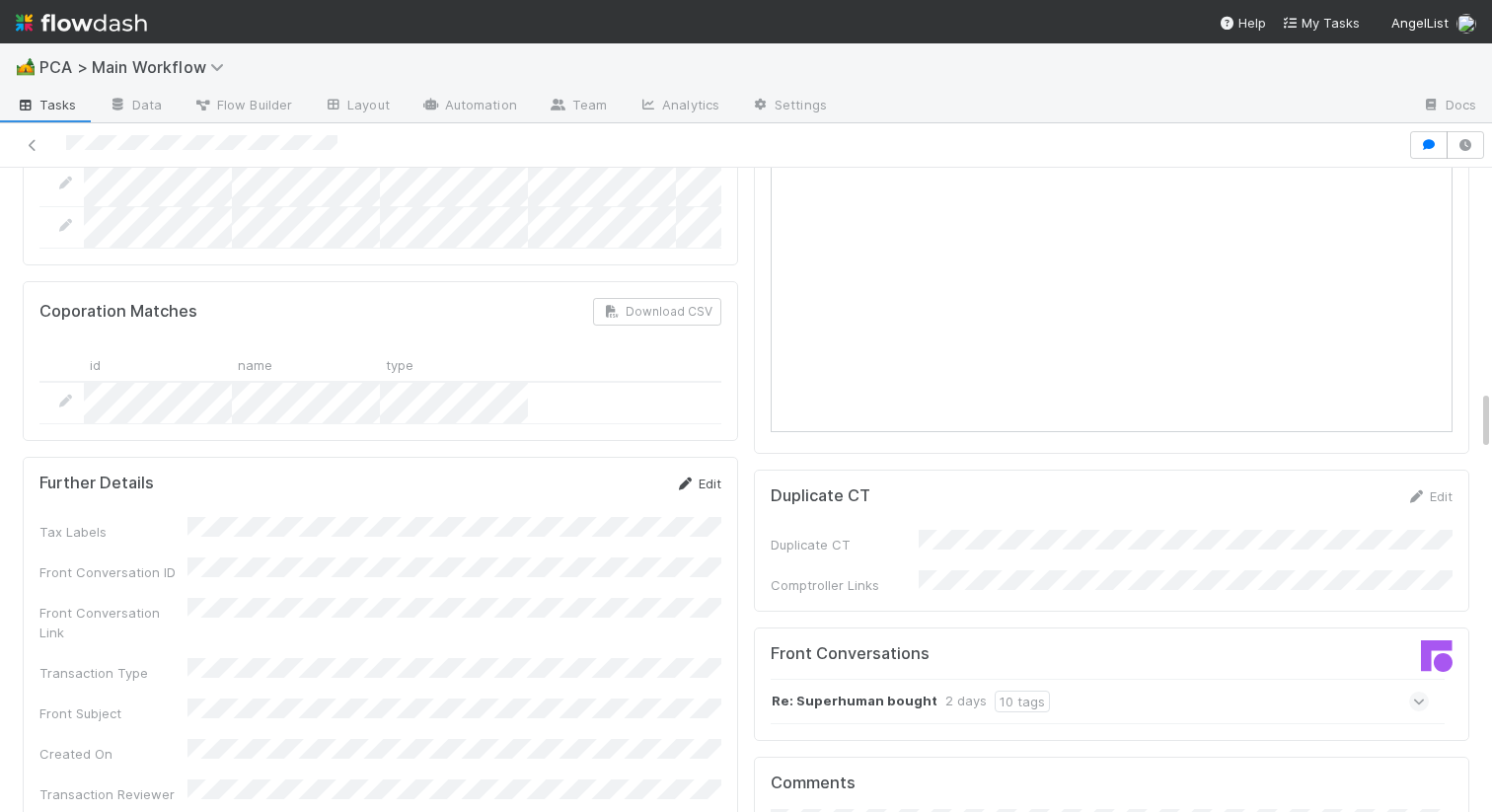 click on "Edit" at bounding box center [698, 483] 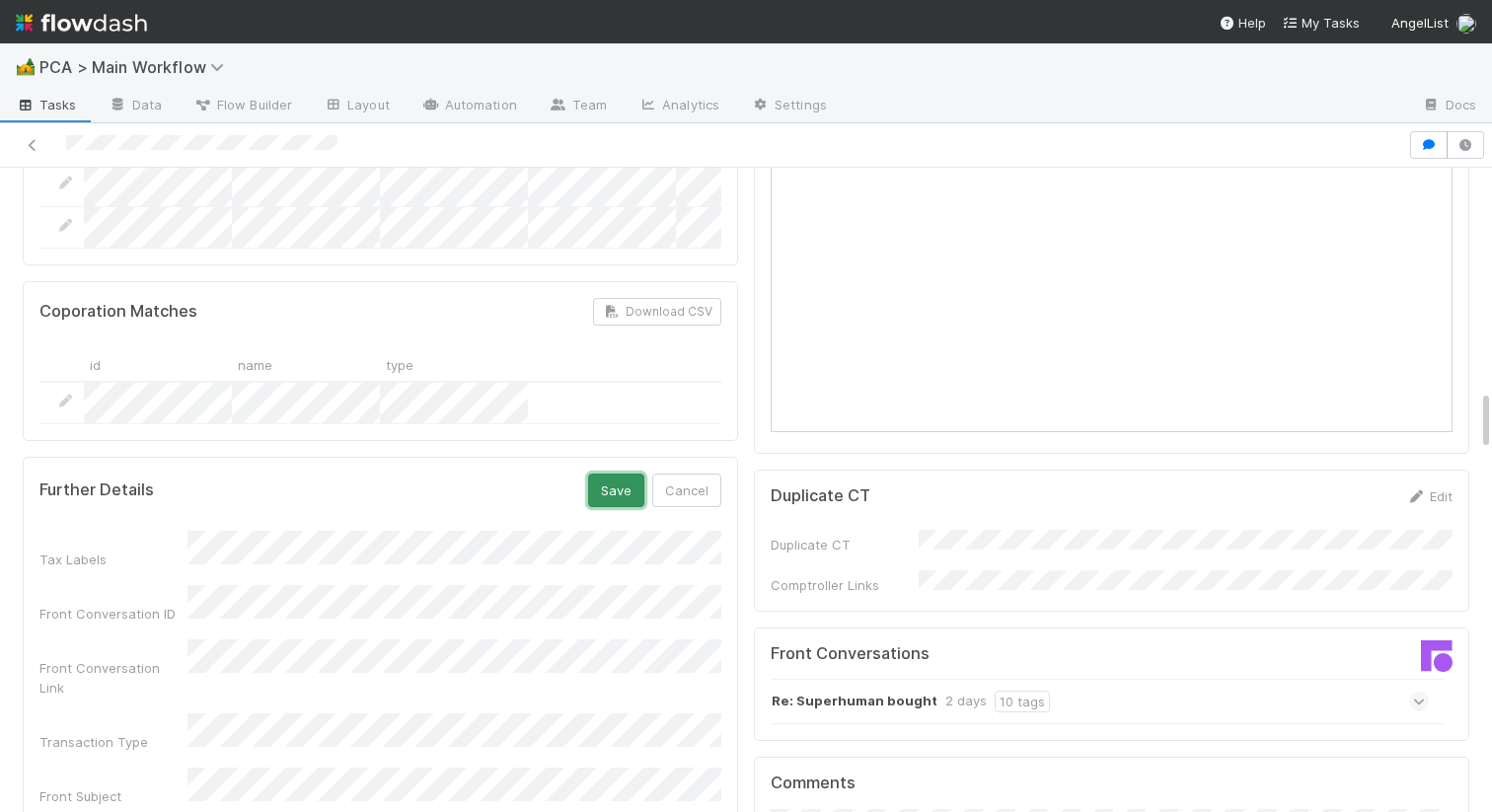 click on "Save" at bounding box center (616, 490) 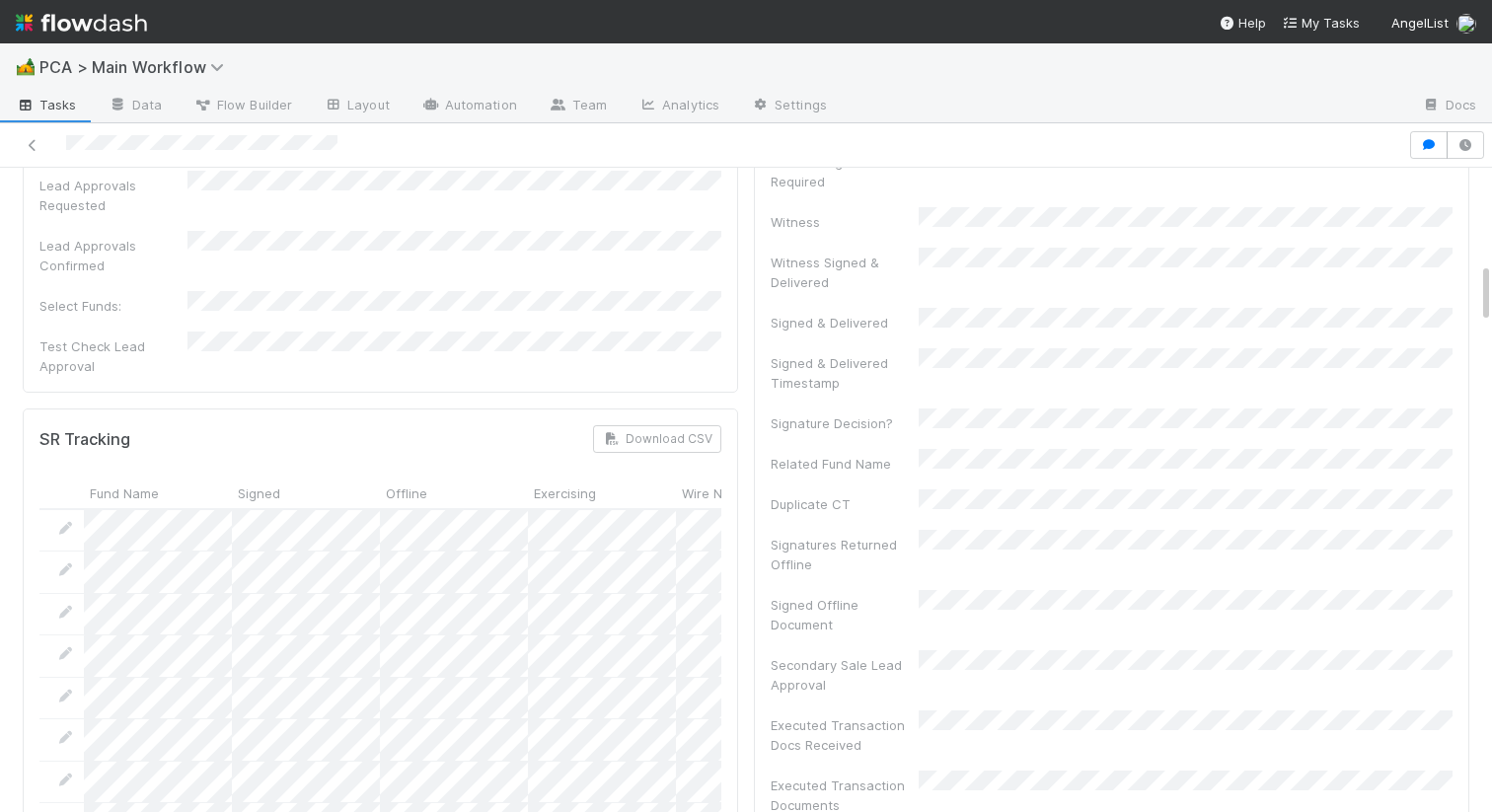 scroll, scrollTop: 1436, scrollLeft: 0, axis: vertical 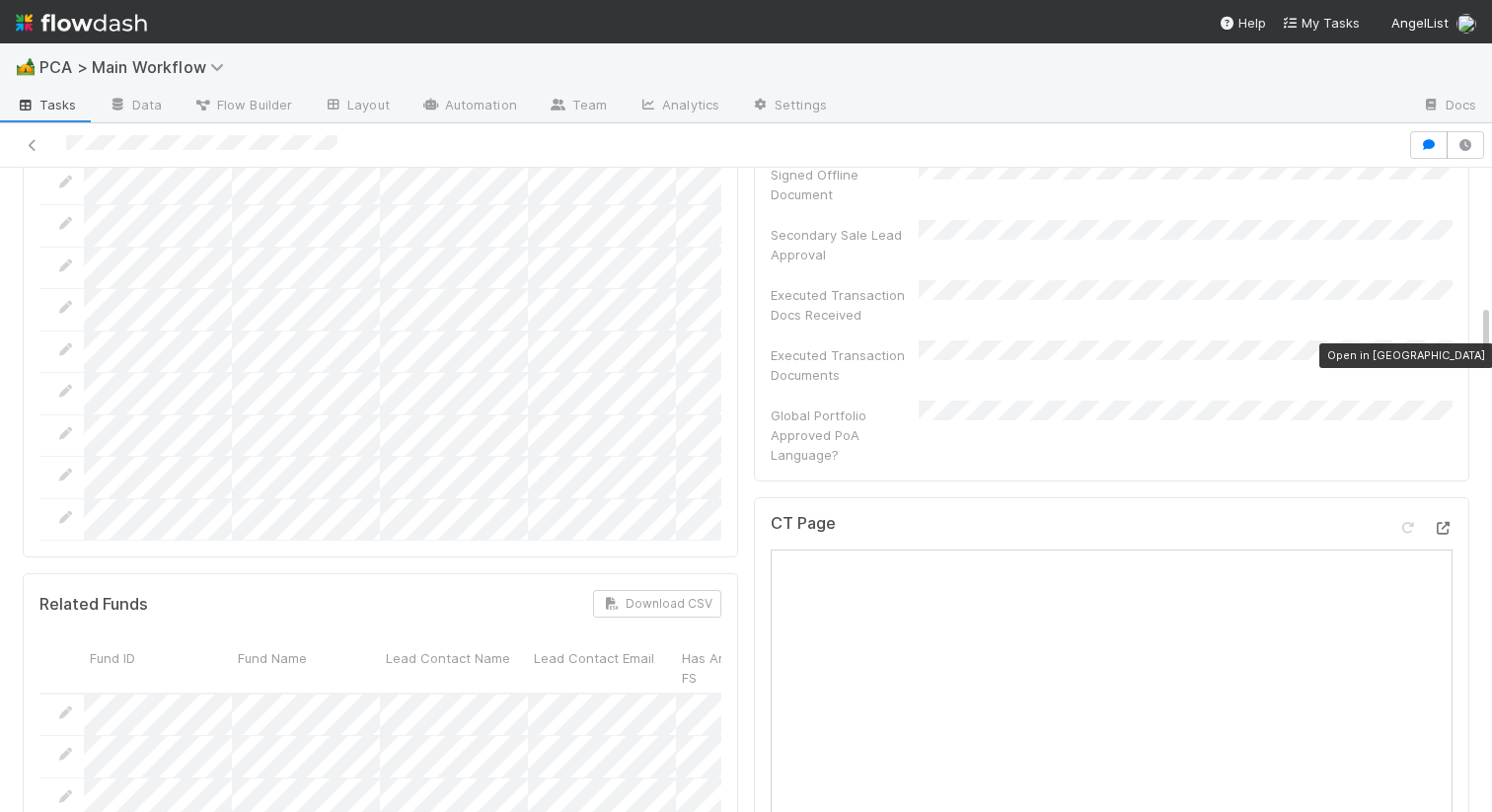 click at bounding box center (1443, 528) 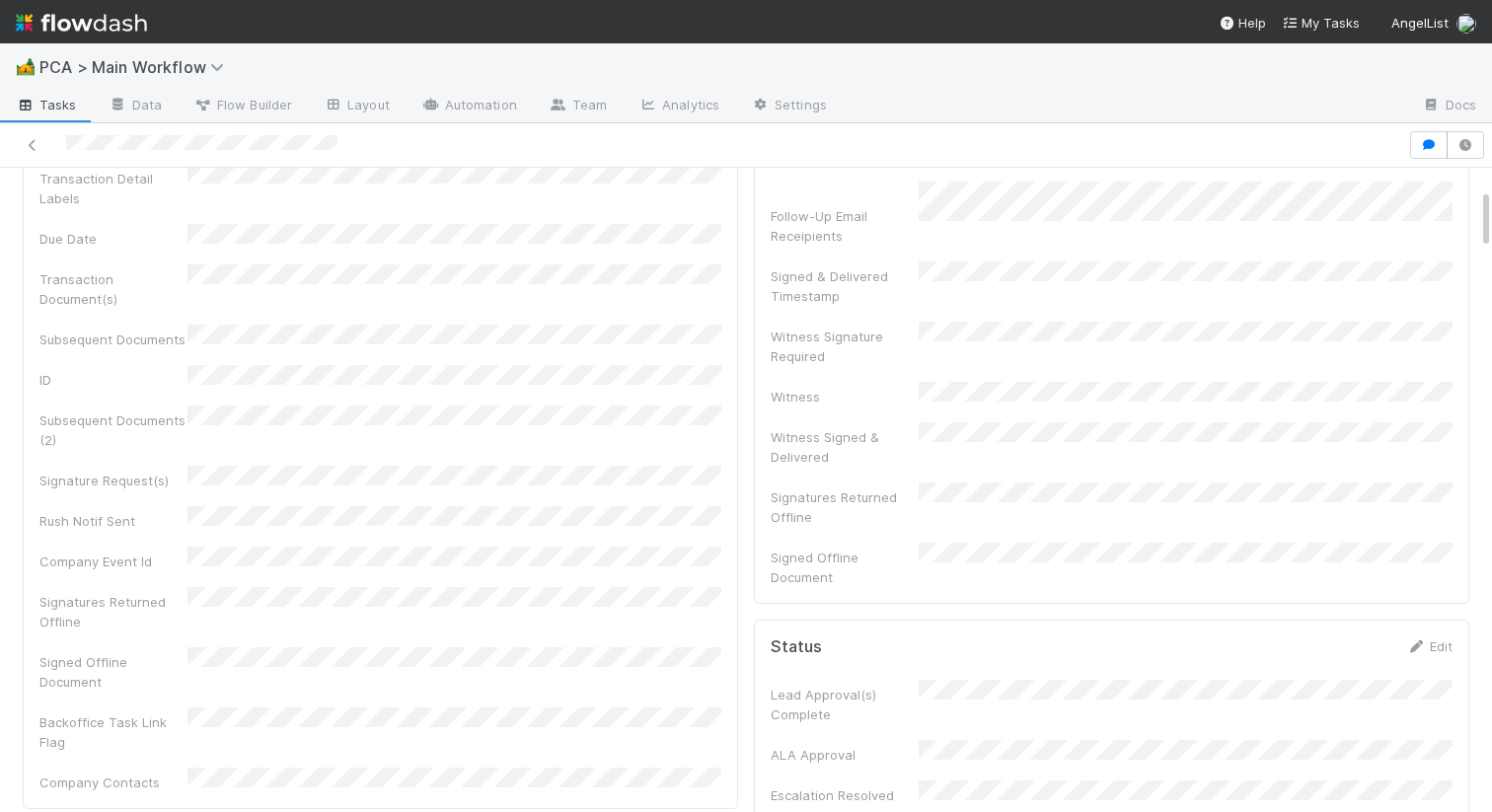 scroll, scrollTop: 0, scrollLeft: 0, axis: both 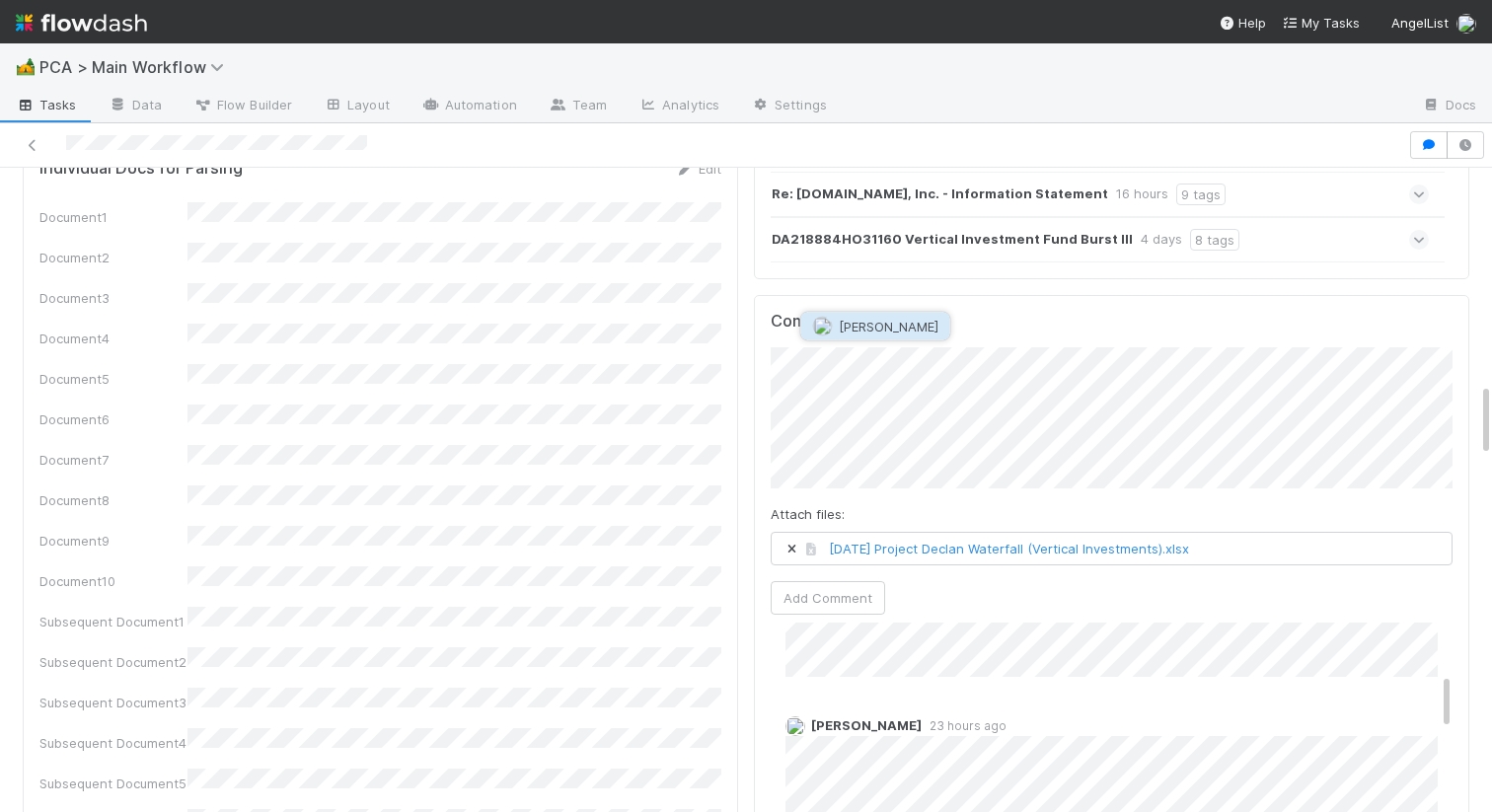 click on "[PERSON_NAME]" at bounding box center [888, 327] 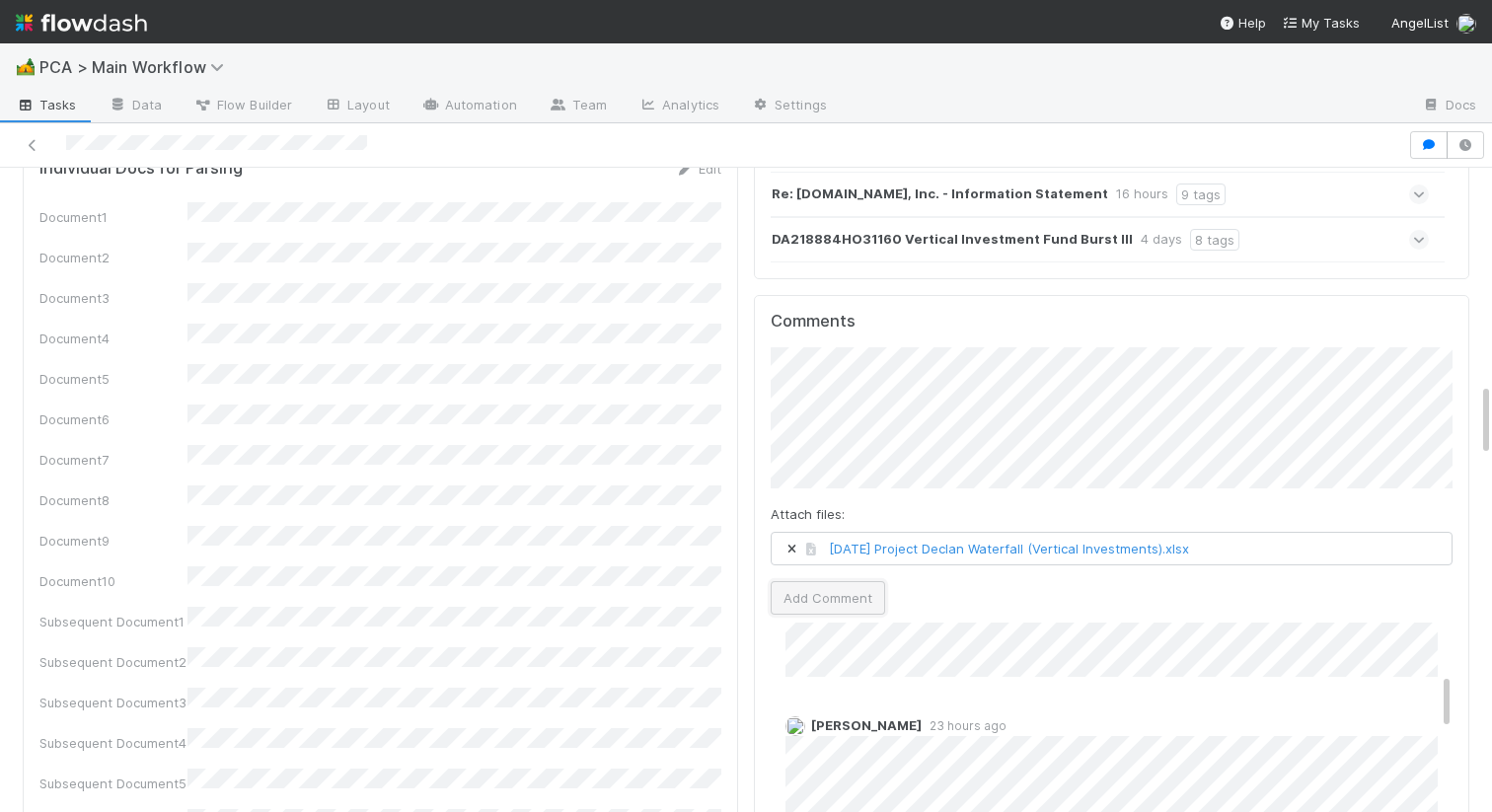 click on "Add Comment" at bounding box center [828, 598] 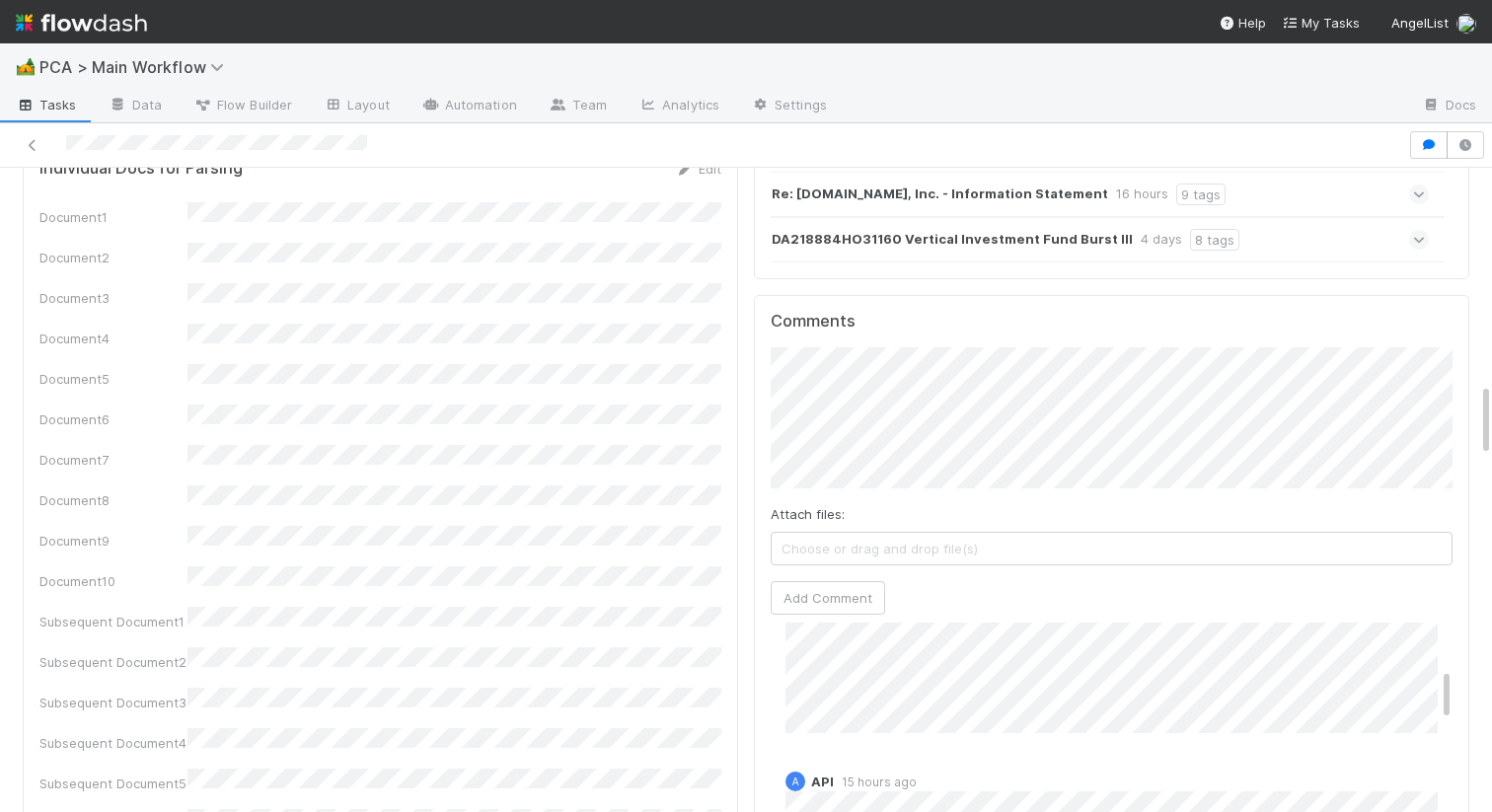 scroll, scrollTop: 596, scrollLeft: 0, axis: vertical 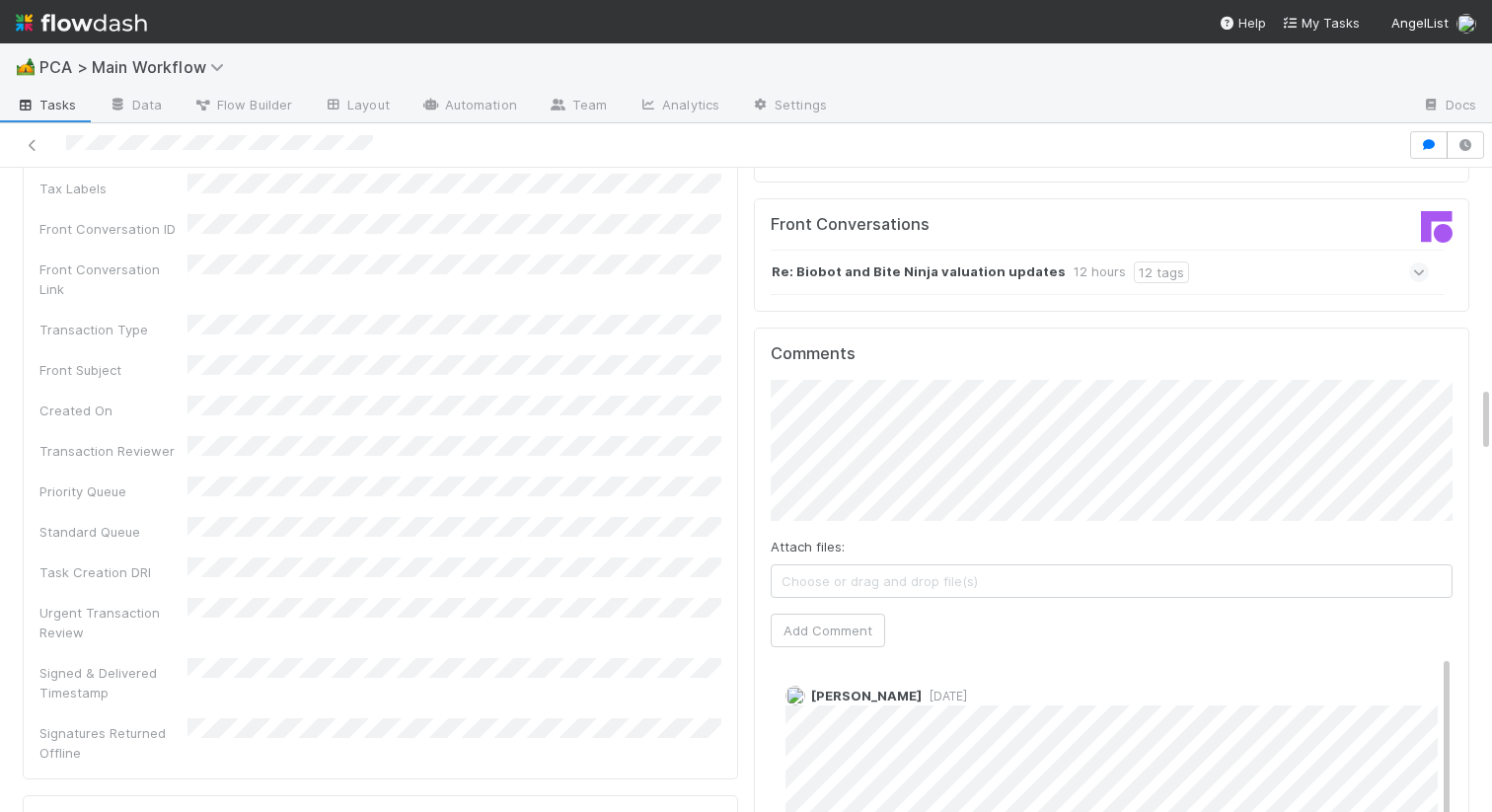 click on "Attach files: Choose or drag and drop file(s) Add Comment" at bounding box center (1111, 513) 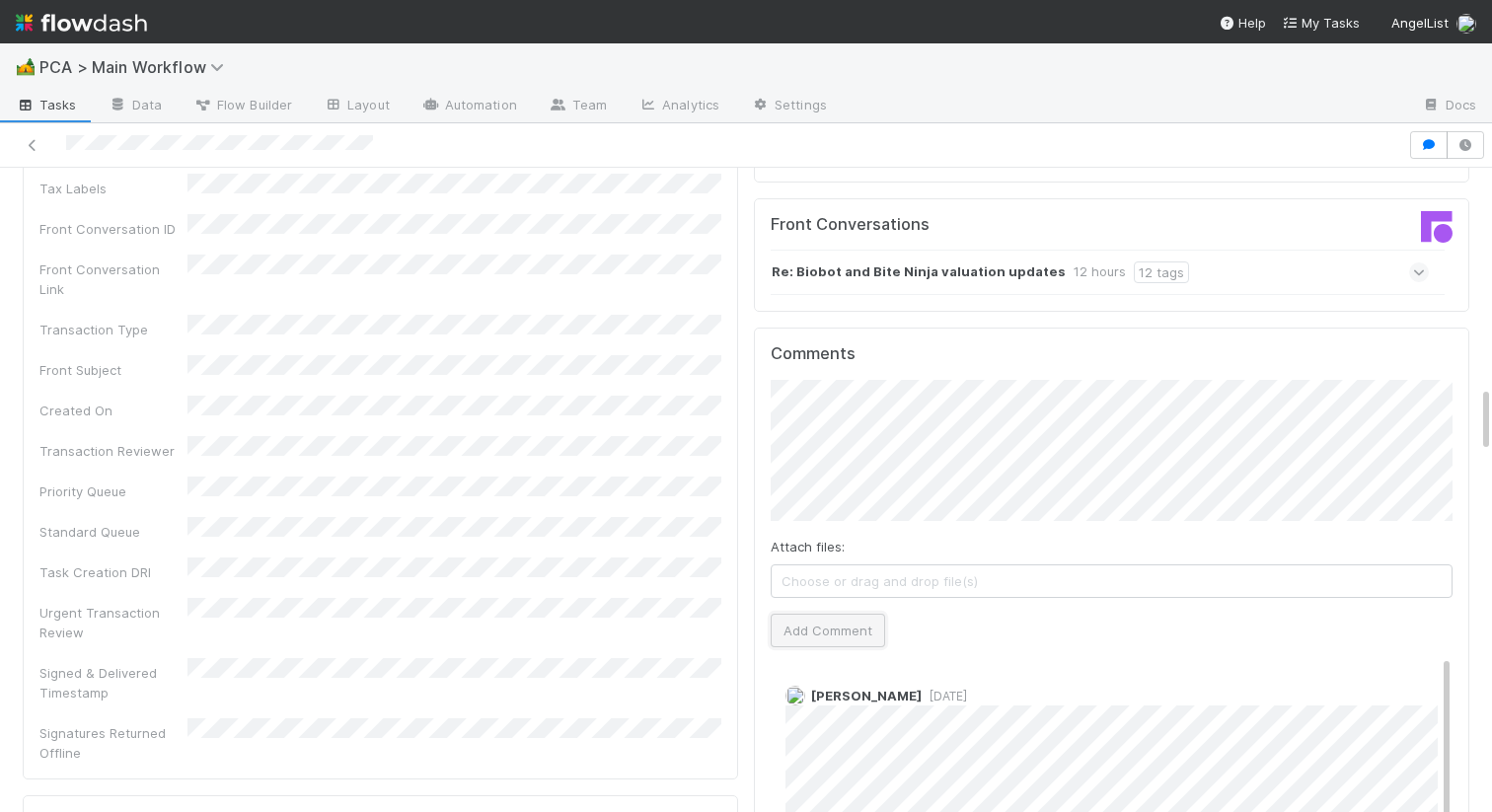 click on "Add Comment" at bounding box center (828, 630) 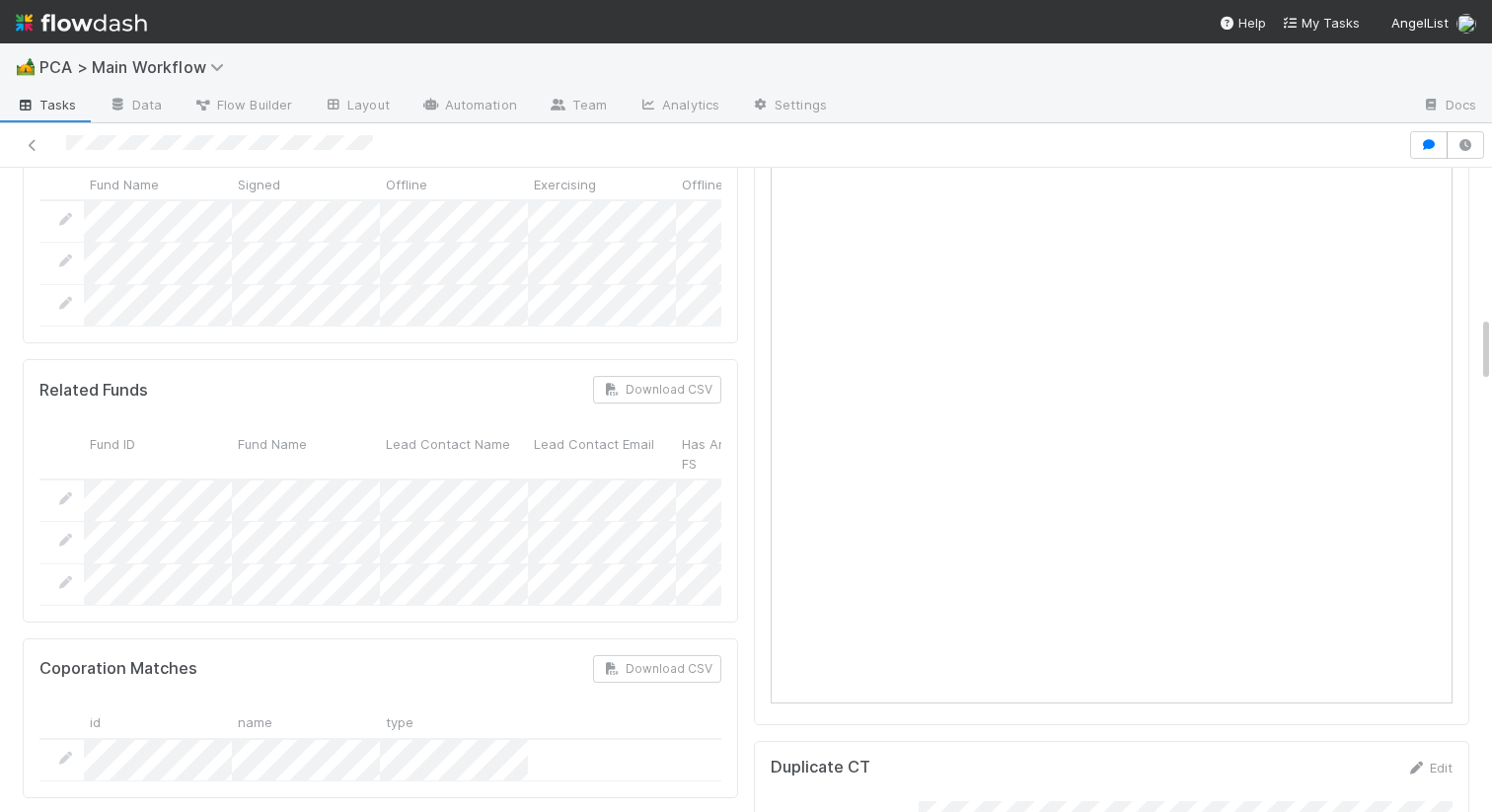 scroll, scrollTop: 1380, scrollLeft: 0, axis: vertical 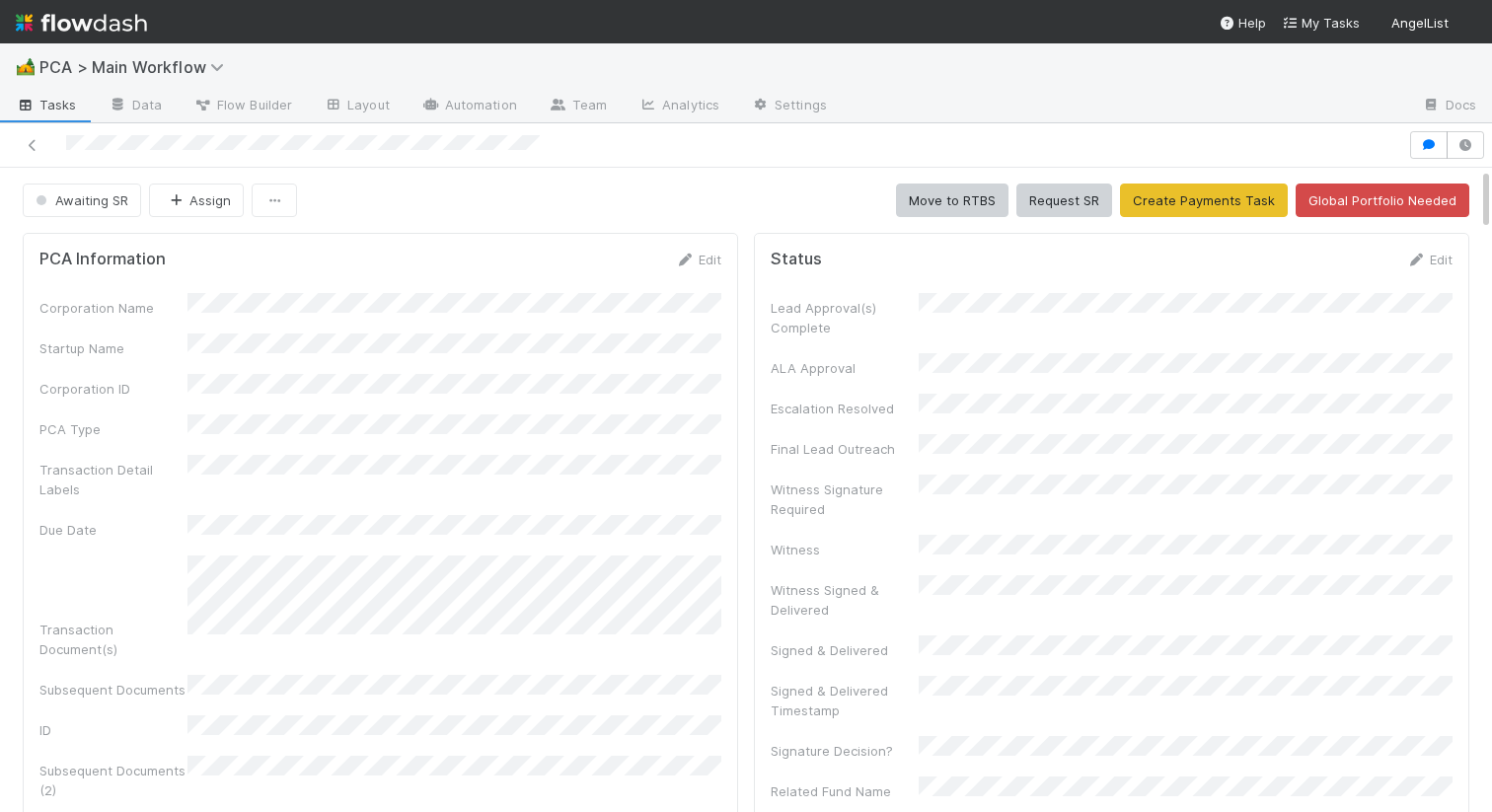 click on "Edit" at bounding box center [698, 259] 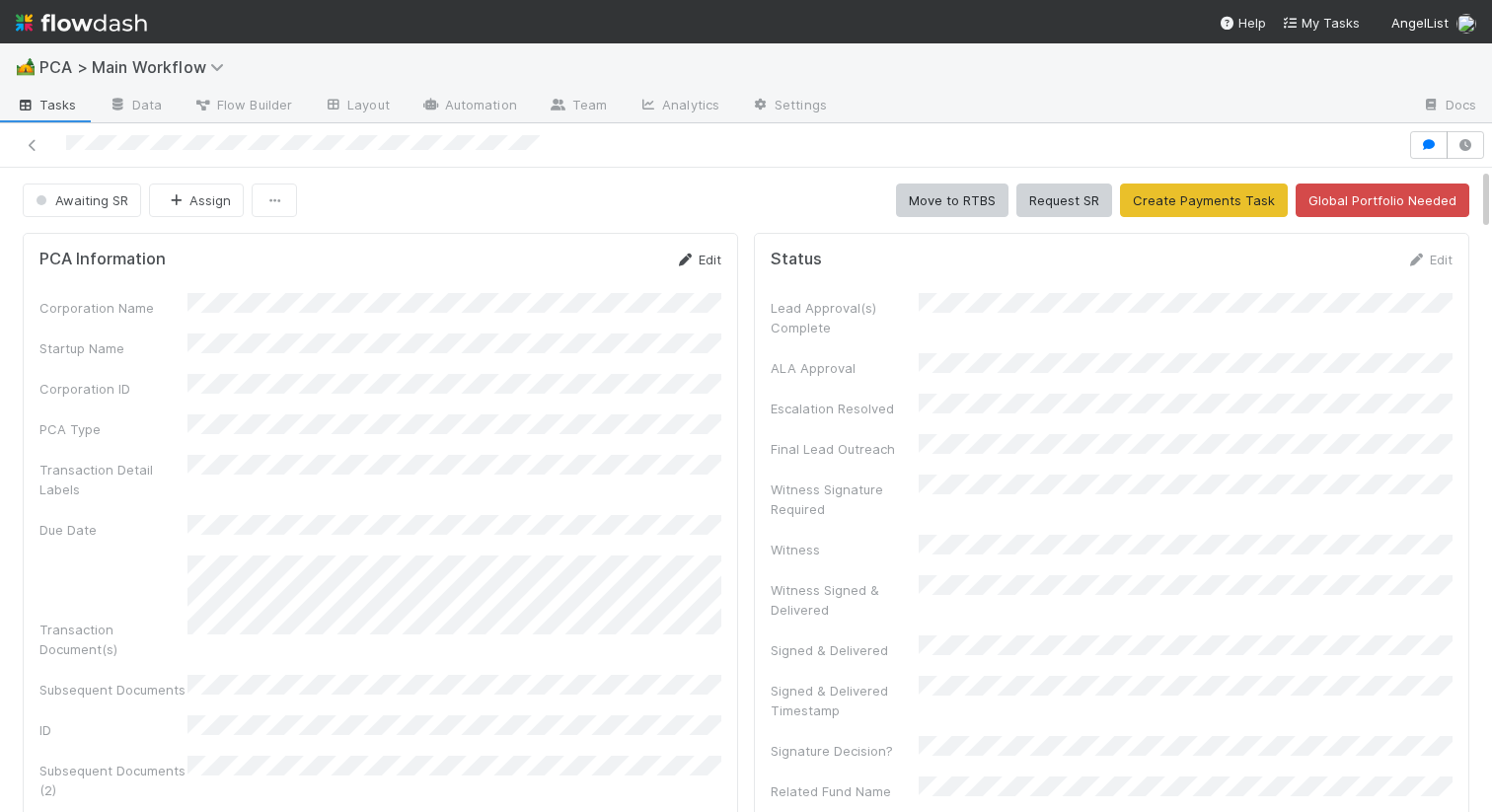 click at bounding box center [685, 259] 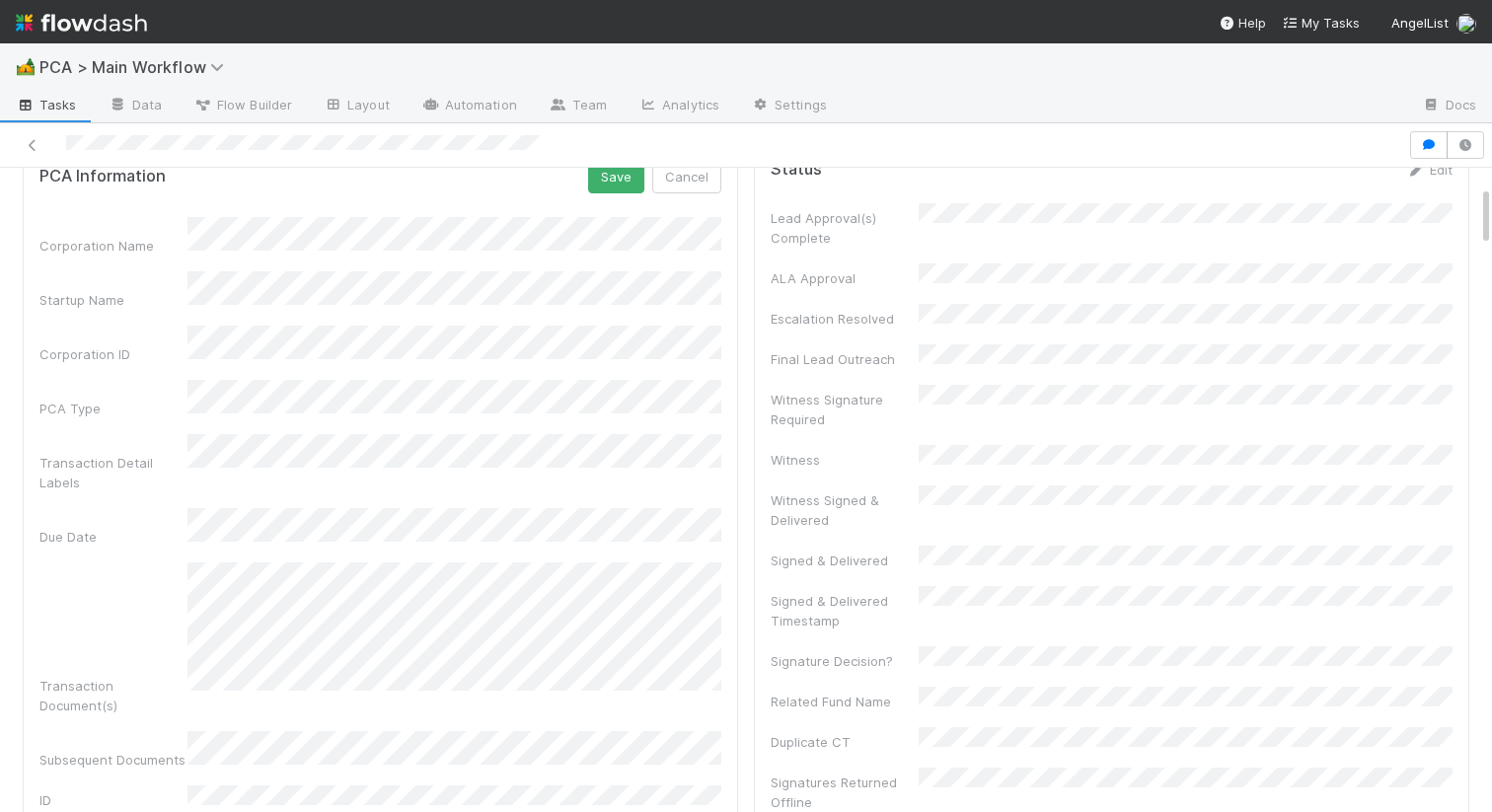 scroll, scrollTop: 0, scrollLeft: 0, axis: both 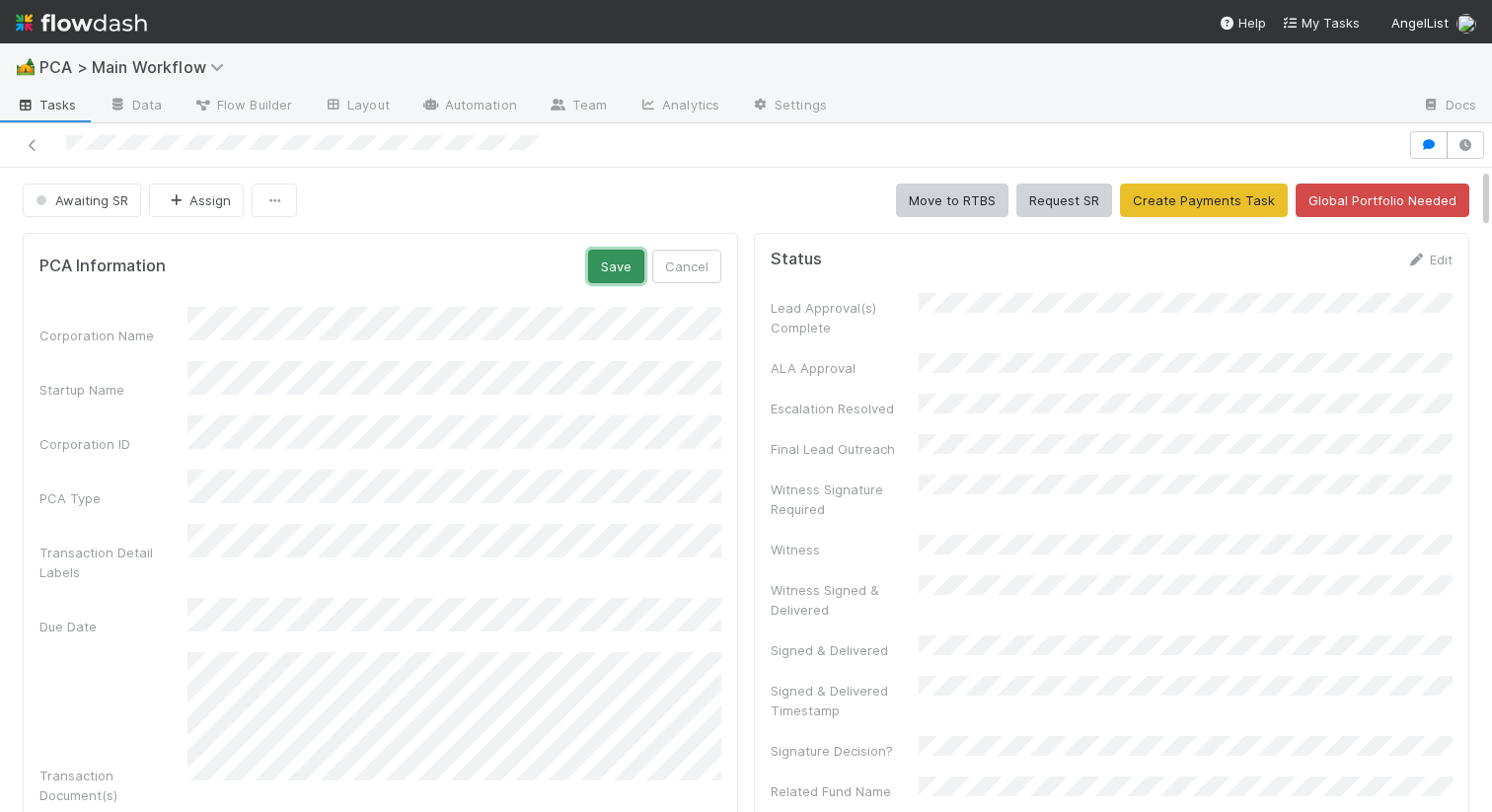 click on "Save" at bounding box center (616, 266) 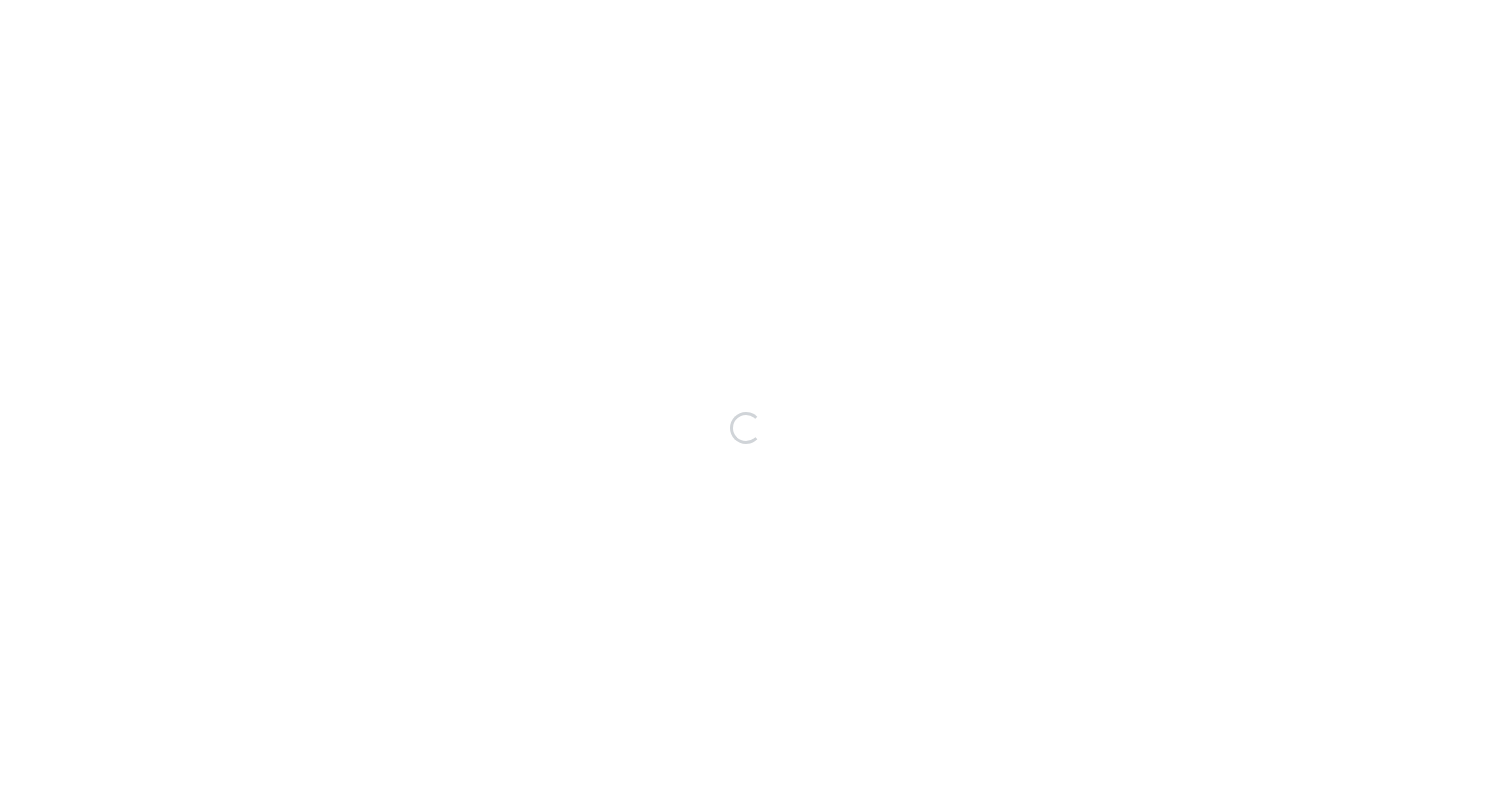 scroll, scrollTop: 0, scrollLeft: 0, axis: both 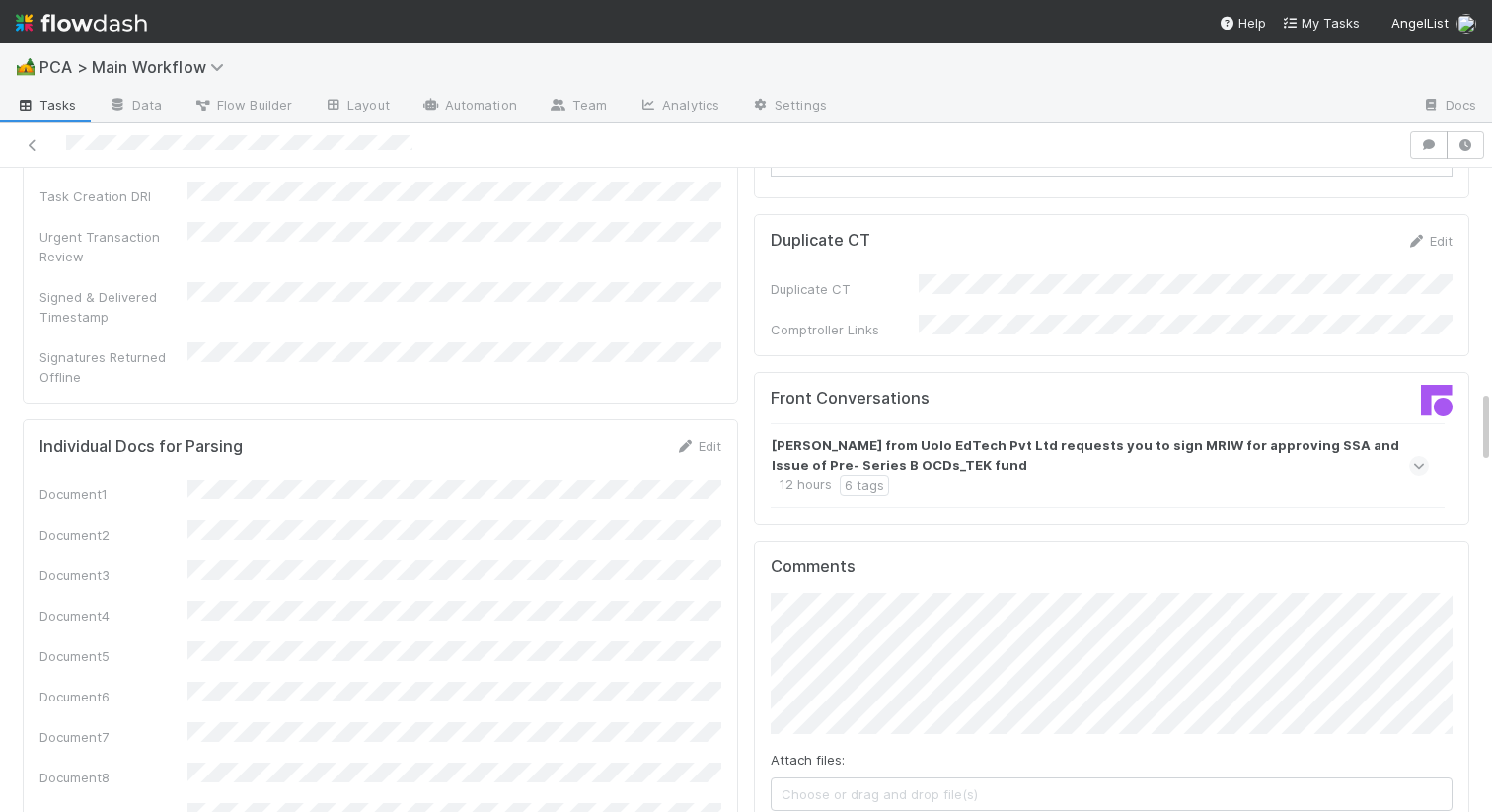 click on "Add Comment" at bounding box center [828, 844] 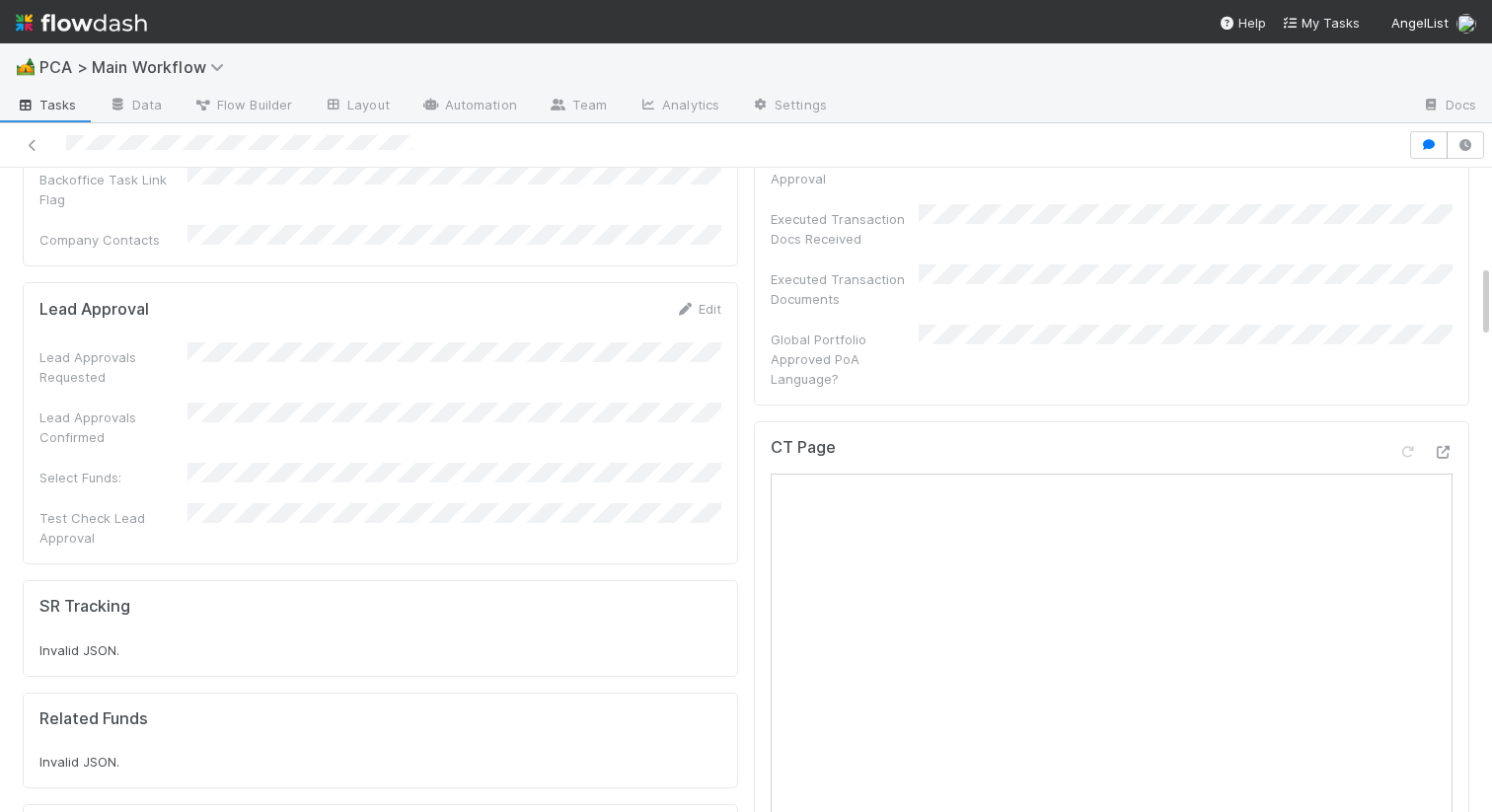 scroll, scrollTop: 0, scrollLeft: 0, axis: both 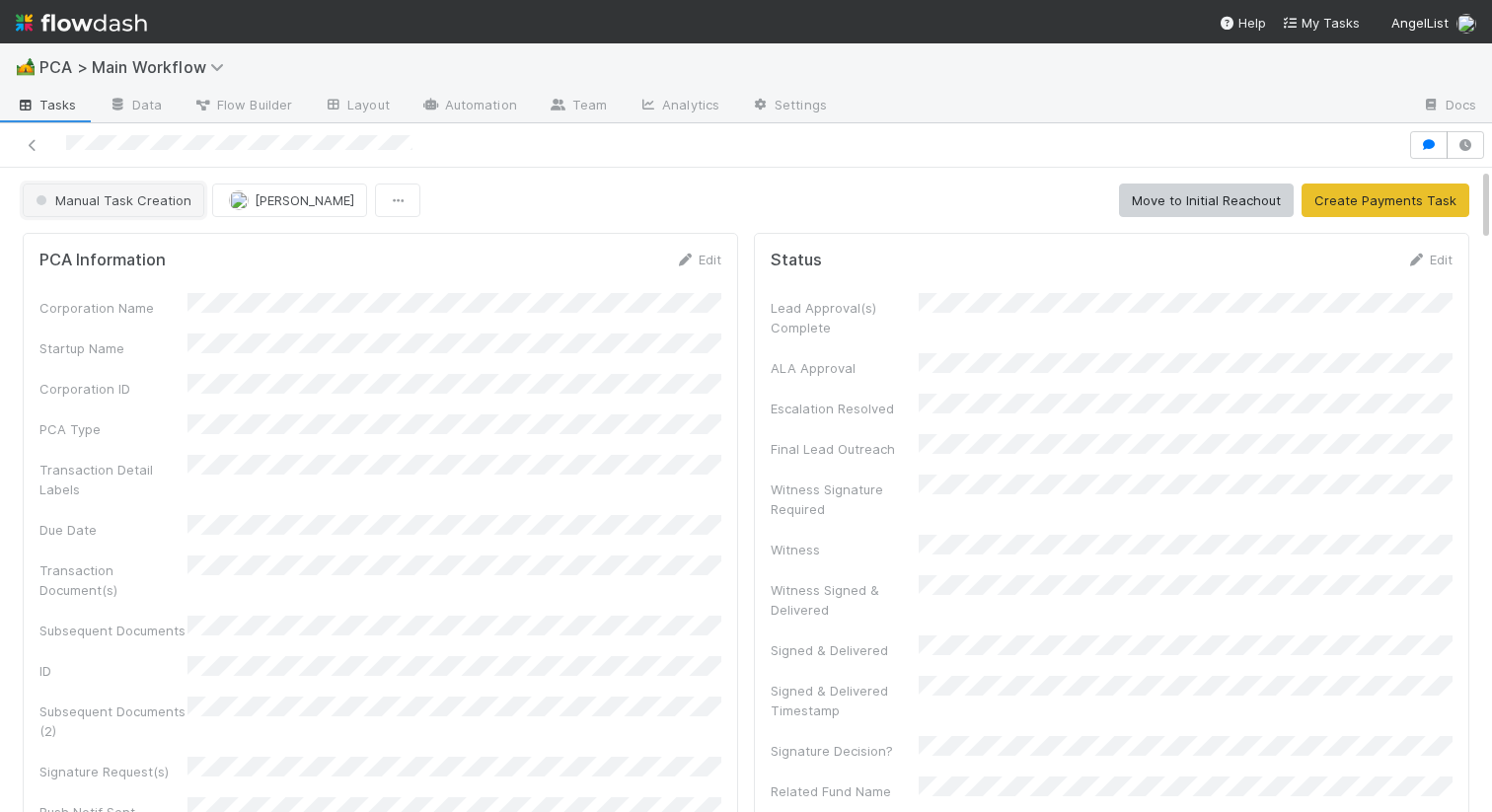 click on "Manual Task Creation" at bounding box center (112, 200) 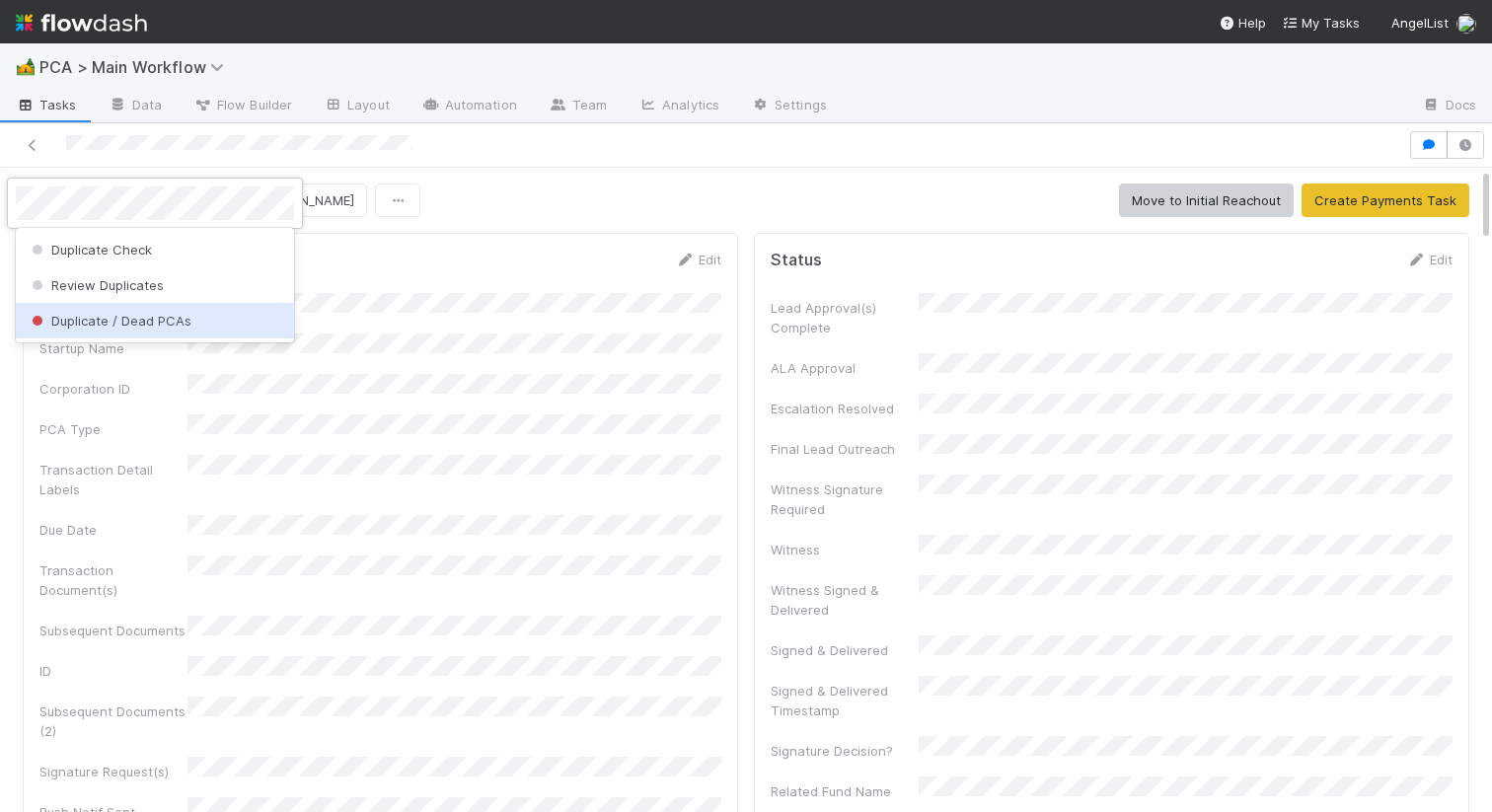 click on "Duplicate / Dead PCAs" at bounding box center [155, 321] 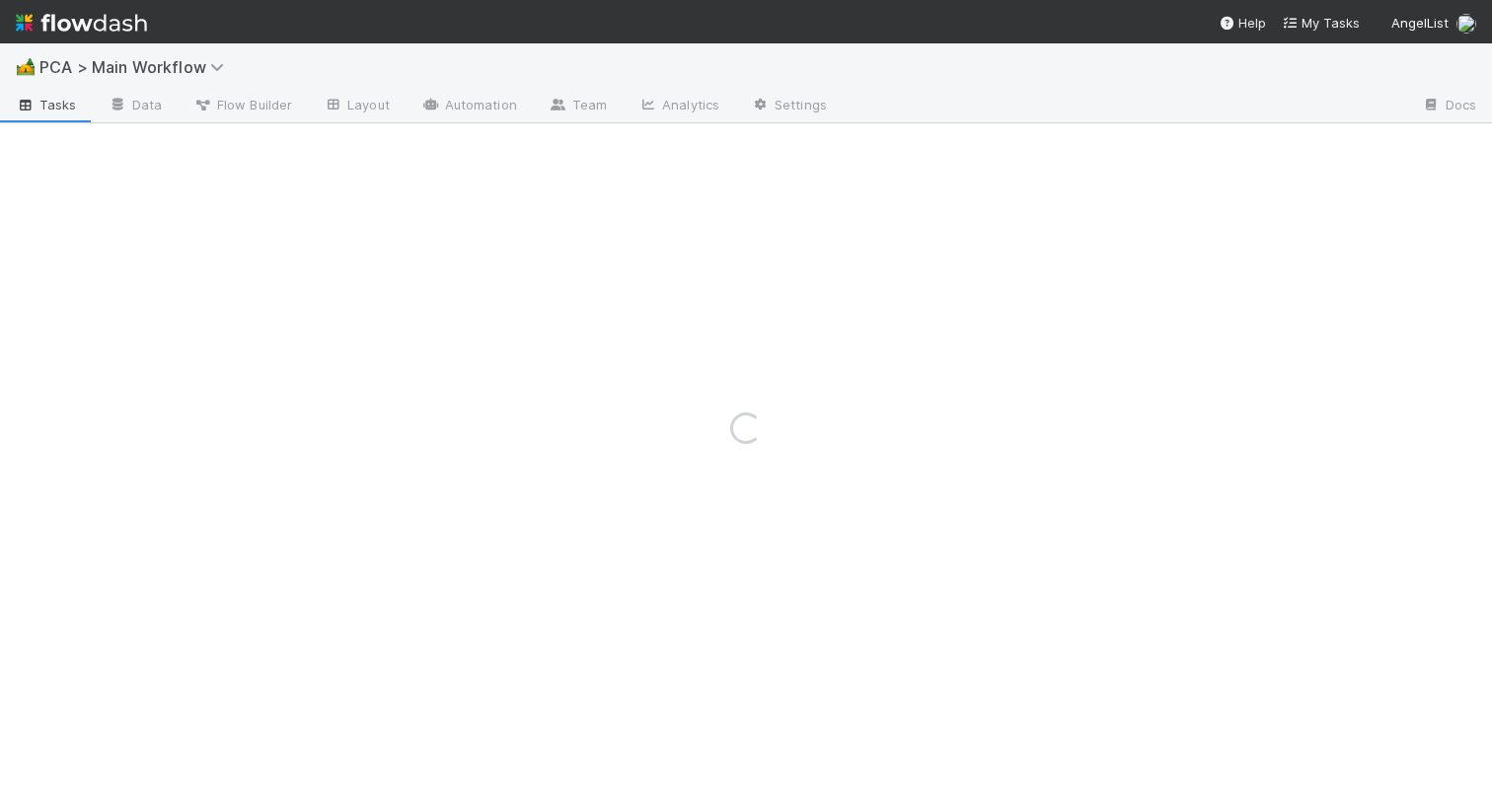 scroll, scrollTop: 0, scrollLeft: 0, axis: both 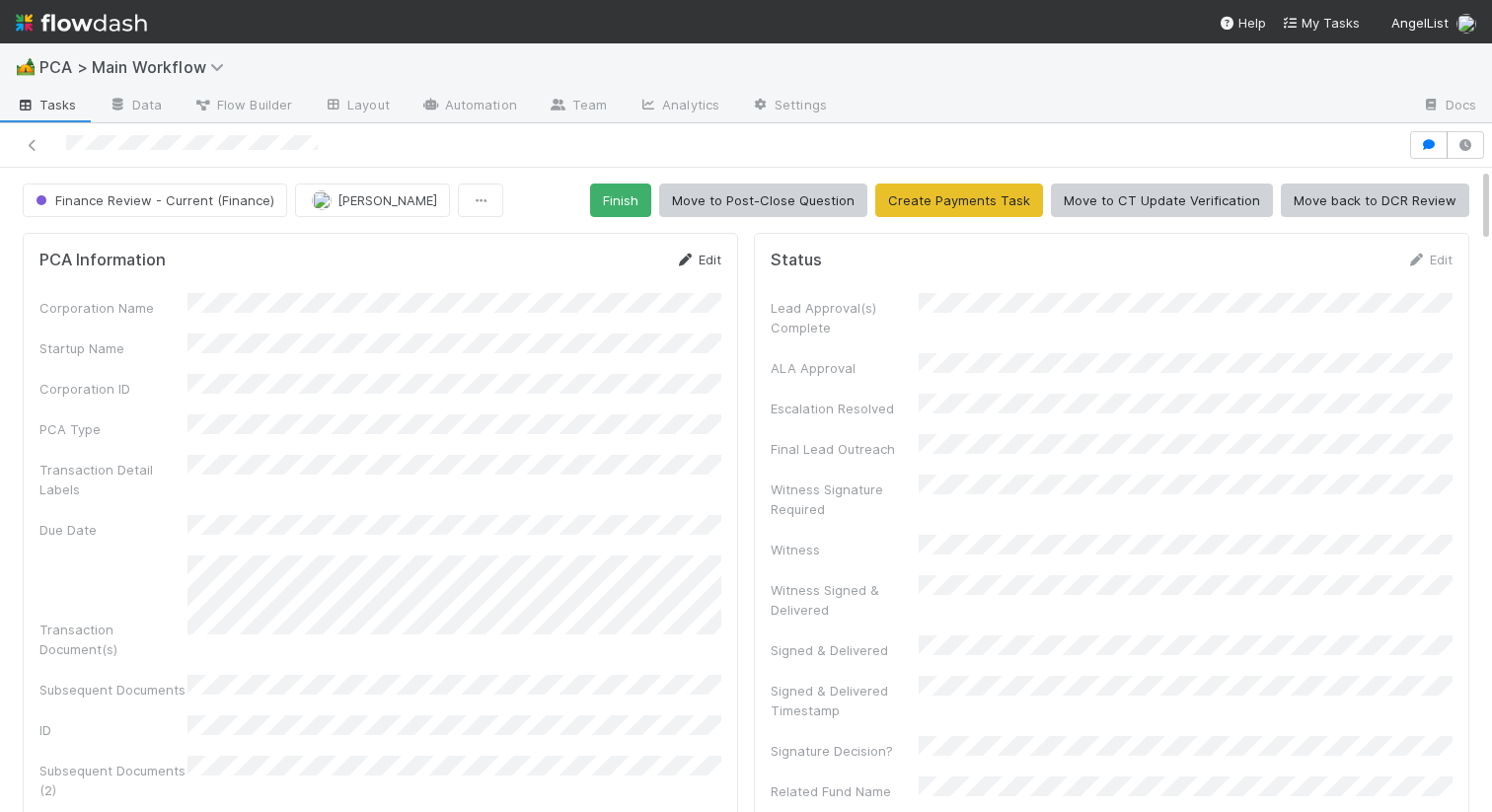 click at bounding box center (685, 259) 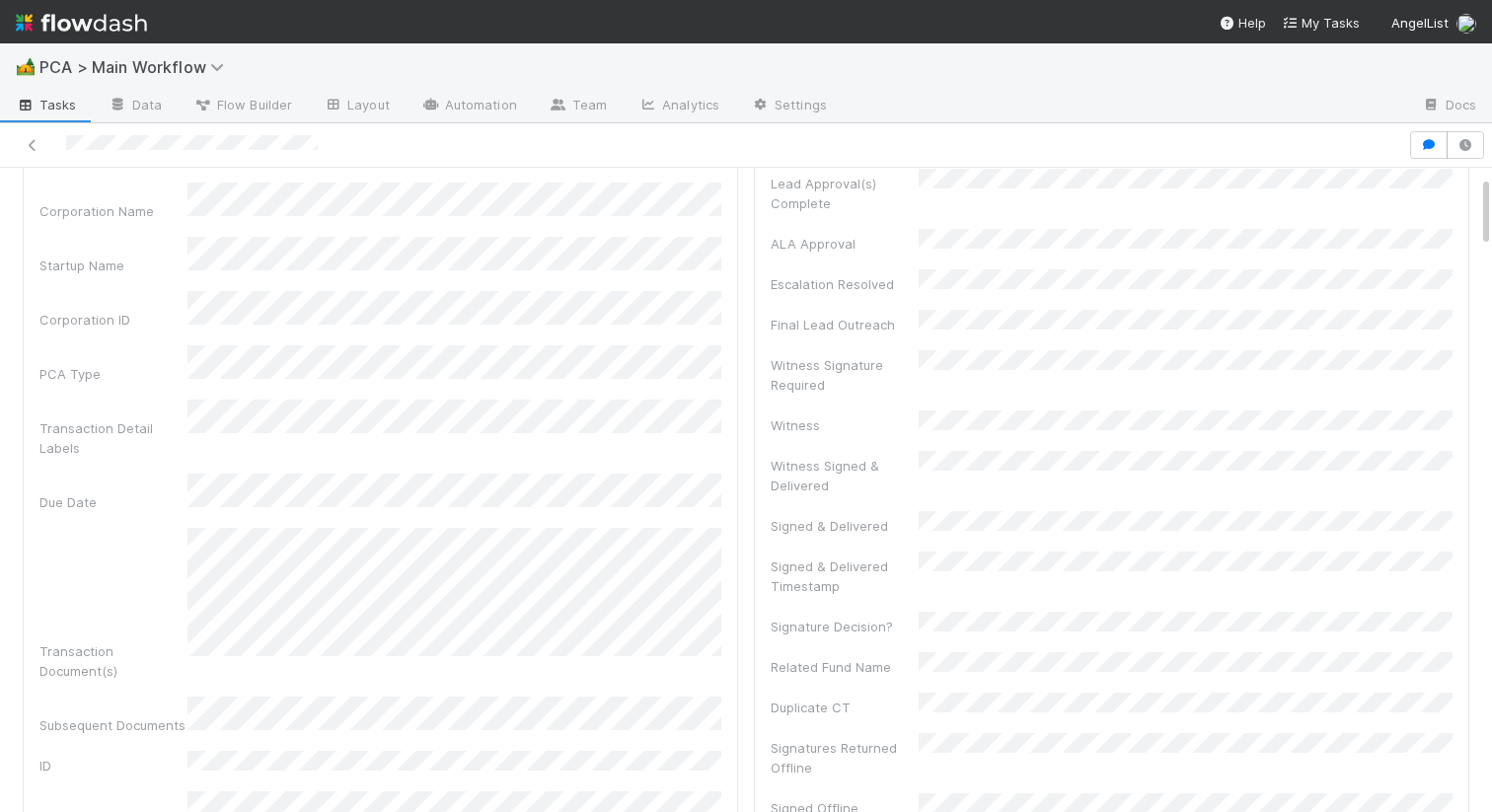 scroll, scrollTop: 61, scrollLeft: 0, axis: vertical 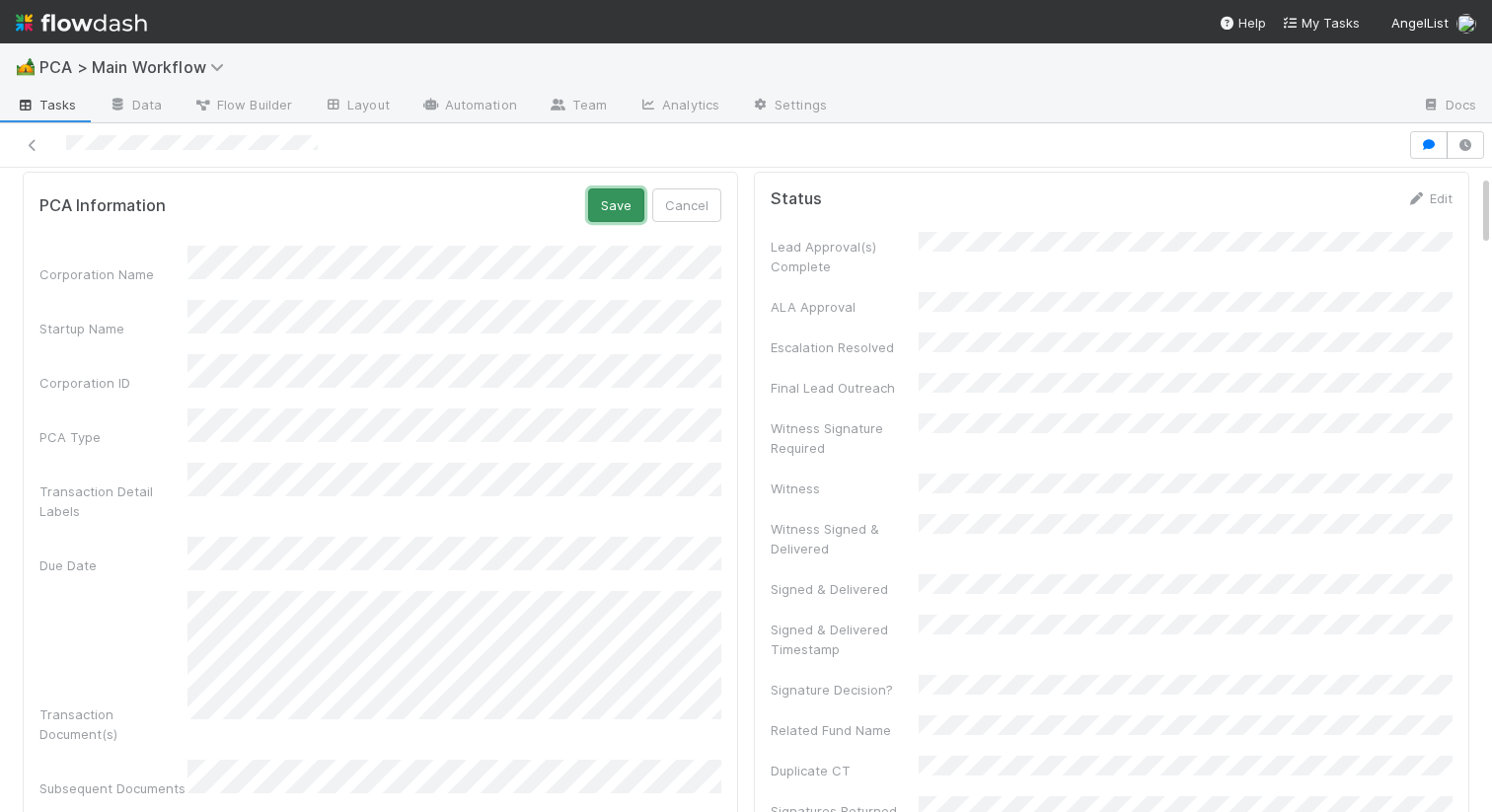click on "Save" at bounding box center [616, 205] 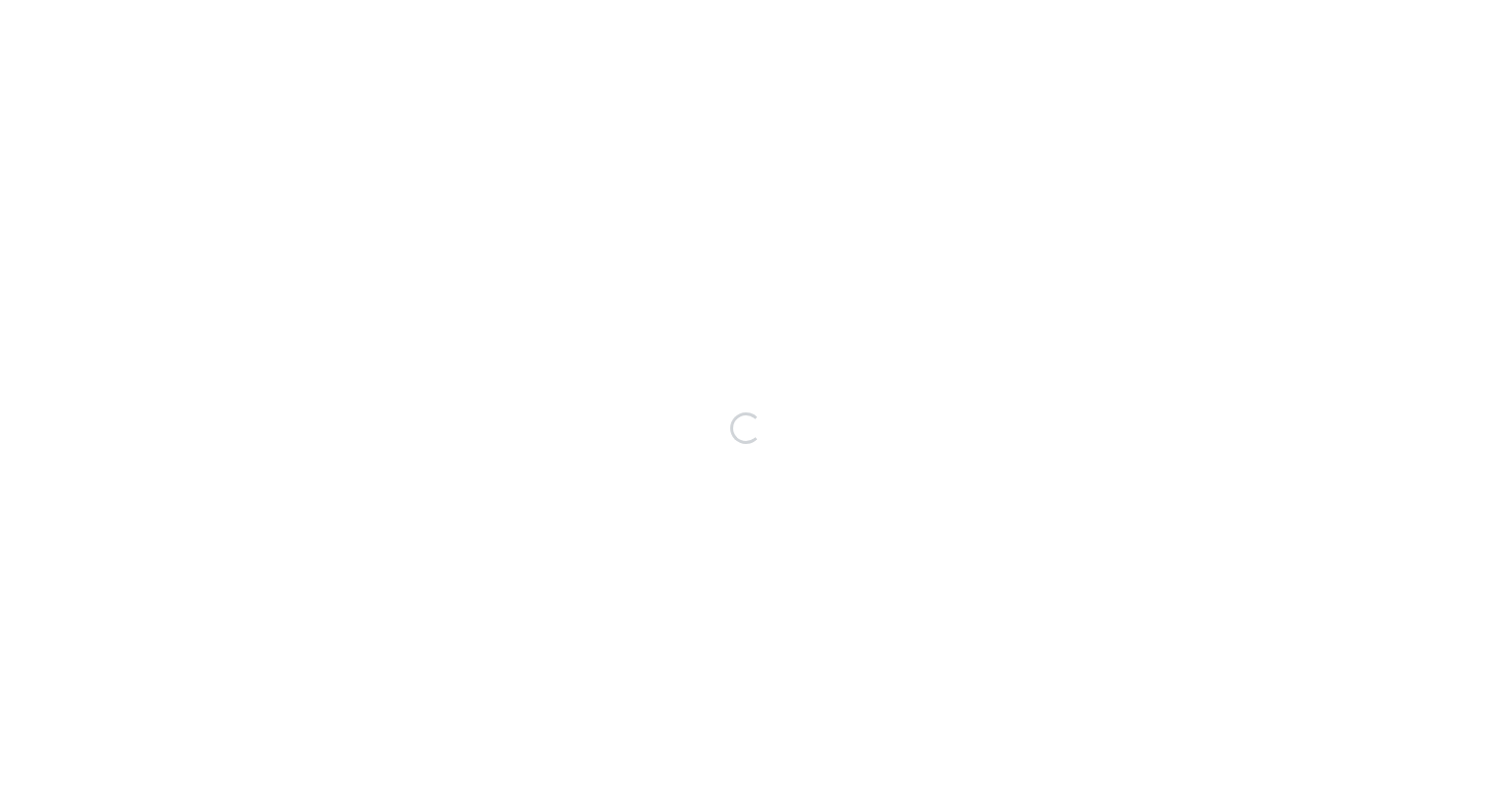 scroll, scrollTop: 0, scrollLeft: 0, axis: both 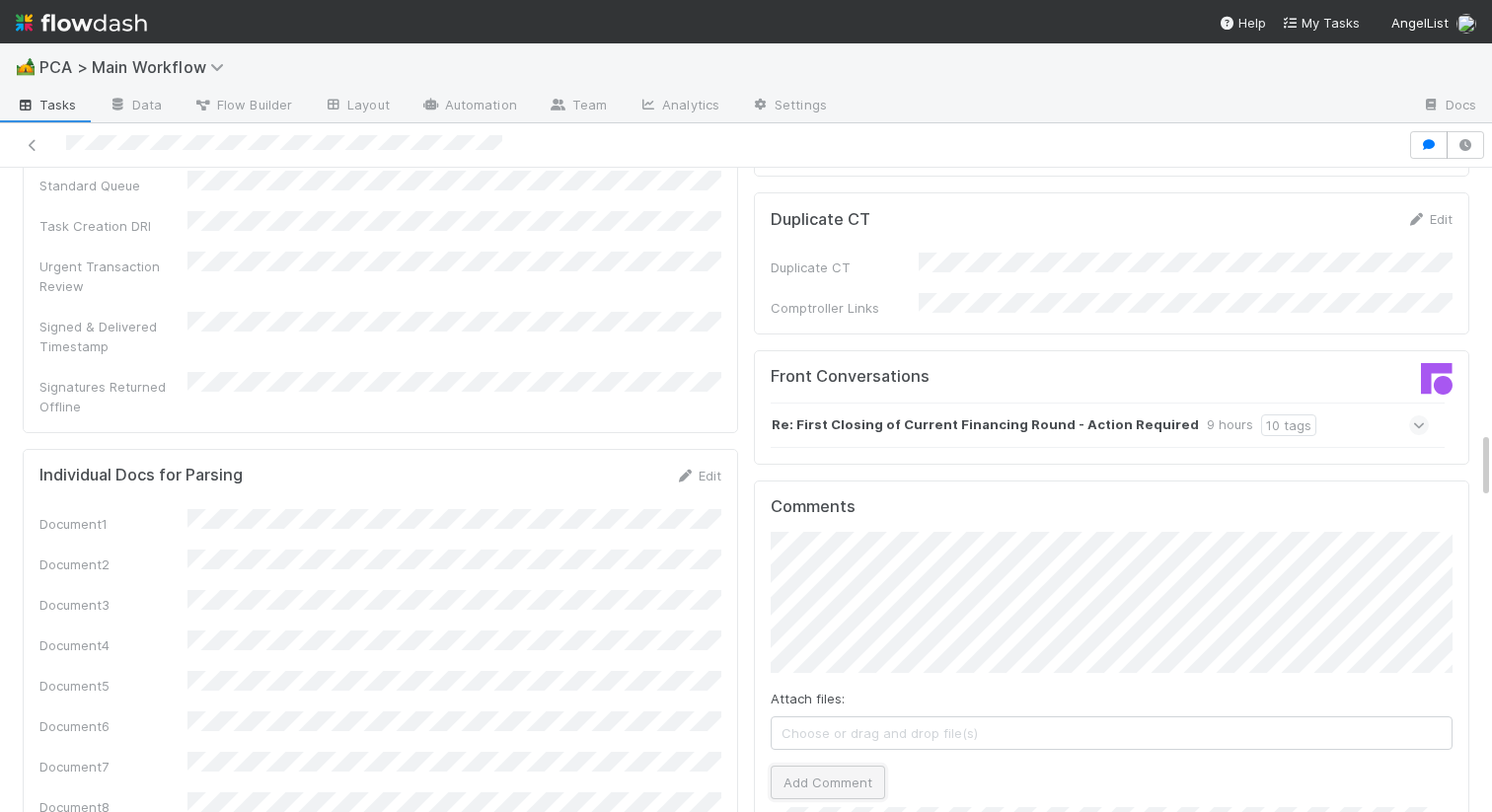 click on "Add Comment" at bounding box center (828, 782) 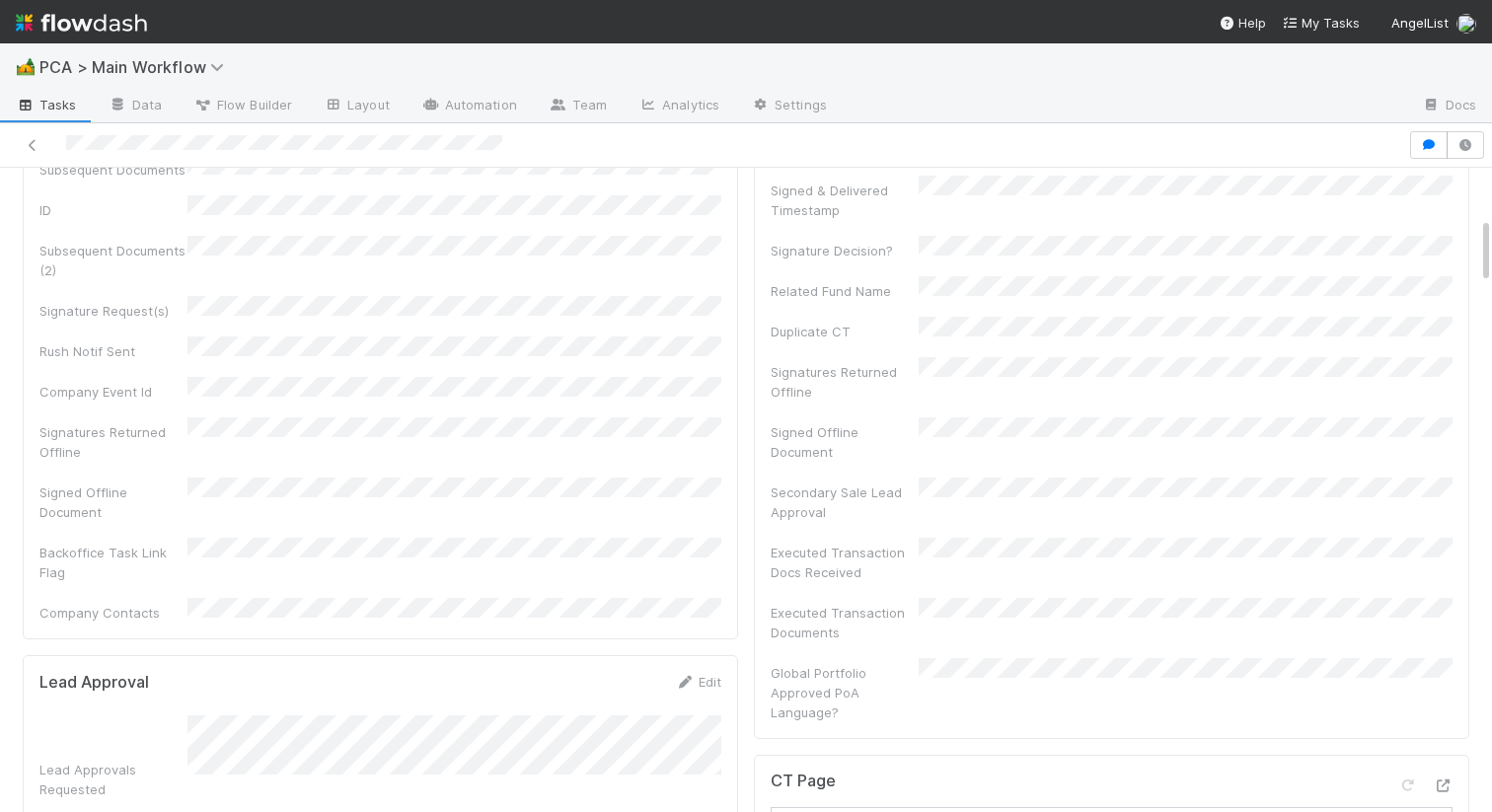 scroll, scrollTop: 450, scrollLeft: 0, axis: vertical 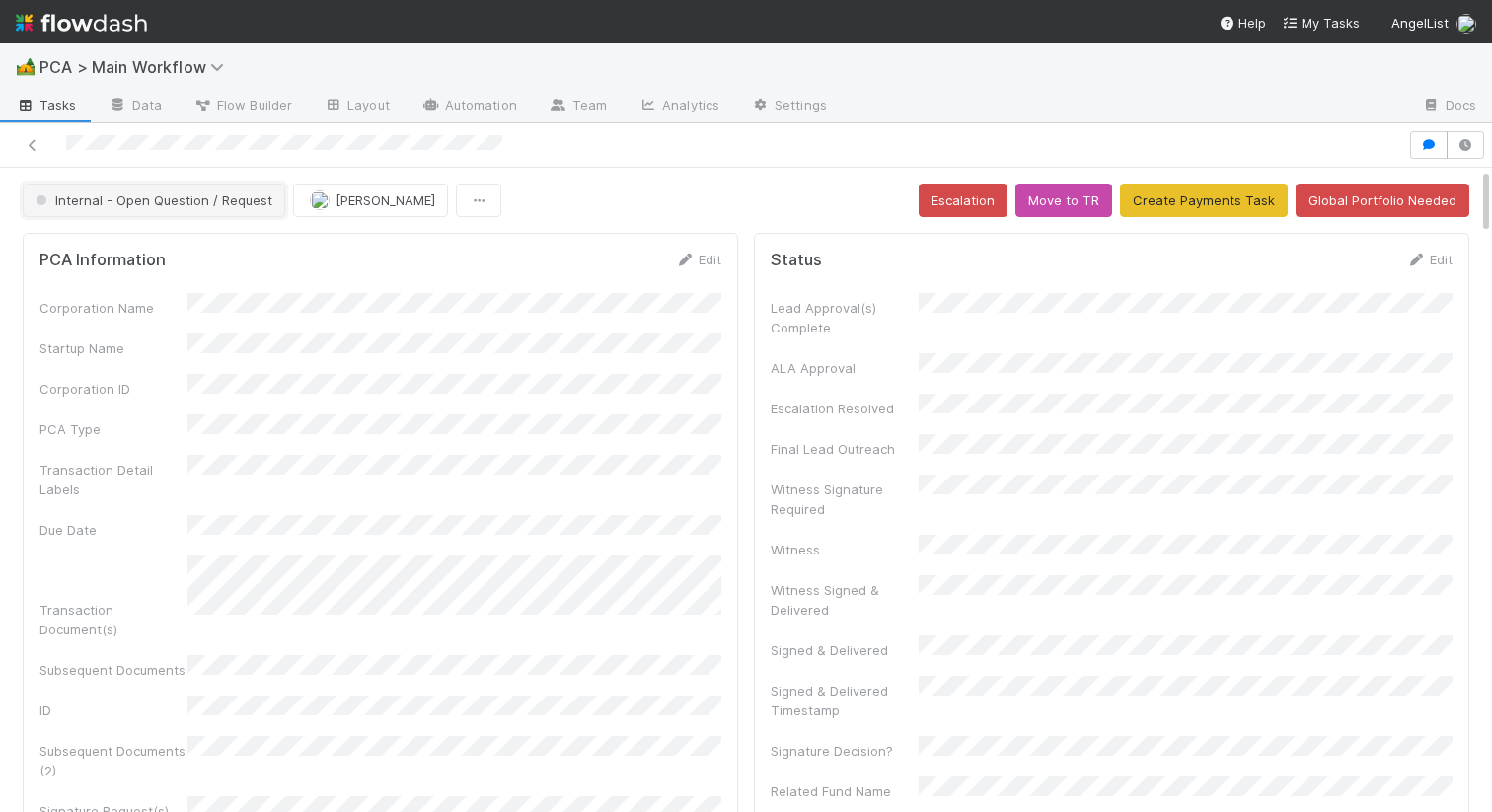 click on "Internal - Open Question / Request" at bounding box center [152, 200] 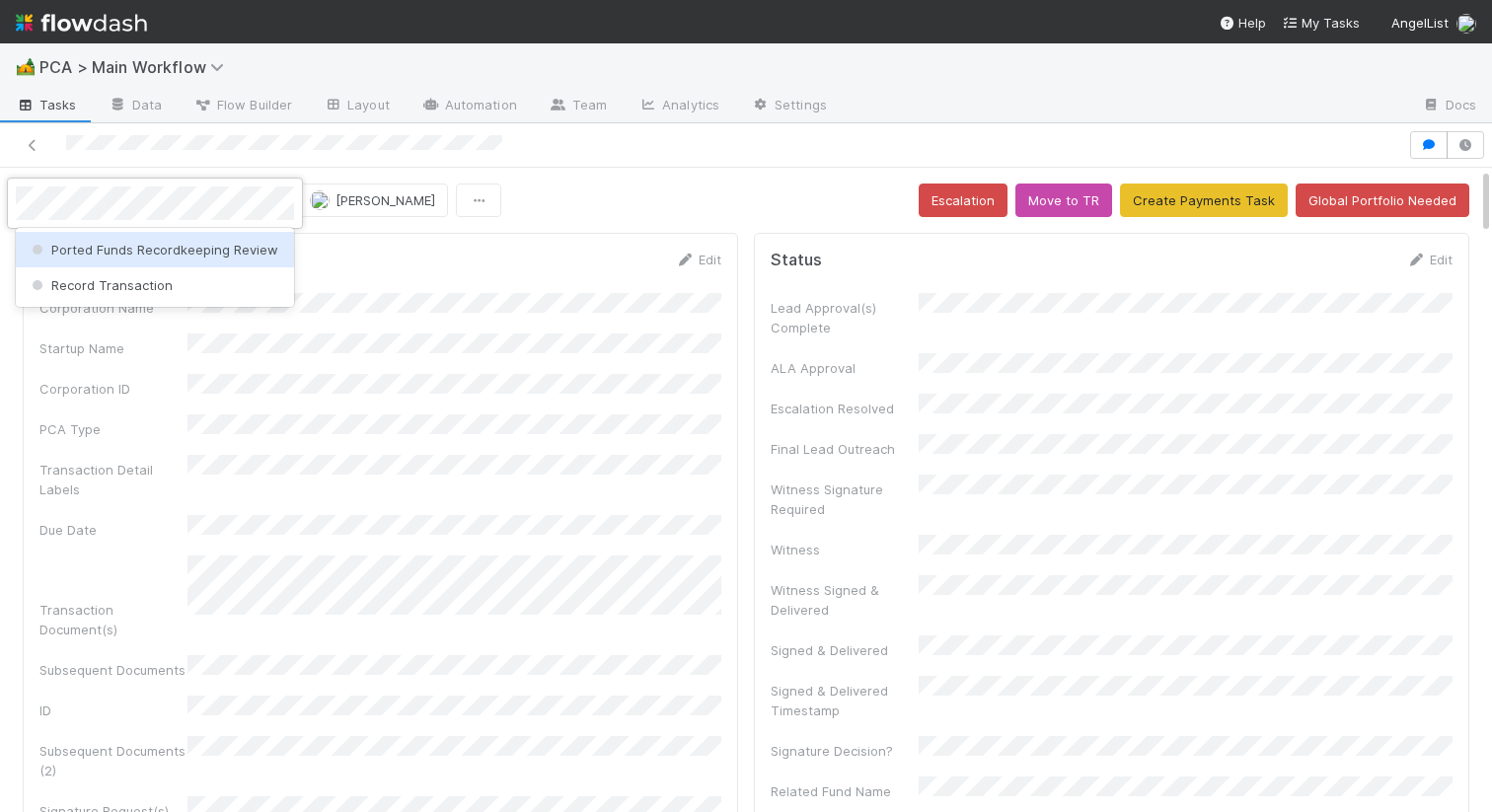 scroll, scrollTop: 0, scrollLeft: 0, axis: both 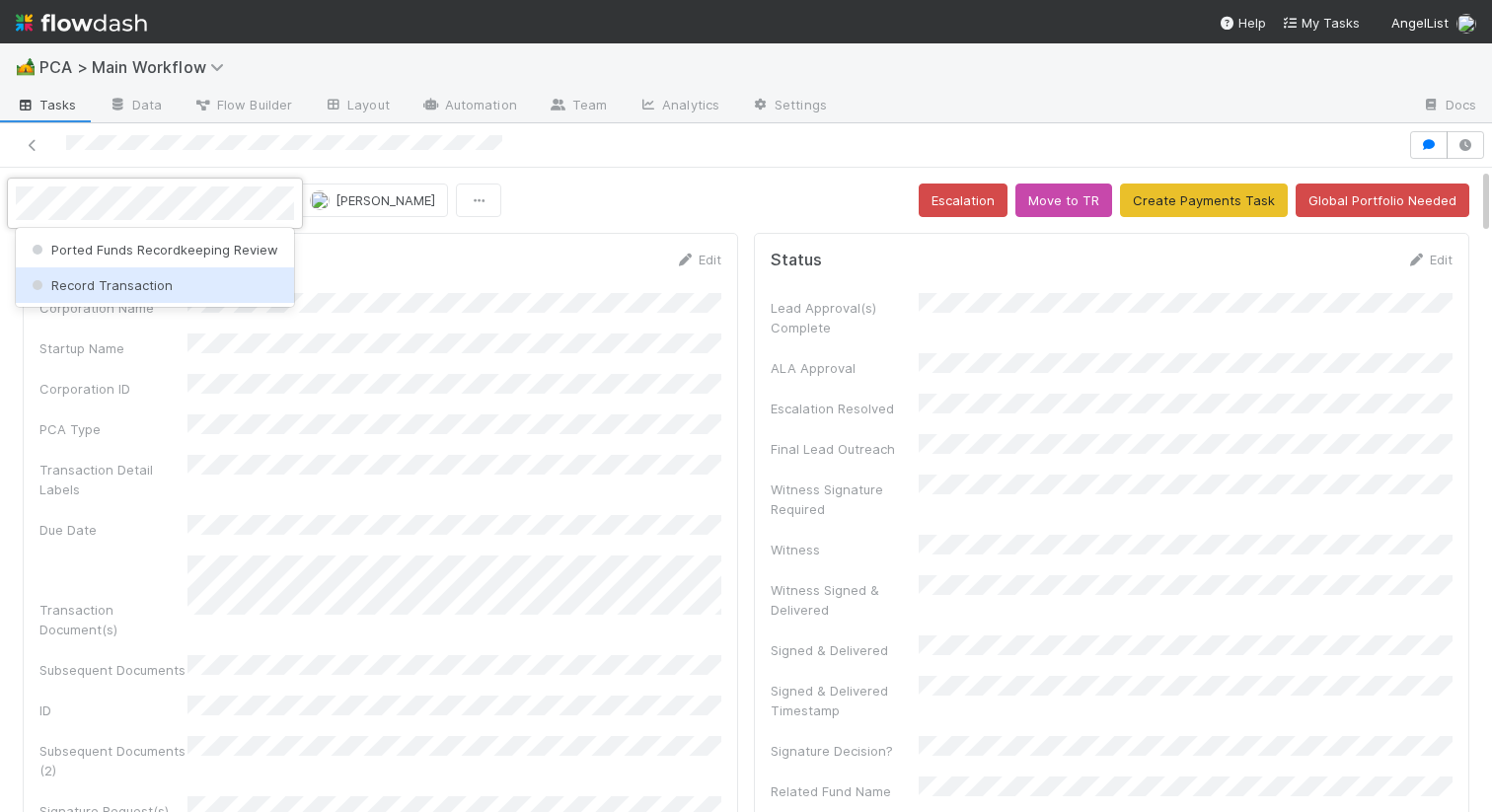click on "Record Transaction" at bounding box center [100, 285] 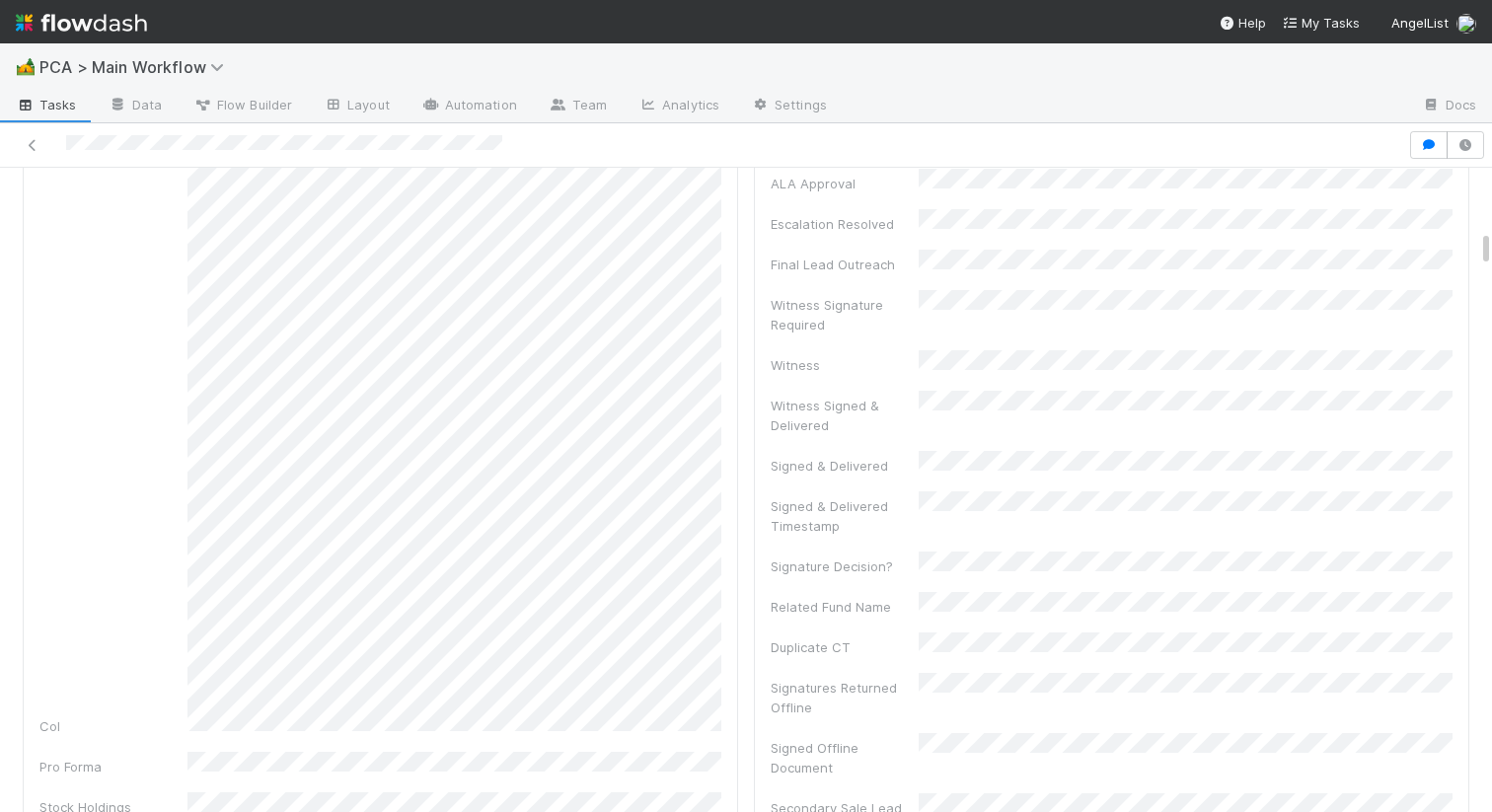 scroll, scrollTop: 886, scrollLeft: 0, axis: vertical 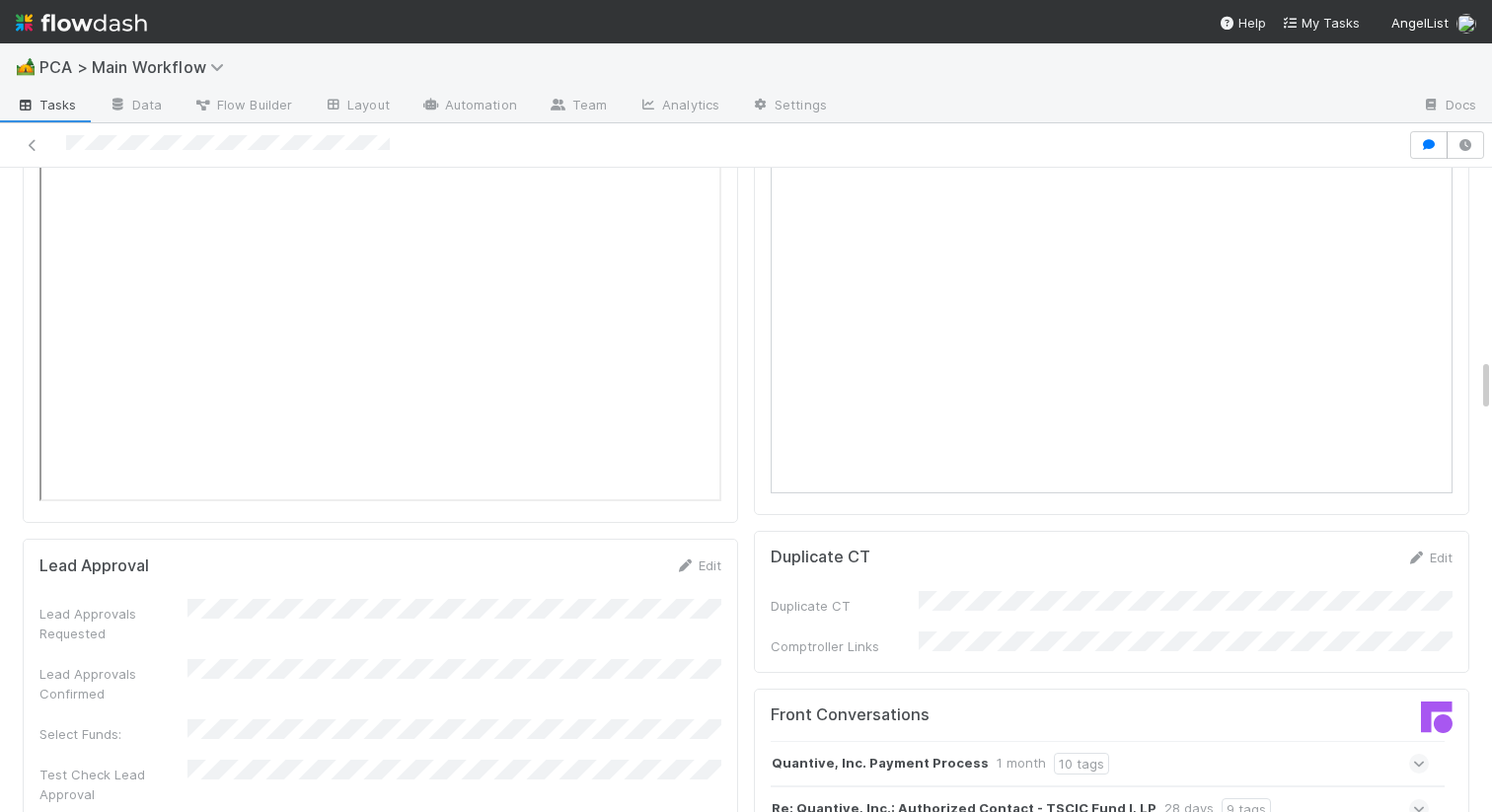 click on "Re: Quantive, Inc.: Authorized Contact - TSCIC Fund I, LP 28 days 9 tags" at bounding box center (1099, 809) 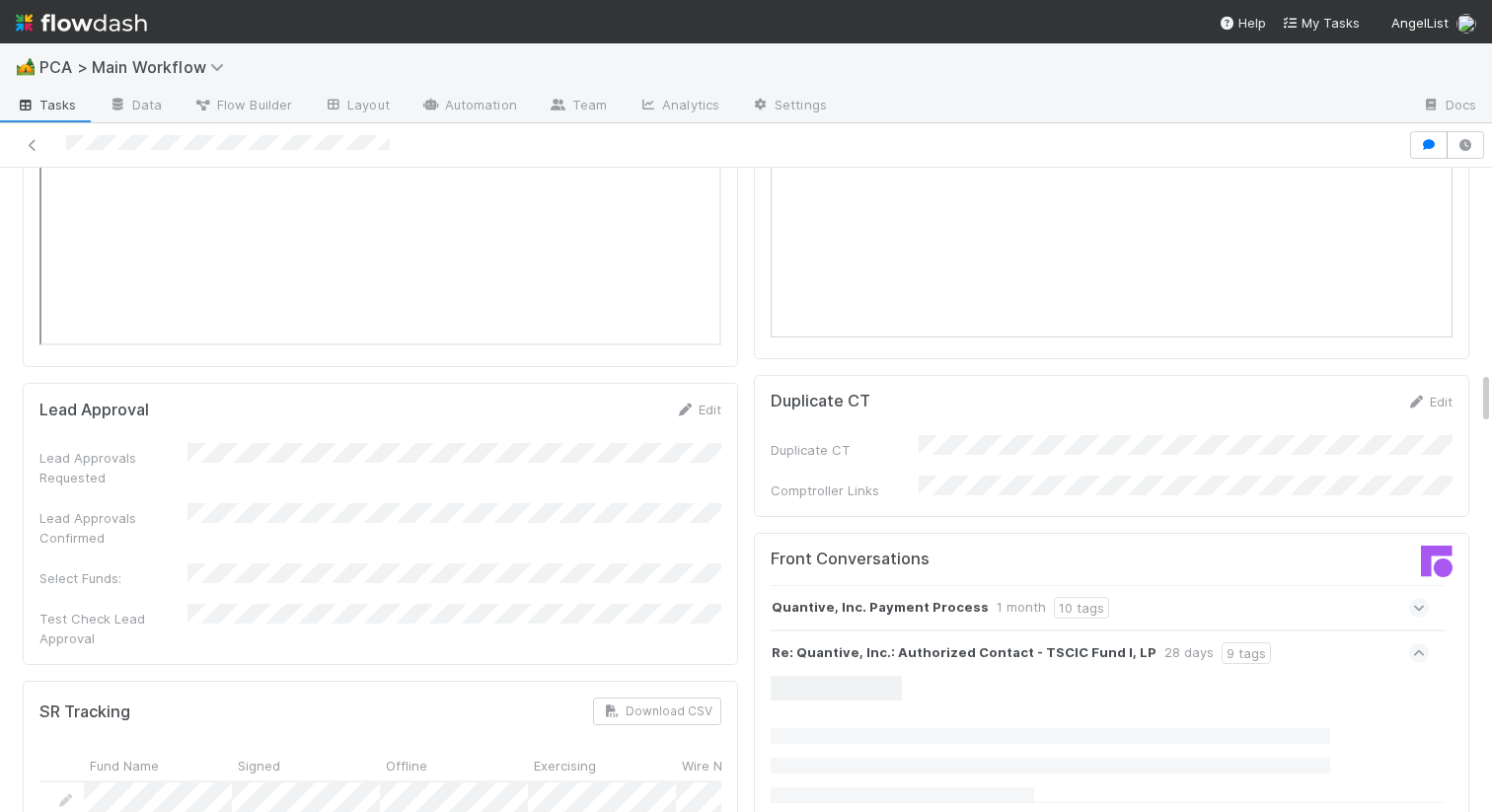 scroll, scrollTop: 2385, scrollLeft: 0, axis: vertical 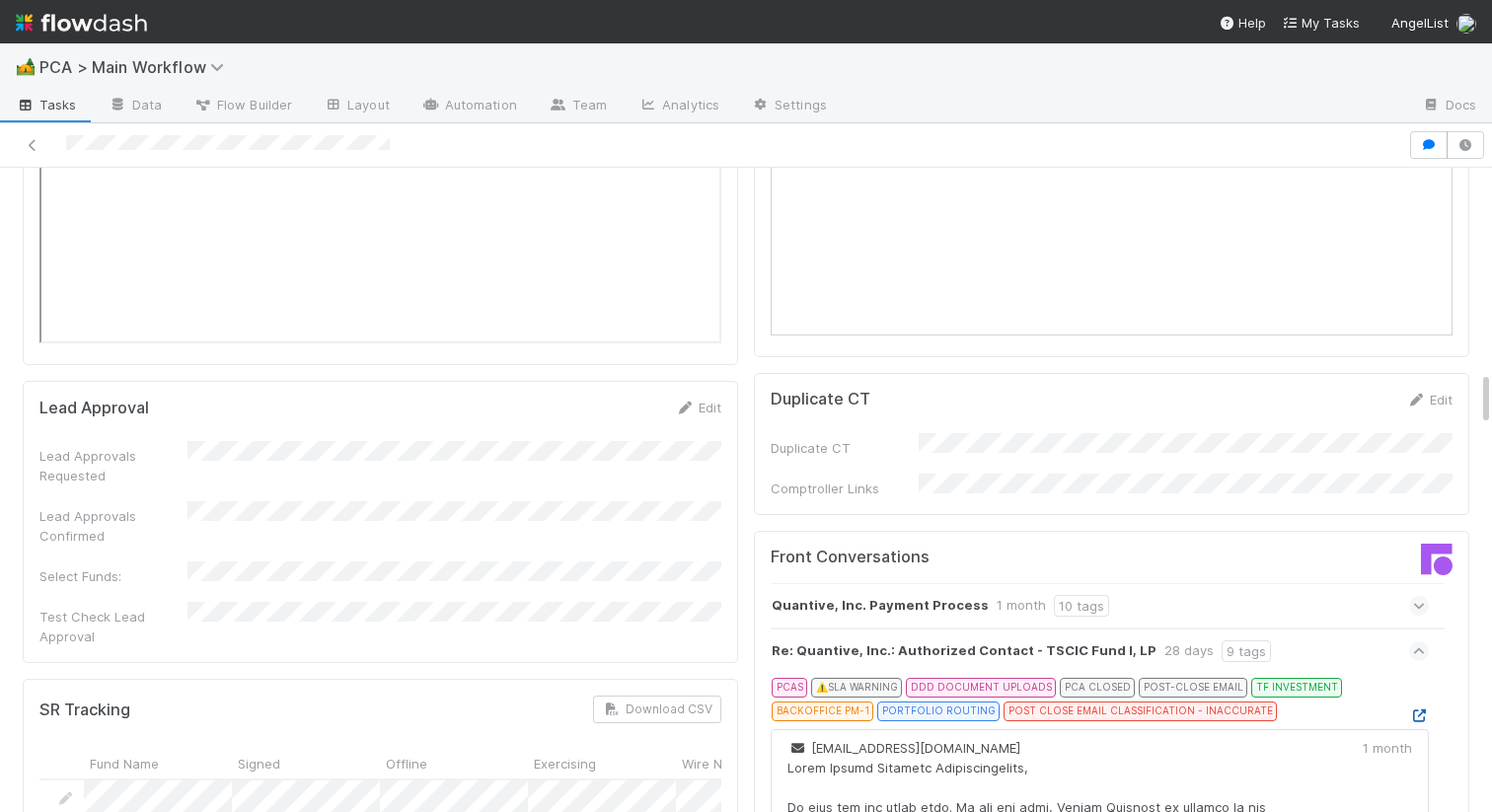 click at bounding box center [1419, 715] 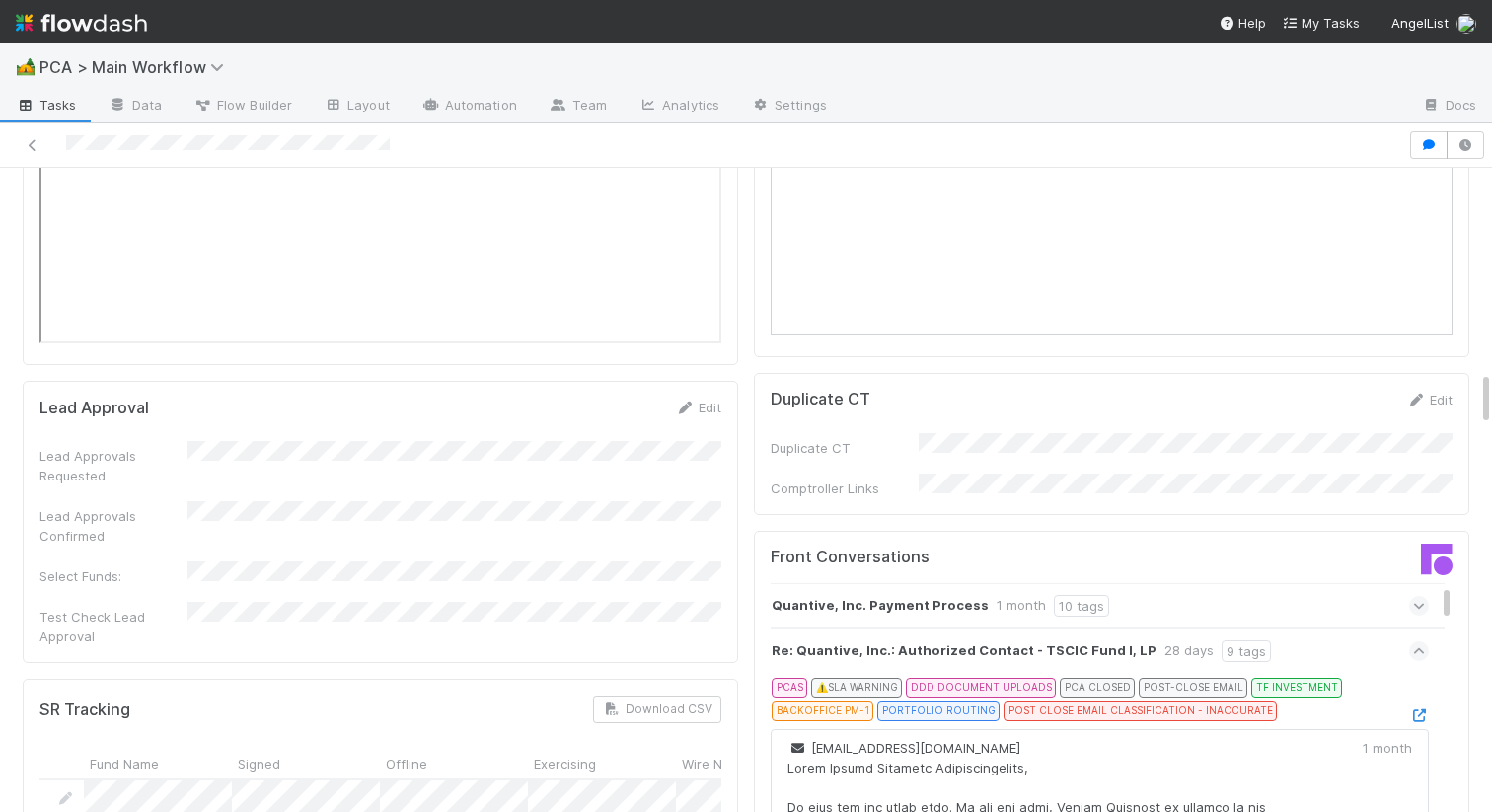 scroll, scrollTop: 616, scrollLeft: 0, axis: vertical 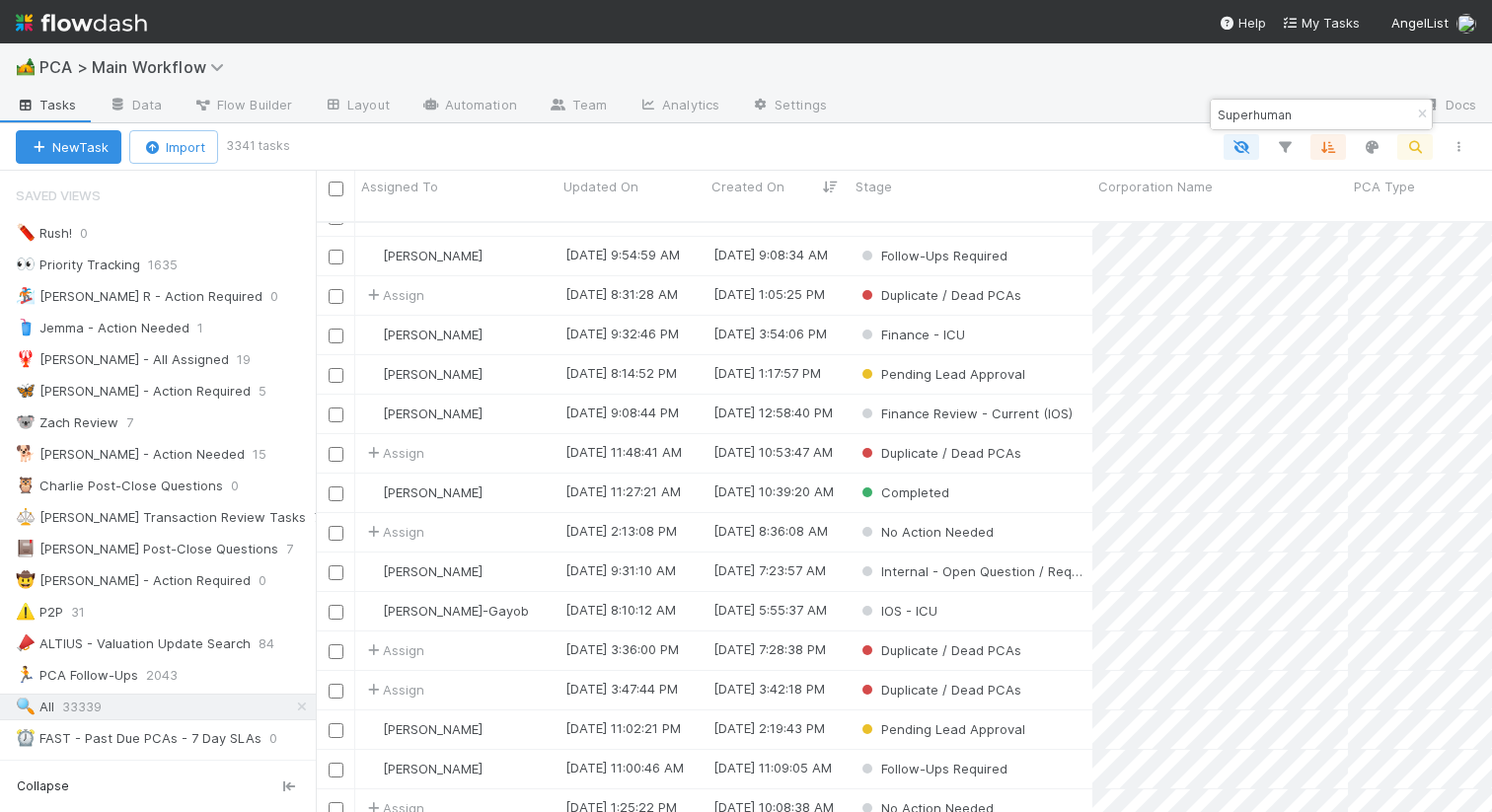 drag, startPoint x: 1299, startPoint y: 115, endPoint x: 1218, endPoint y: 115, distance: 81 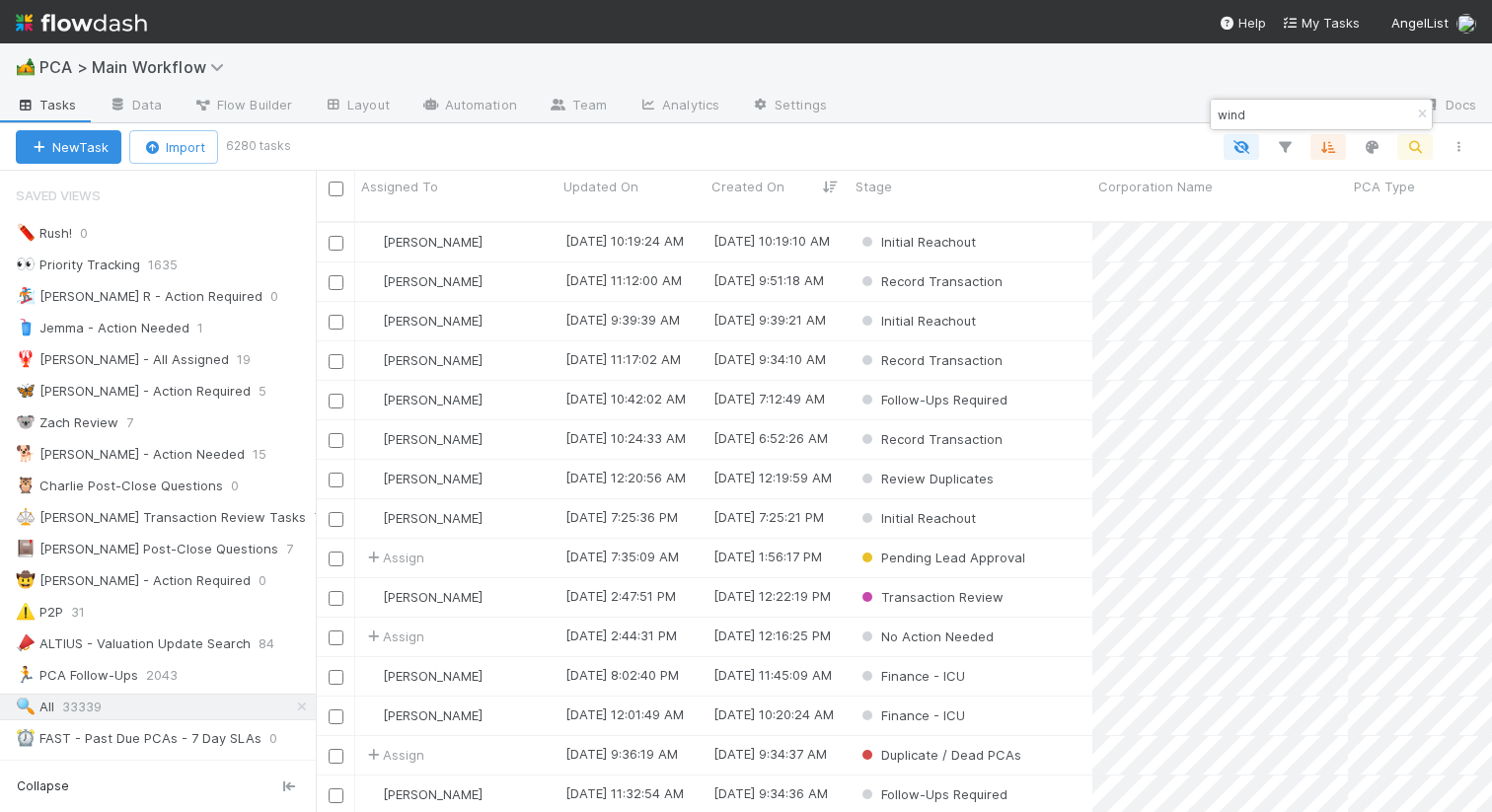 scroll, scrollTop: 0, scrollLeft: 1, axis: horizontal 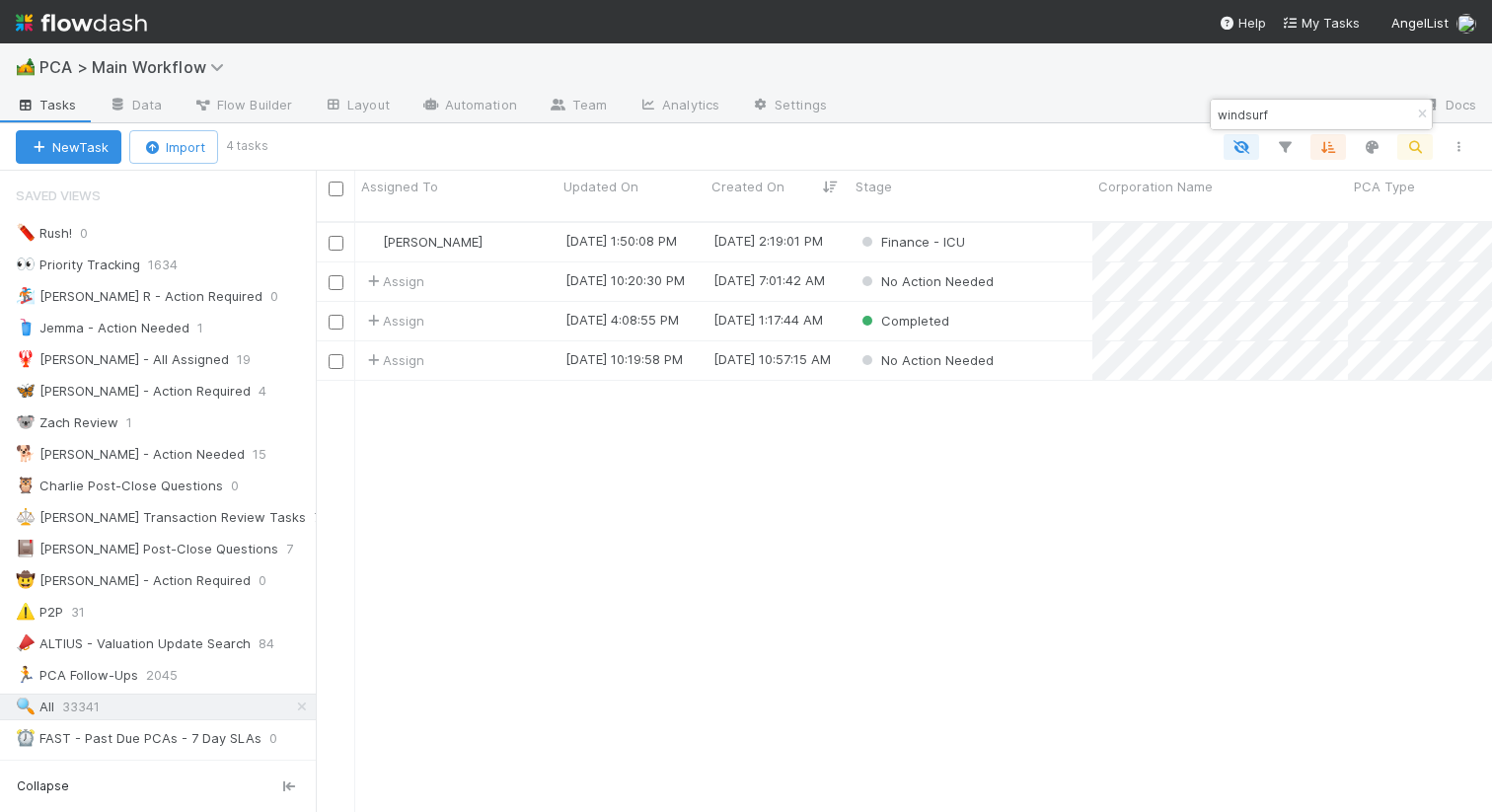 type on "windsurf" 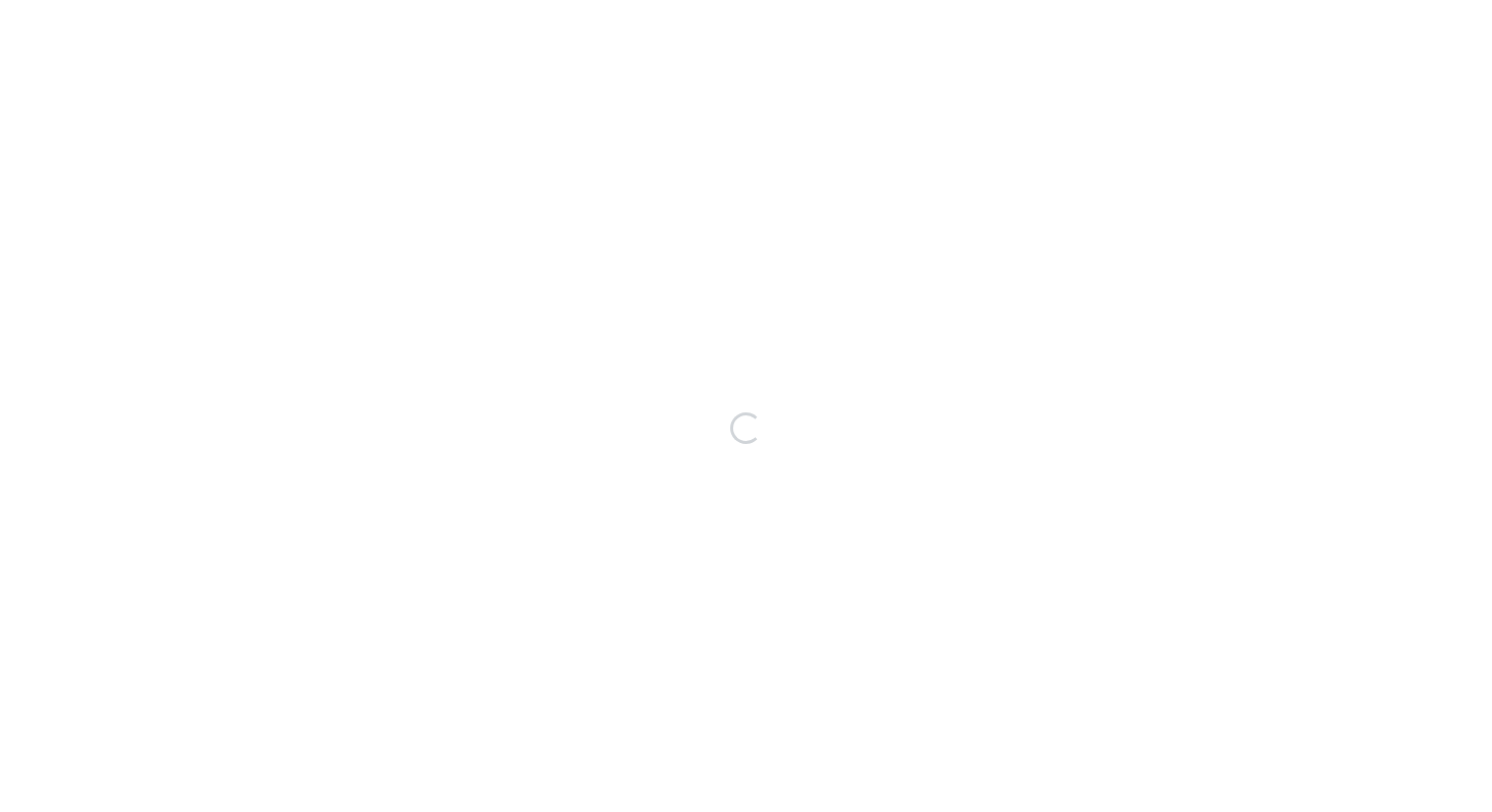 scroll, scrollTop: 0, scrollLeft: 0, axis: both 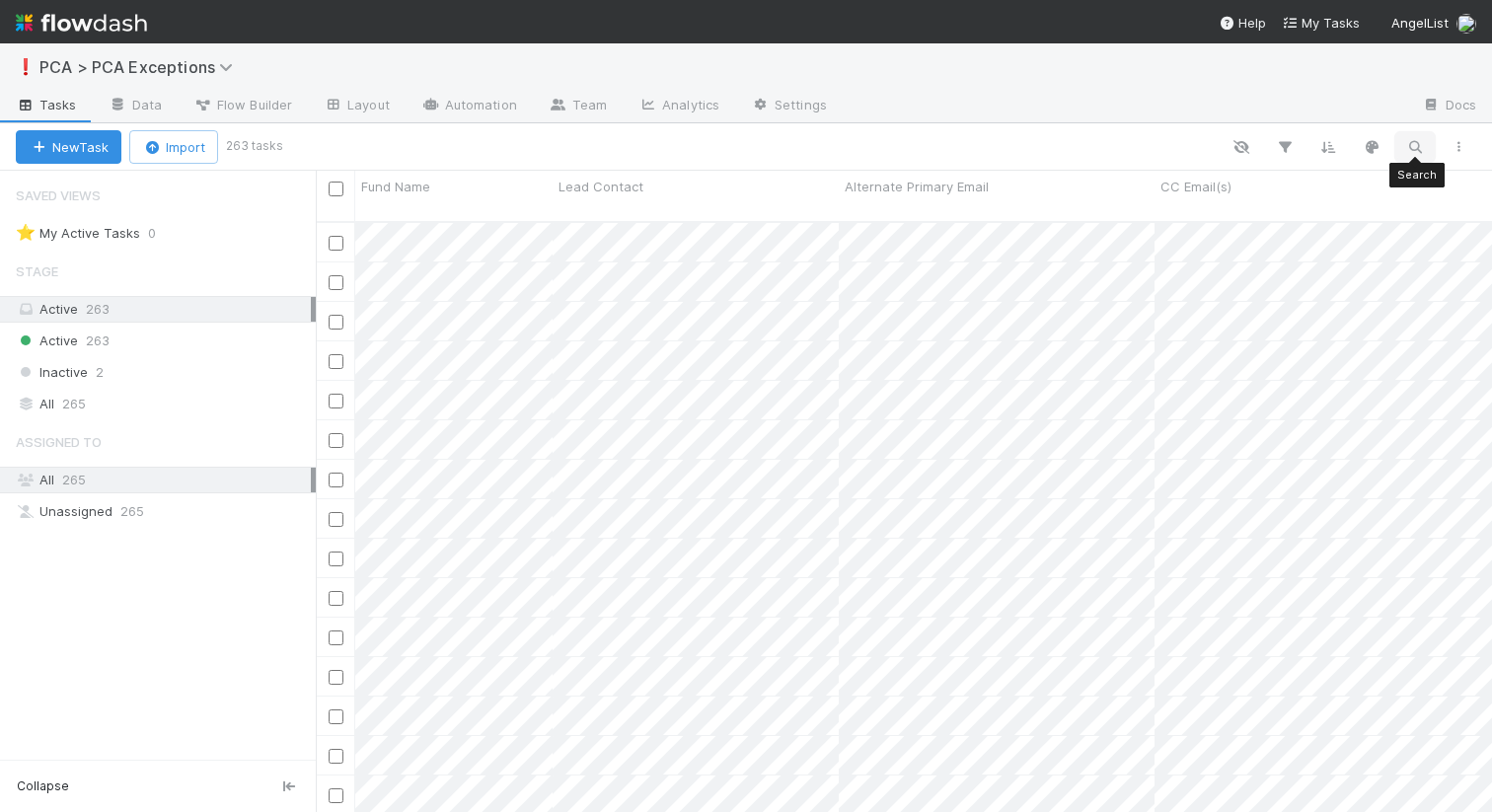 click at bounding box center (1415, 147) 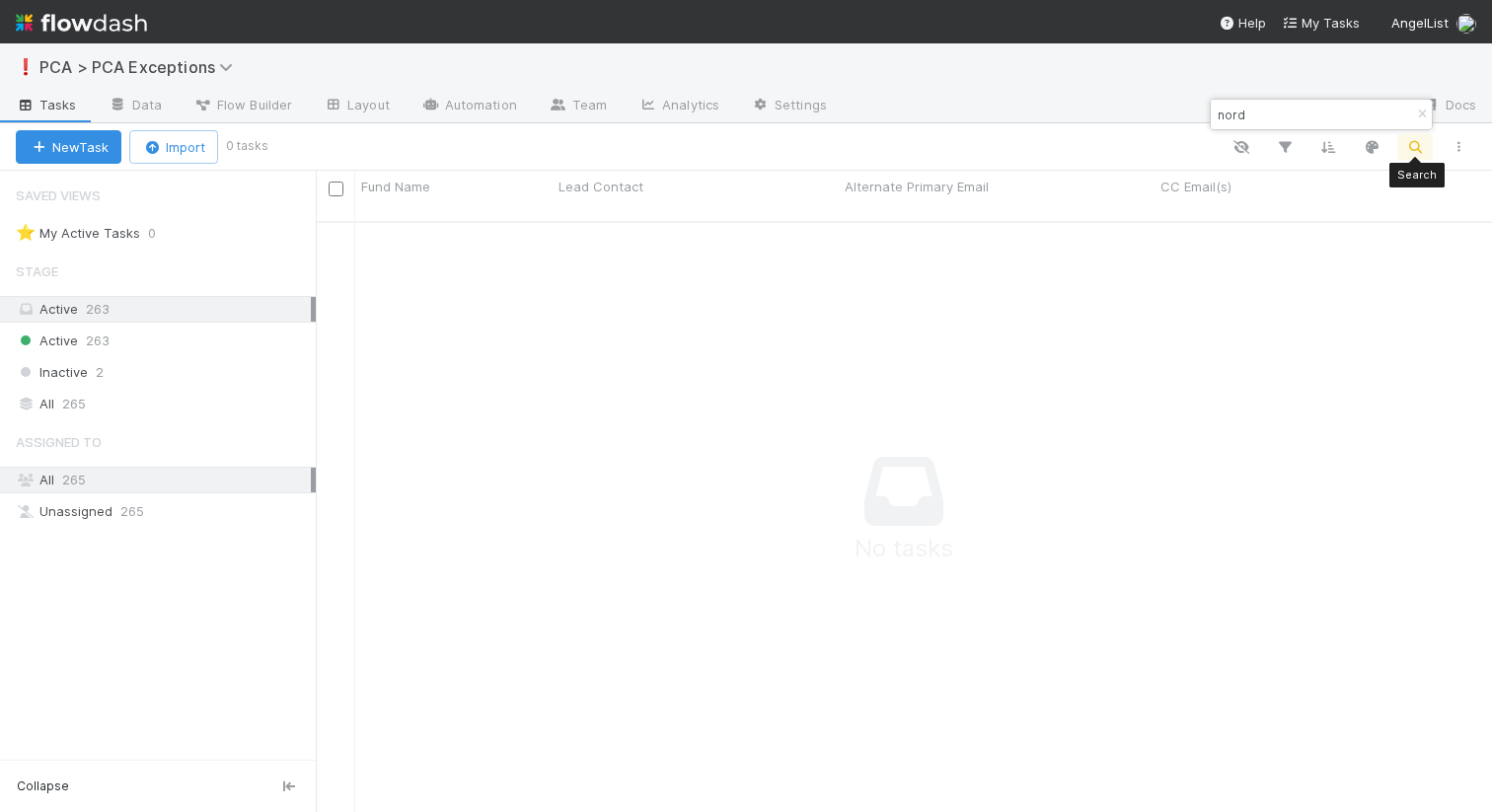 scroll, scrollTop: 0, scrollLeft: 1, axis: horizontal 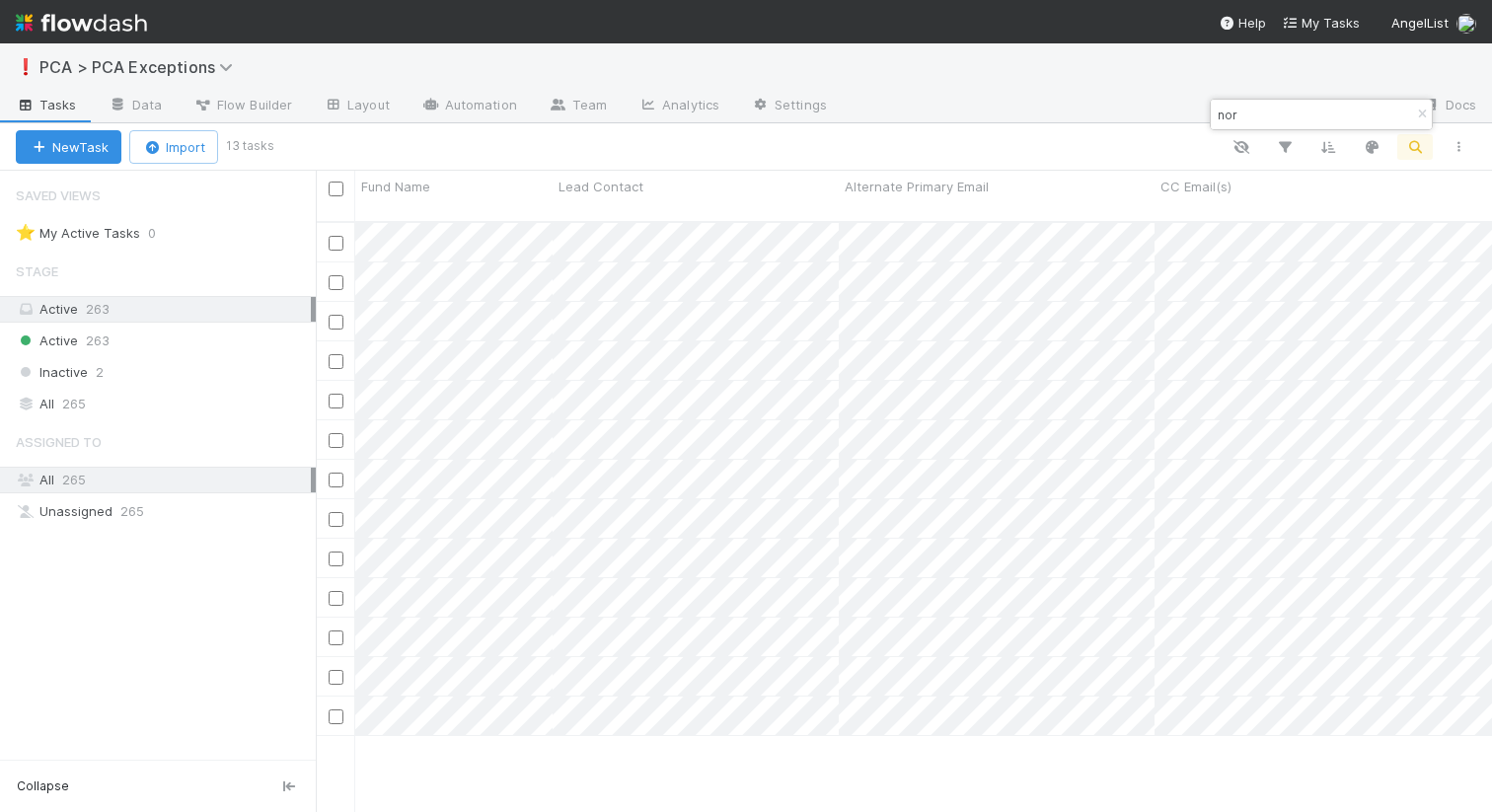 type on "nor" 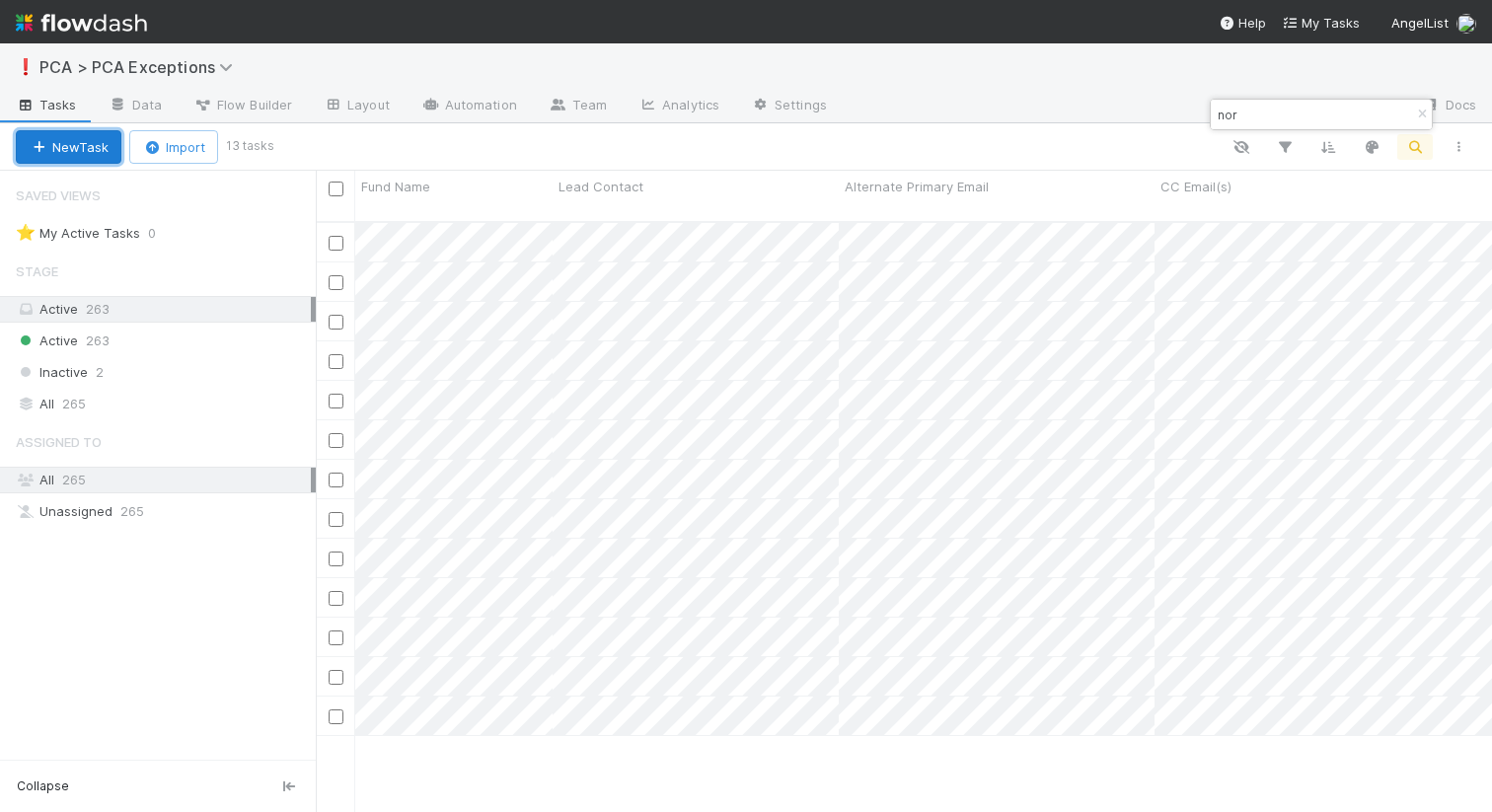 click on "New  Task" at bounding box center (68, 147) 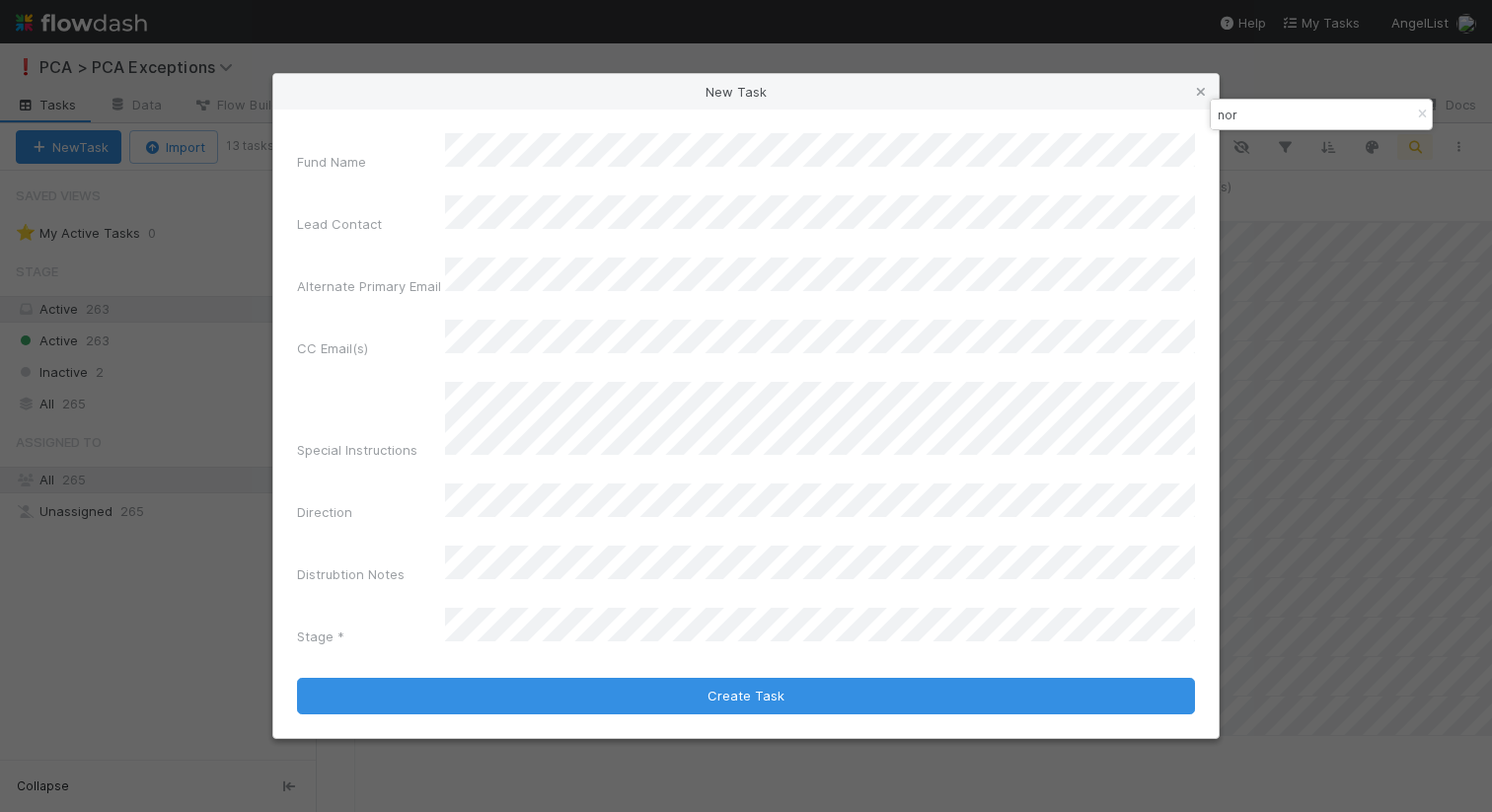 click on "Alternate Primary Email" at bounding box center [746, 280] 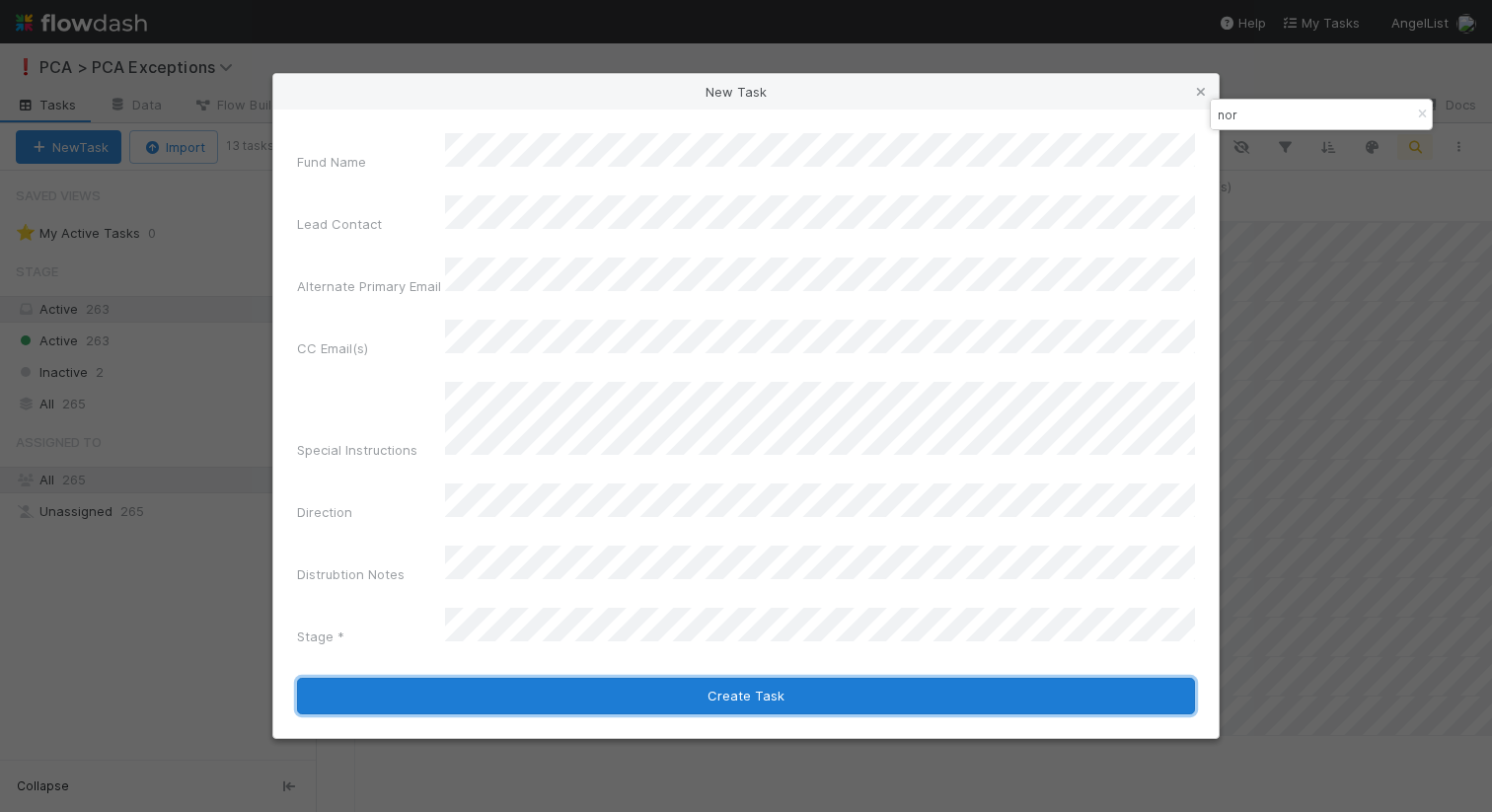 click on "Create Task" at bounding box center [746, 697] 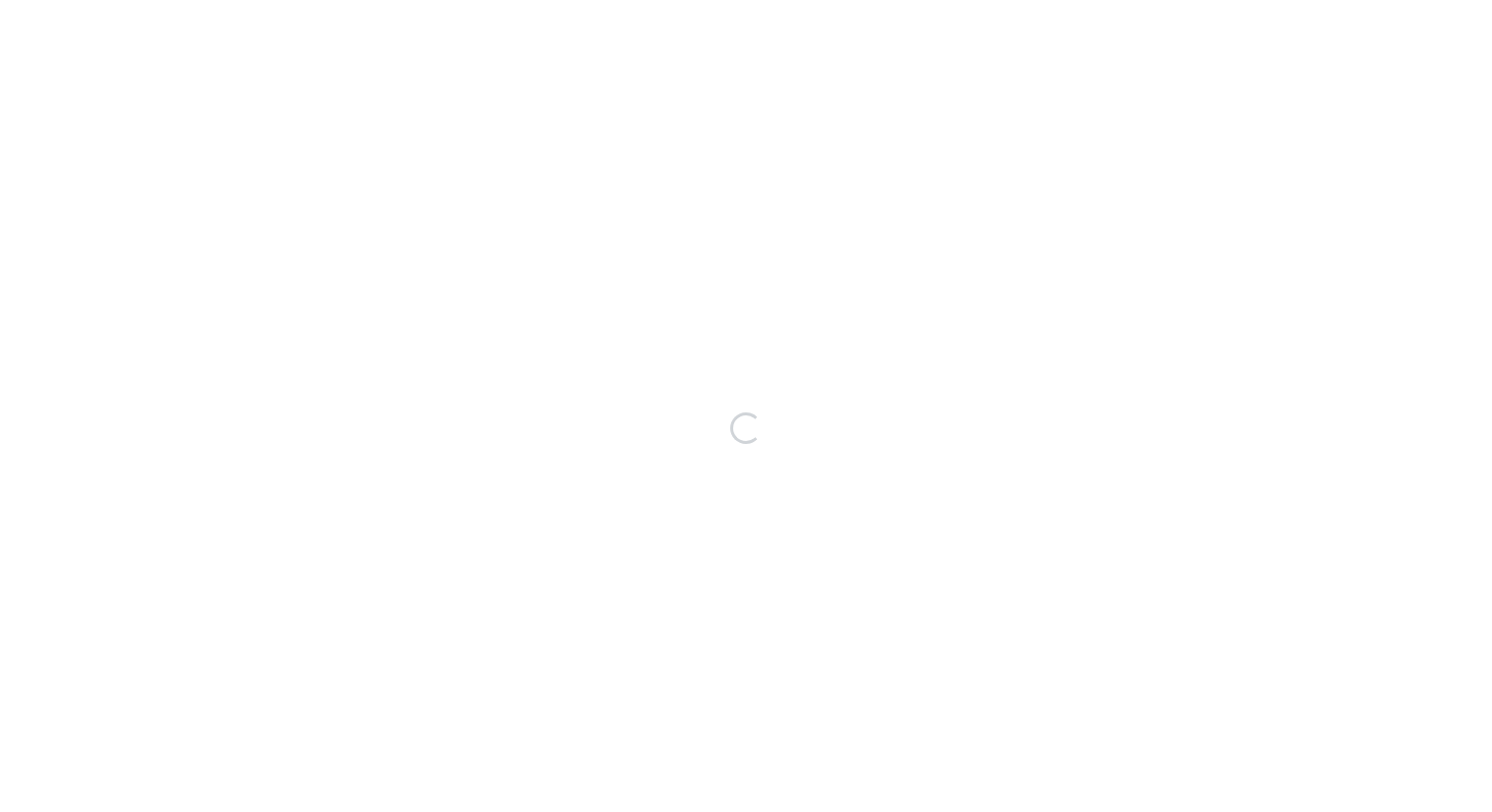 scroll, scrollTop: 0, scrollLeft: 0, axis: both 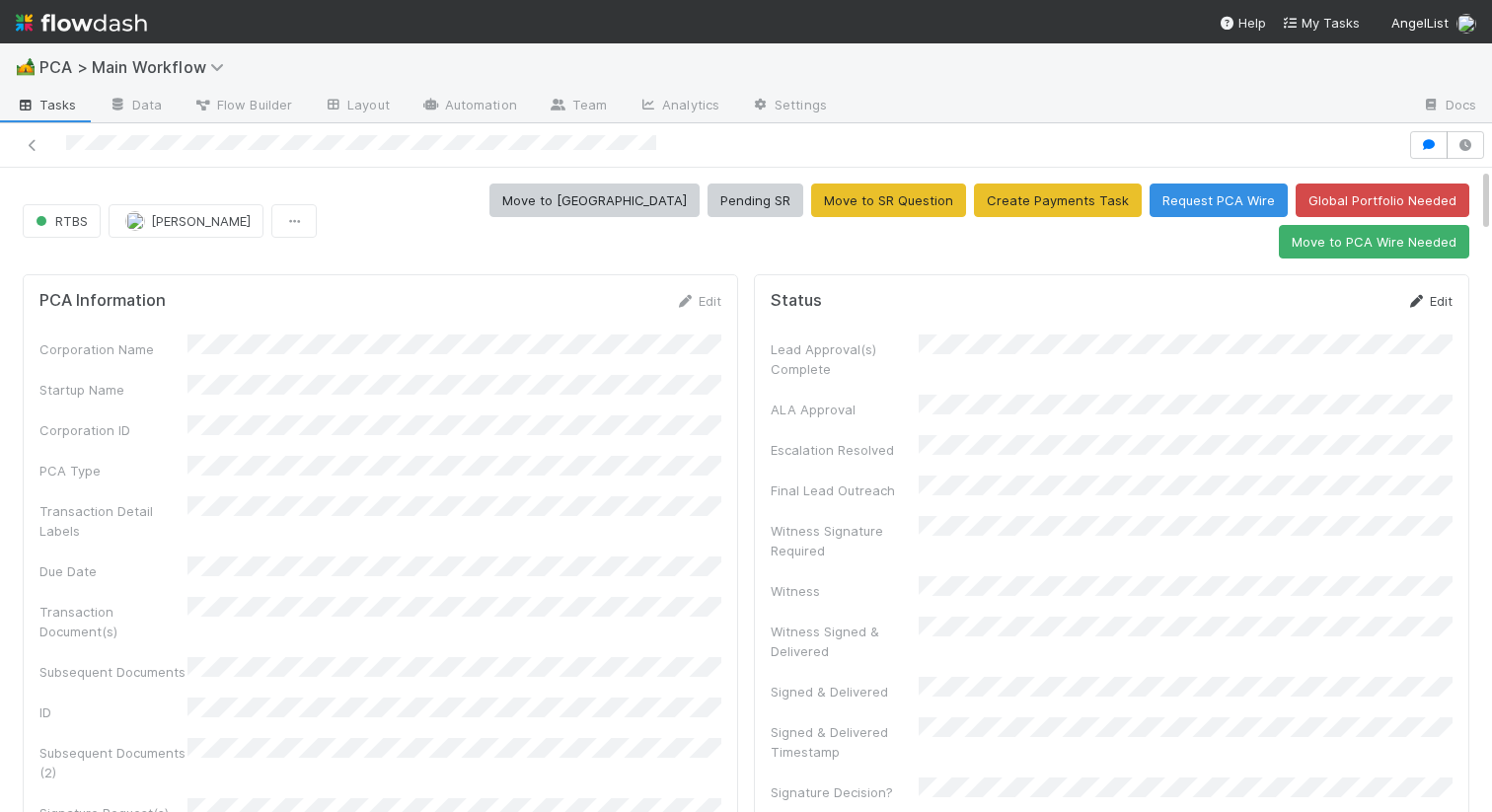 click on "Edit" at bounding box center [1429, 301] 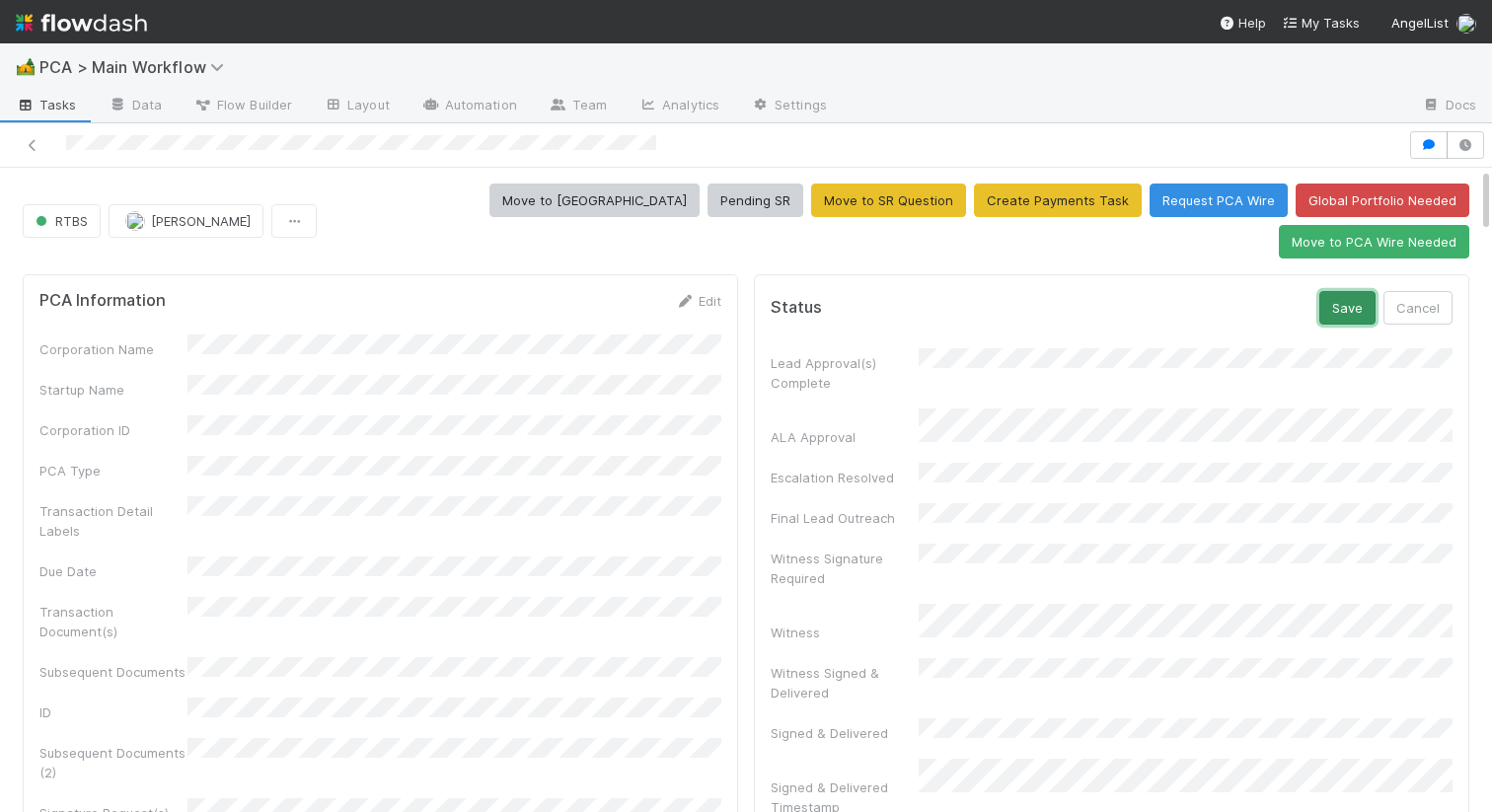 click on "Save" at bounding box center (1347, 308) 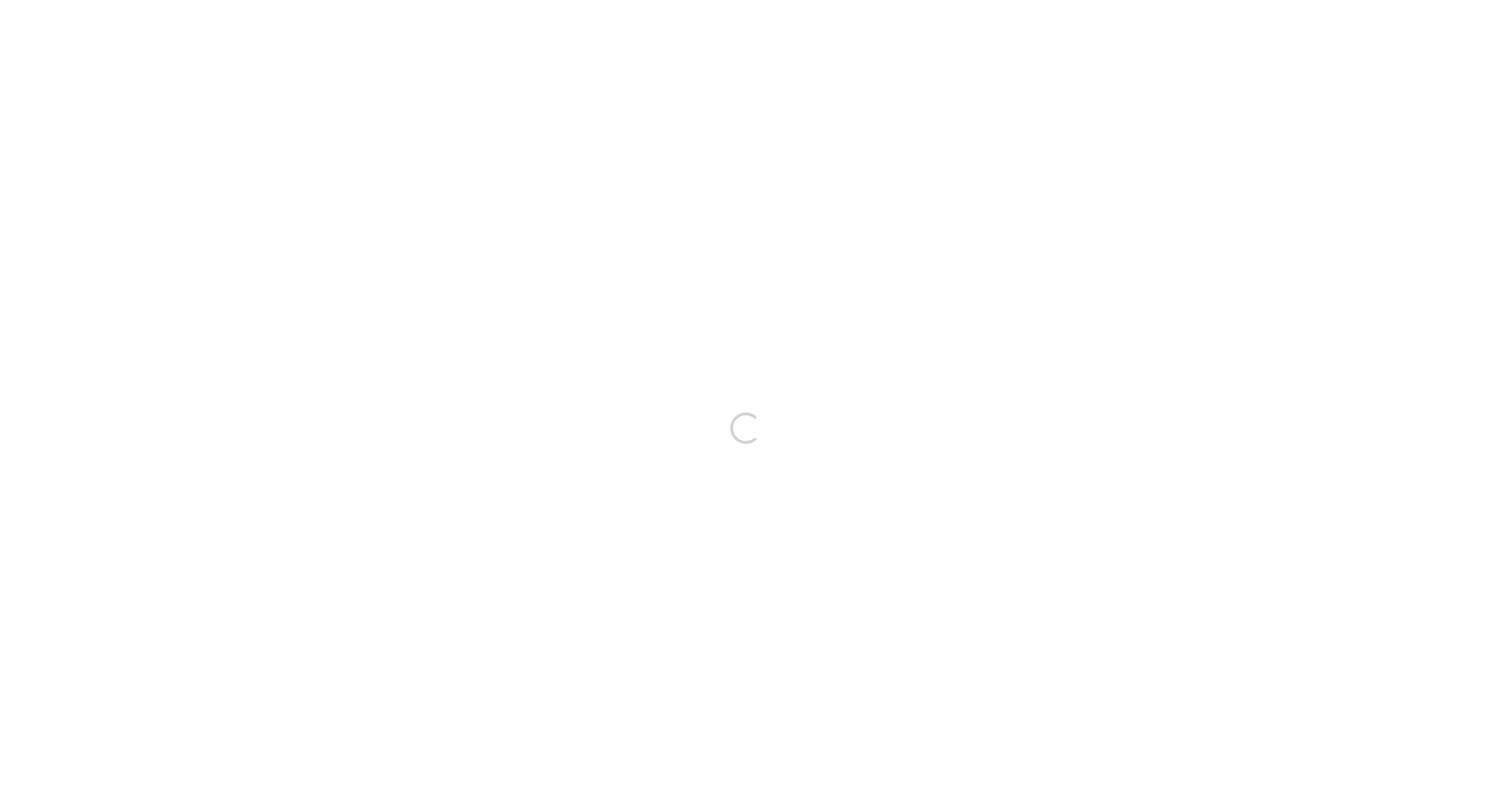 scroll, scrollTop: 0, scrollLeft: 0, axis: both 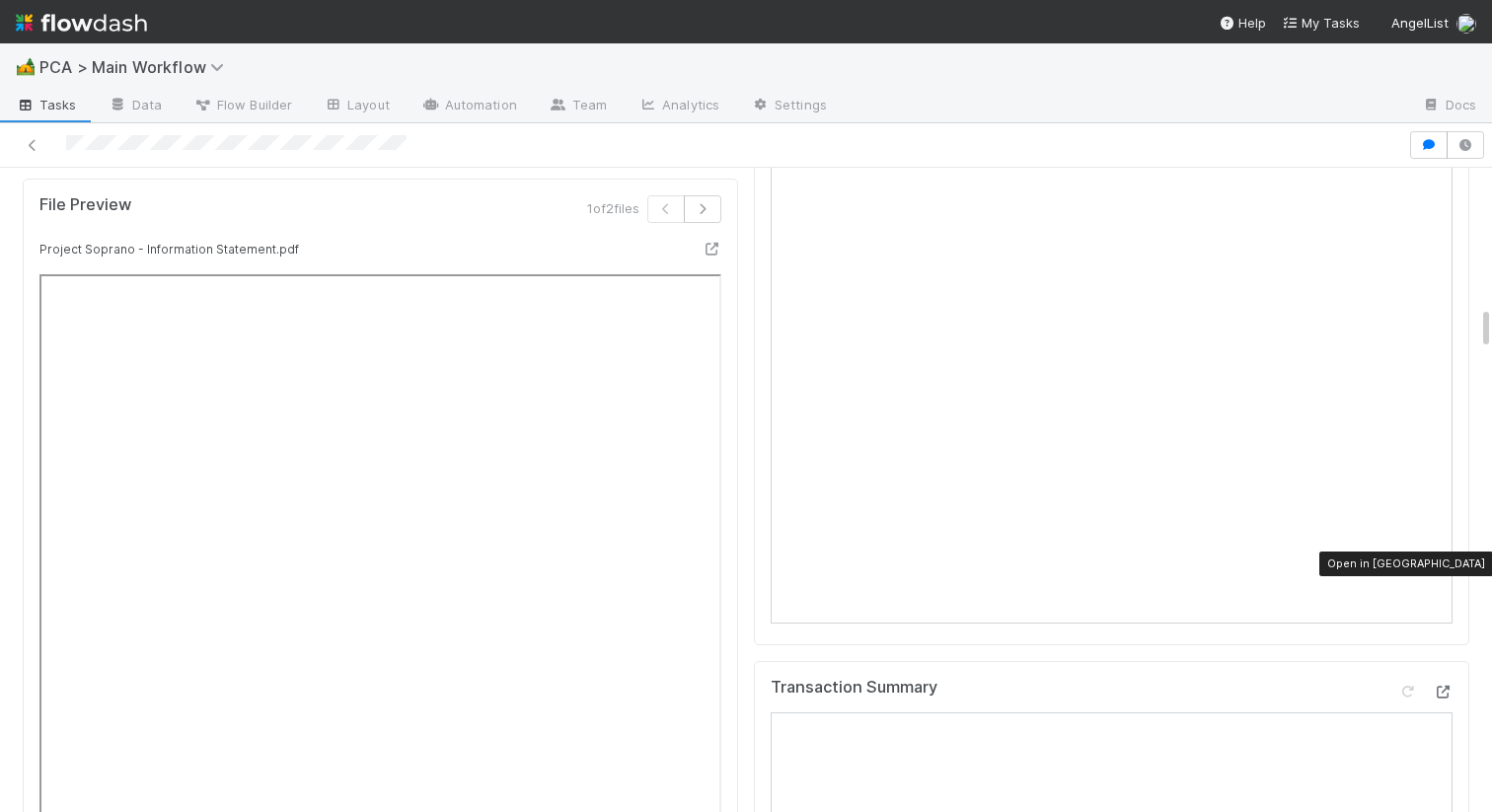 click at bounding box center [1443, 692] 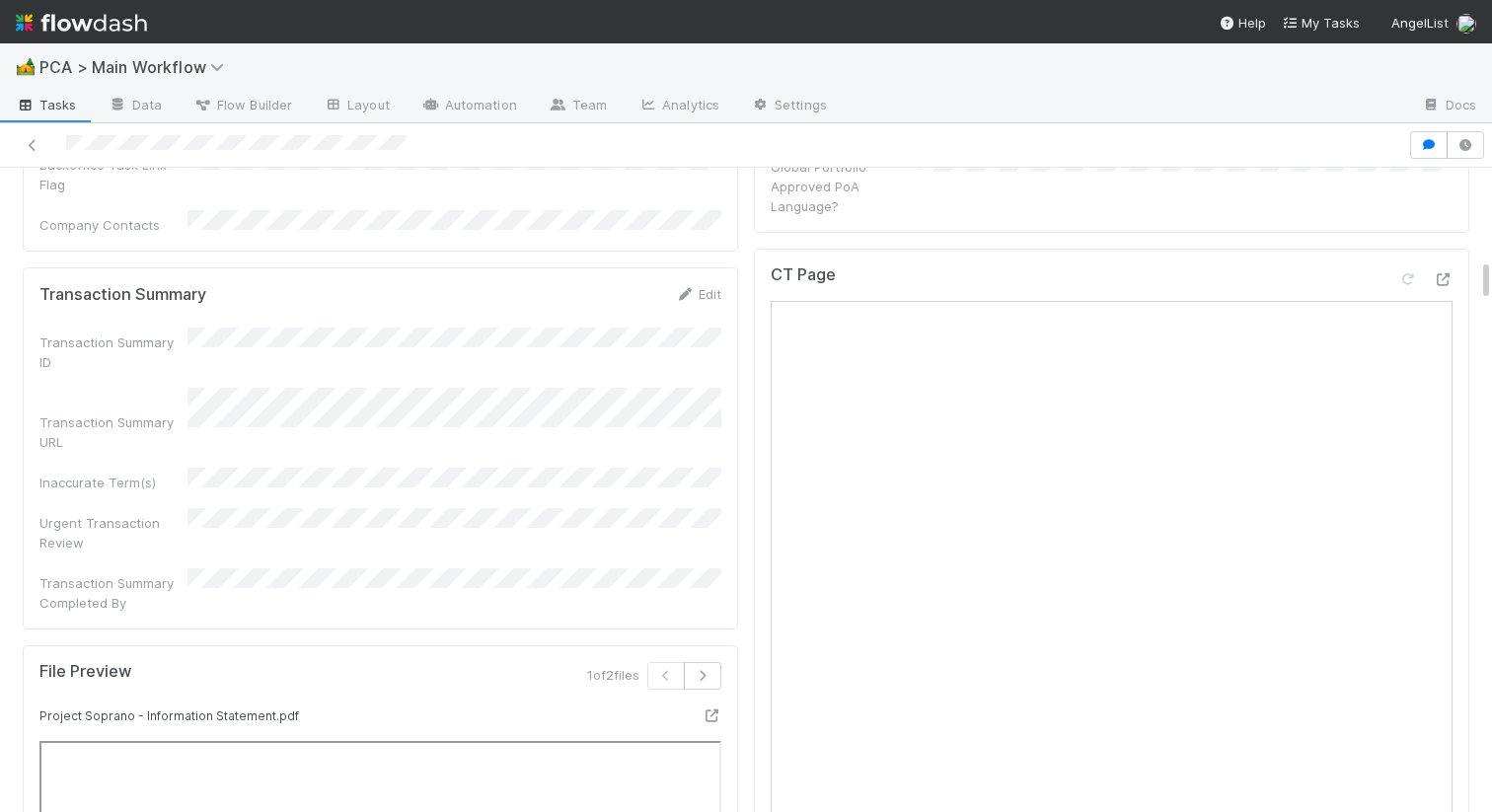 scroll, scrollTop: 1225, scrollLeft: 0, axis: vertical 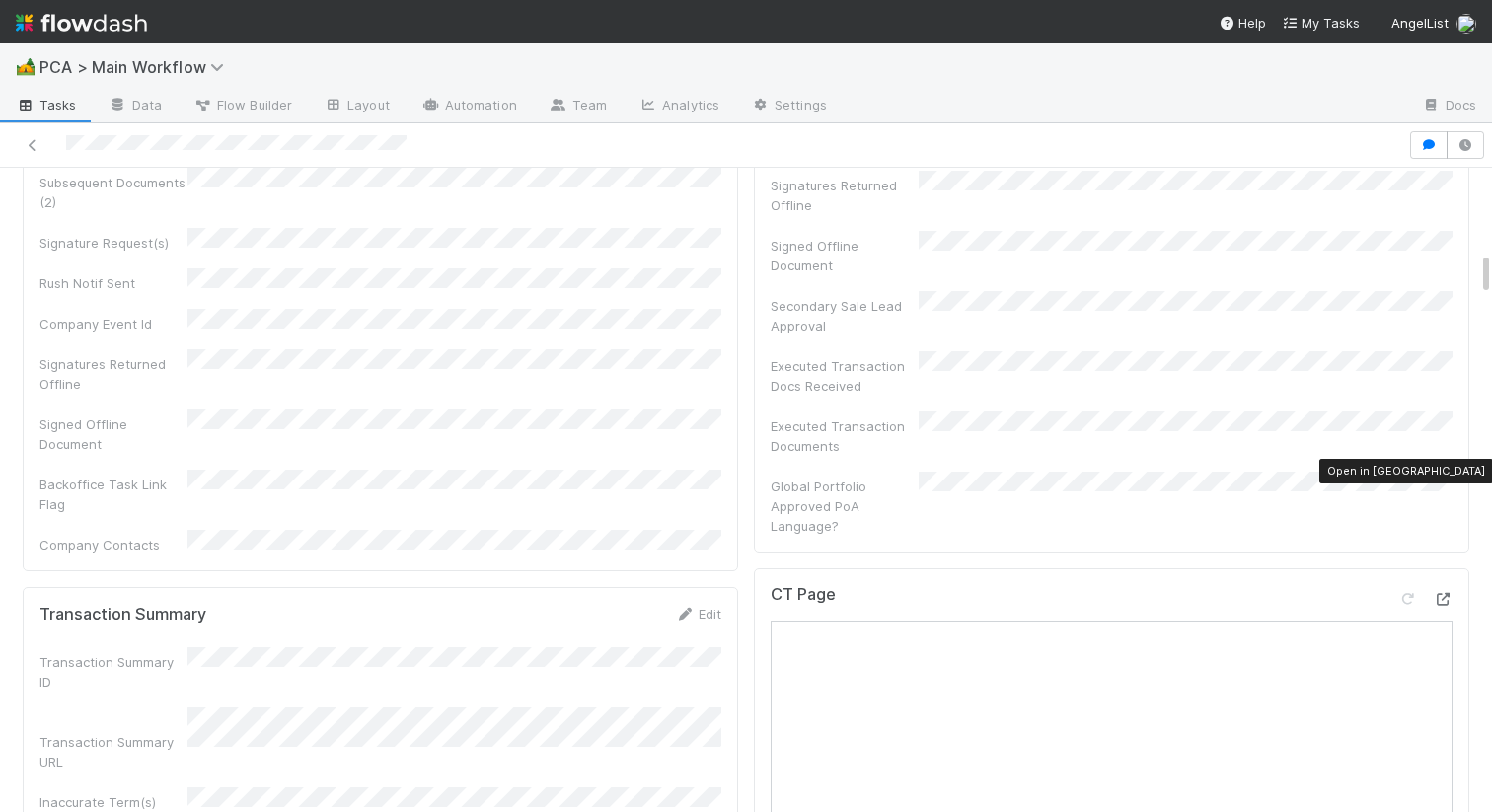 click at bounding box center [1443, 599] 